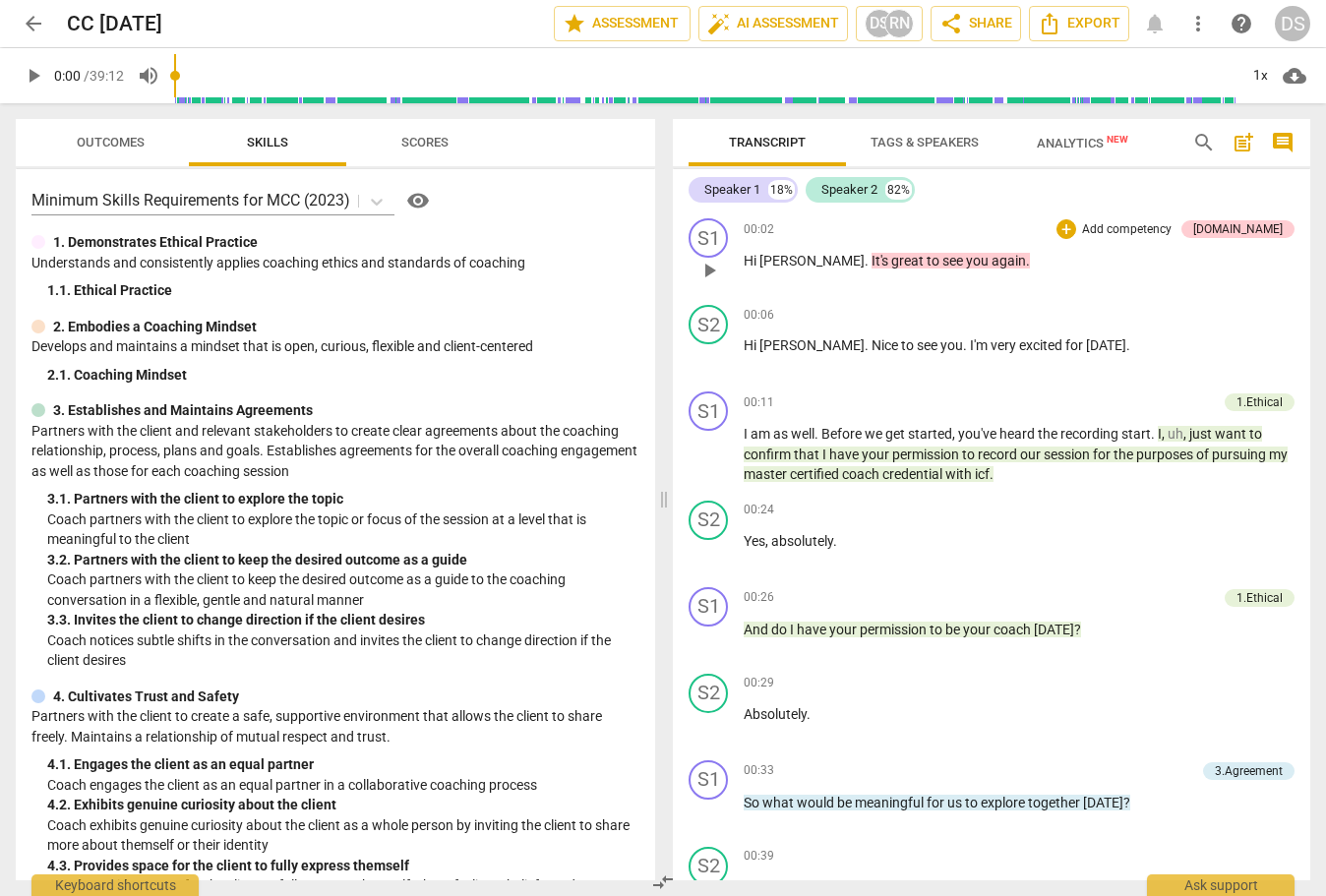 scroll, scrollTop: 0, scrollLeft: 0, axis: both 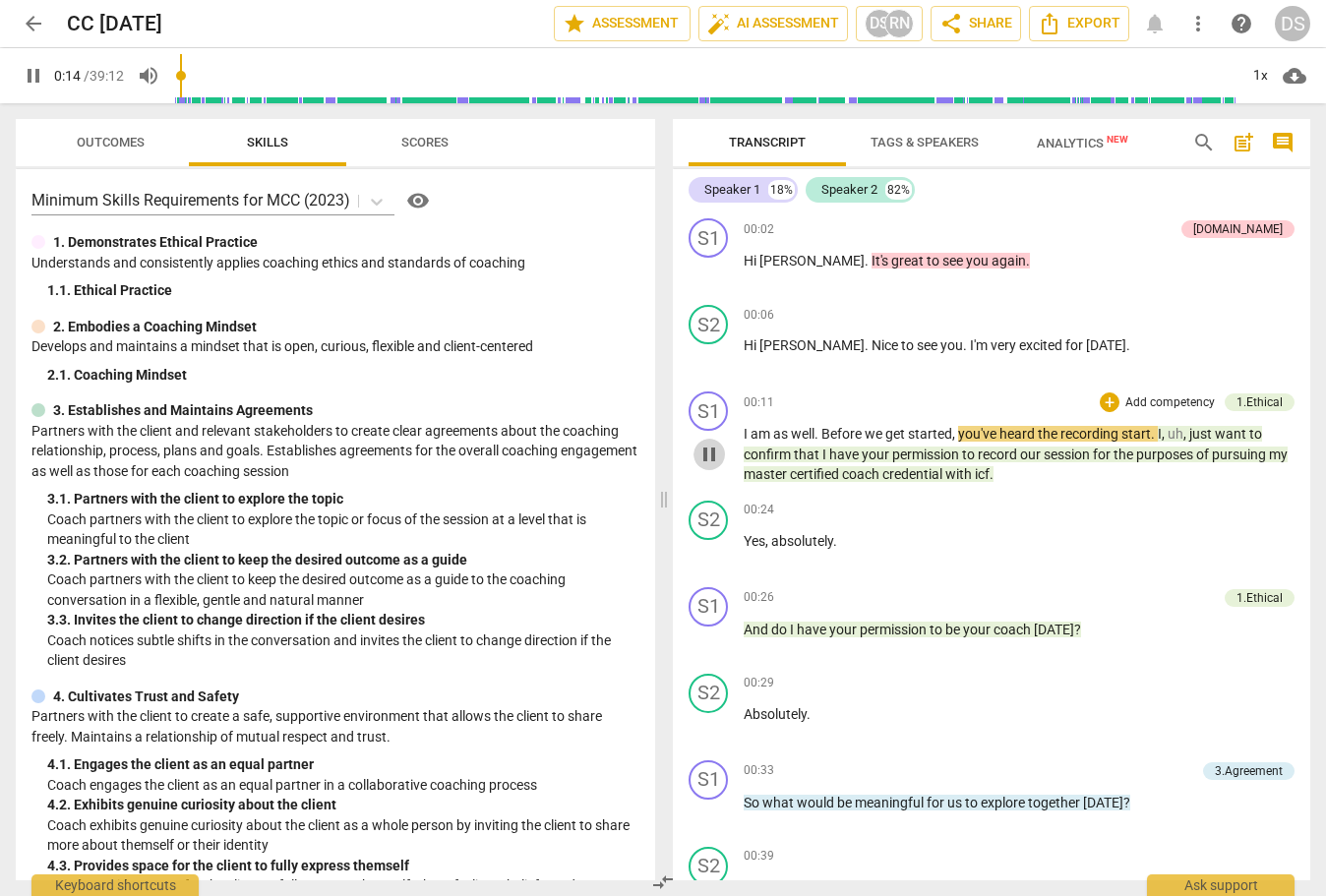 click on "pause" at bounding box center [709, 454] 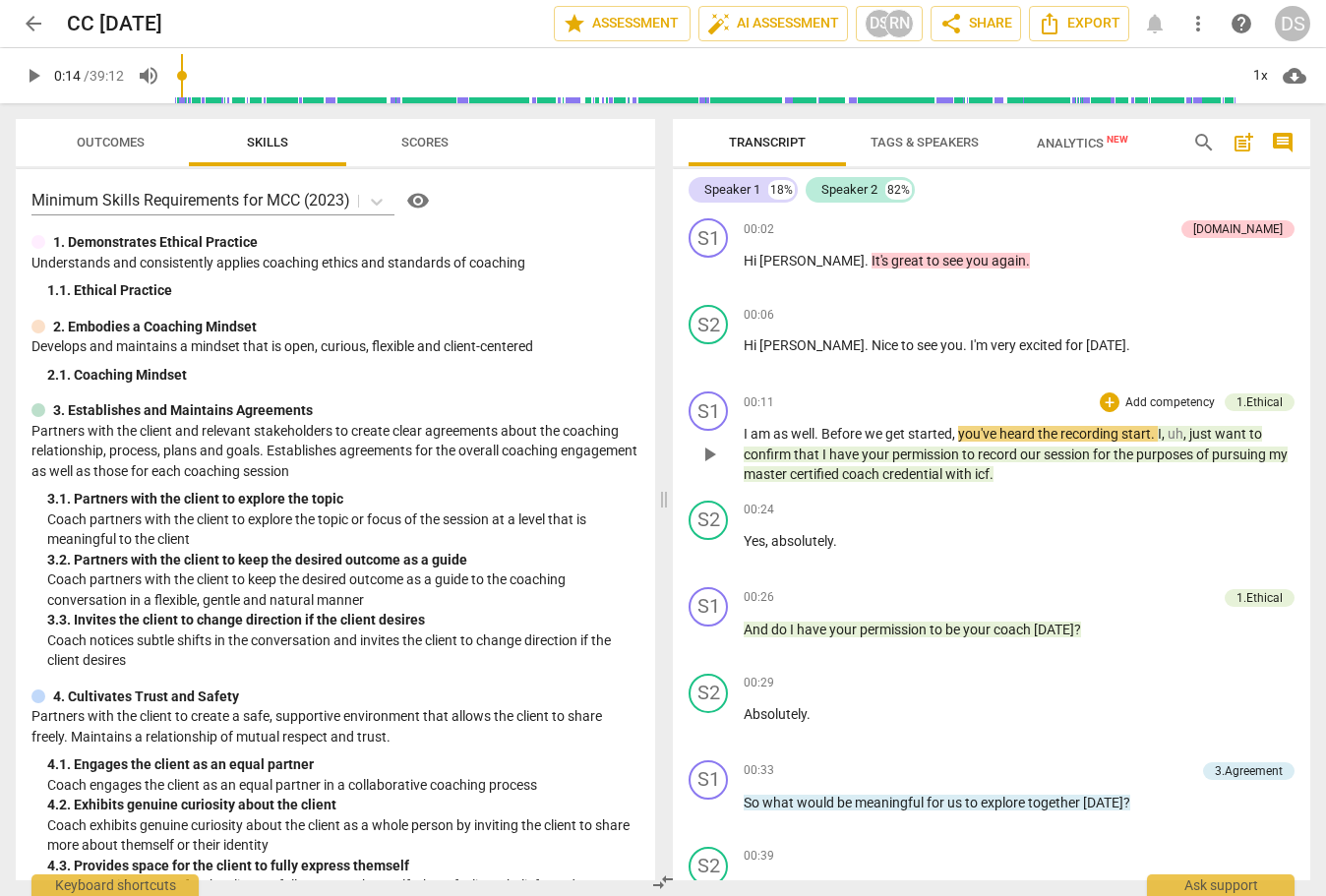 click on "Before" at bounding box center [843, 434] 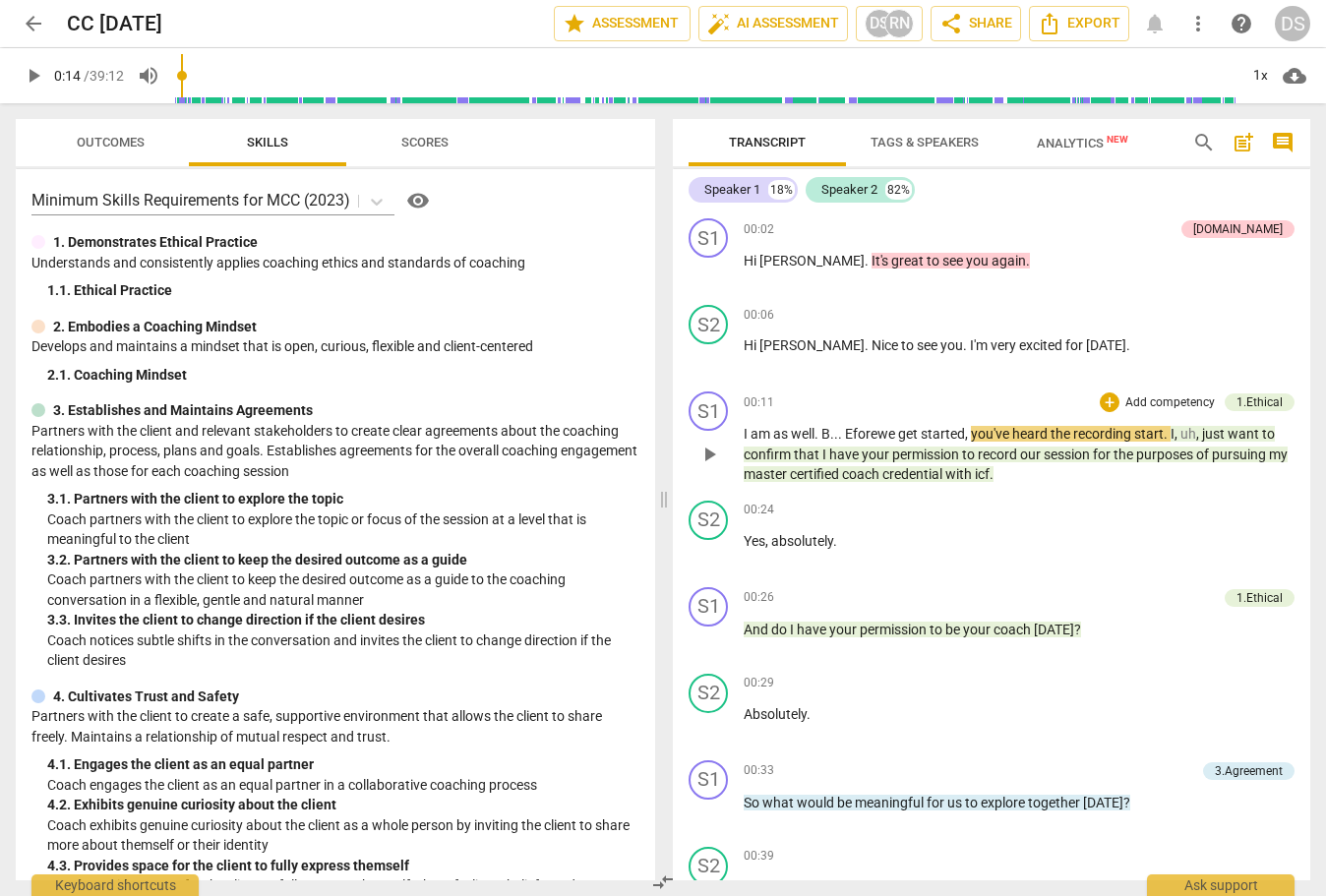 type 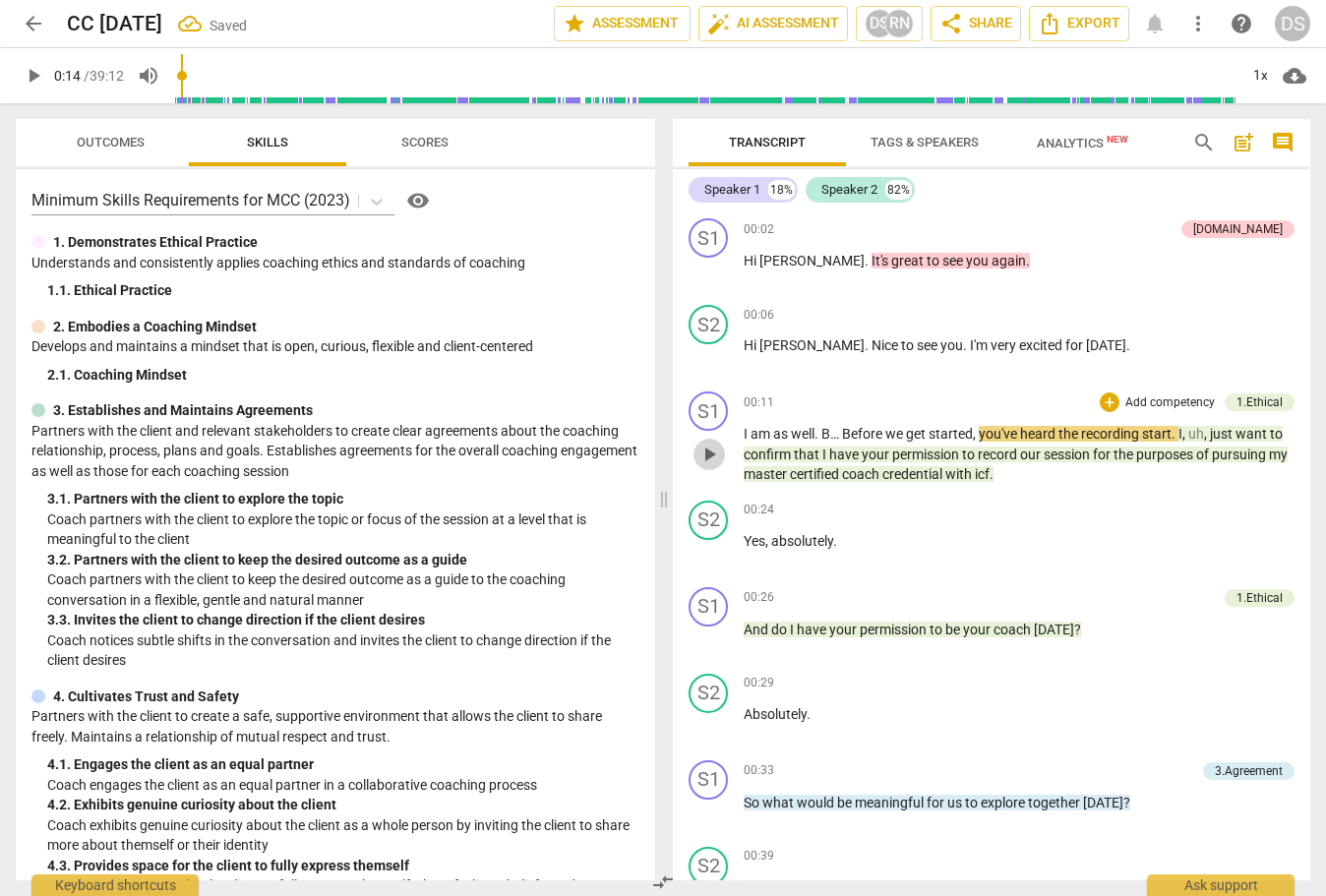 click on "play_arrow" at bounding box center (709, 454) 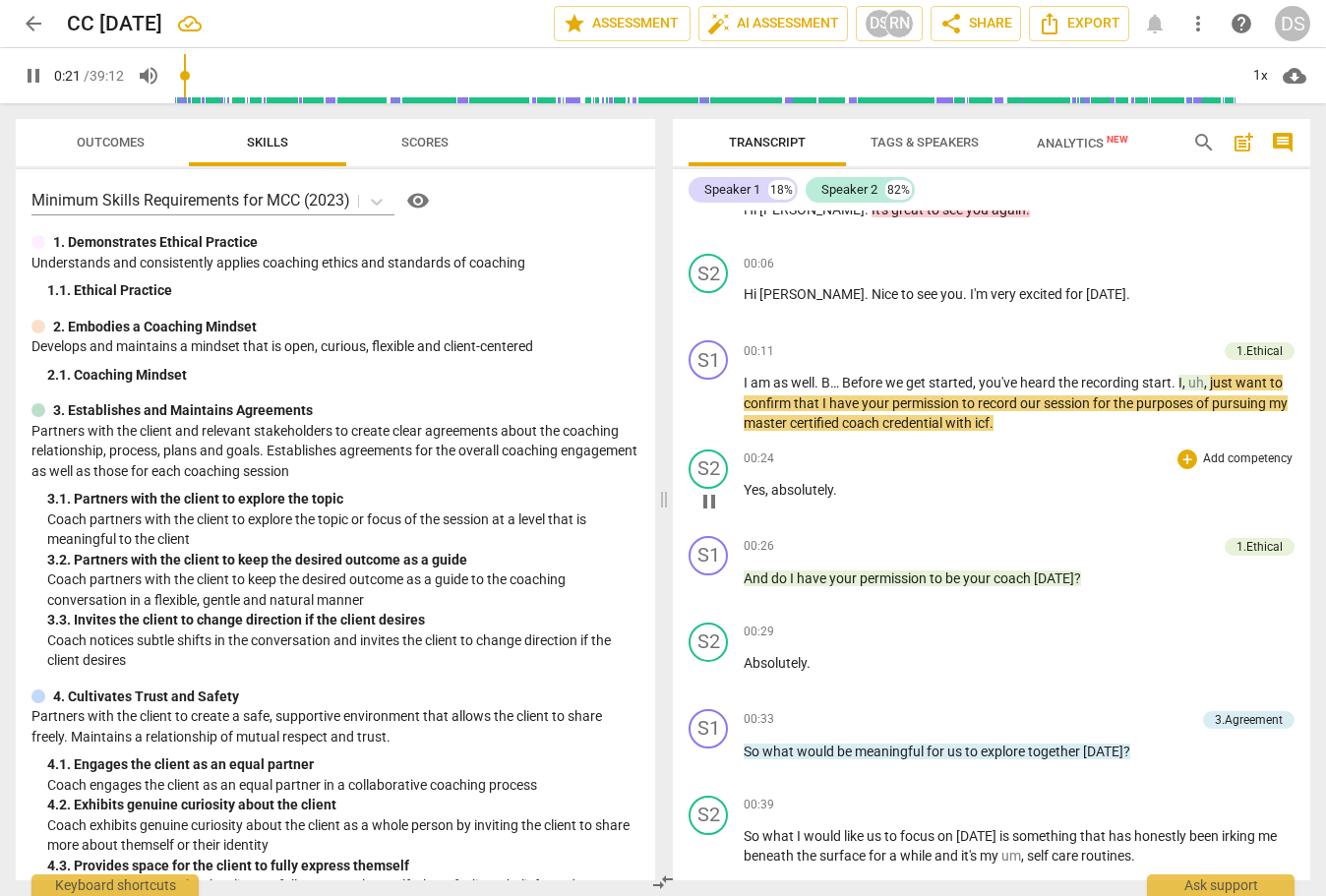 scroll, scrollTop: 55, scrollLeft: 0, axis: vertical 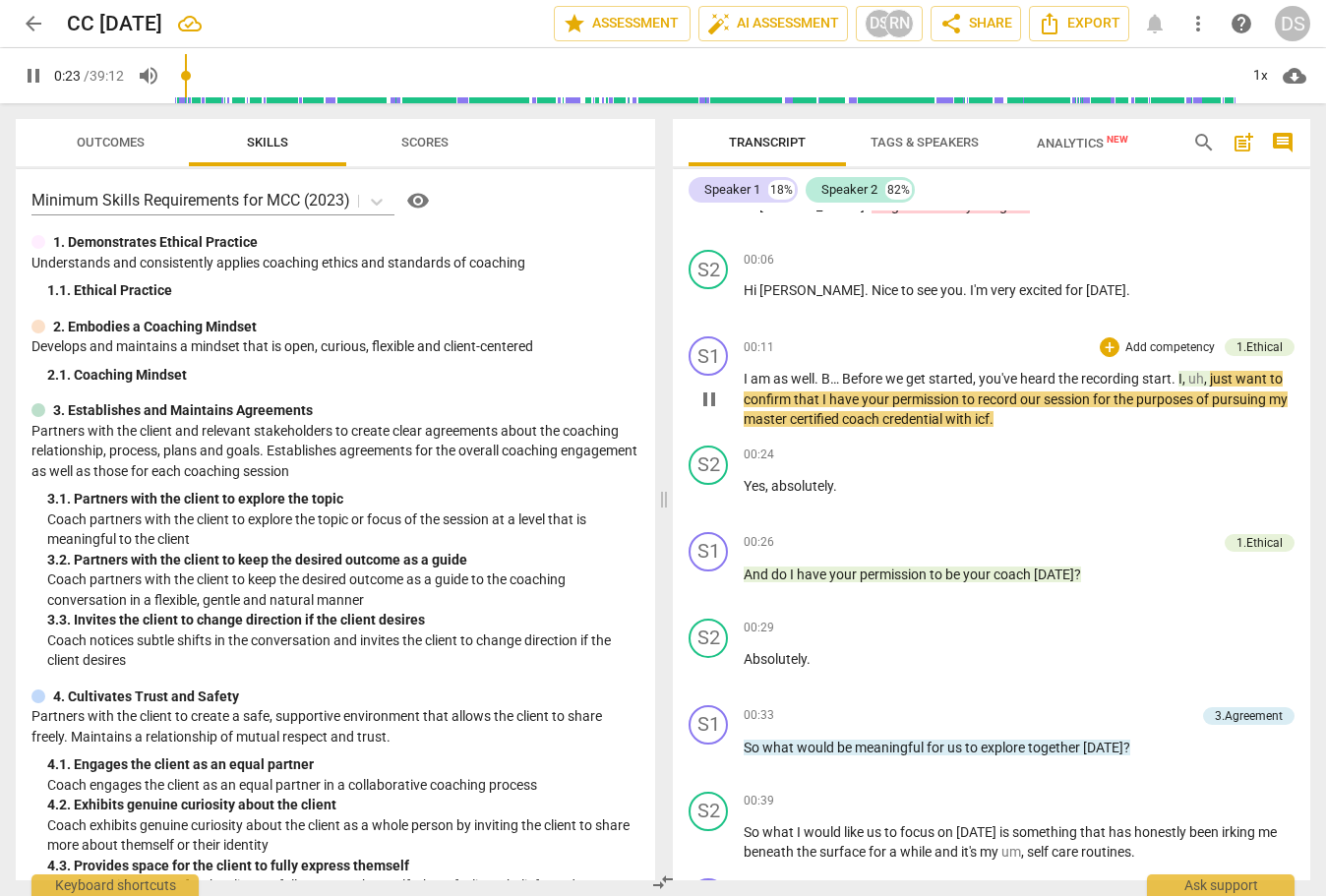click on "pause" at bounding box center [709, 399] 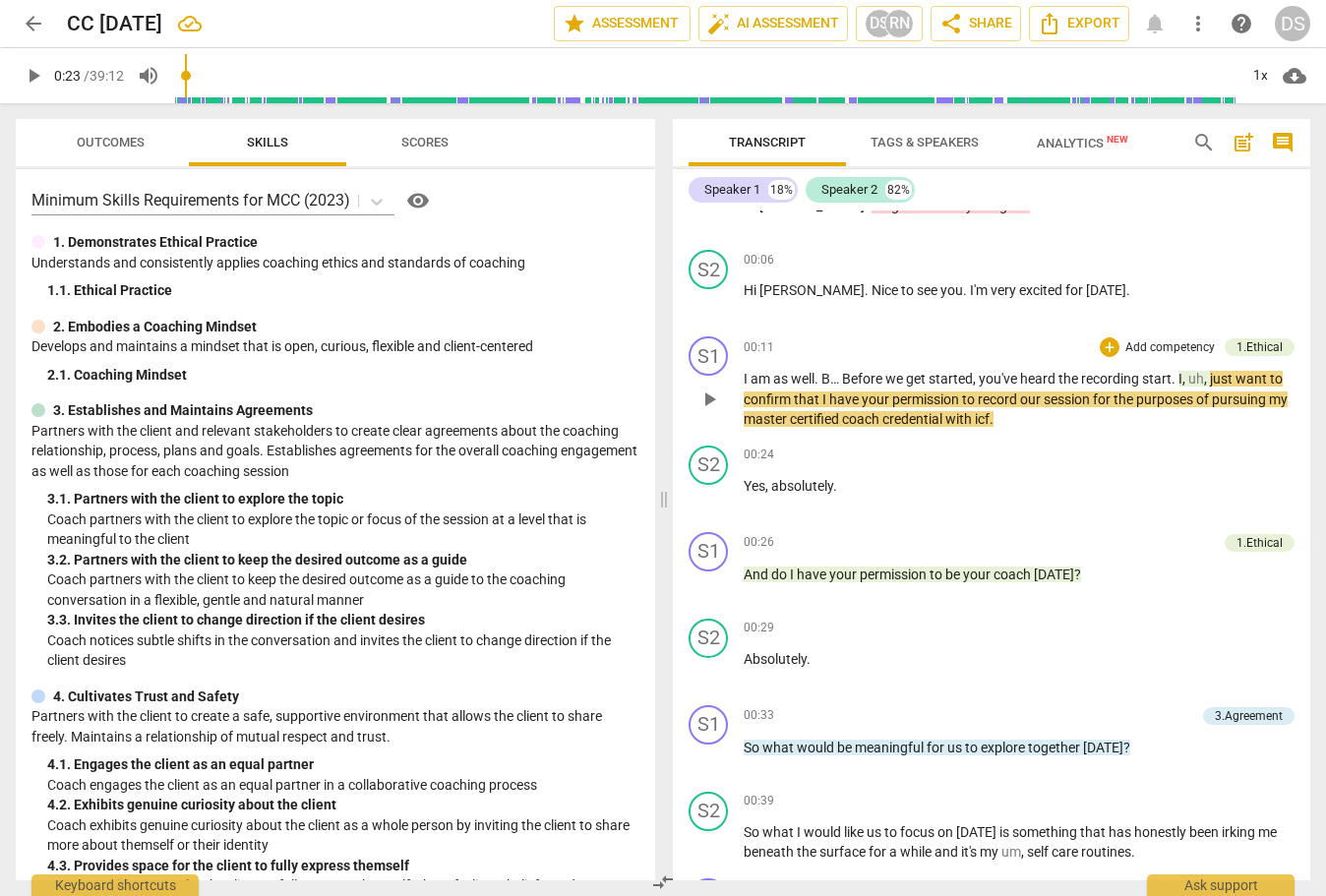 click on "master" at bounding box center (766, 419) 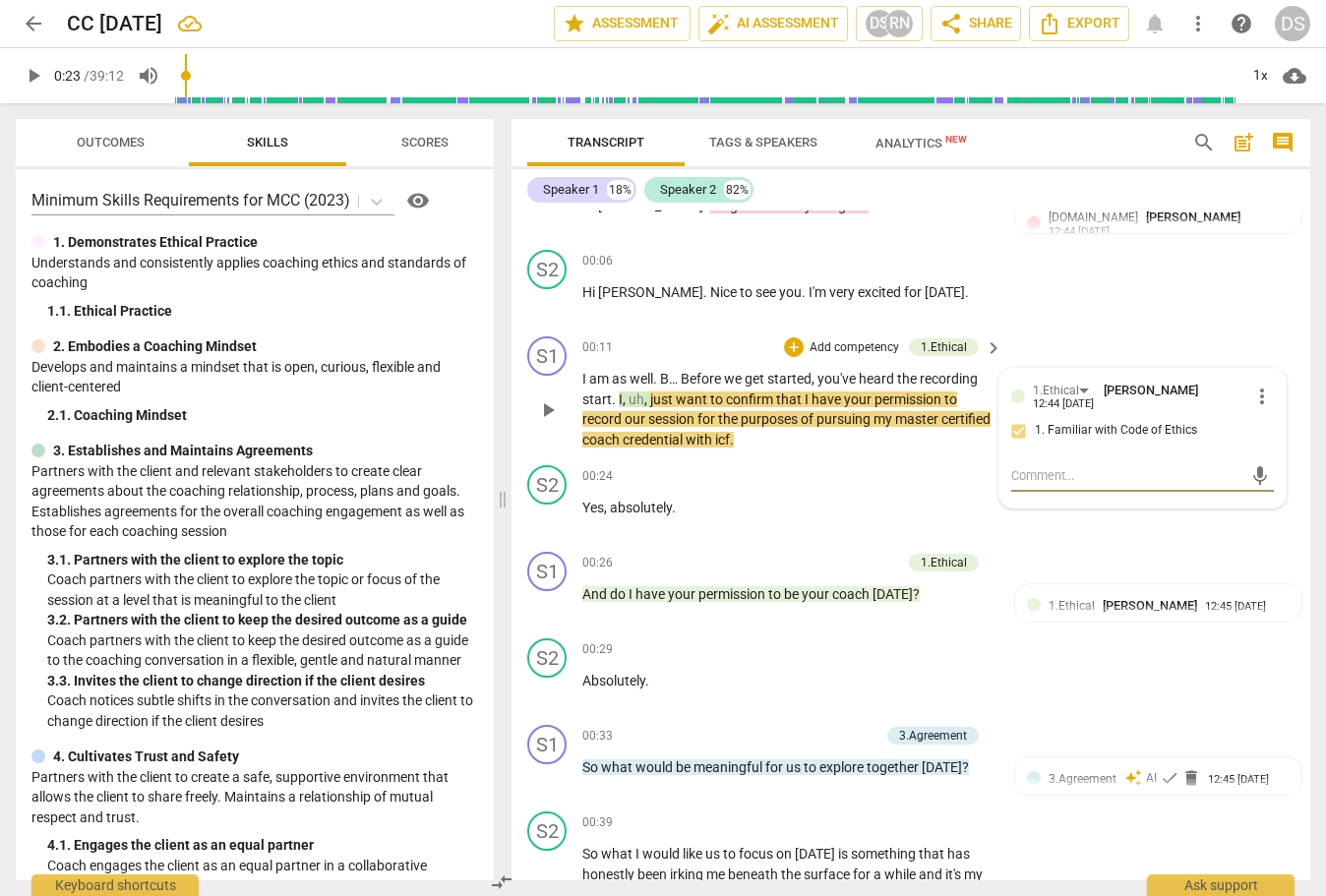 click on "master" at bounding box center [918, 419] 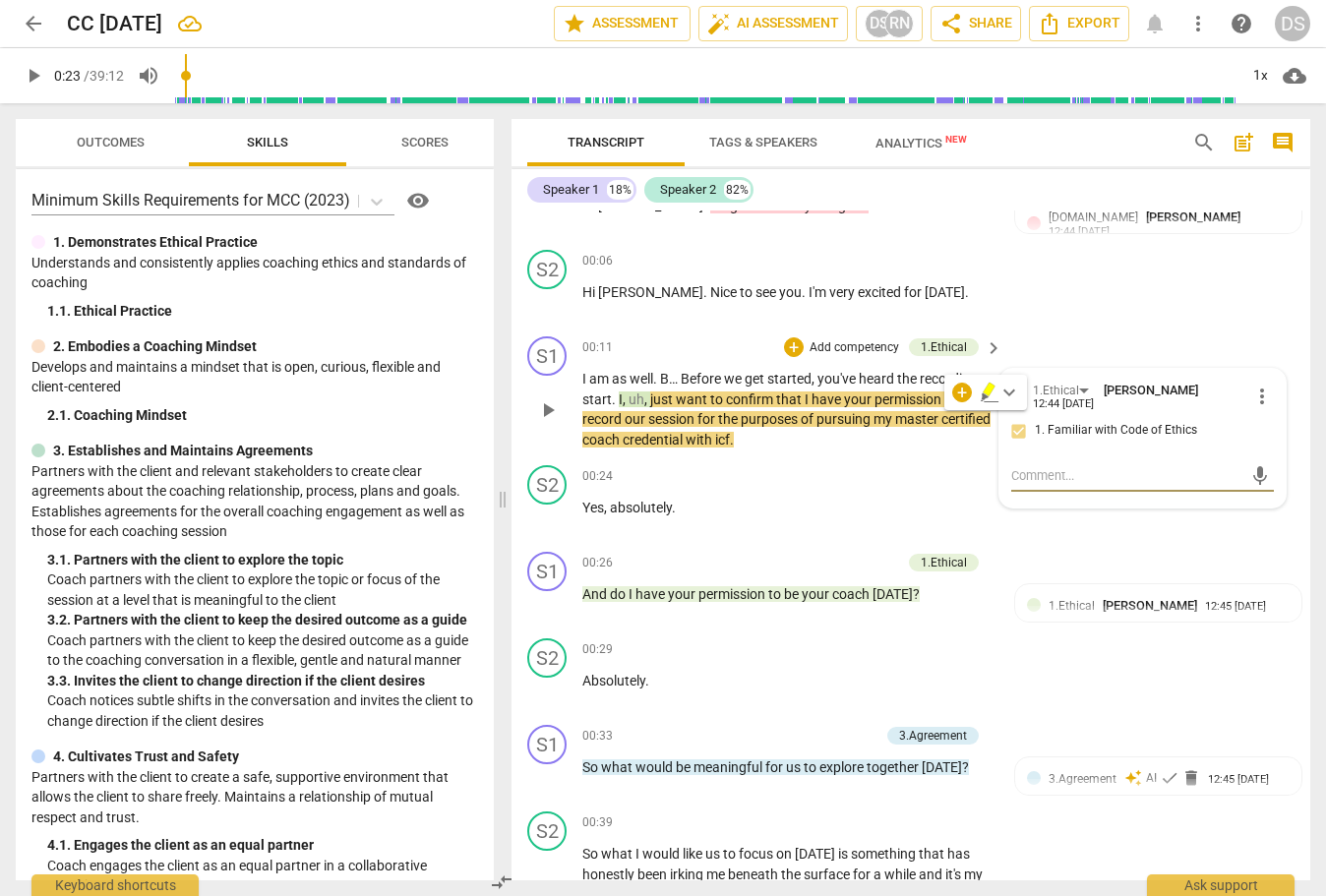 type on ";" 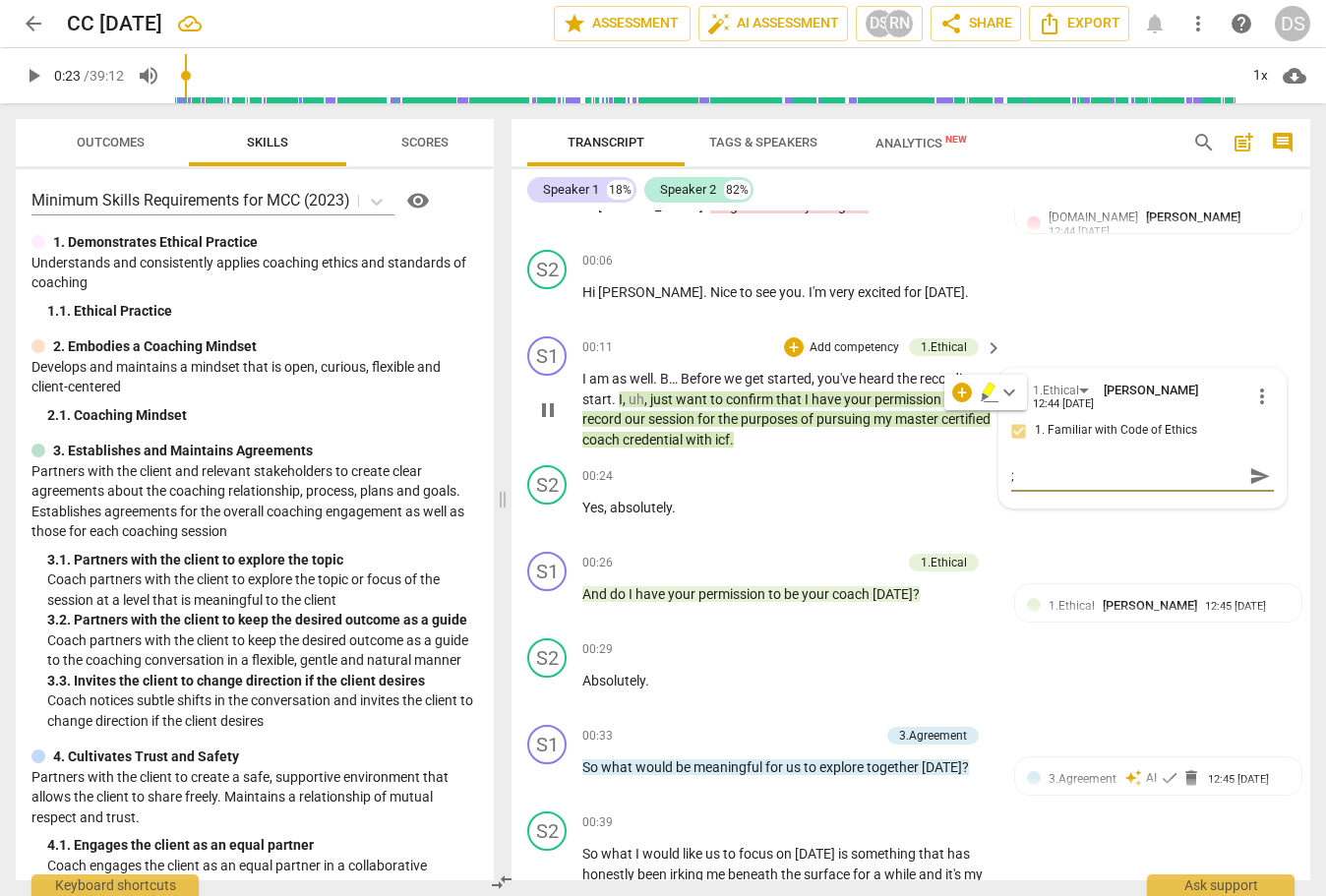 type on "24" 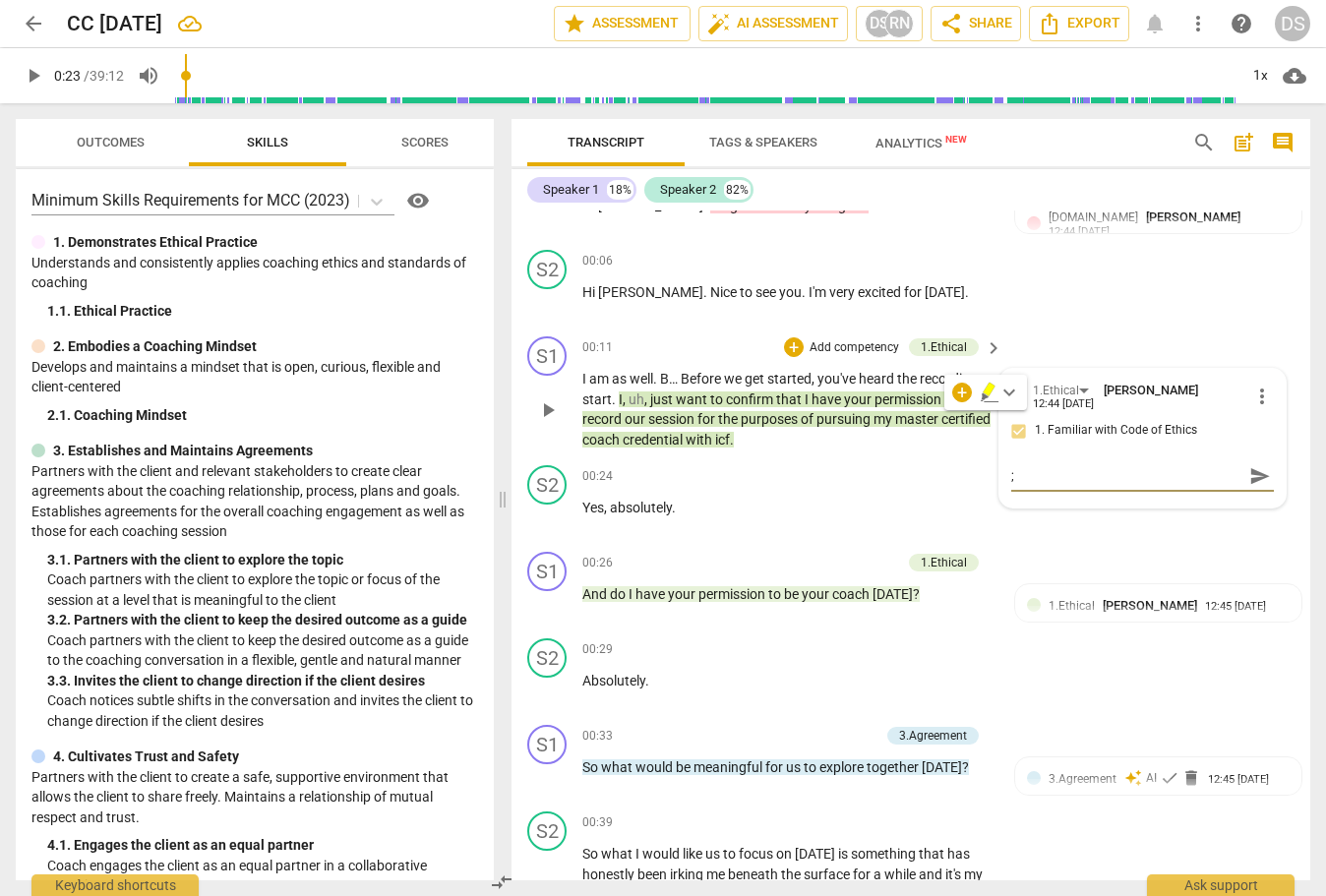 type on ";" 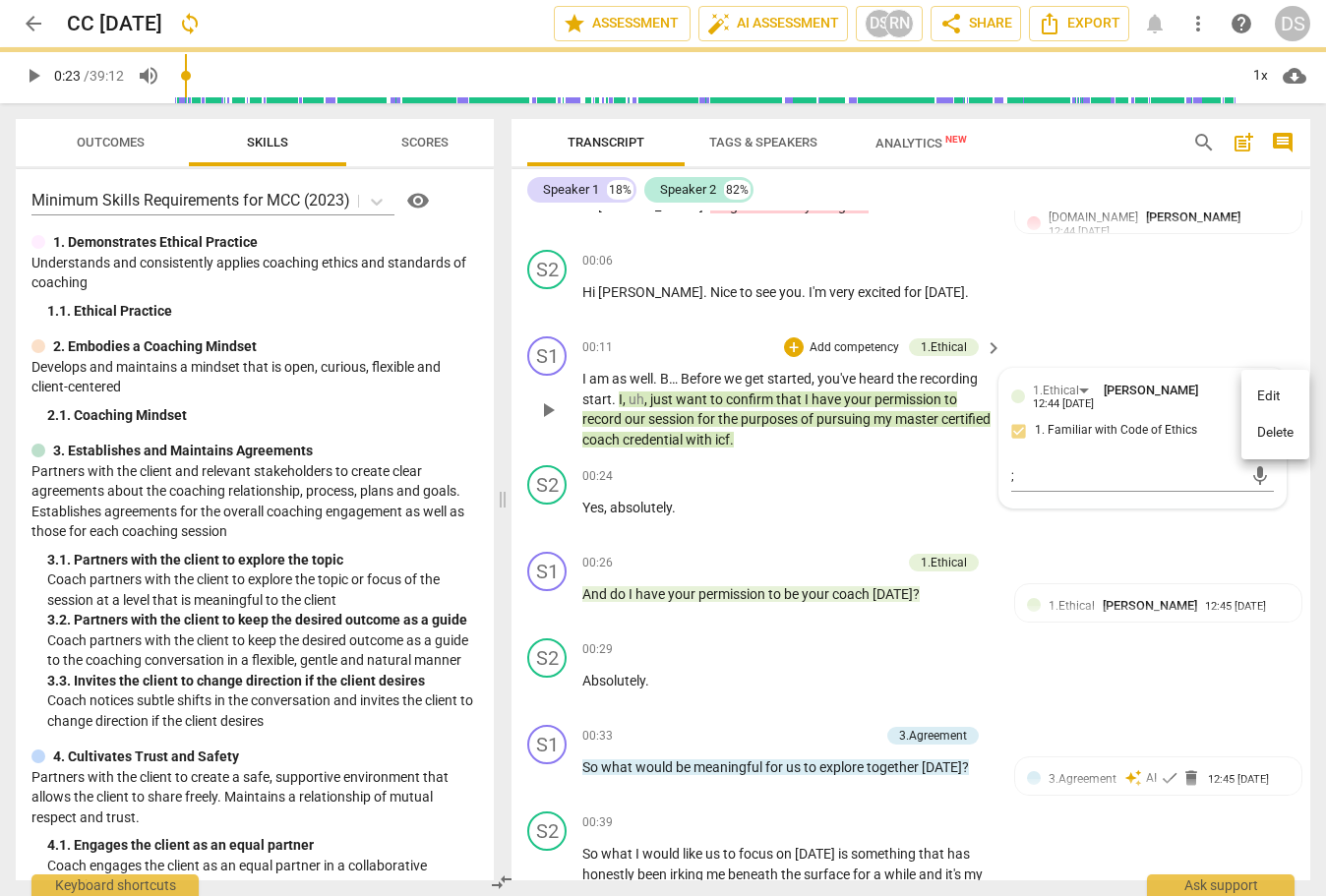 type 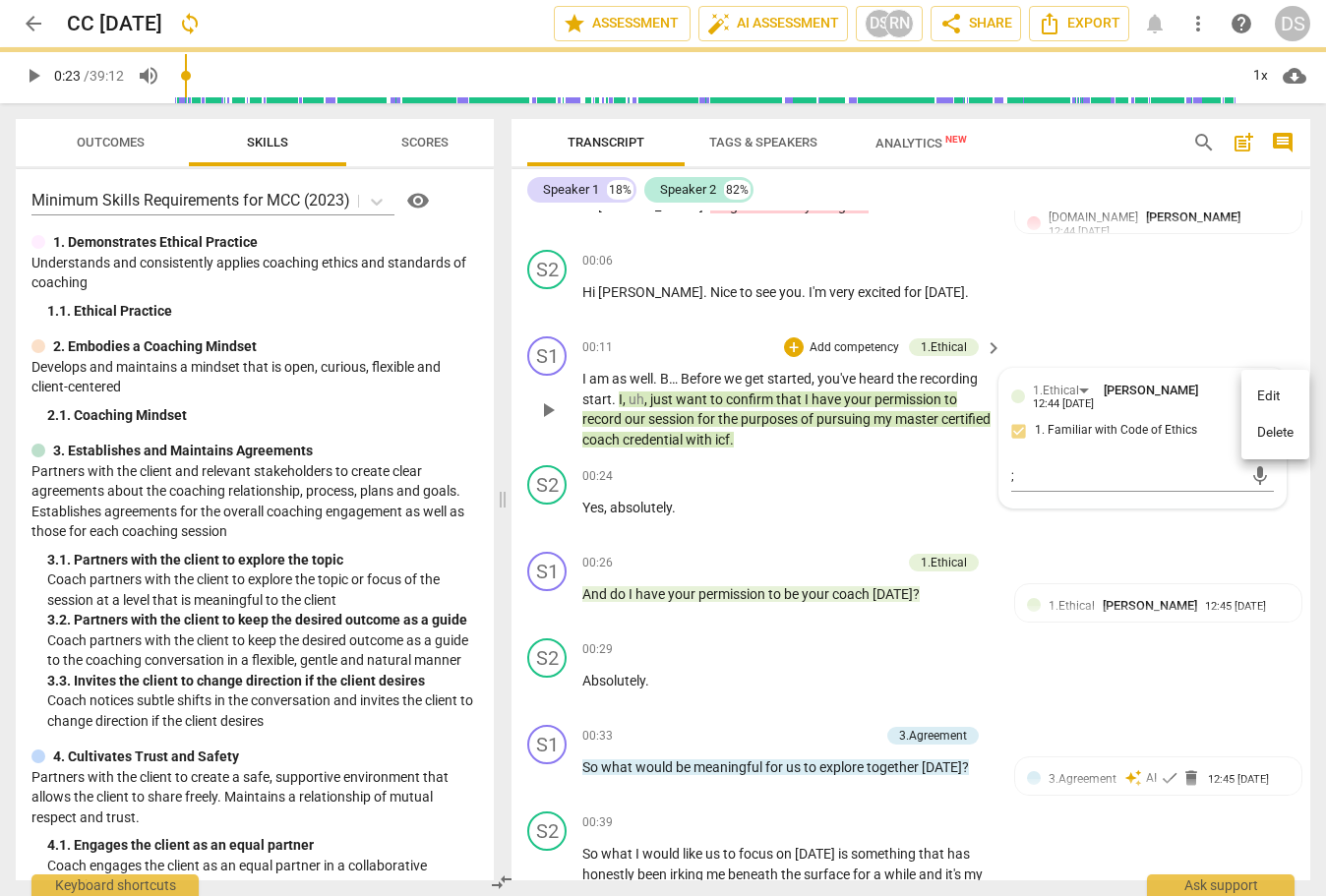 type 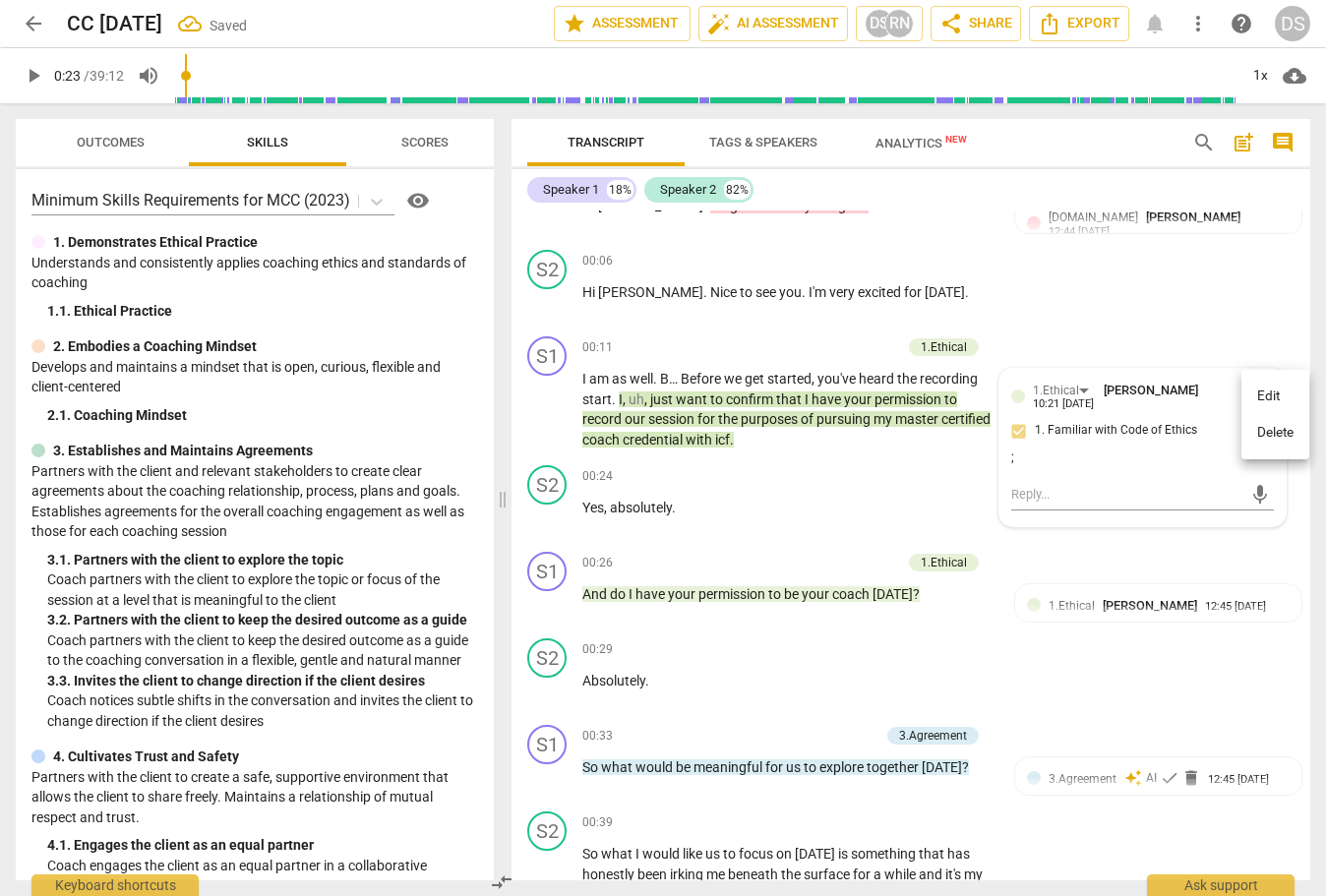 type 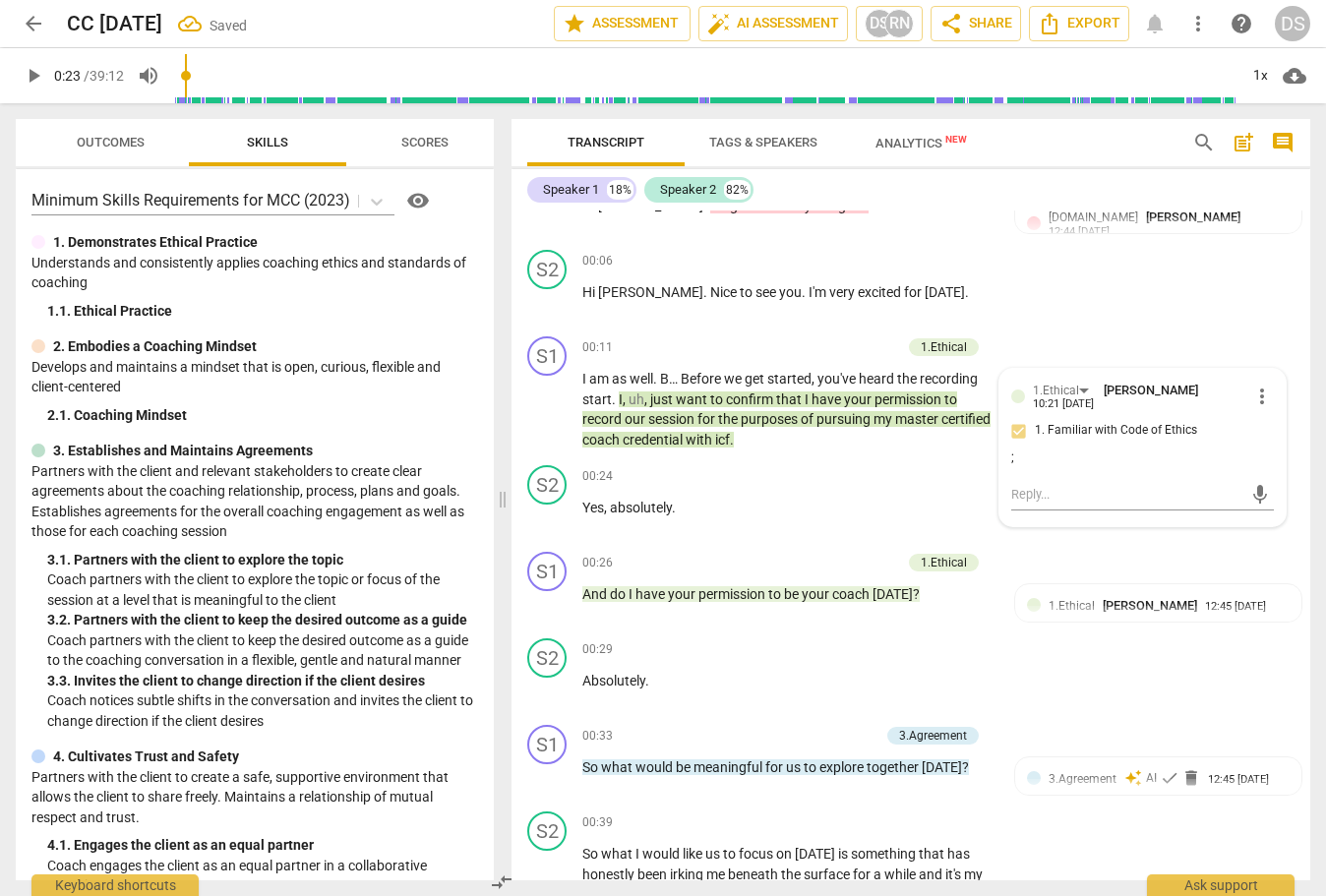 click on "S2 play_arrow pause 00:06 + Add competency keyboard_arrow_right Hi   [PERSON_NAME] .   [GEOGRAPHIC_DATA]   to   see   you .   I'm   very   excited   for   [DATE] ." at bounding box center [911, 285] 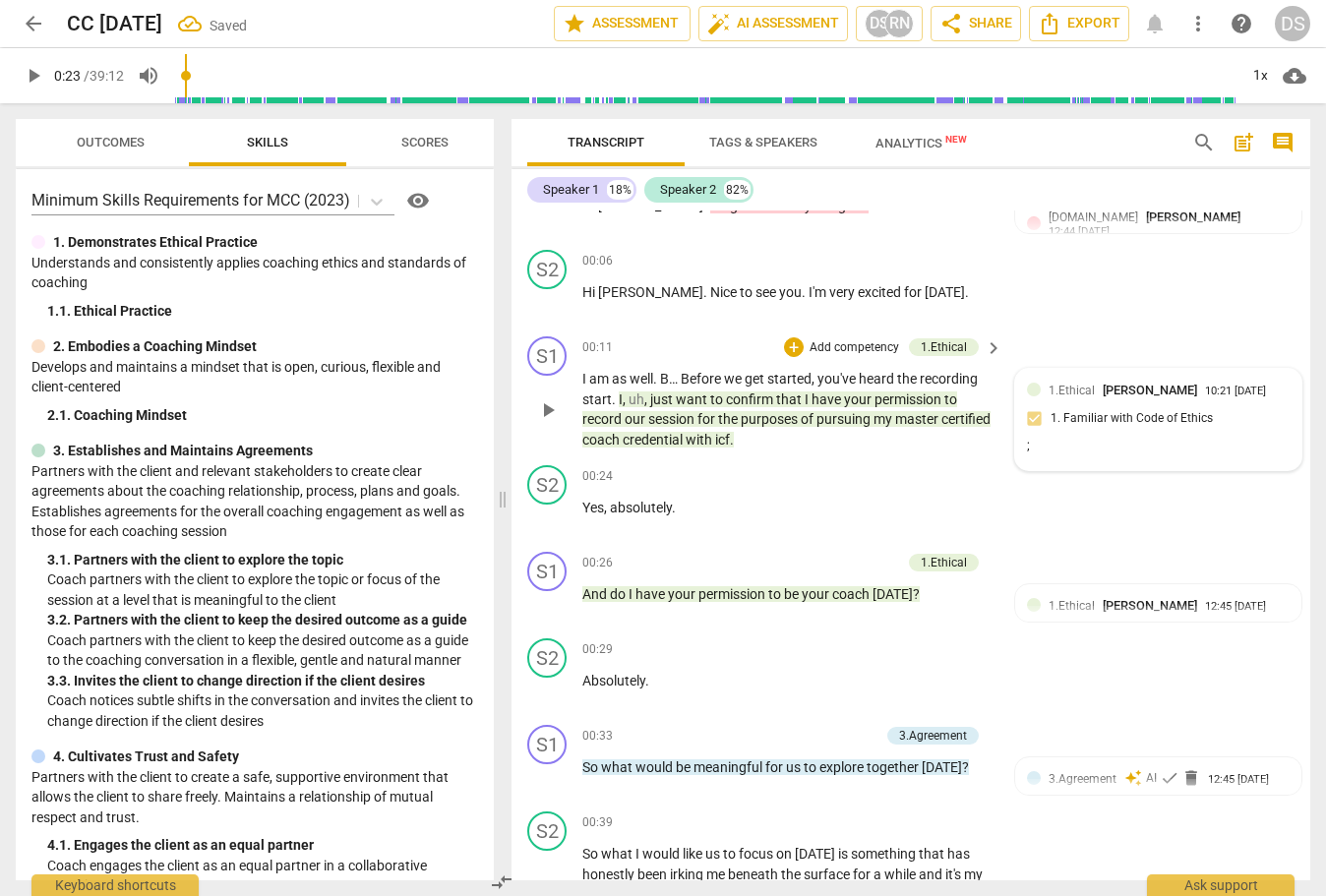 click on "1.Ethical [PERSON_NAME] 10:21 [DATE] 1. Familiar with Code of Ethics ;" at bounding box center (1158, 419) 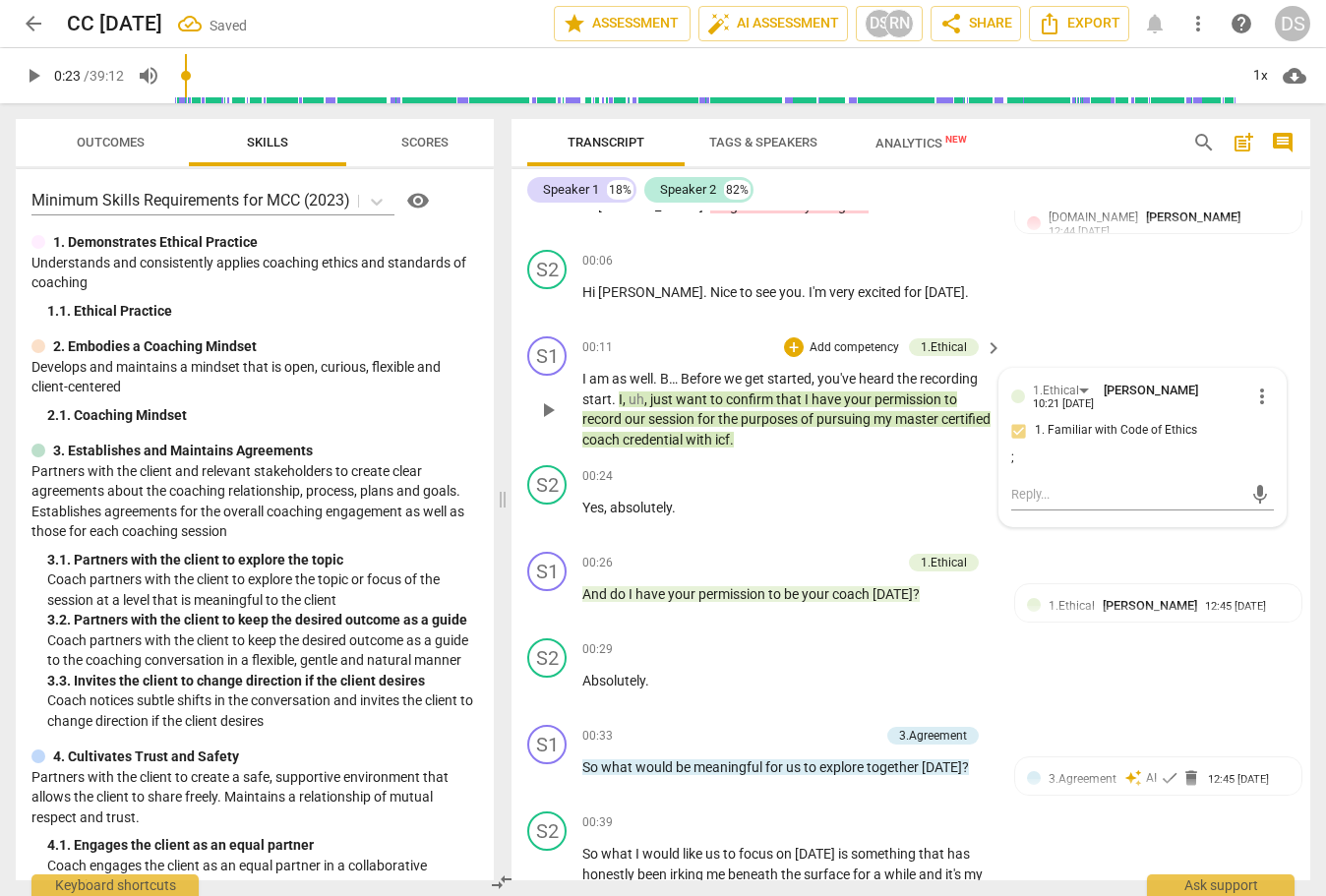 click on ";" at bounding box center (1142, 457) 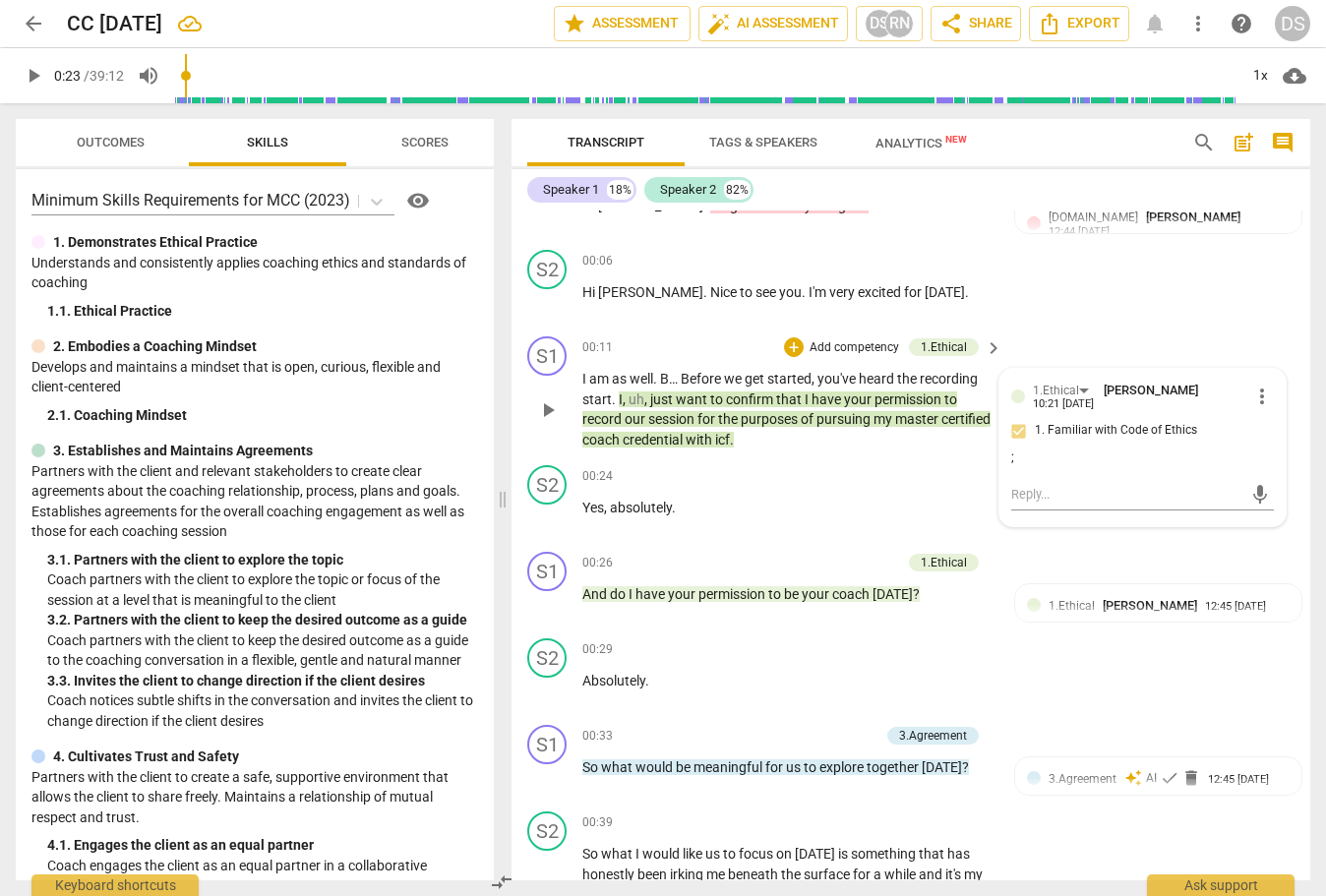 click on ";" at bounding box center (1142, 457) 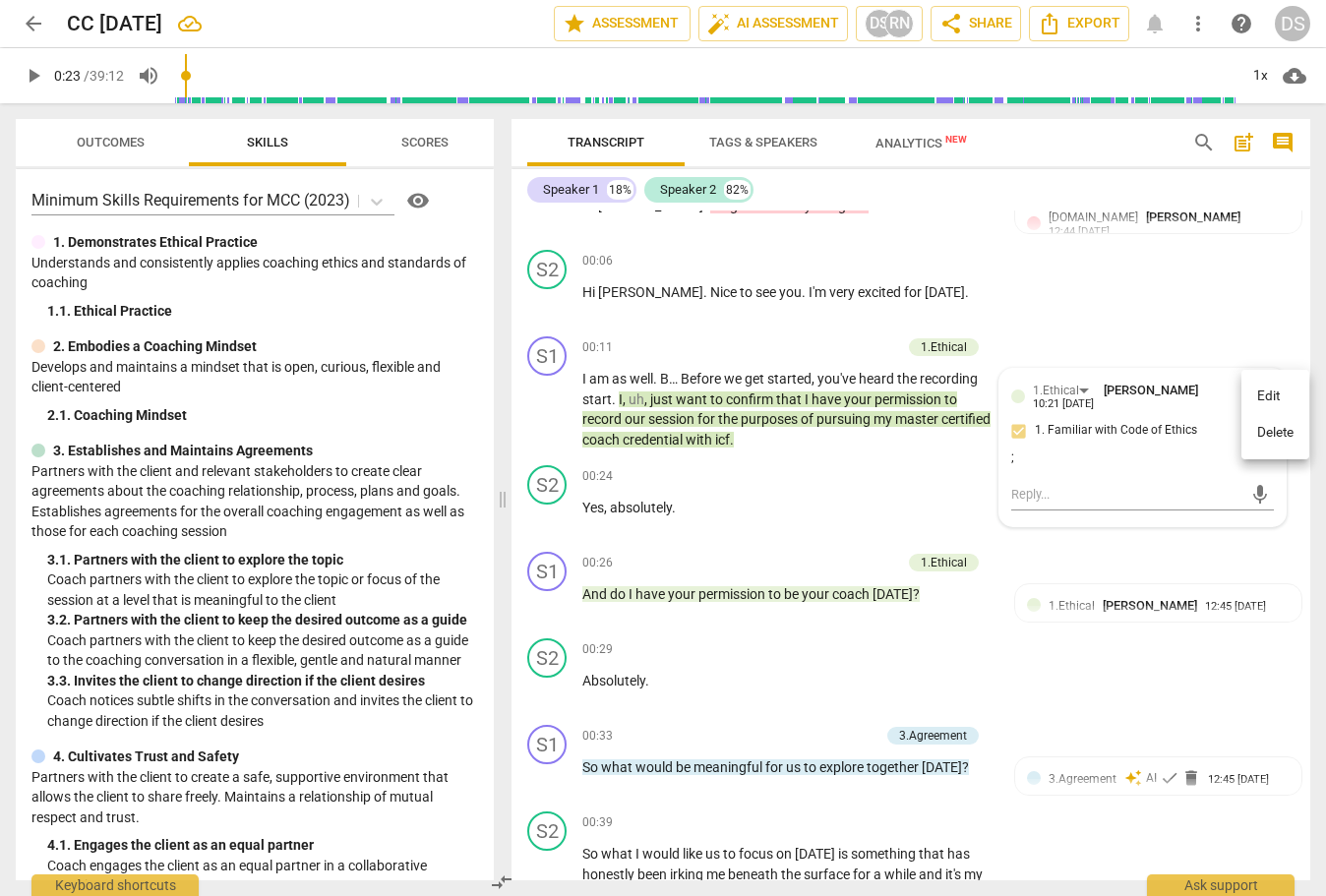 click on "Delete" at bounding box center (1275, 433) 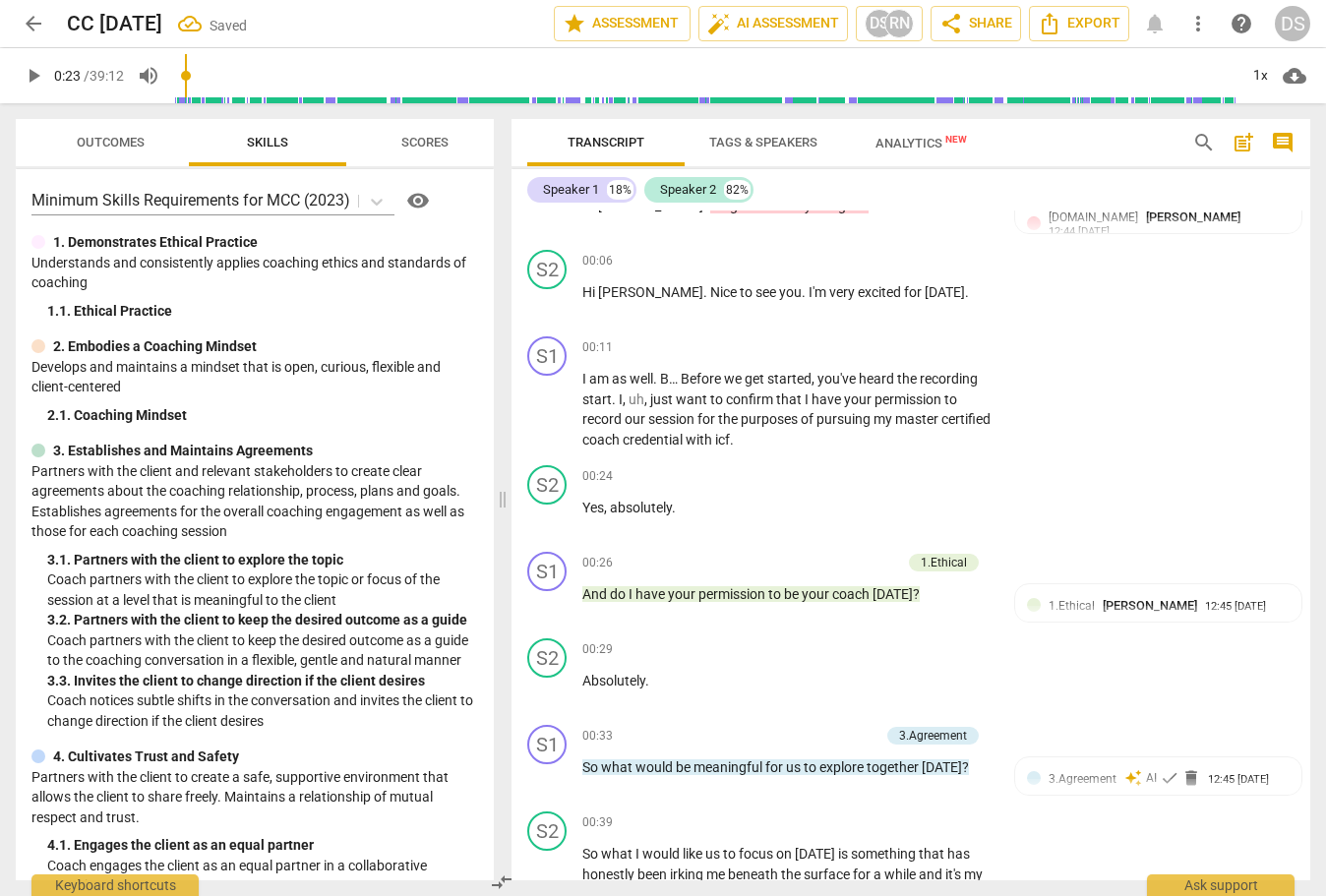 click on "master" at bounding box center [918, 419] 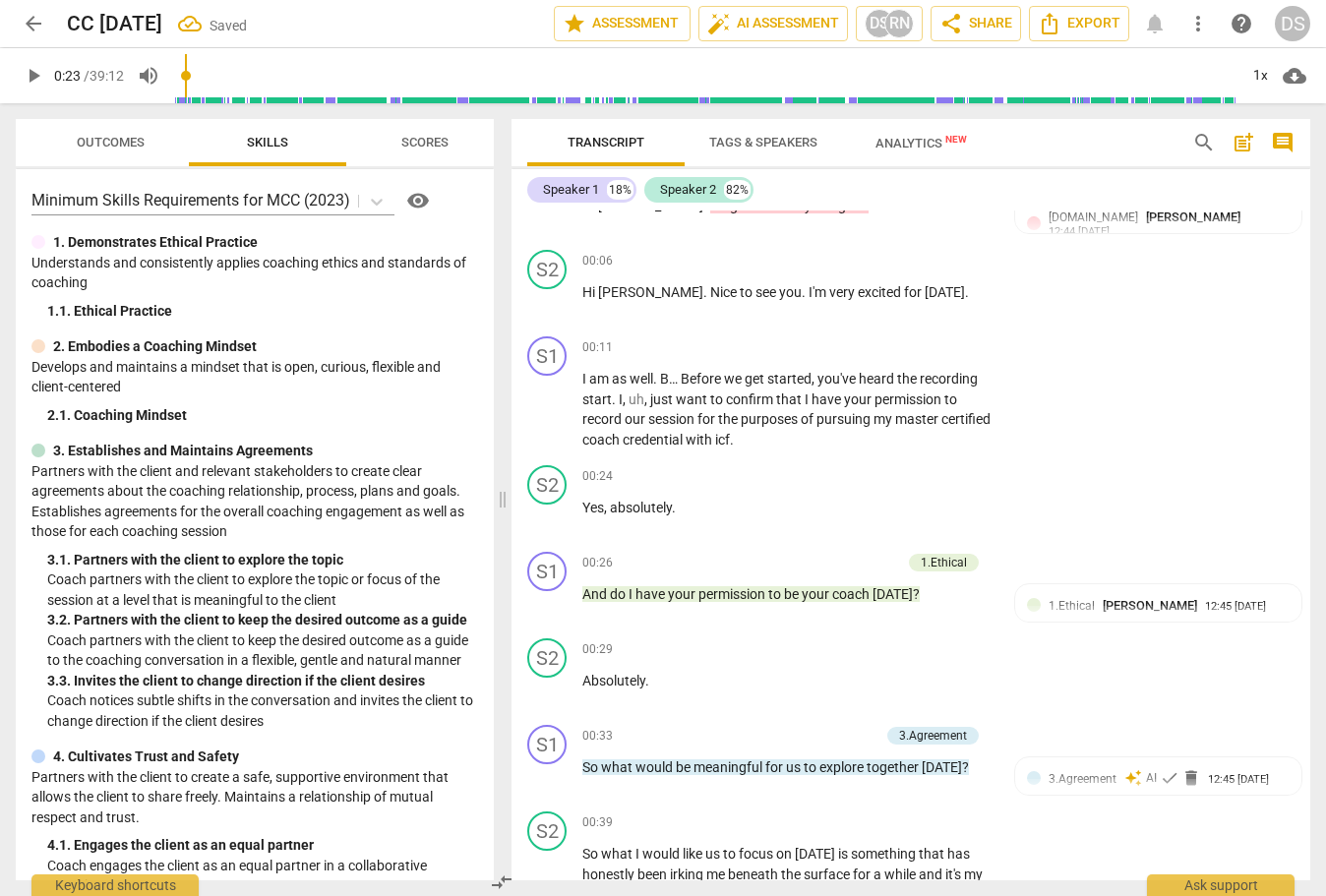 type 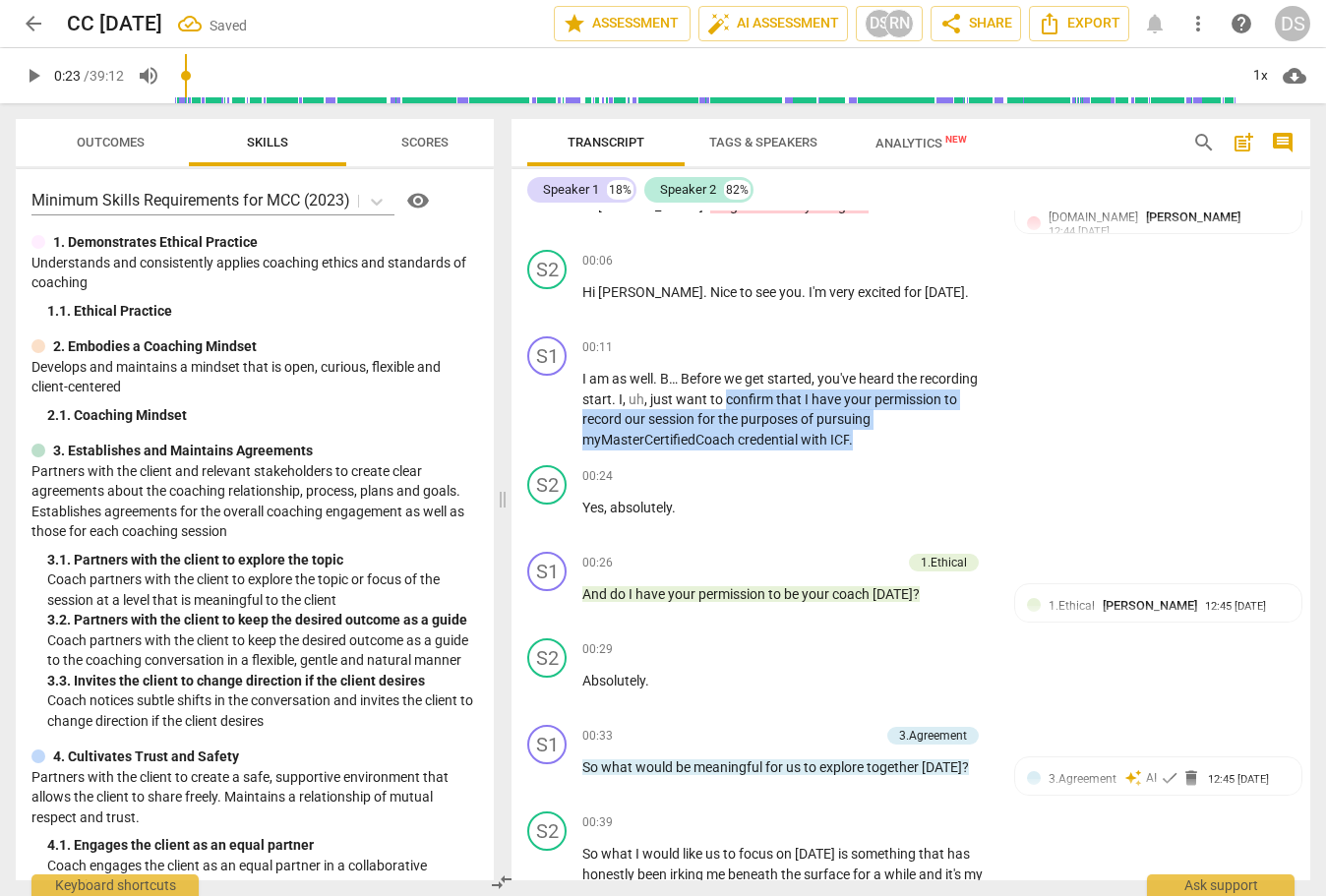 drag, startPoint x: 820, startPoint y: 444, endPoint x: 725, endPoint y: 395, distance: 106.89247 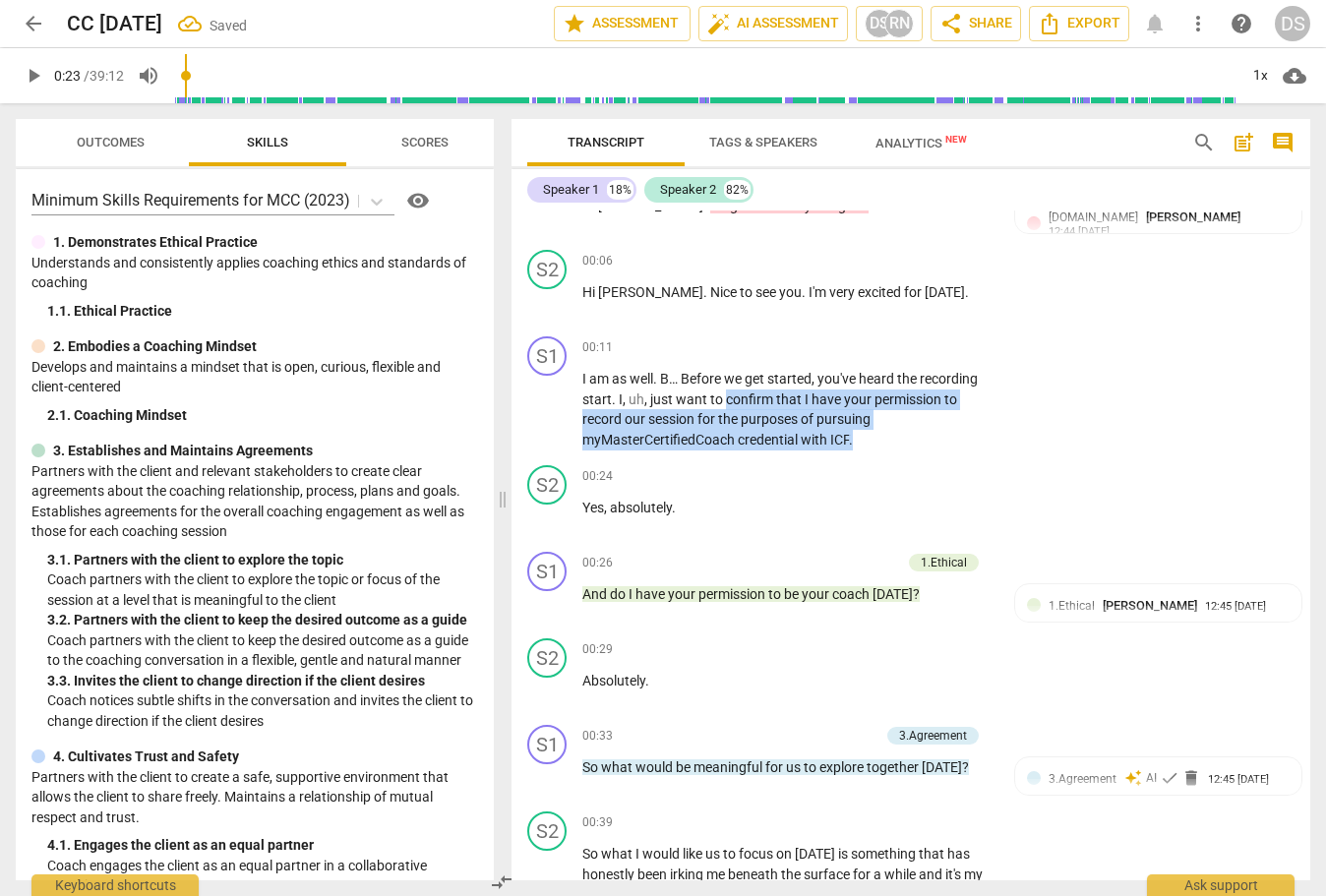 click on "I   am   as   well .   B…   Before   we   get   started ,   you've   heard   the   recording   start .   I ,   uh ,   just   want   to   confirm   that   I   have   your   permission   to   record   our   session   for   the   purposes   of   pursuing   my  M aster  C ertified  C oach   credential   with   ICF ." at bounding box center [787, 409] 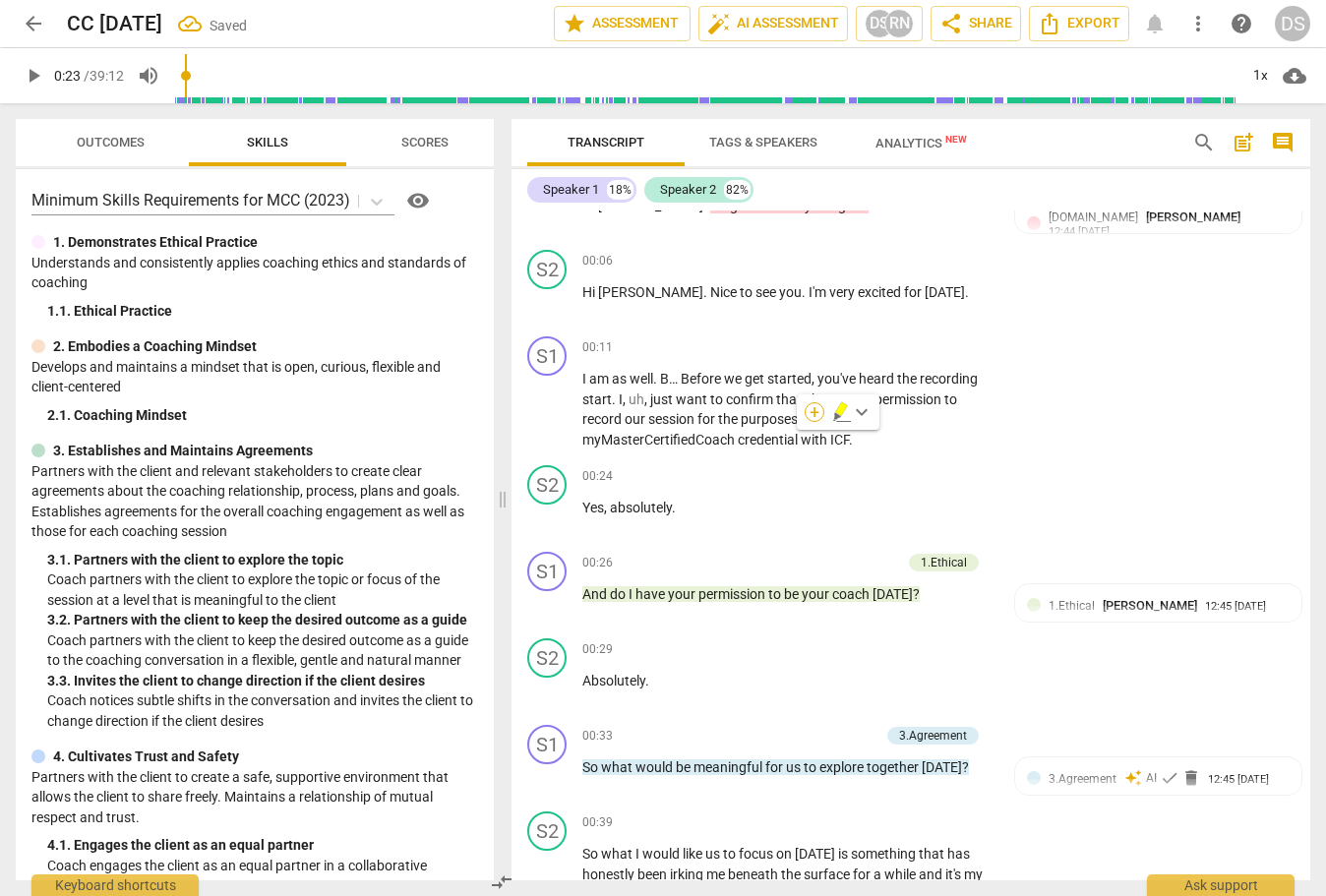 click on "+" at bounding box center (814, 412) 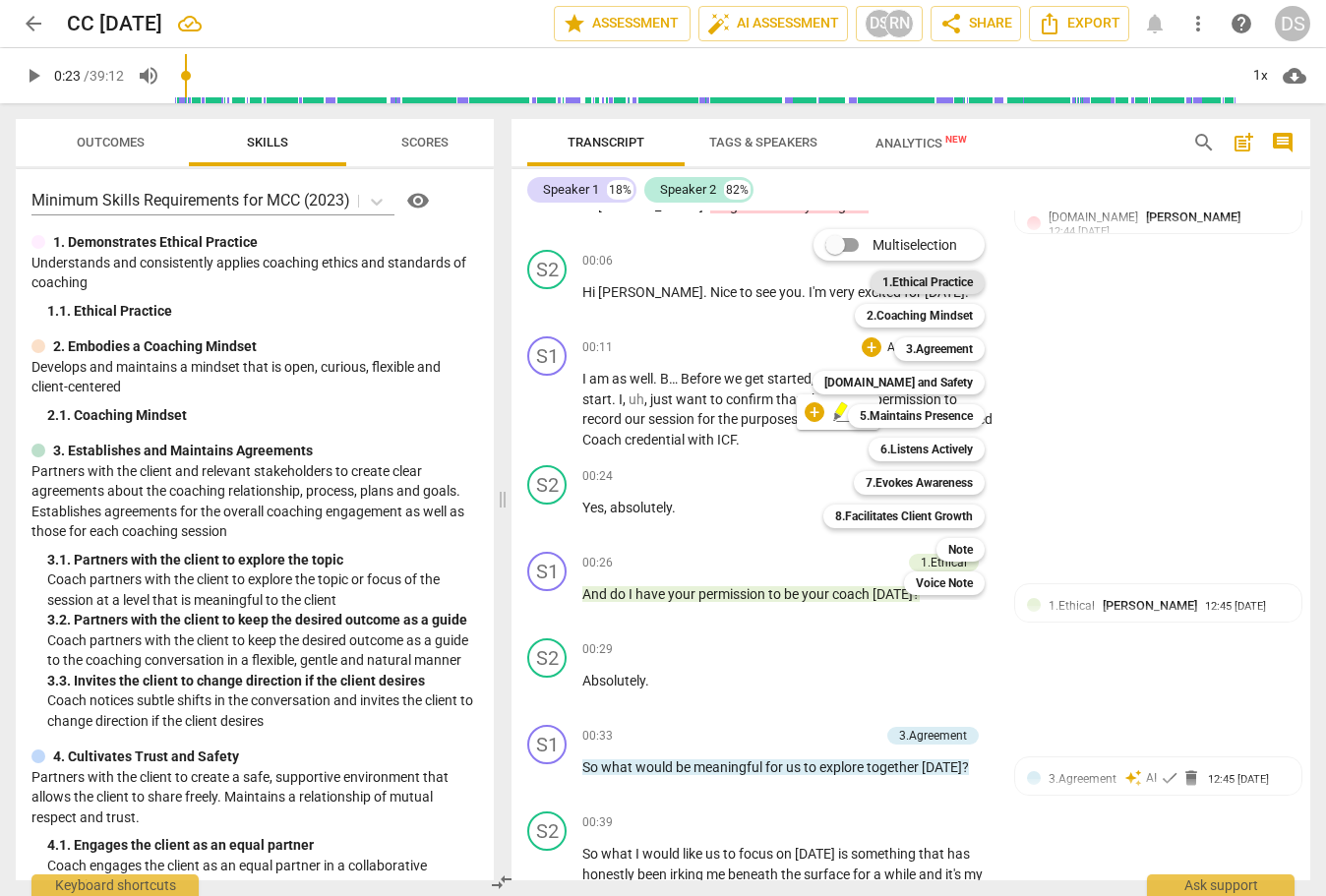 click on "1.Ethical Practice" at bounding box center [928, 282] 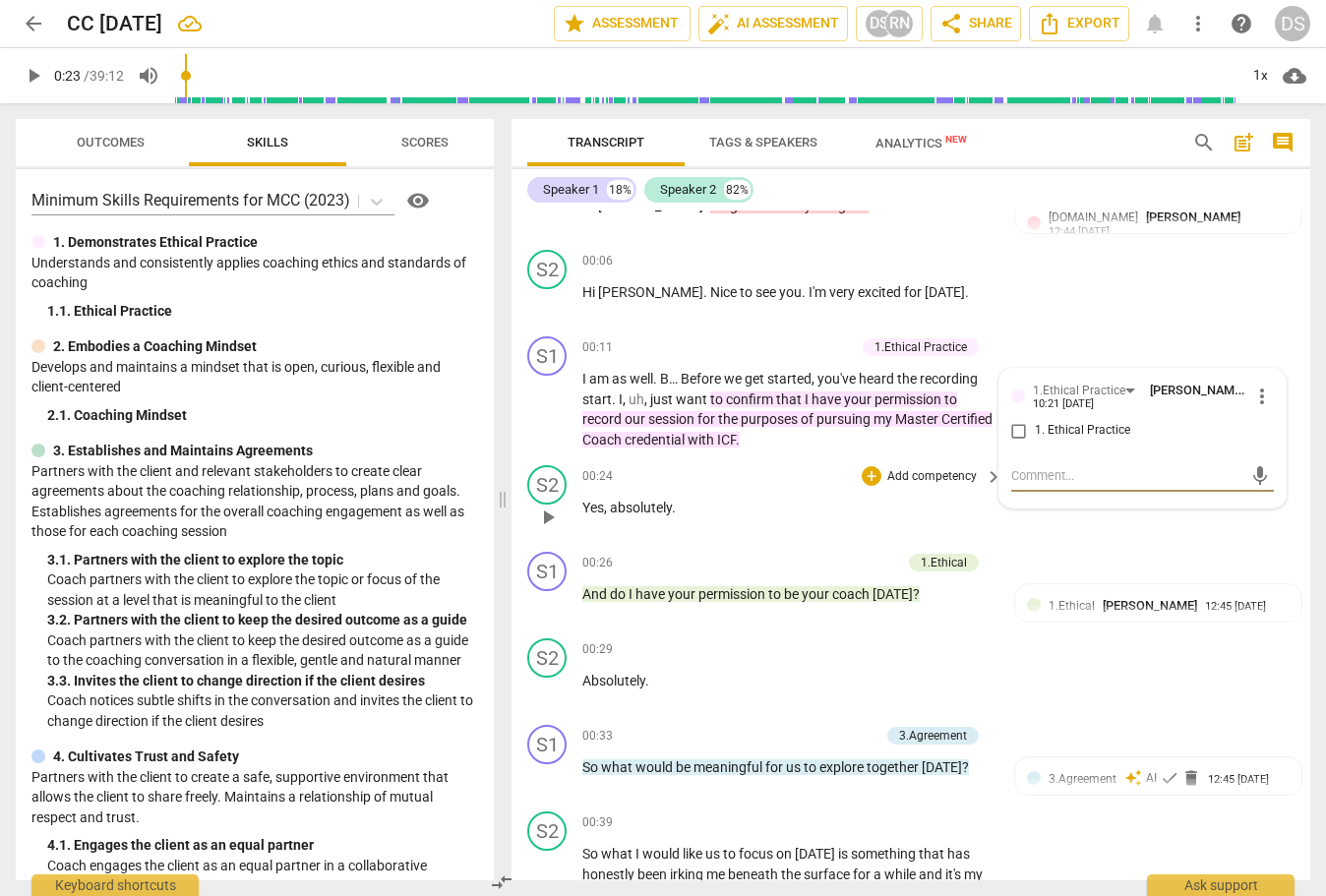 click on "00:24 + Add competency keyboard_arrow_right Yes ,   absolutely ." at bounding box center [793, 501] 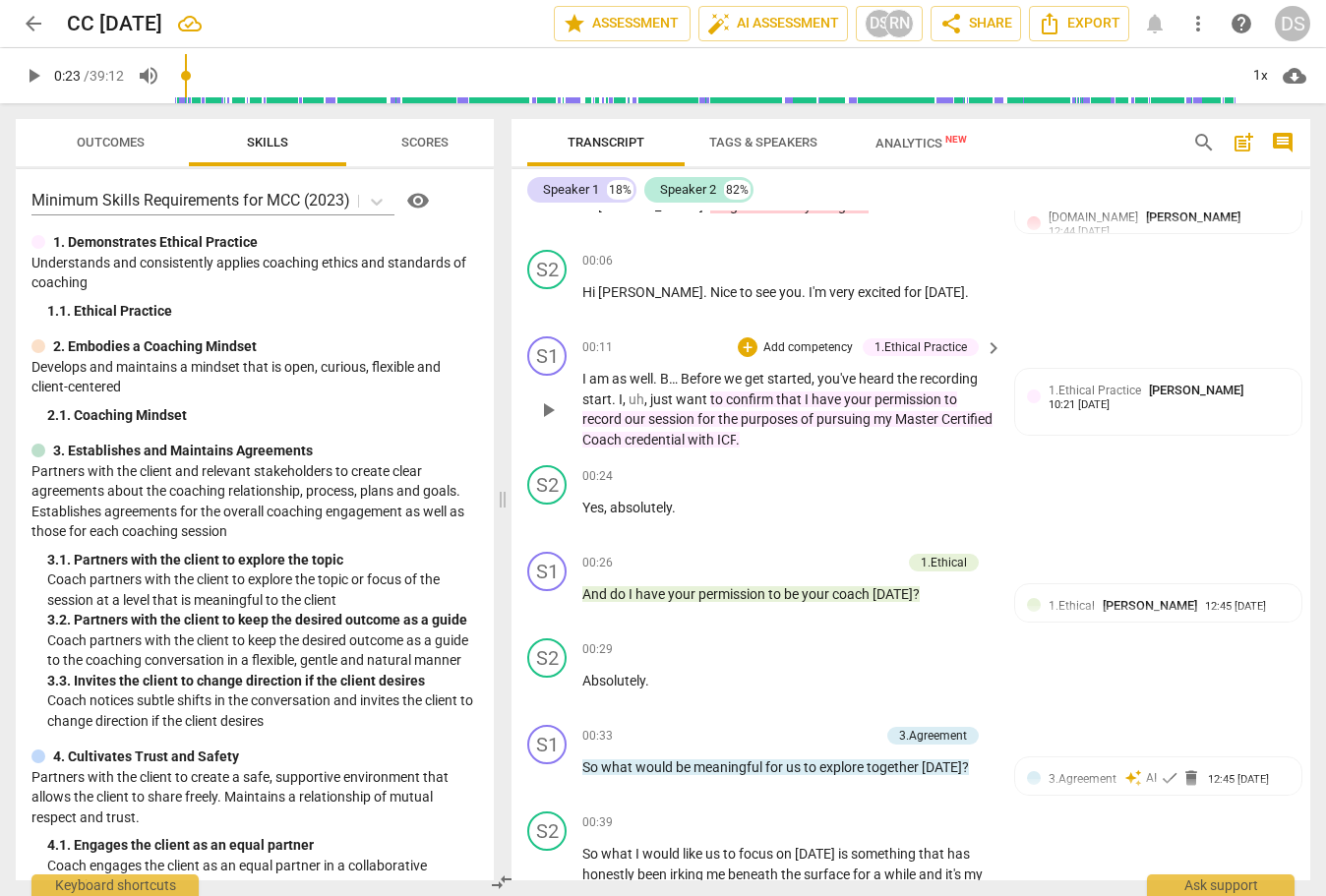click on "with" at bounding box center (702, 440) 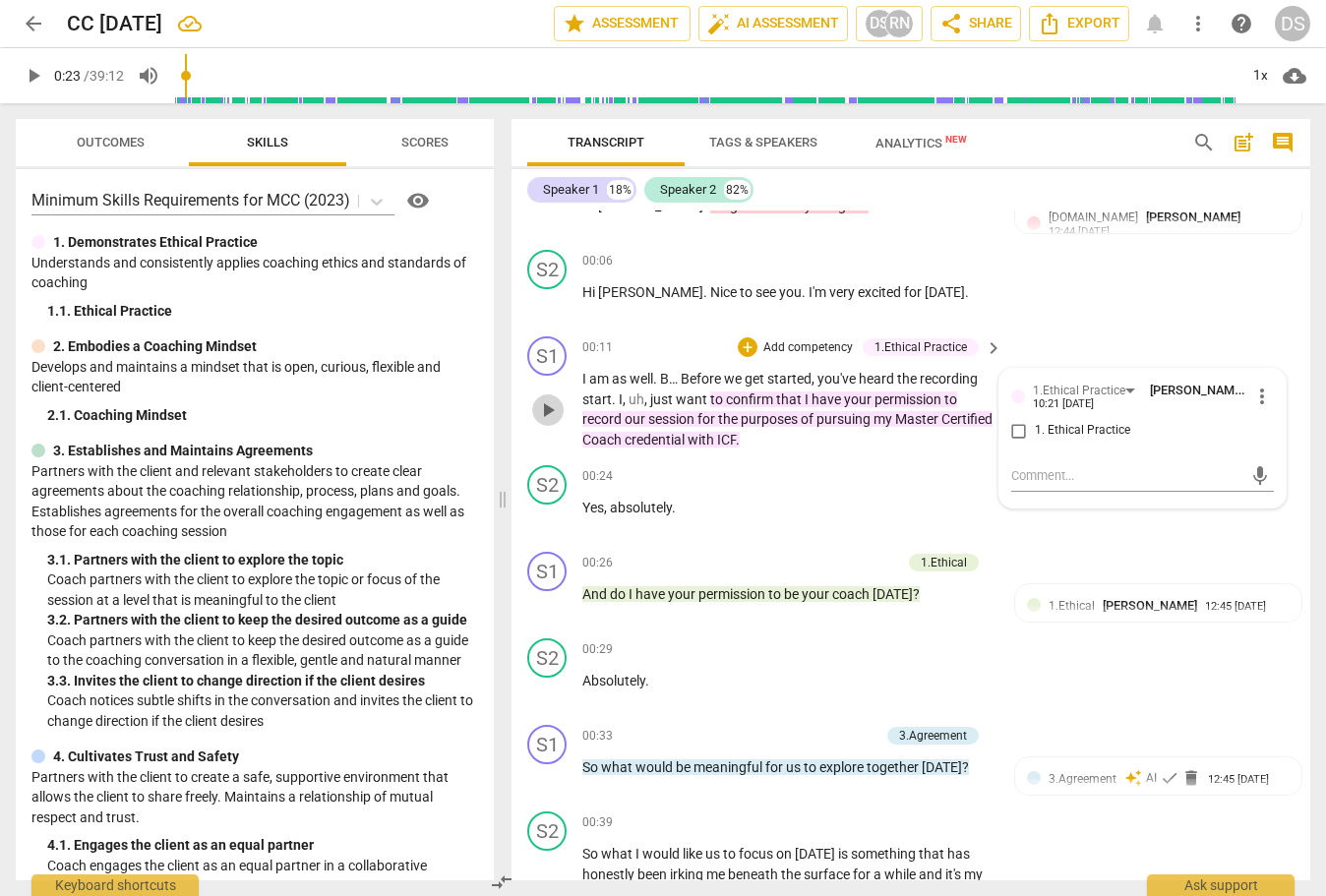 click on "play_arrow" at bounding box center (548, 410) 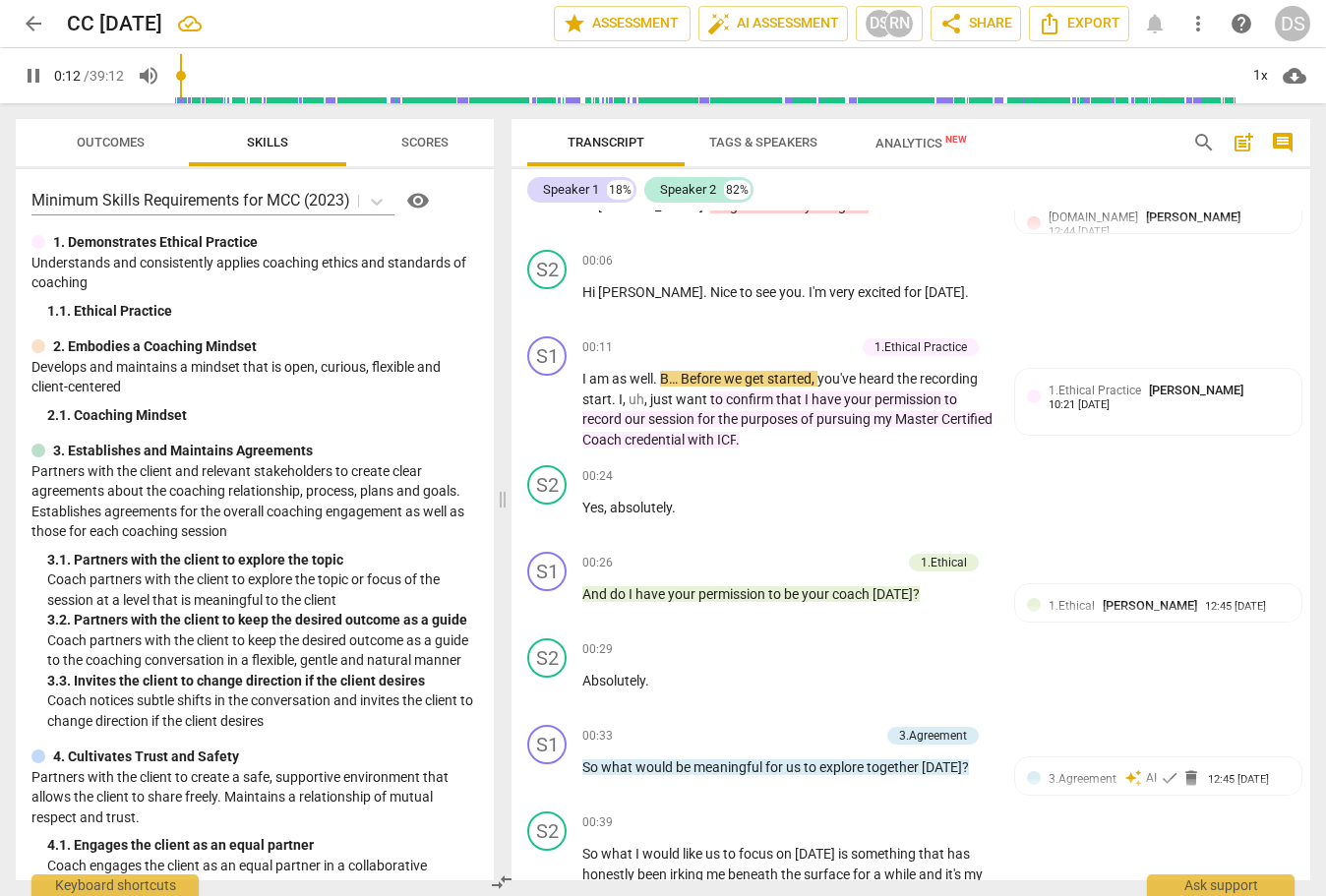 click on "ICF" at bounding box center [726, 440] 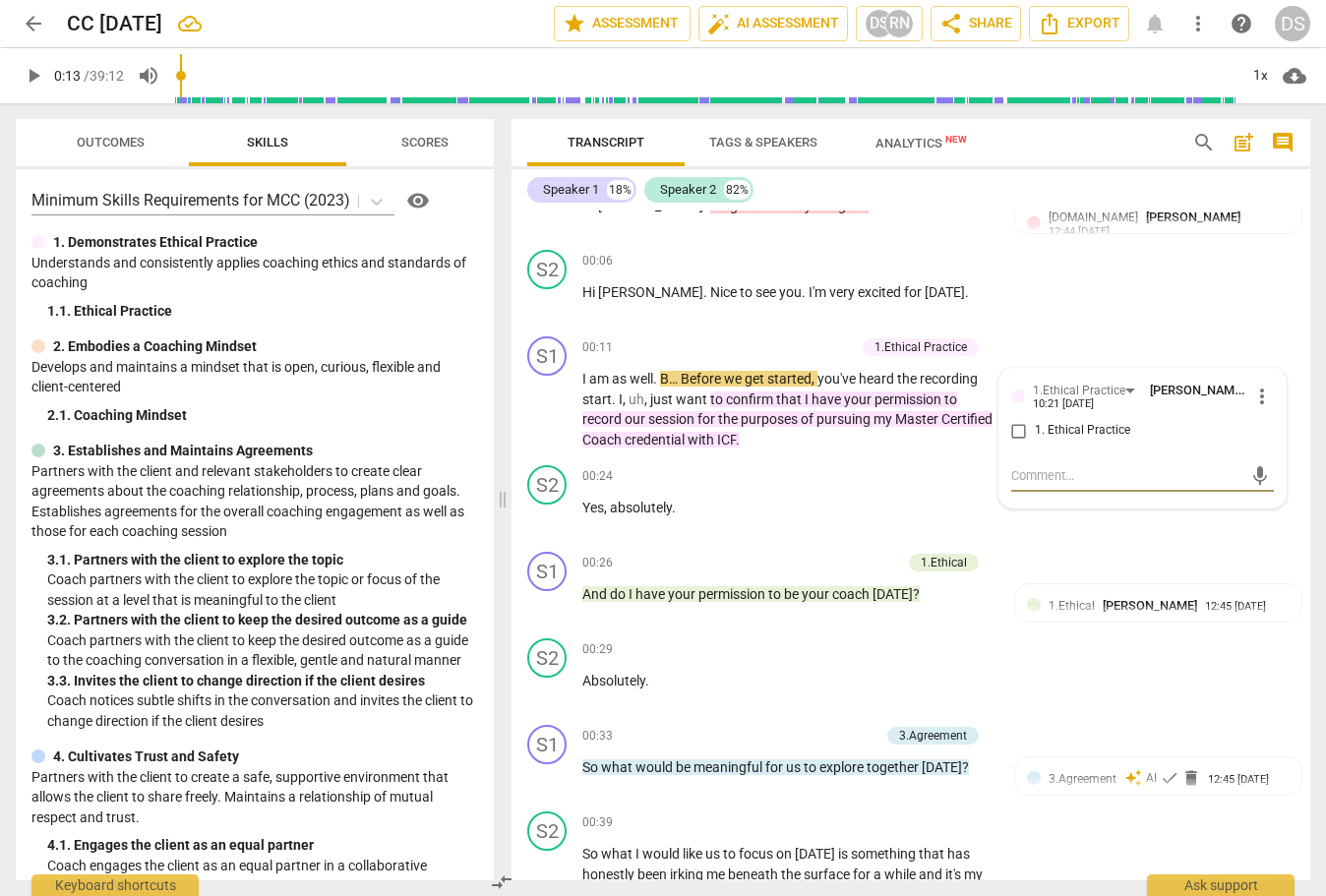 click on "ICF" at bounding box center (726, 440) 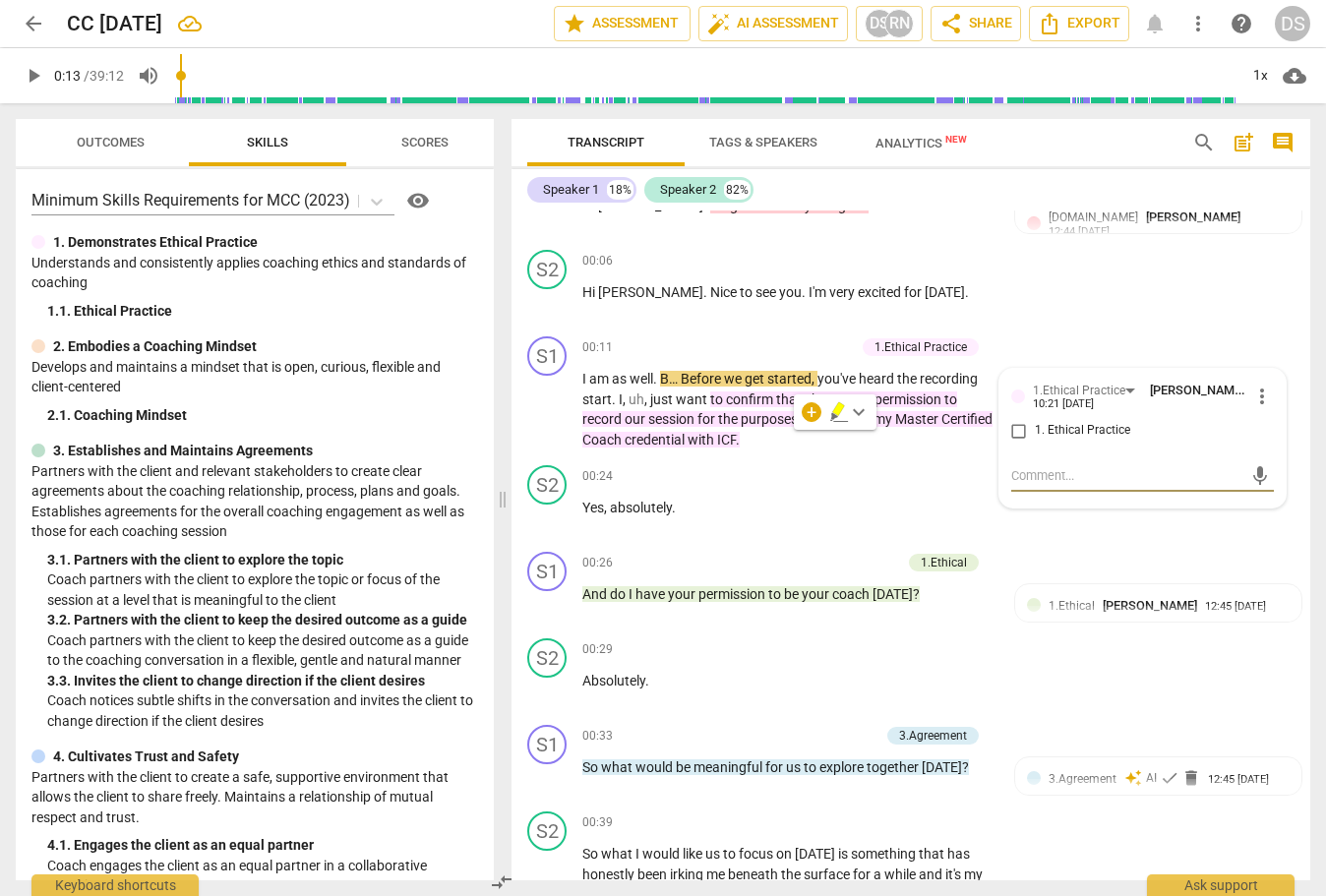 click on "ICF" at bounding box center [726, 440] 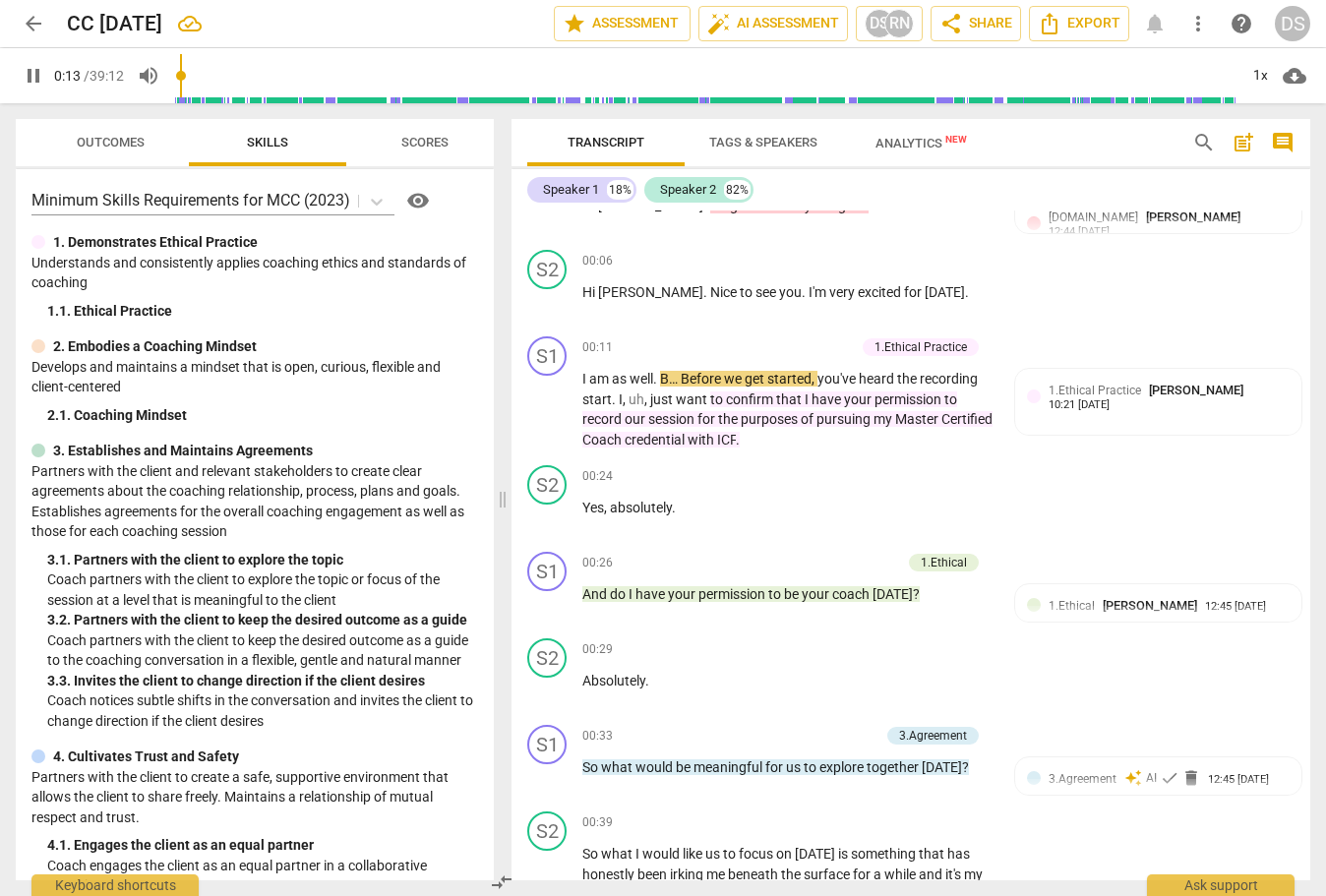click on "I   am   as   well .   B…   Before   we   get   started ,   you've   heard   the   recording   start .   I ,   uh ,   just   want   to   confirm   that   I   have   your   permission   to   record   our   session   for   the   purposes   of   pursuing   my   Master   Certified   Coach   credential   with   ICF ." at bounding box center [787, 409] 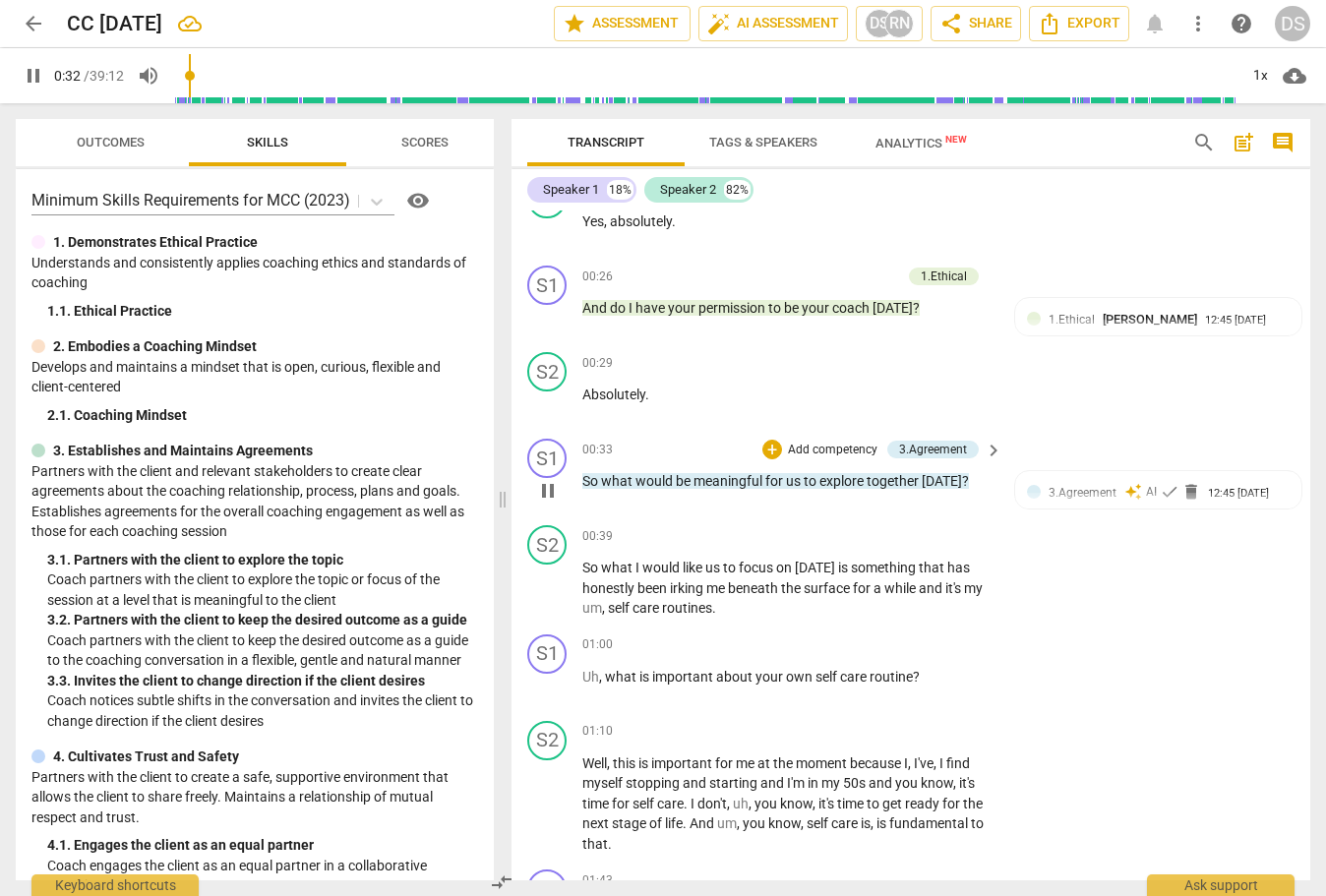 scroll, scrollTop: 355, scrollLeft: 0, axis: vertical 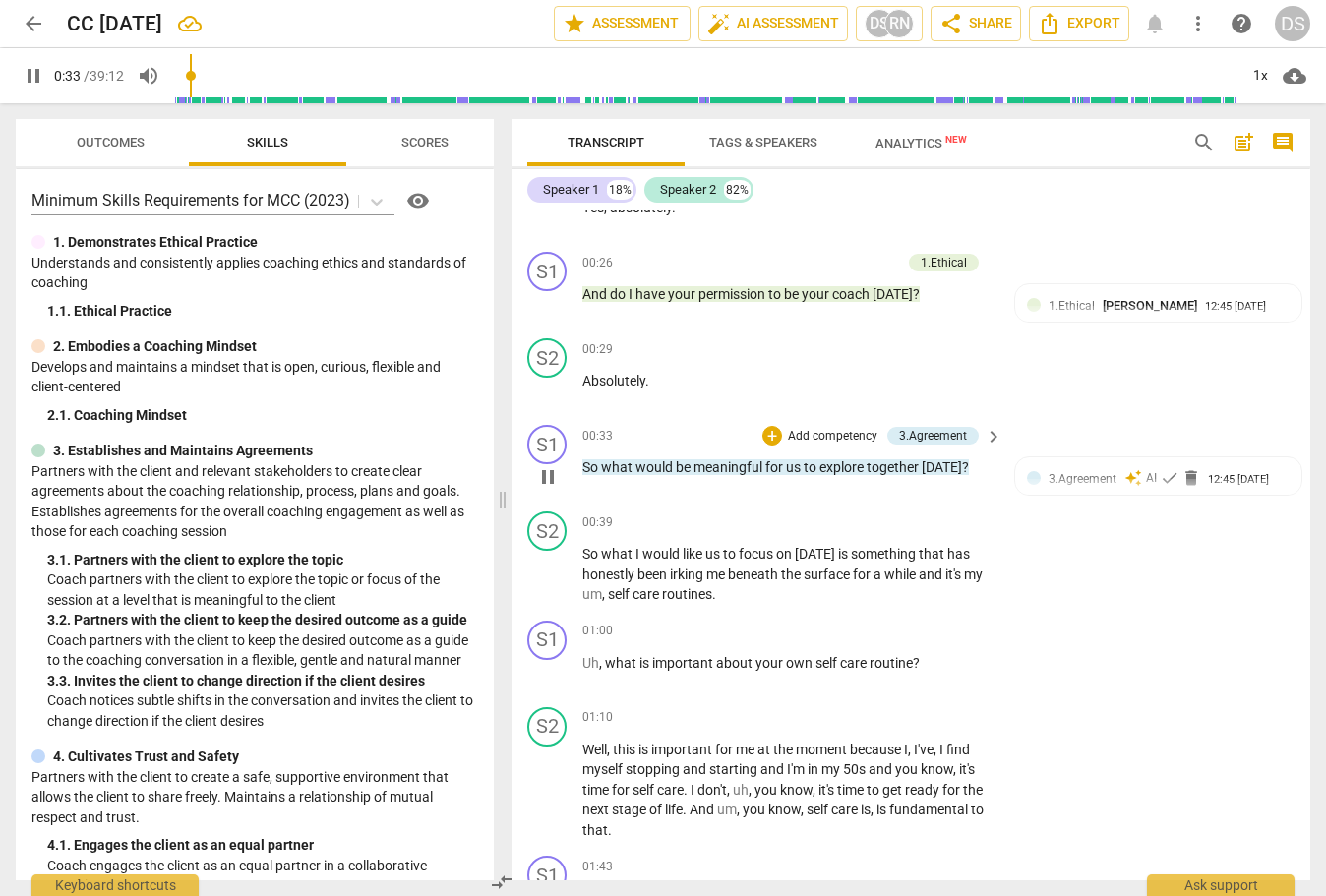 click on "S1 play_arrow pause 00:02 + Add competency [DOMAIN_NAME] keyboard_arrow_right Hi   [PERSON_NAME] .   It's   great   to   see   you   again . [DOMAIN_NAME] [PERSON_NAME] 12:44 [DATE] 2. Shows support and empathy S2 play_arrow pause 00:06 + Add competency keyboard_arrow_right Hi   [PERSON_NAME] .   [GEOGRAPHIC_DATA]   to   see   you .   I'm   very   excited   for   [DATE] . S1 play_arrow pause 00:11 + Add competency 1.Ethical Practice keyboard_arrow_right I   am   as   well .   B…   Before   we   get   started ,   you've   heard   the   recording   start .   I ,   uh ,   just   want   to   confirm   that   I   have   your   permission   to   record   our   session   for   the   purposes   of   pursuing   my   Master   Certified   Coach   credential   with   ICF . 1.Ethical Practice [PERSON_NAME] 10:21 [DATE] S2 play_arrow pause 00:24 + Add competency keyboard_arrow_right Yes ,   absolutely . S1 play_arrow pause 00:26 + Add competency 1.Ethical keyboard_arrow_right And   do   I   have   your   permission   to   be   your   coach   [DATE] ?" at bounding box center [911, 545] 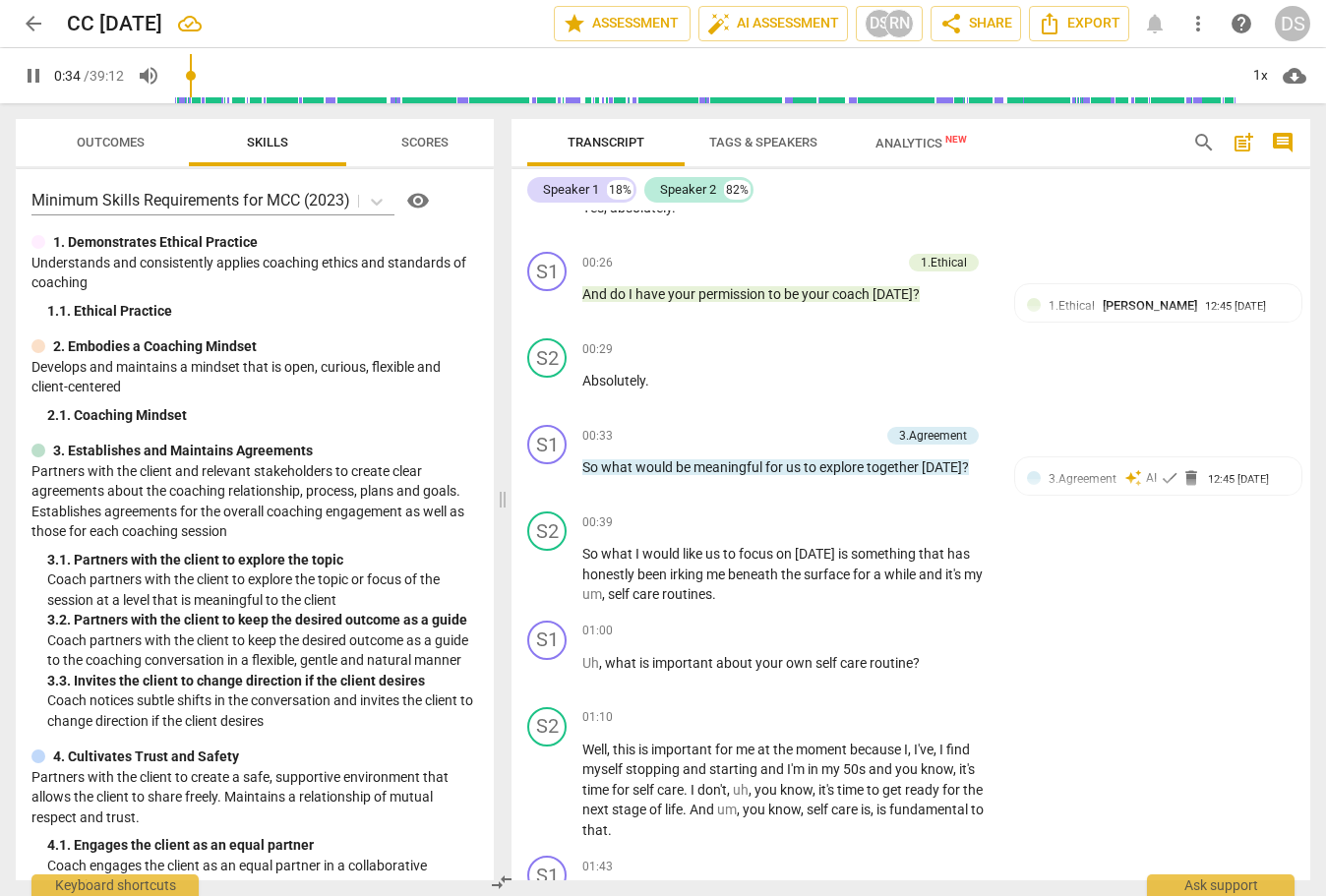 scroll, scrollTop: 0, scrollLeft: 0, axis: both 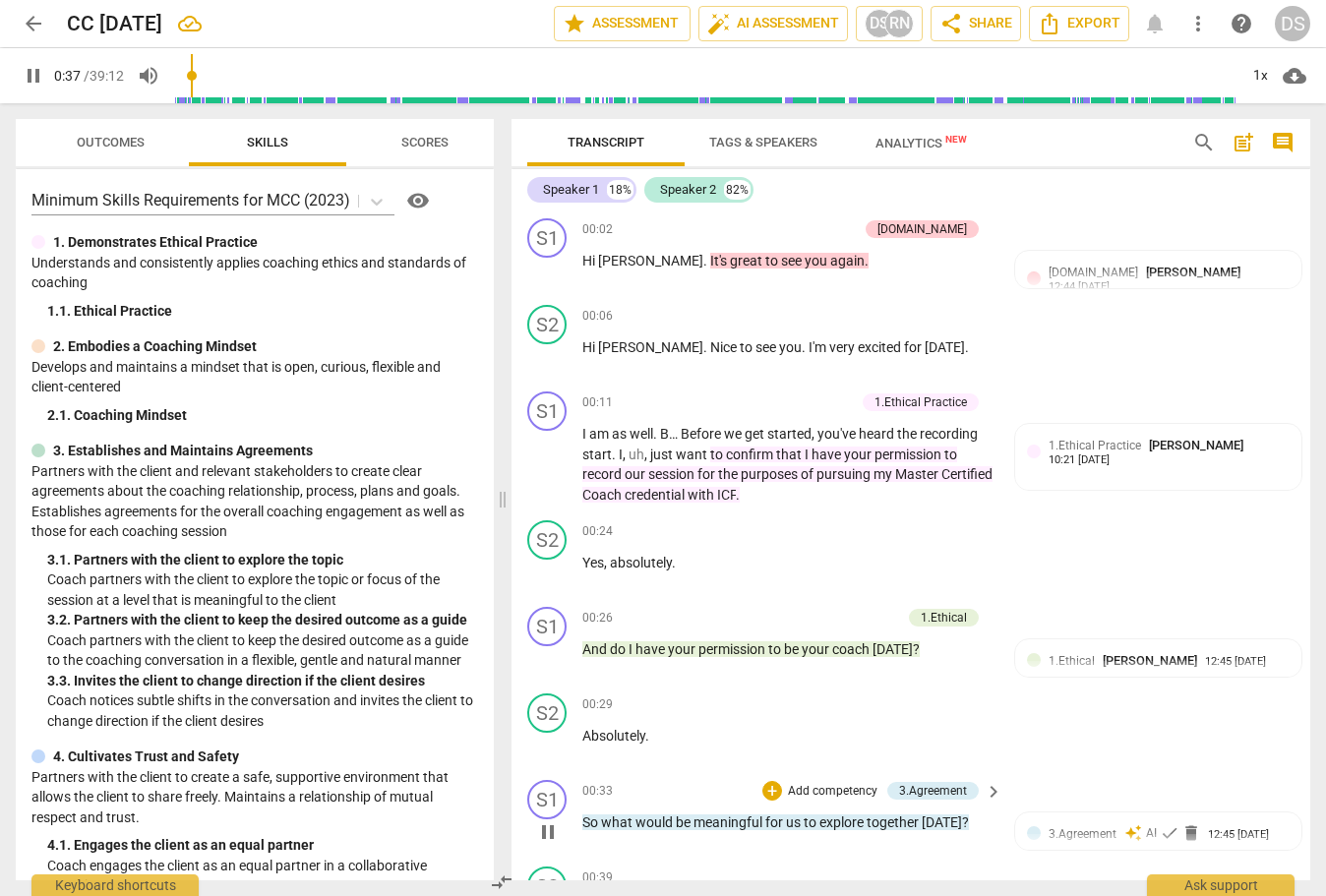 click on "pause" at bounding box center [548, 832] 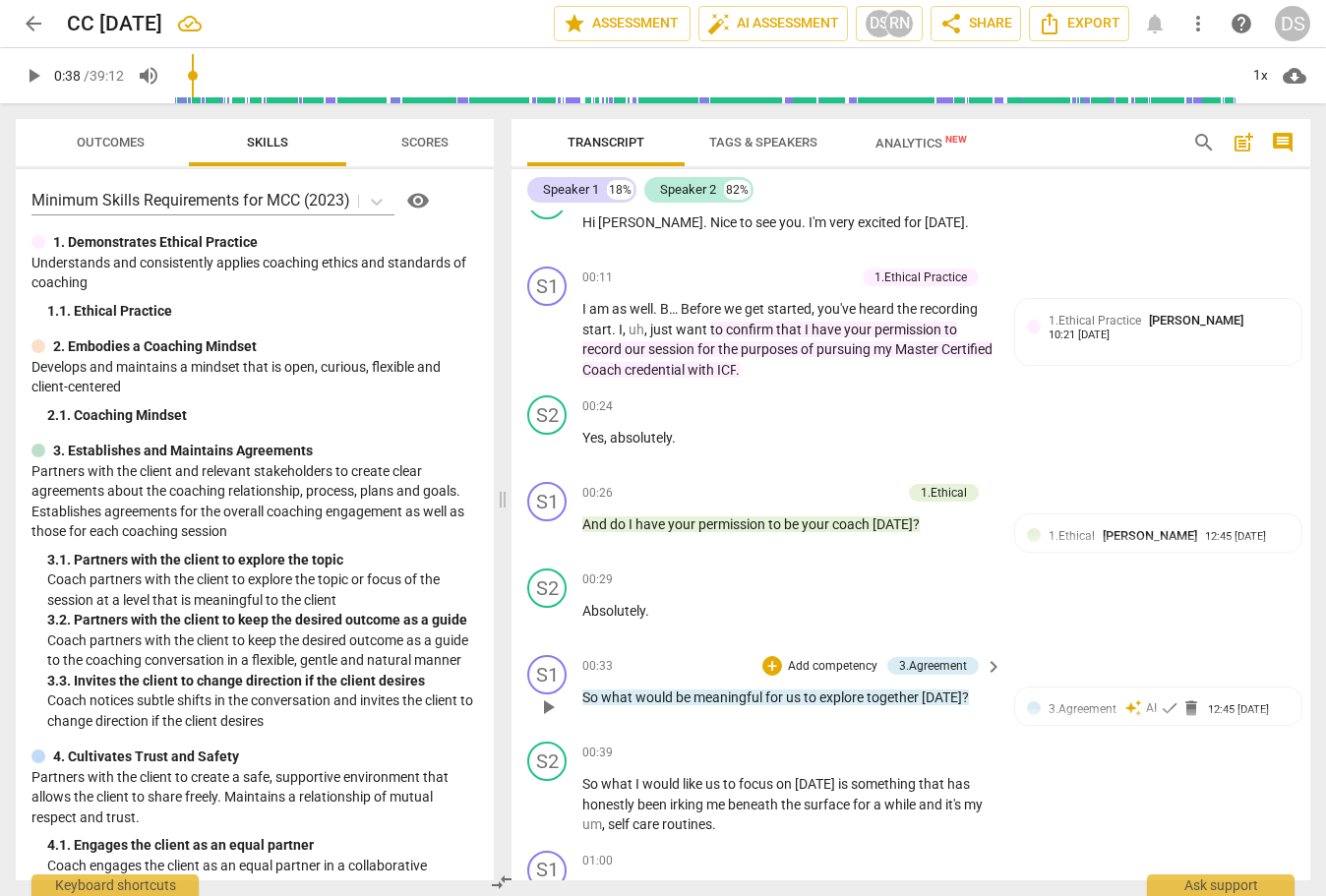 scroll, scrollTop: 129, scrollLeft: 0, axis: vertical 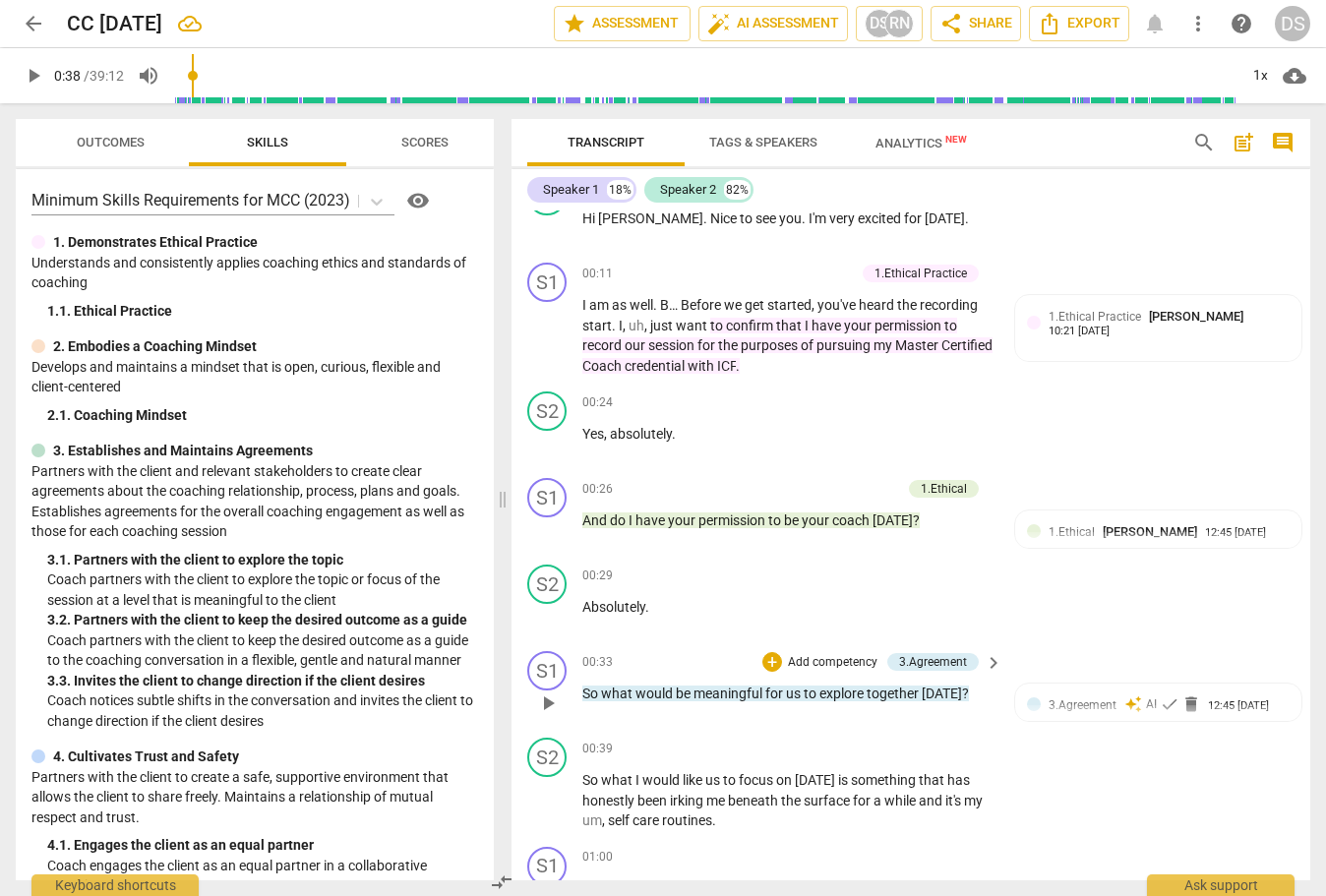 click on "So   what   would   be   meaningful   for   us   to   explore   together   [DATE] ?" at bounding box center [787, 693] 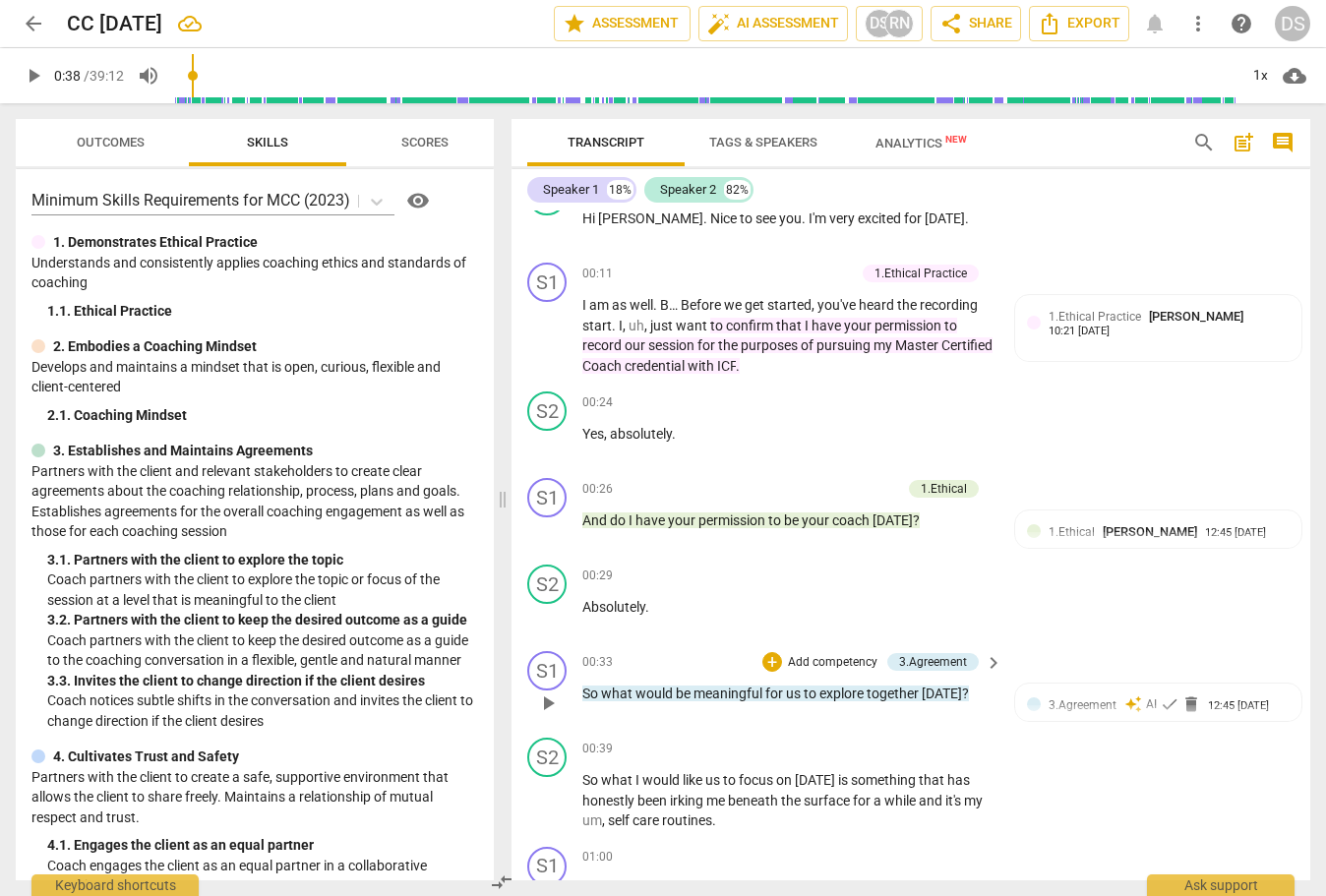 type 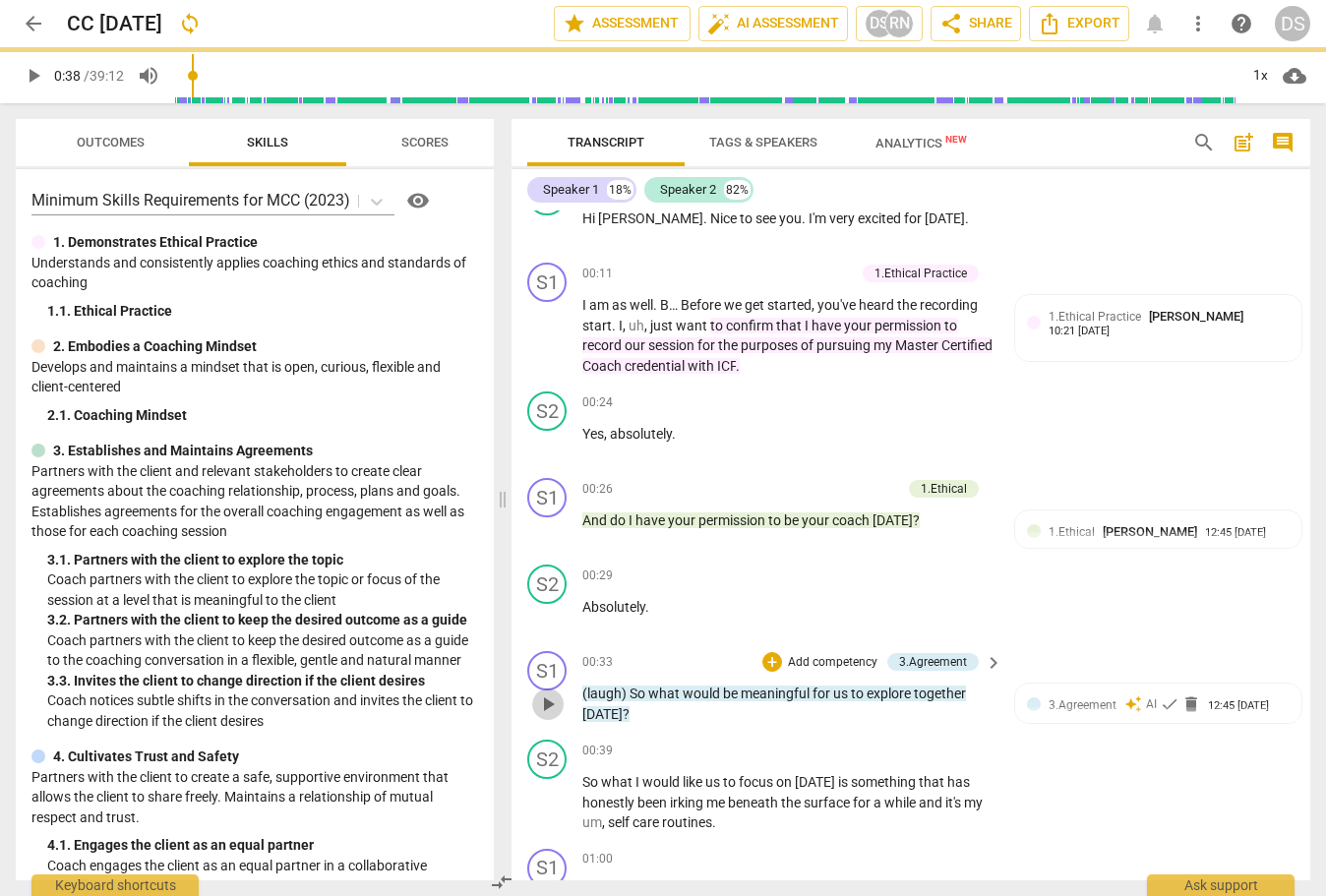 click on "play_arrow" at bounding box center (548, 704) 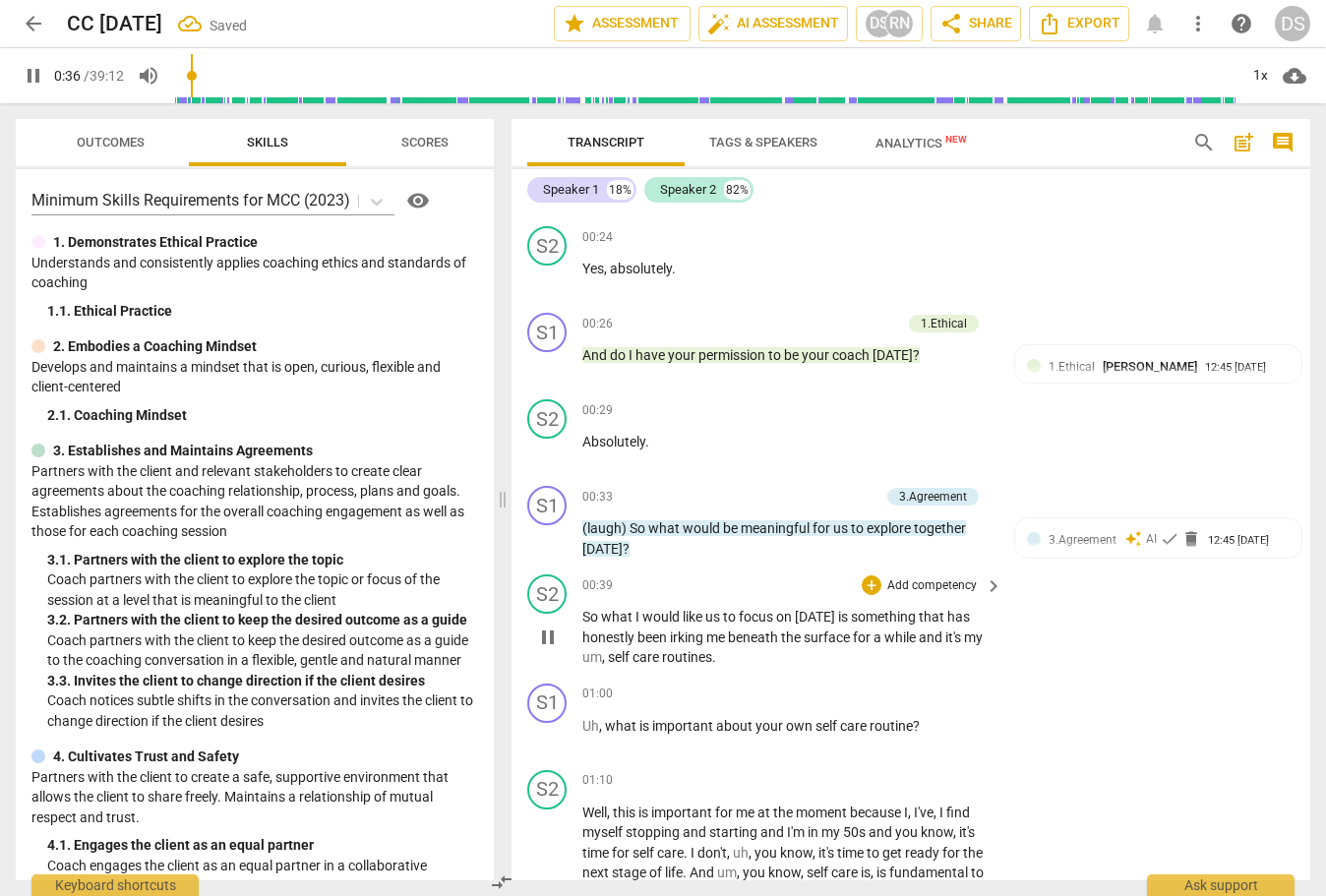 scroll, scrollTop: 303, scrollLeft: 0, axis: vertical 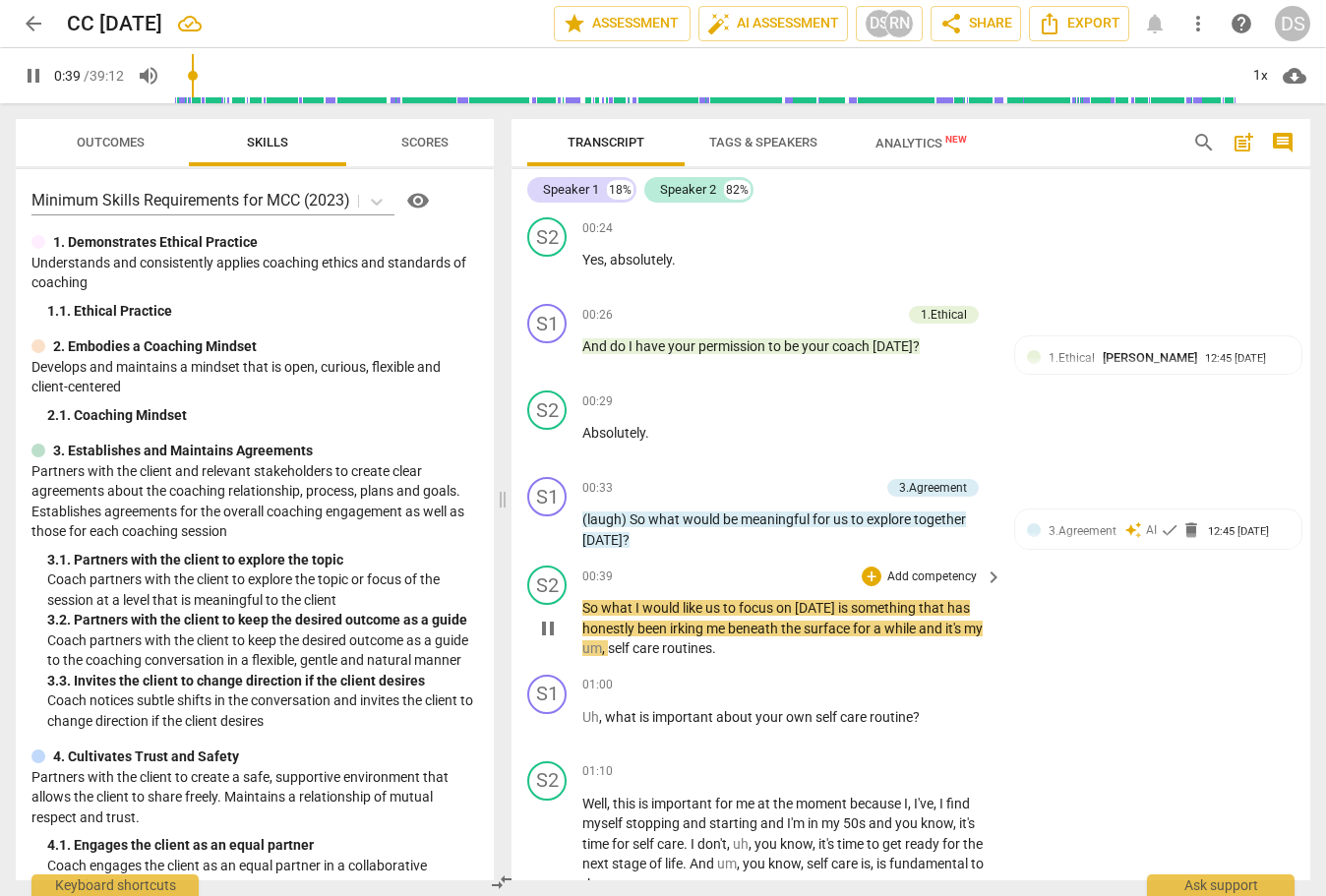 click on "pause" at bounding box center (548, 628) 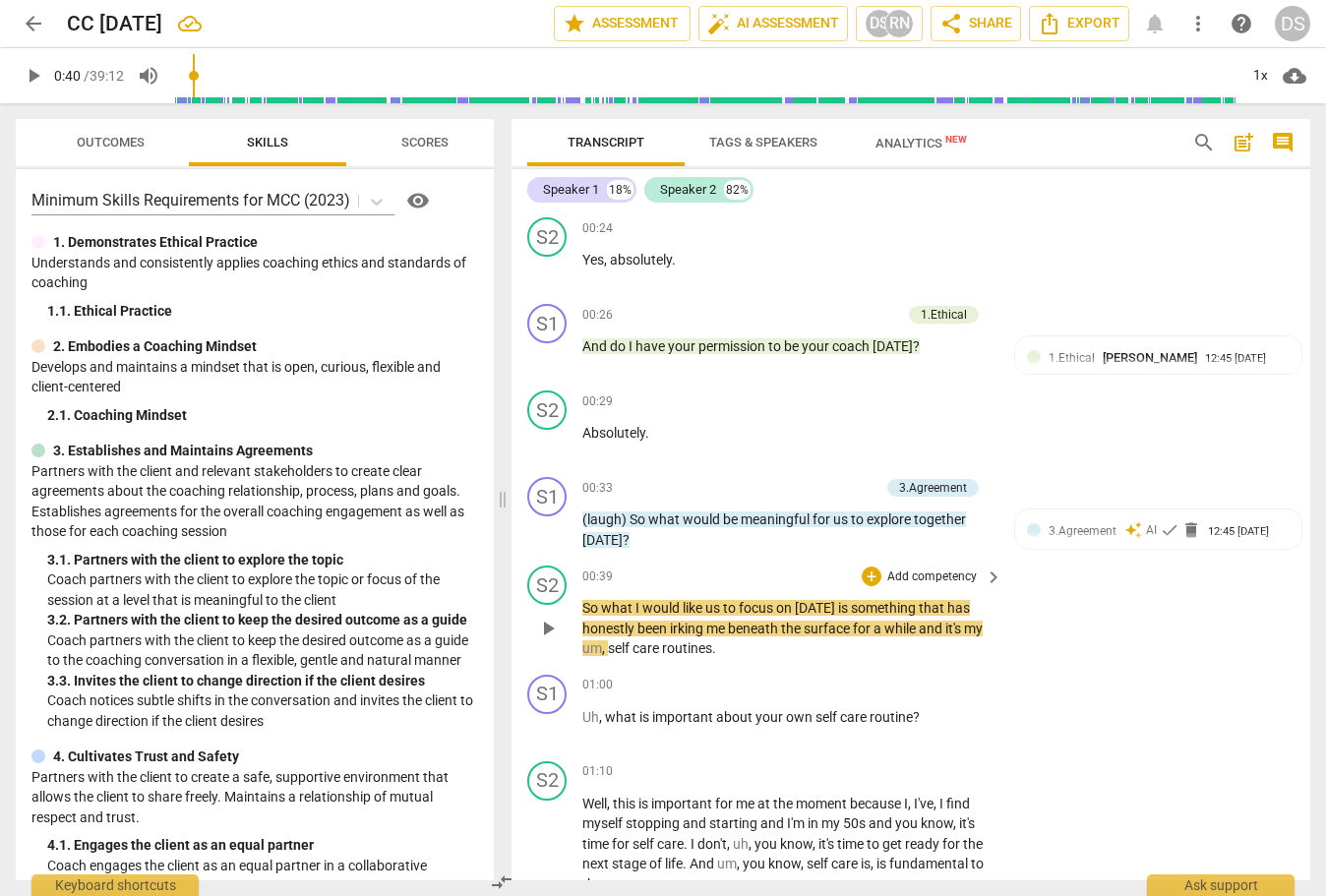 type on "40" 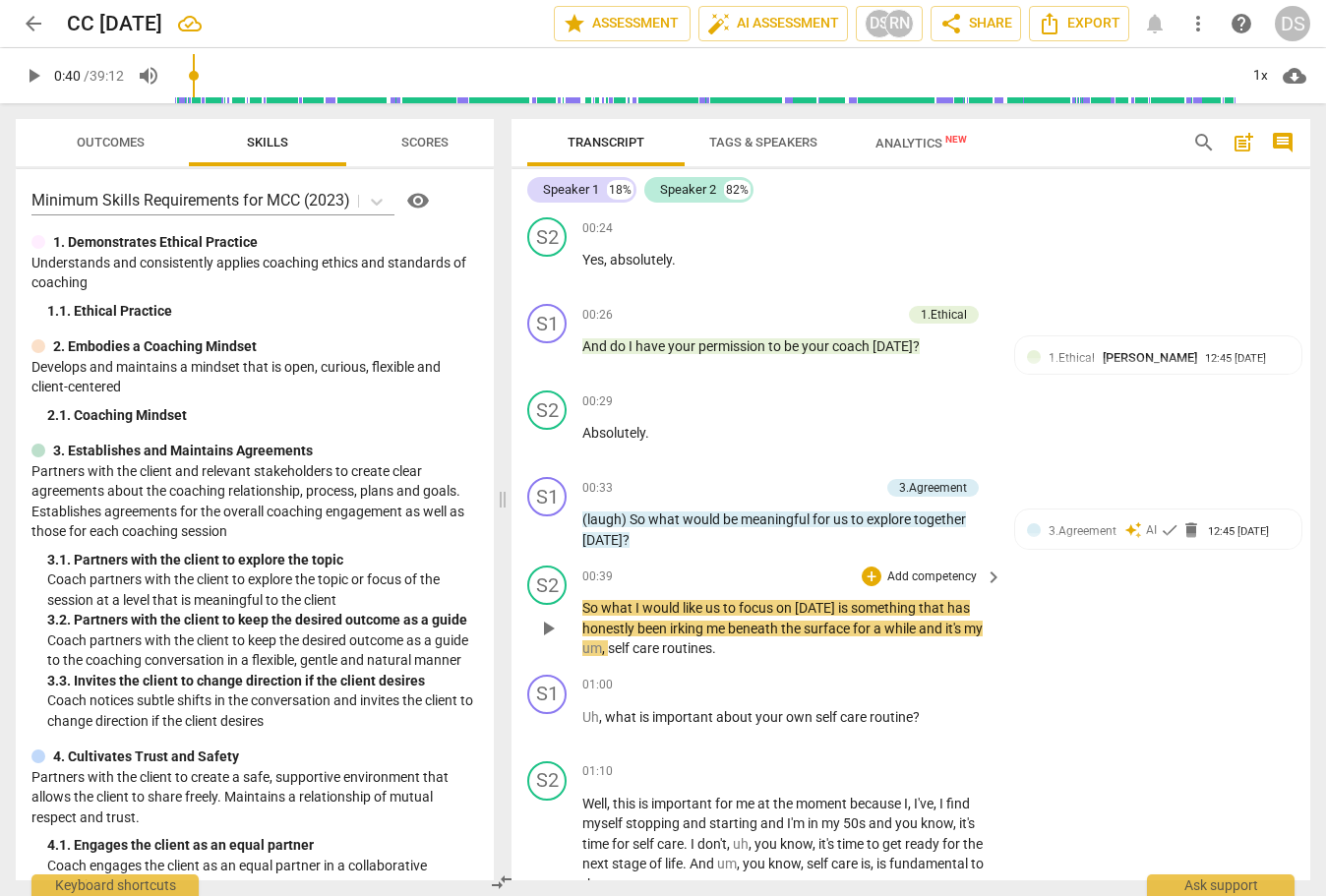 click on "would" at bounding box center [662, 608] 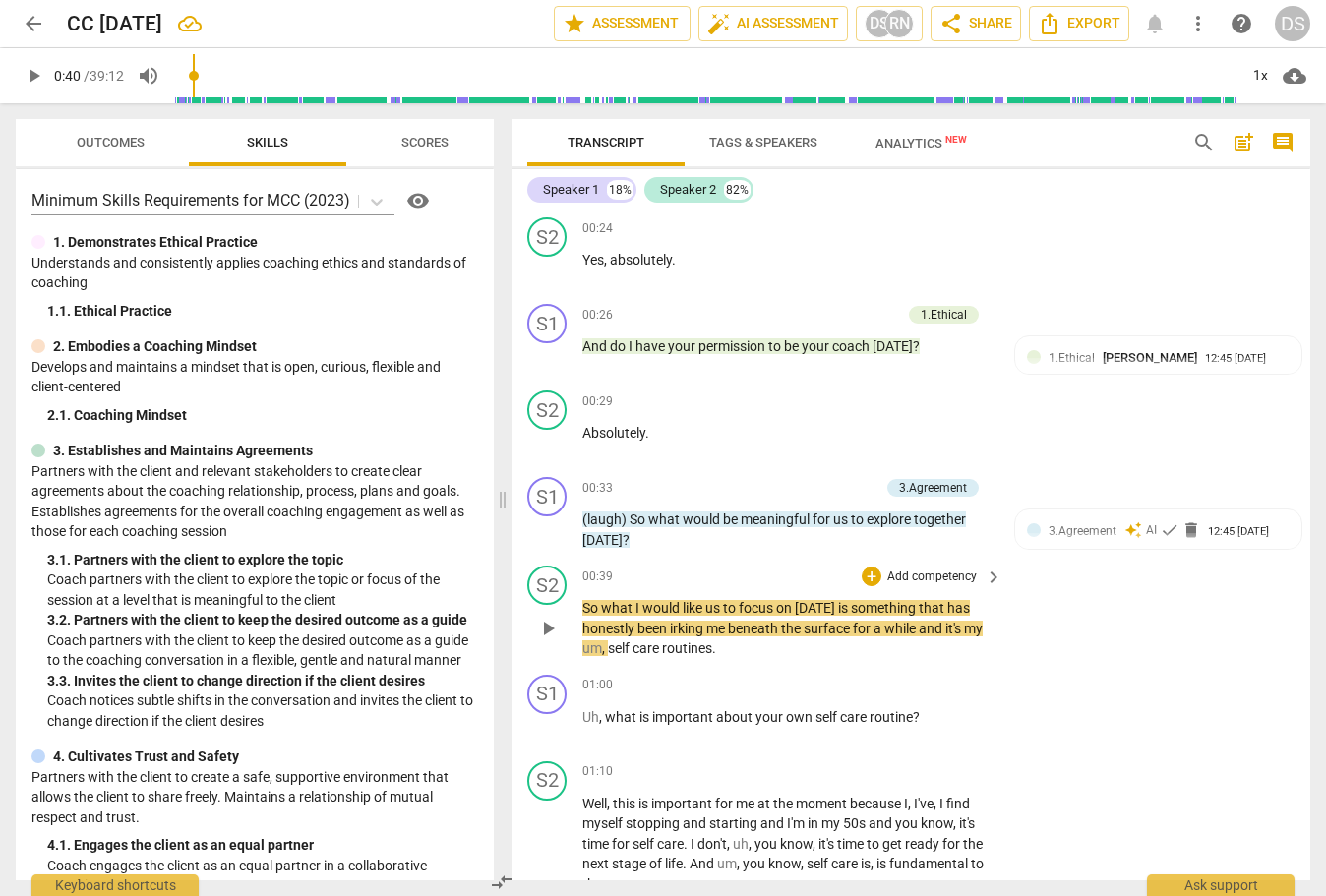 type 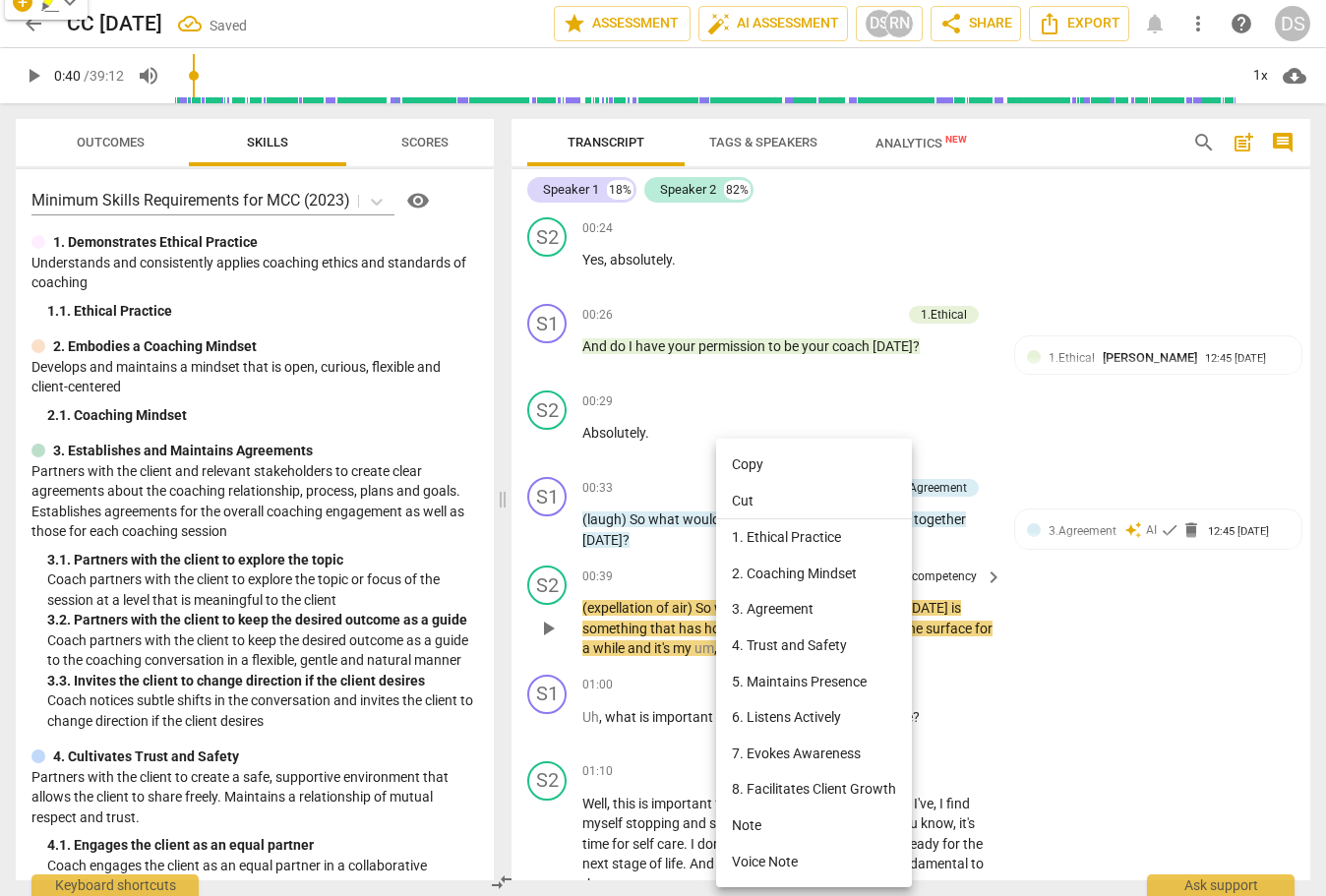 click at bounding box center [663, 448] 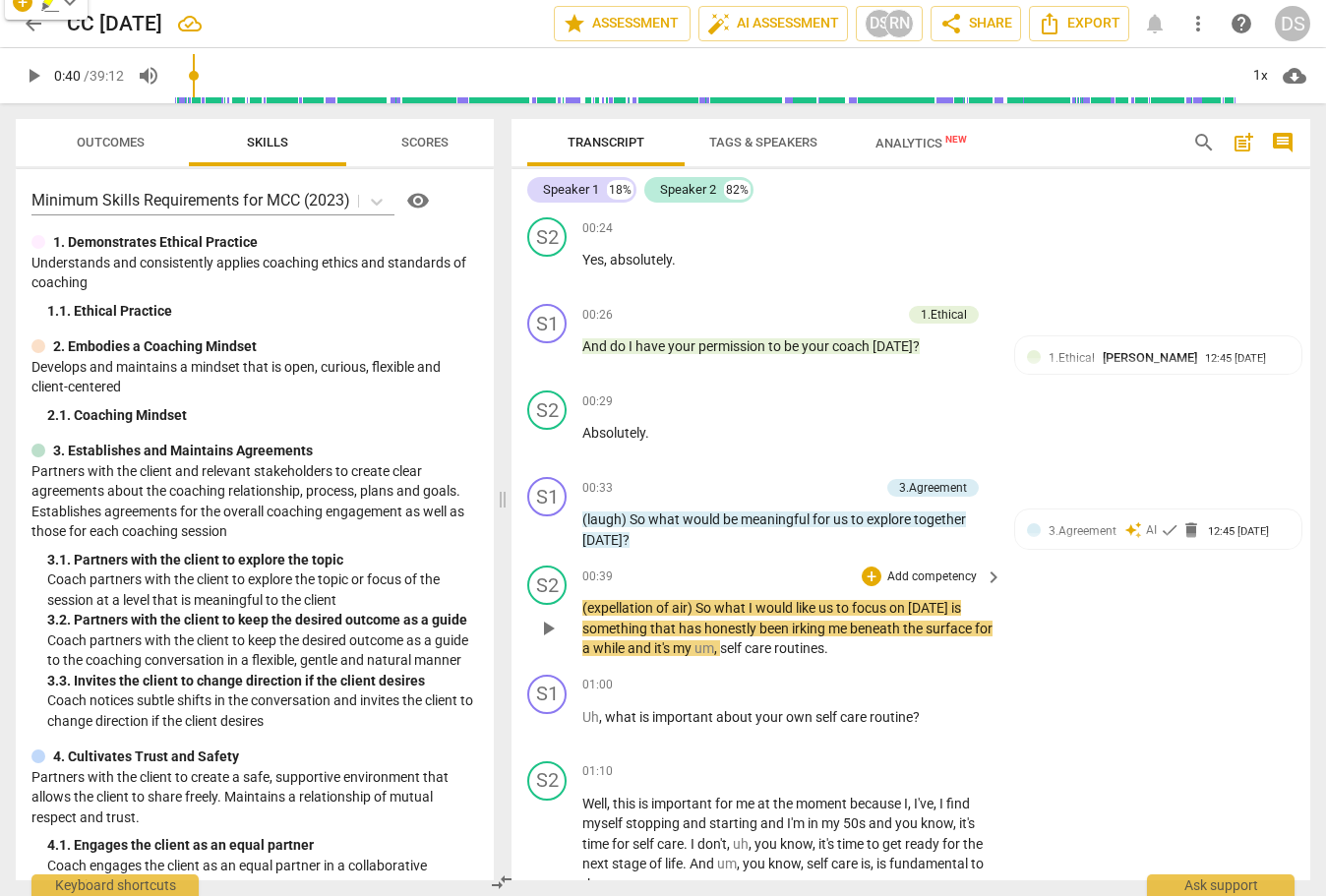 click on "(expellation" at bounding box center (619, 608) 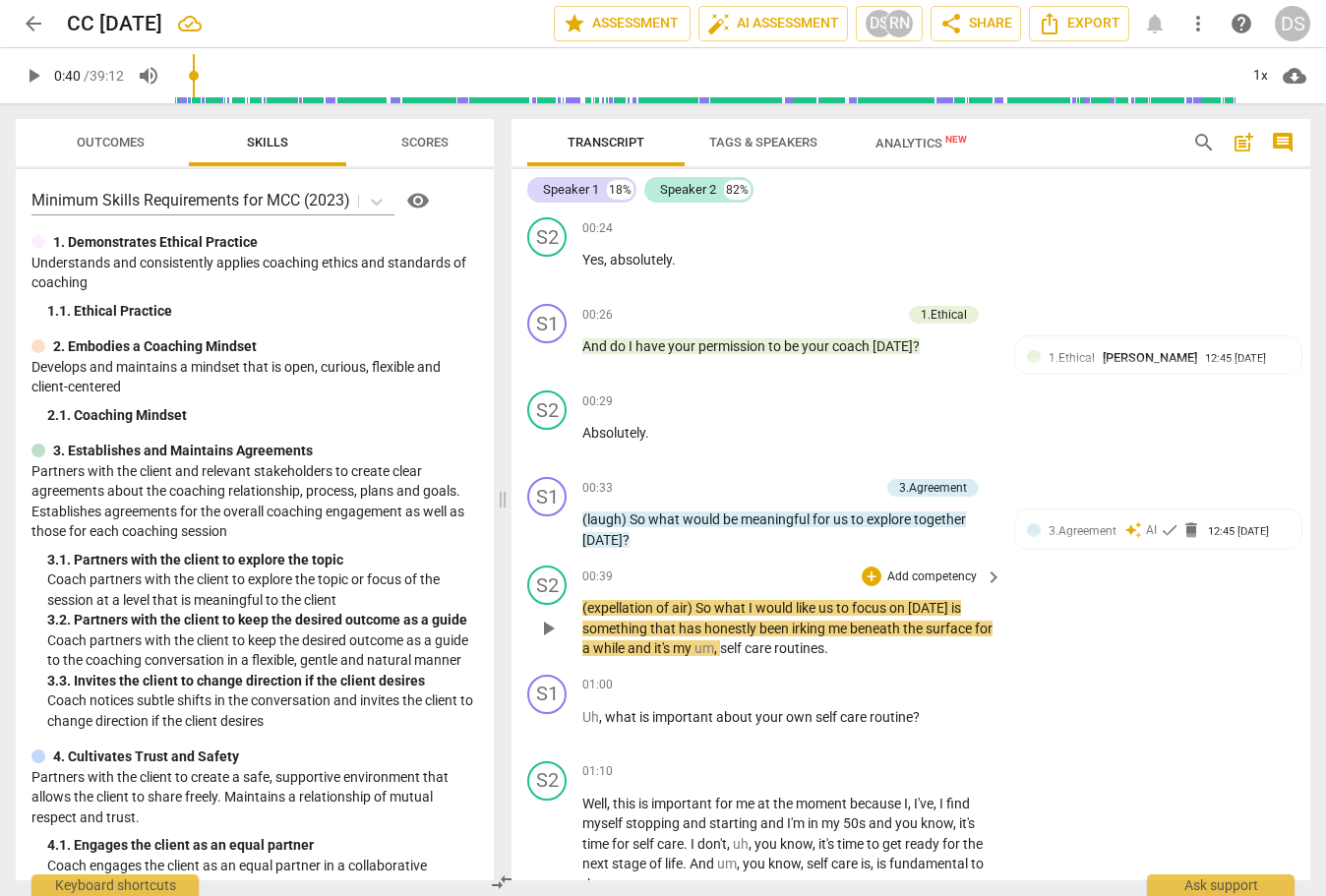 type 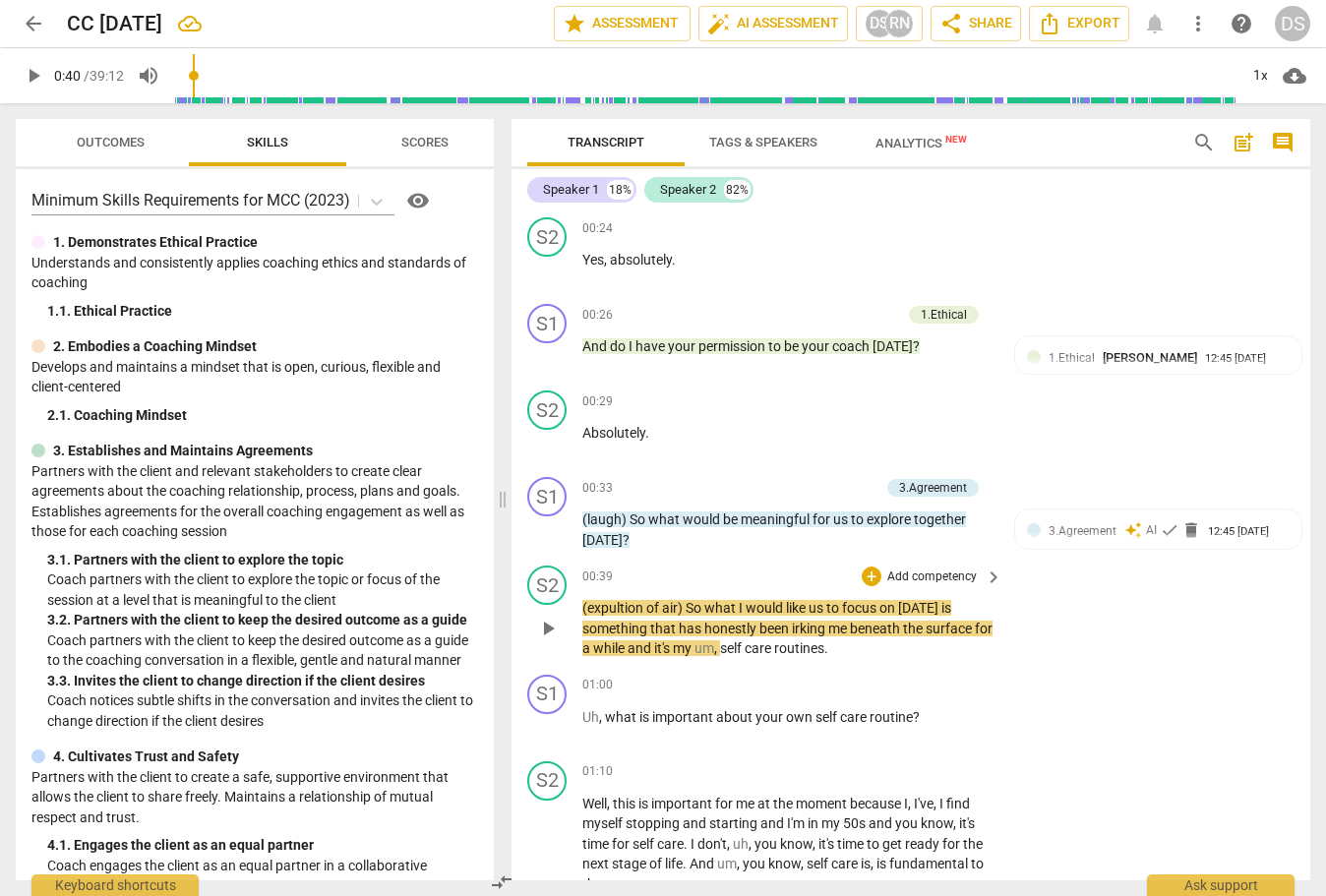click on "(expultion" at bounding box center (614, 608) 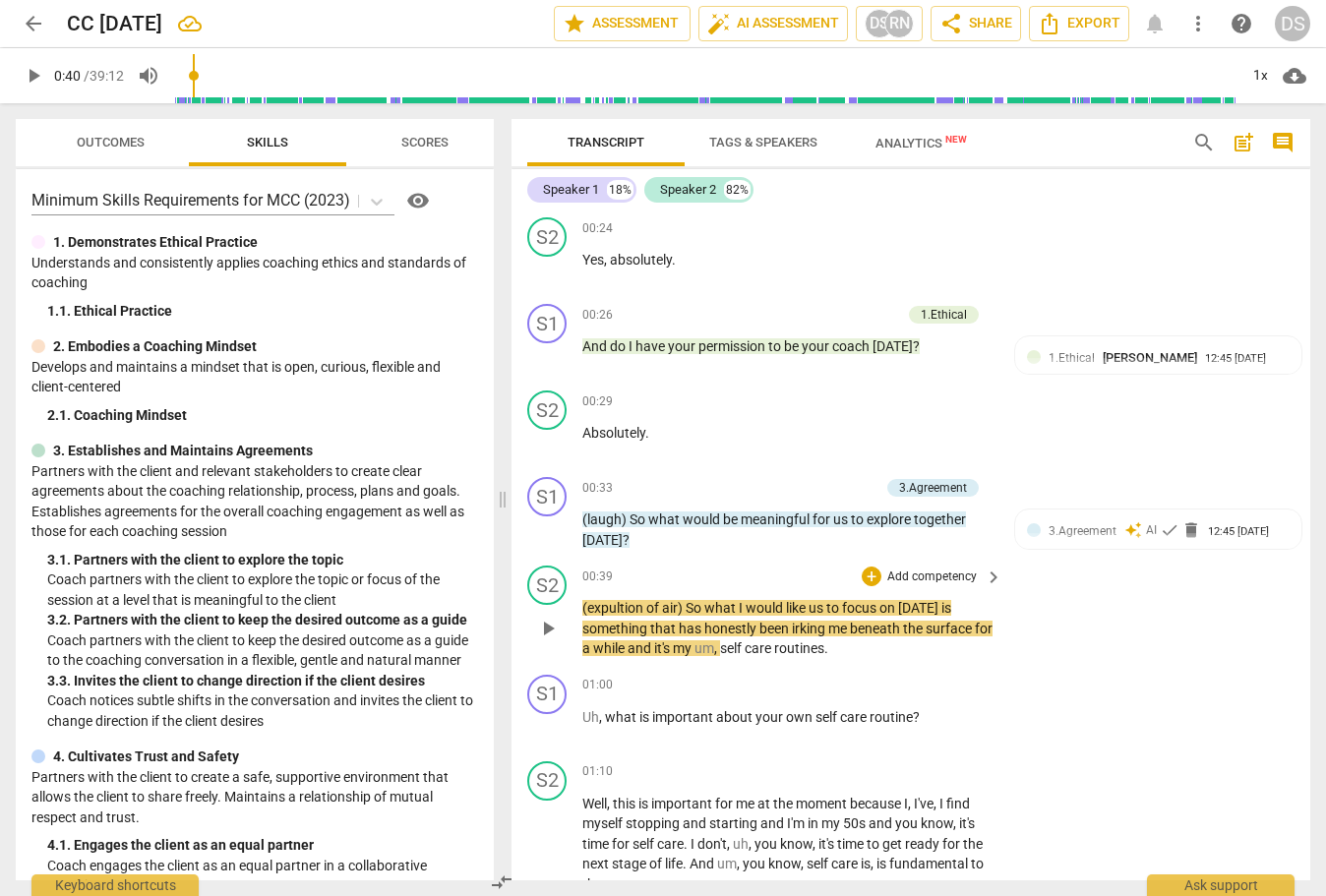 type 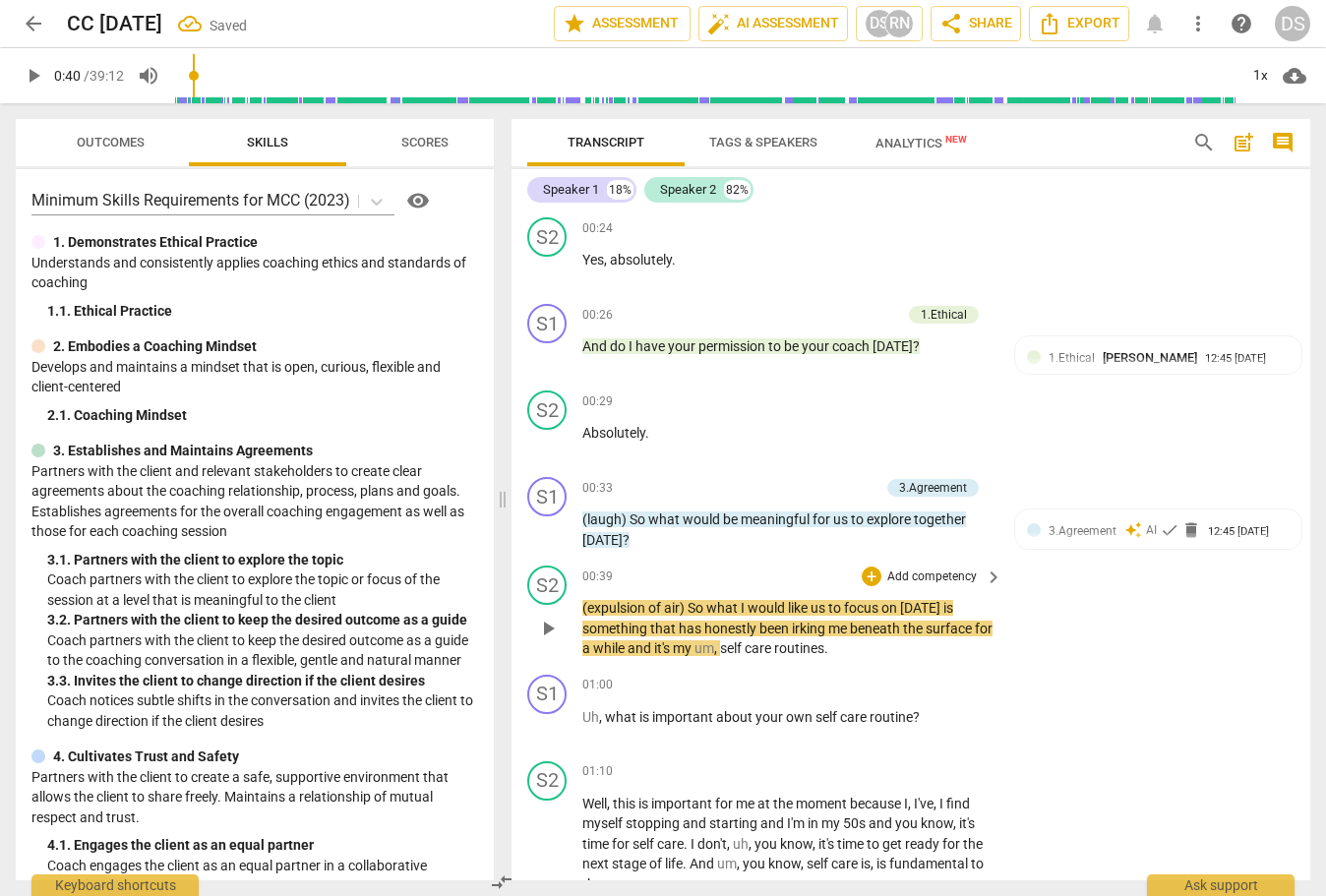 click on "play_arrow" at bounding box center [548, 628] 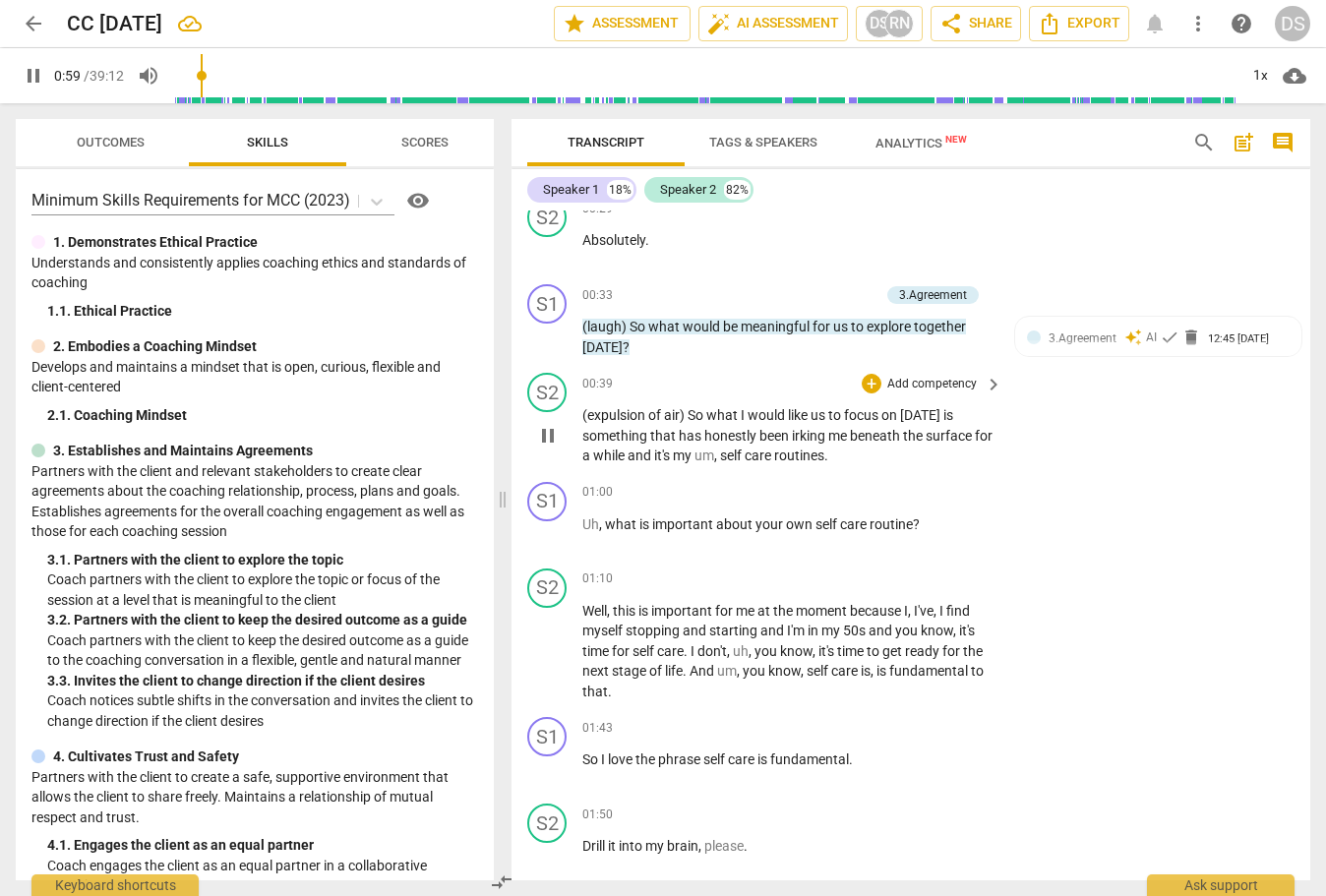 scroll, scrollTop: 508, scrollLeft: 0, axis: vertical 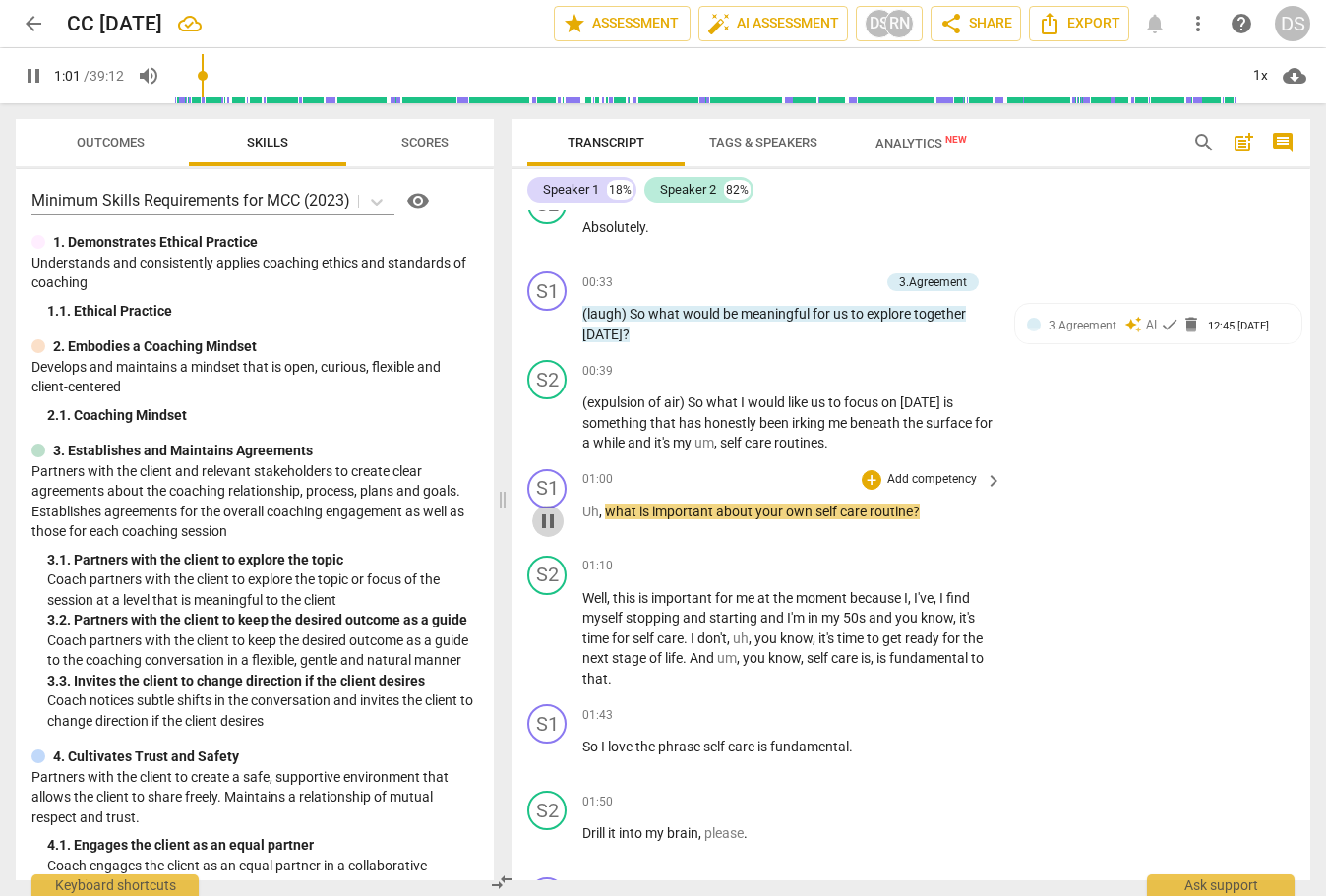 click on "pause" at bounding box center (548, 521) 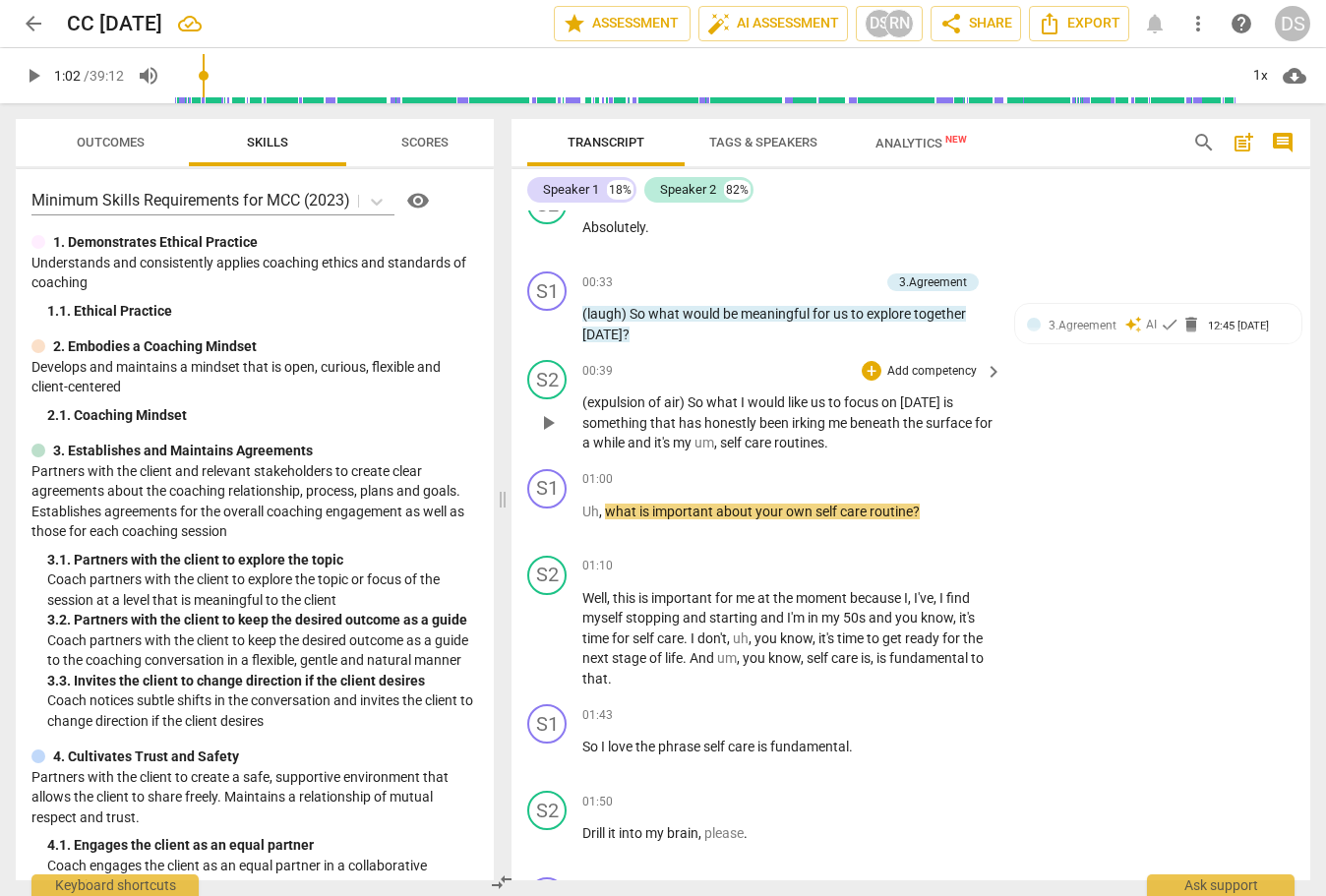 click on "(expulsion   of   air)   So   what   I   would   like   us   to   focus   on   [DATE]   is   something   that   has   honestly   been   irking   me   beneath   the   surface   for   a   while   and   it's   my   um ,   self   care   routines ." at bounding box center (787, 423) 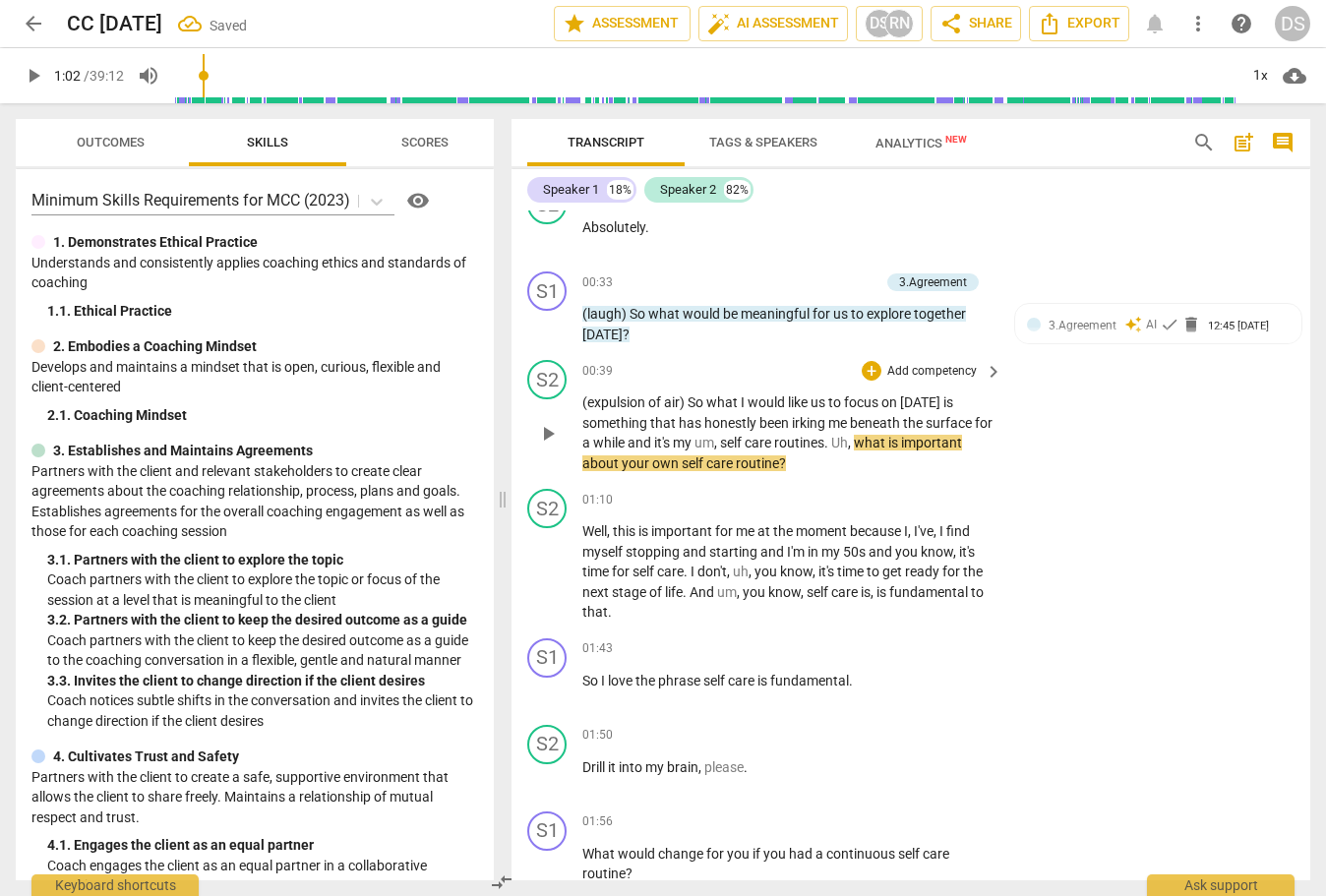 click on "," at bounding box center [851, 443] 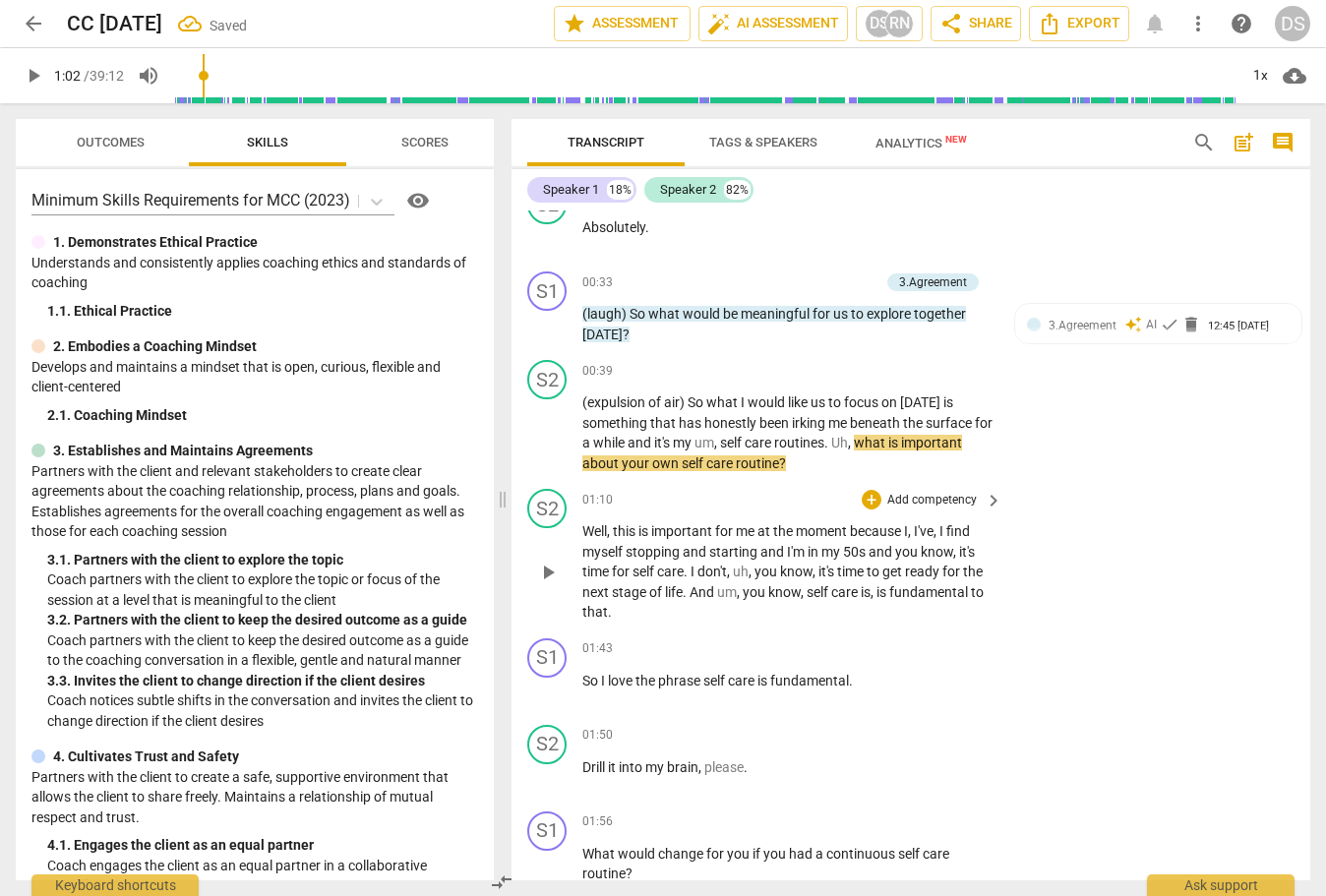 type 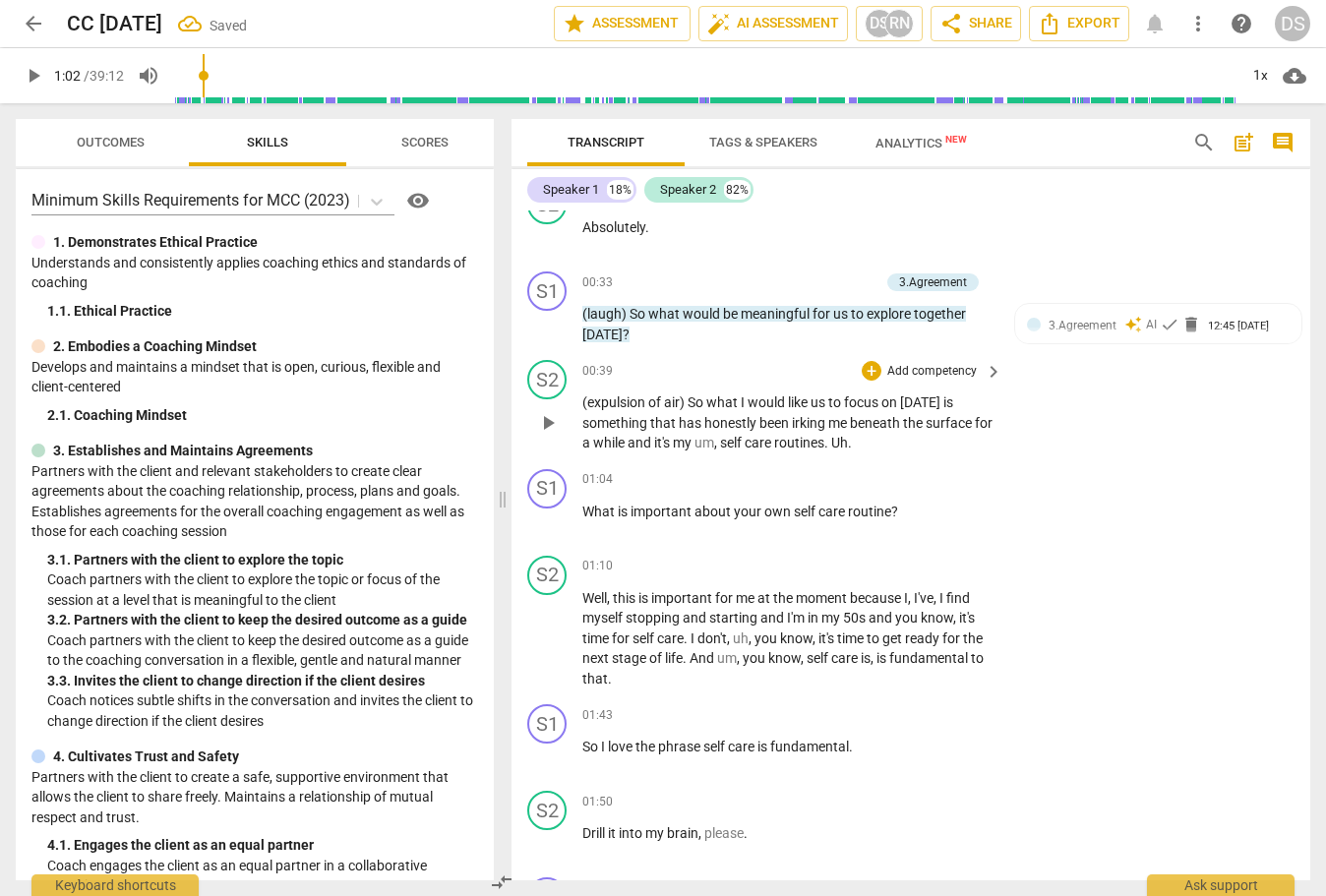 click on "routines" at bounding box center (799, 443) 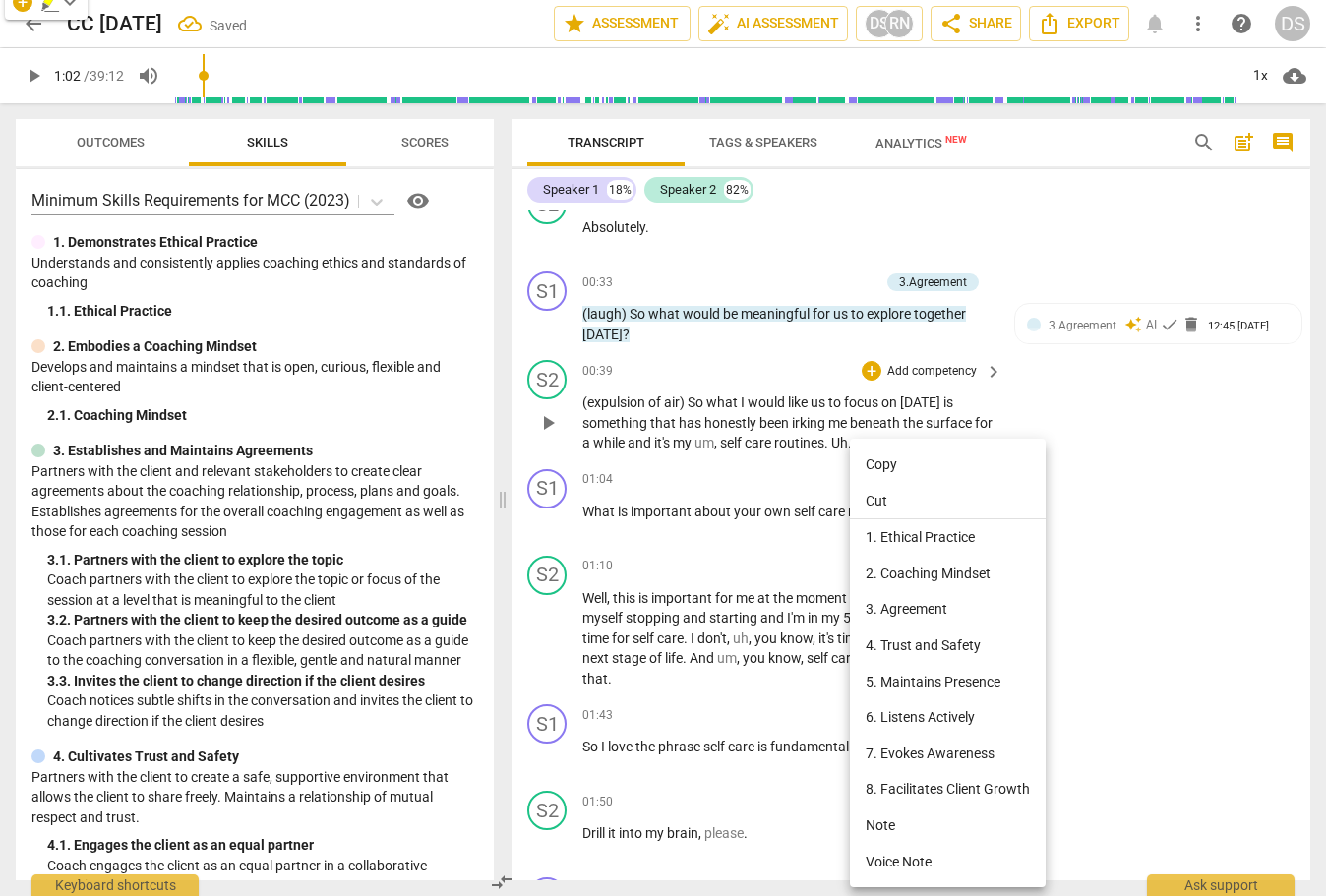 click at bounding box center [663, 448] 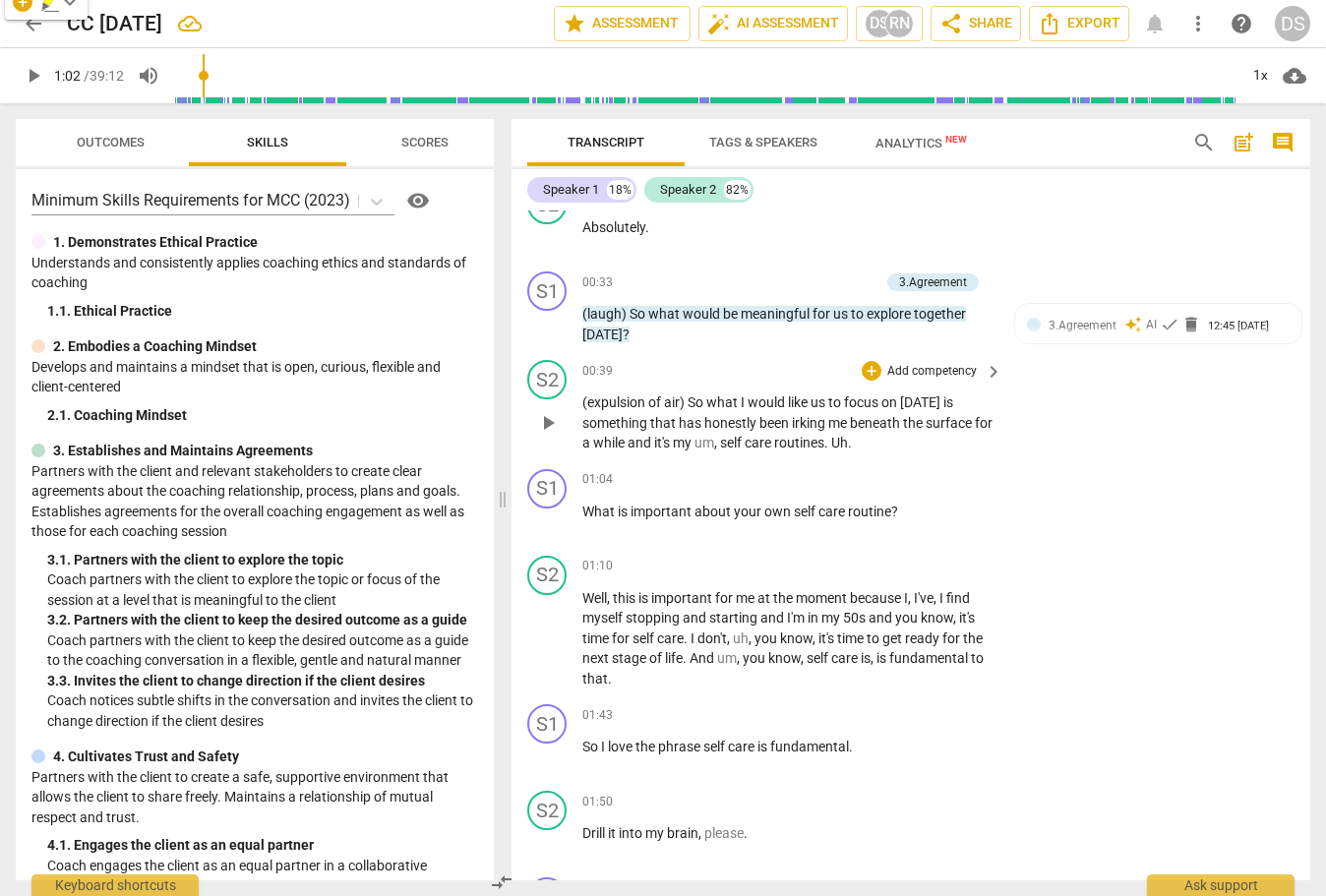 click on "routines" at bounding box center (799, 443) 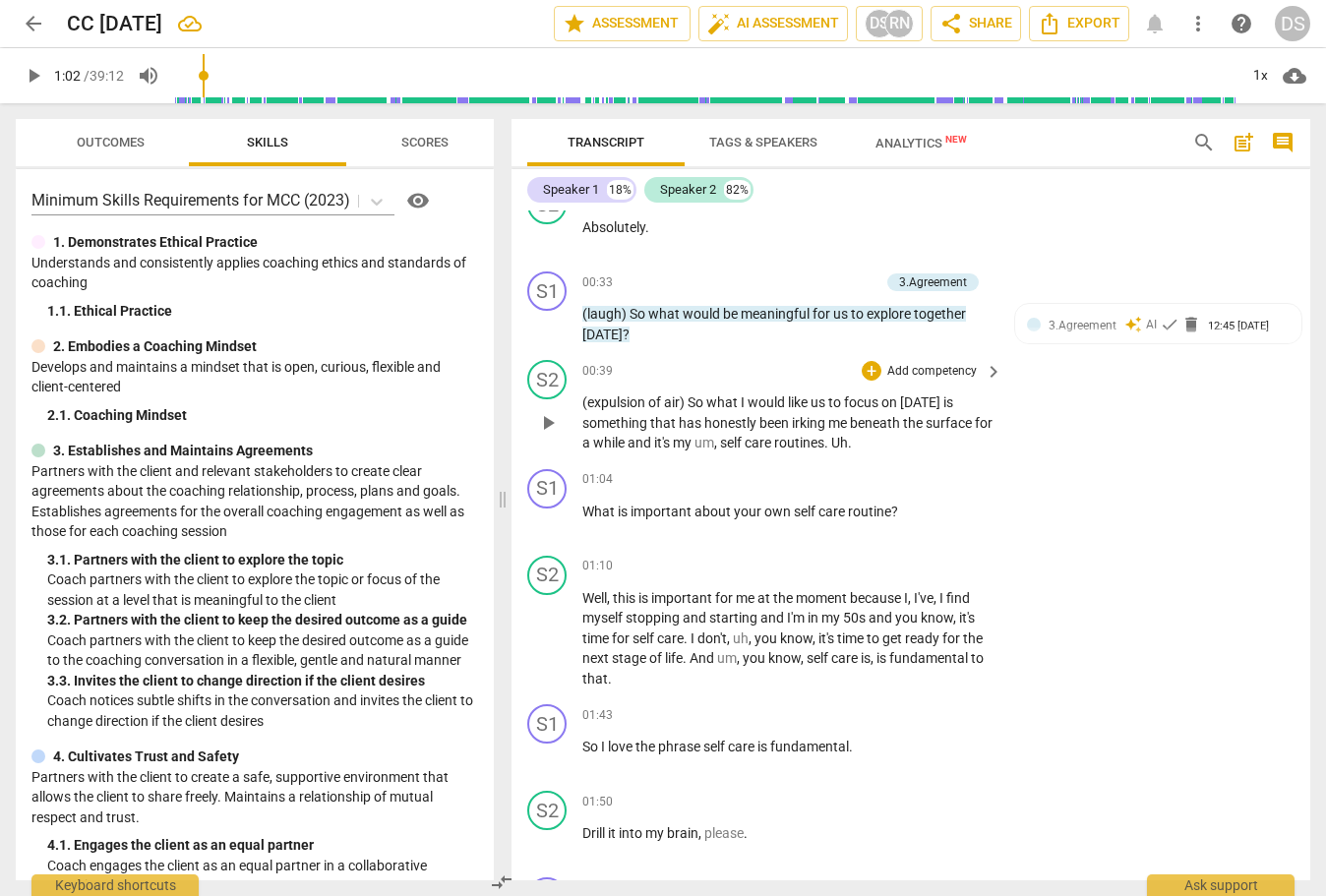click on "routines" at bounding box center [799, 443] 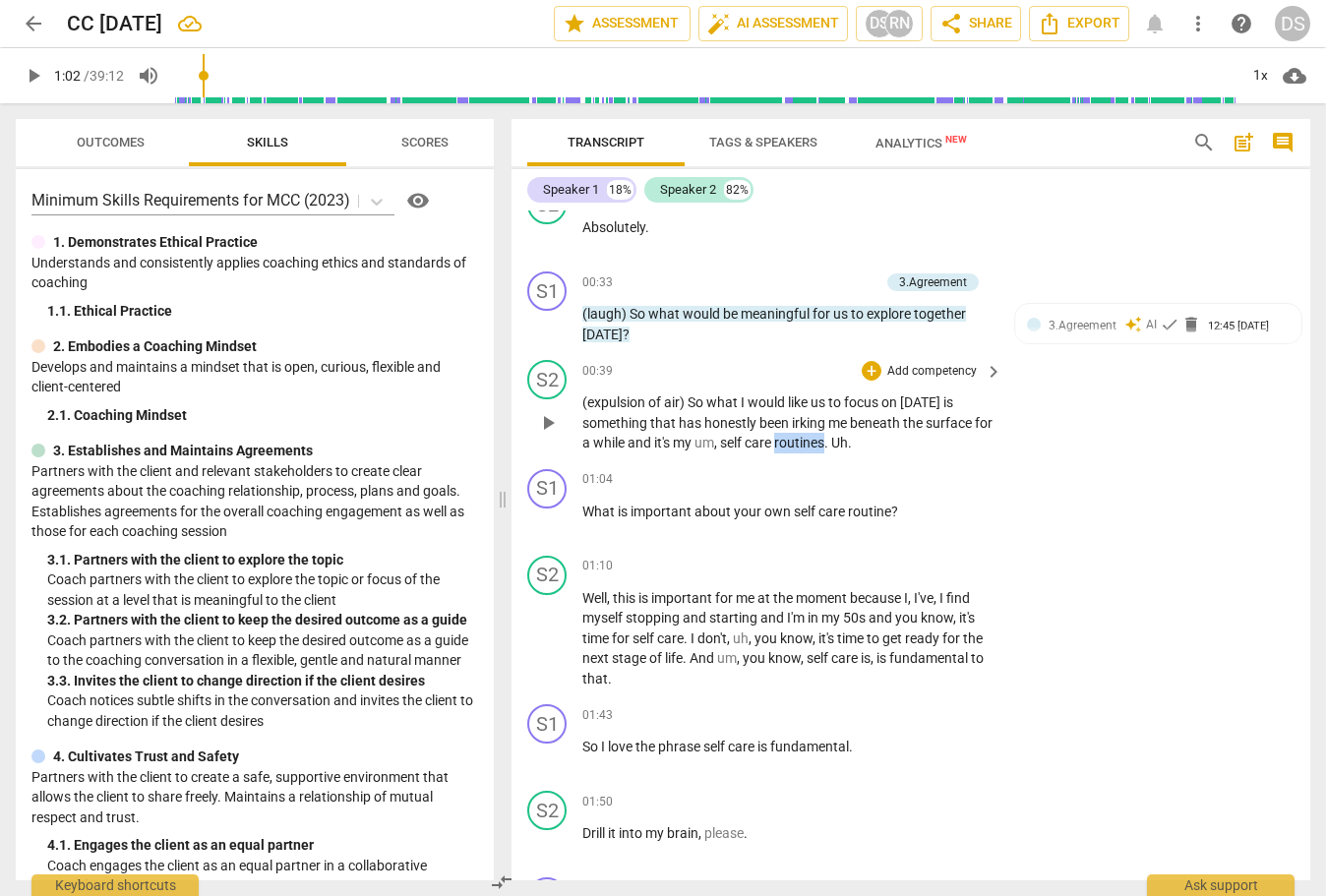 click on "routines" at bounding box center (799, 443) 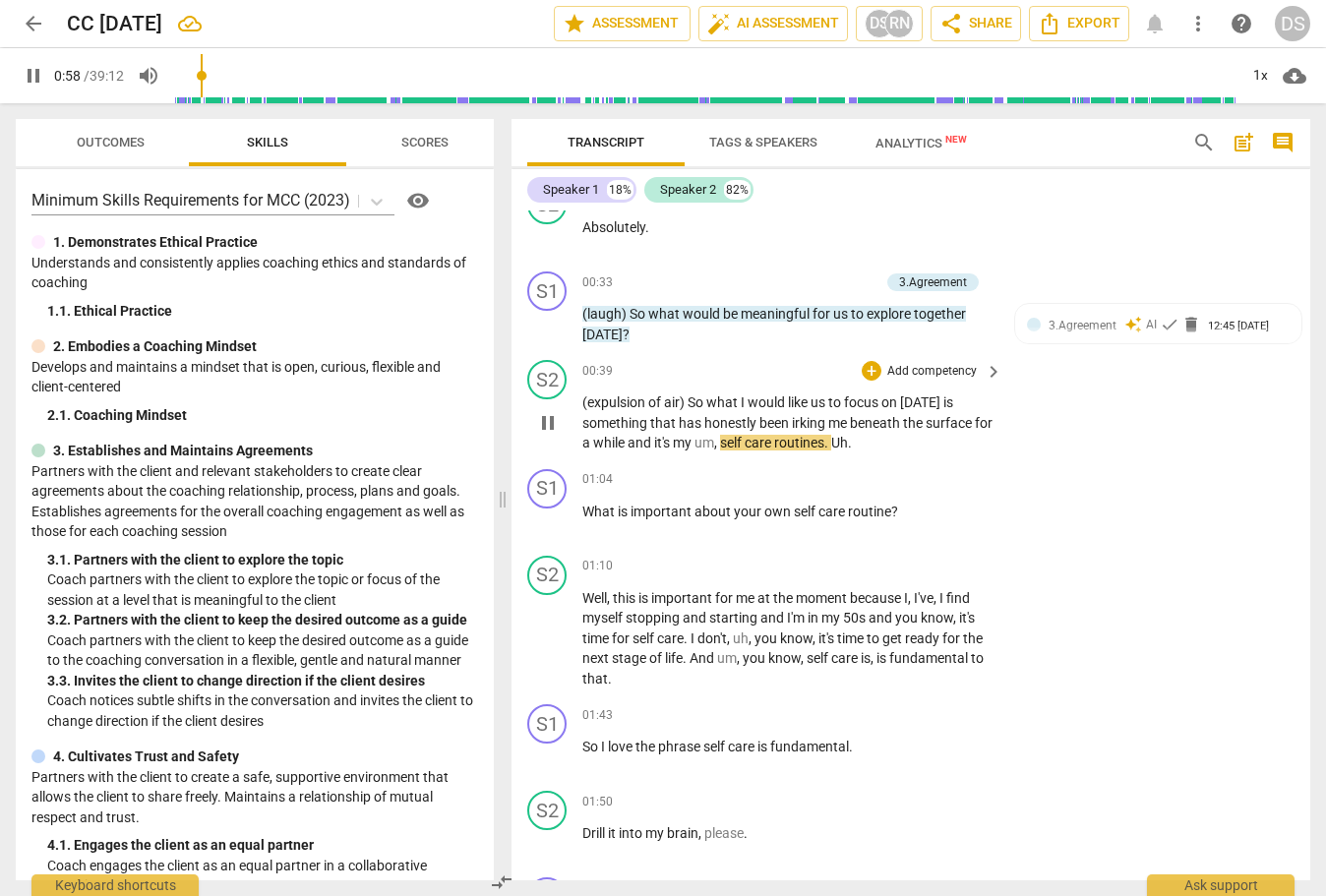 click on "routines" at bounding box center (799, 443) 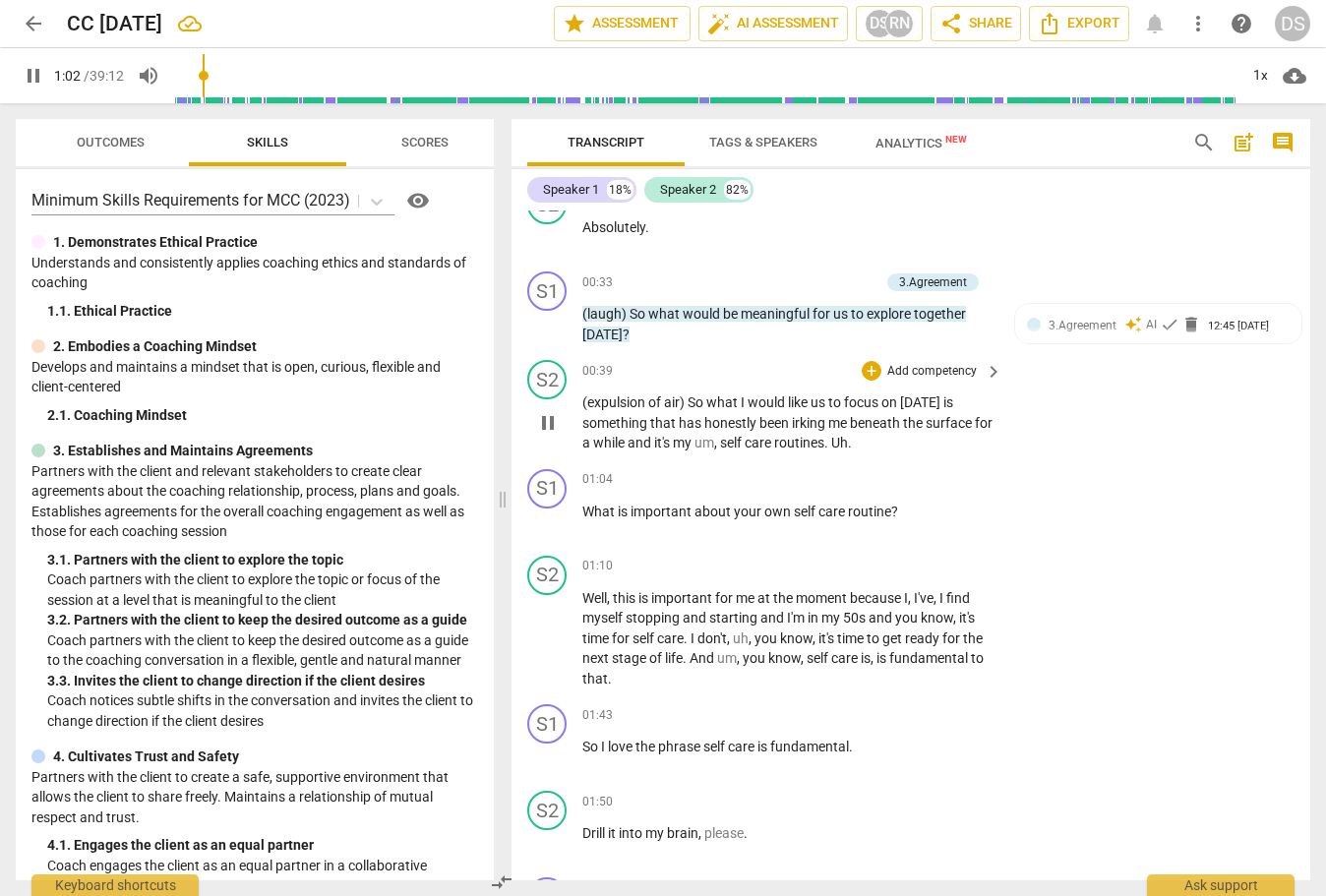 click on "(expulsion   of   air)   So   what   I   would   like   us   to   focus   on   [DATE]   is   something   that   has   honestly   been   irking   me   beneath   the   surface   for   a   while   and   it's   my   um ,   self   care   routines .   Uh ." at bounding box center (787, 423) 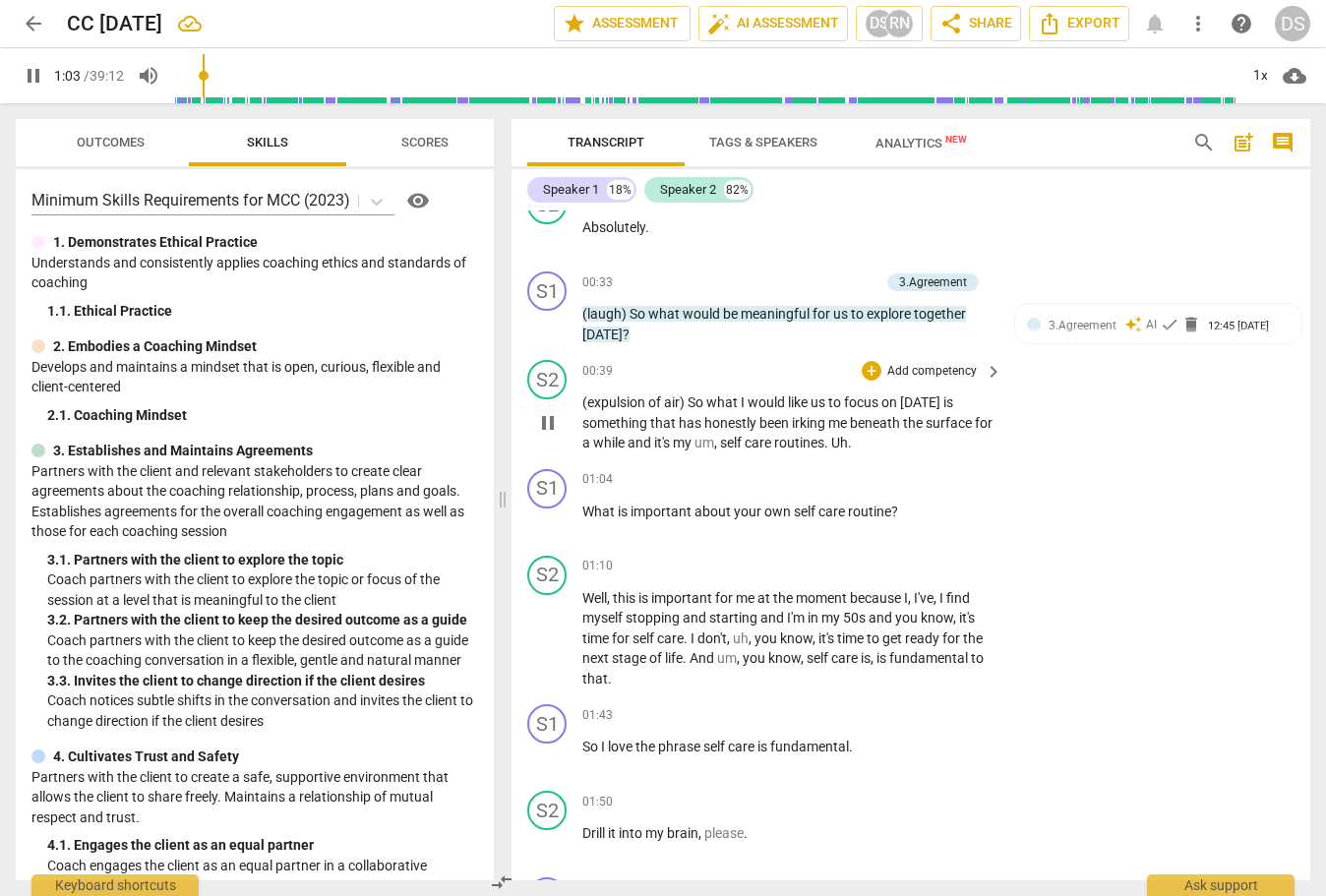type on "63" 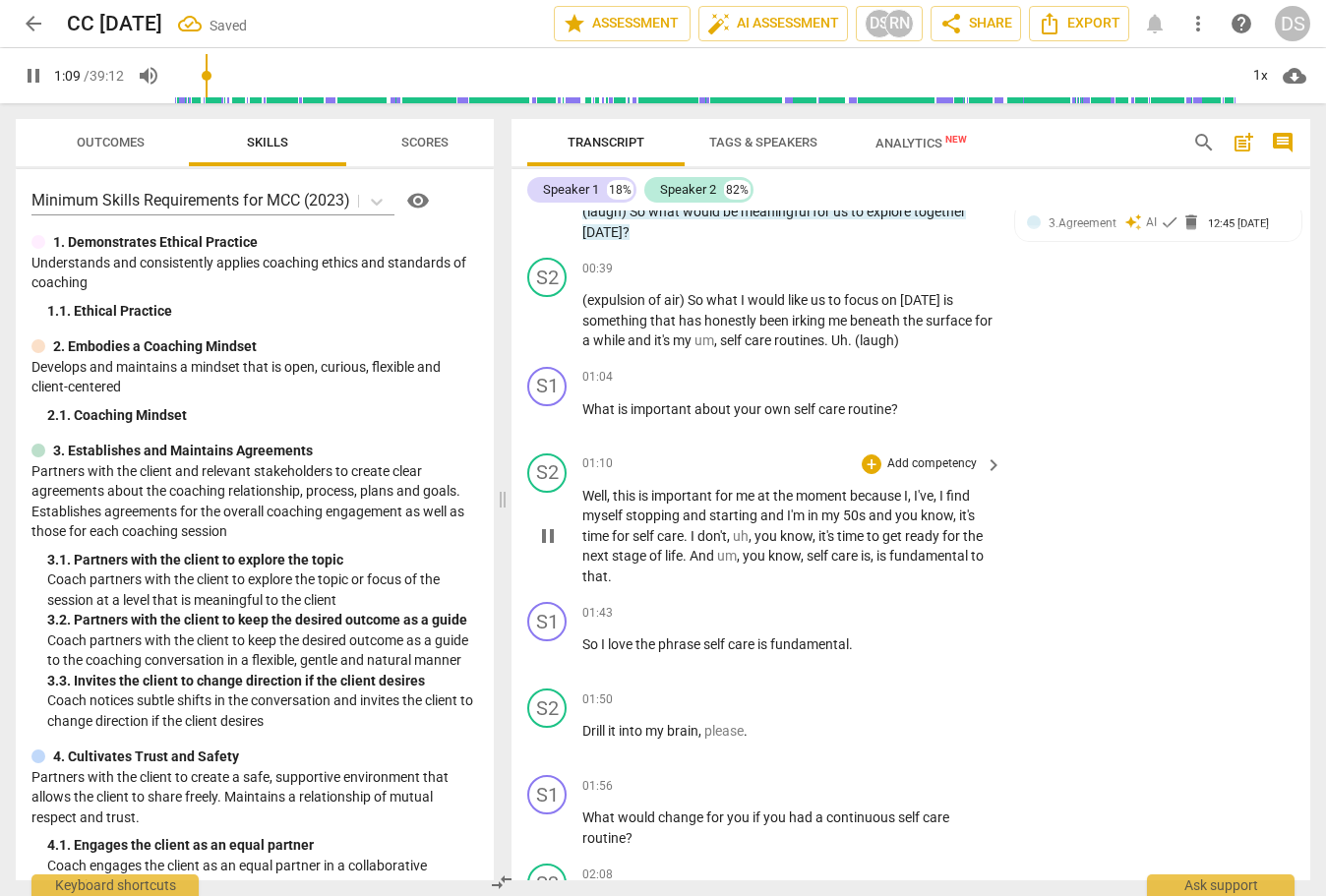 scroll, scrollTop: 615, scrollLeft: 0, axis: vertical 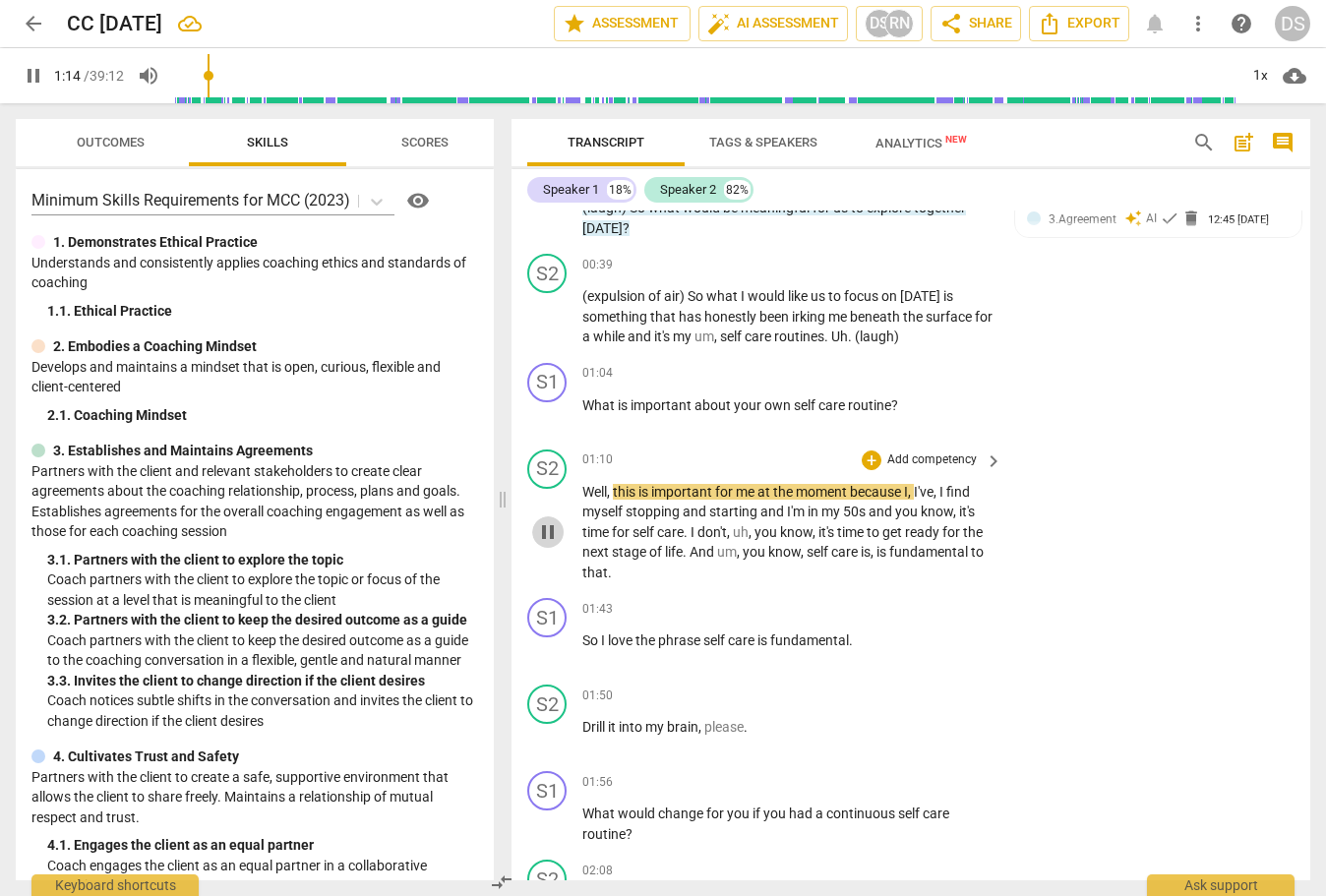 click on "pause" at bounding box center (548, 532) 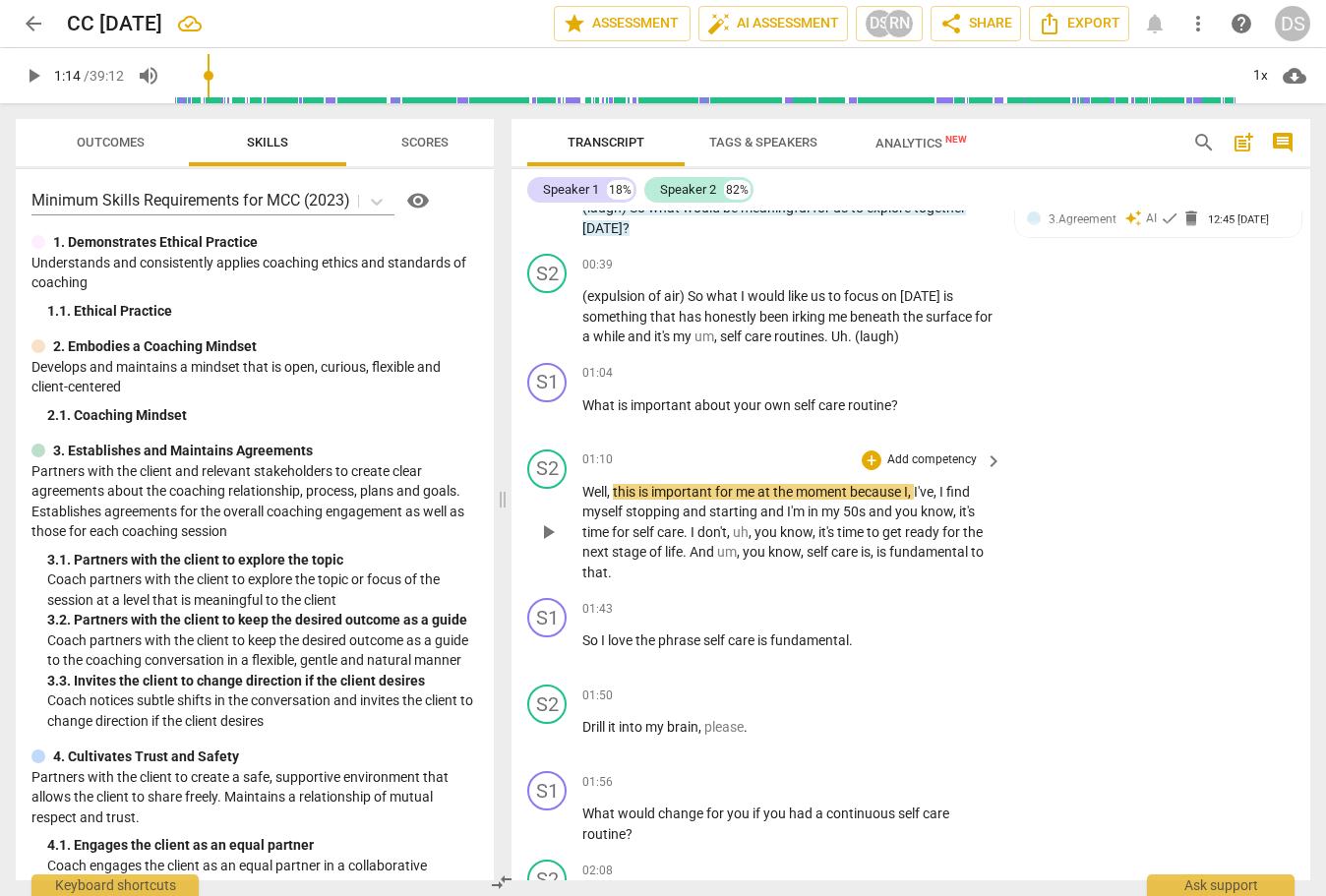 click on "is" at bounding box center (644, 492) 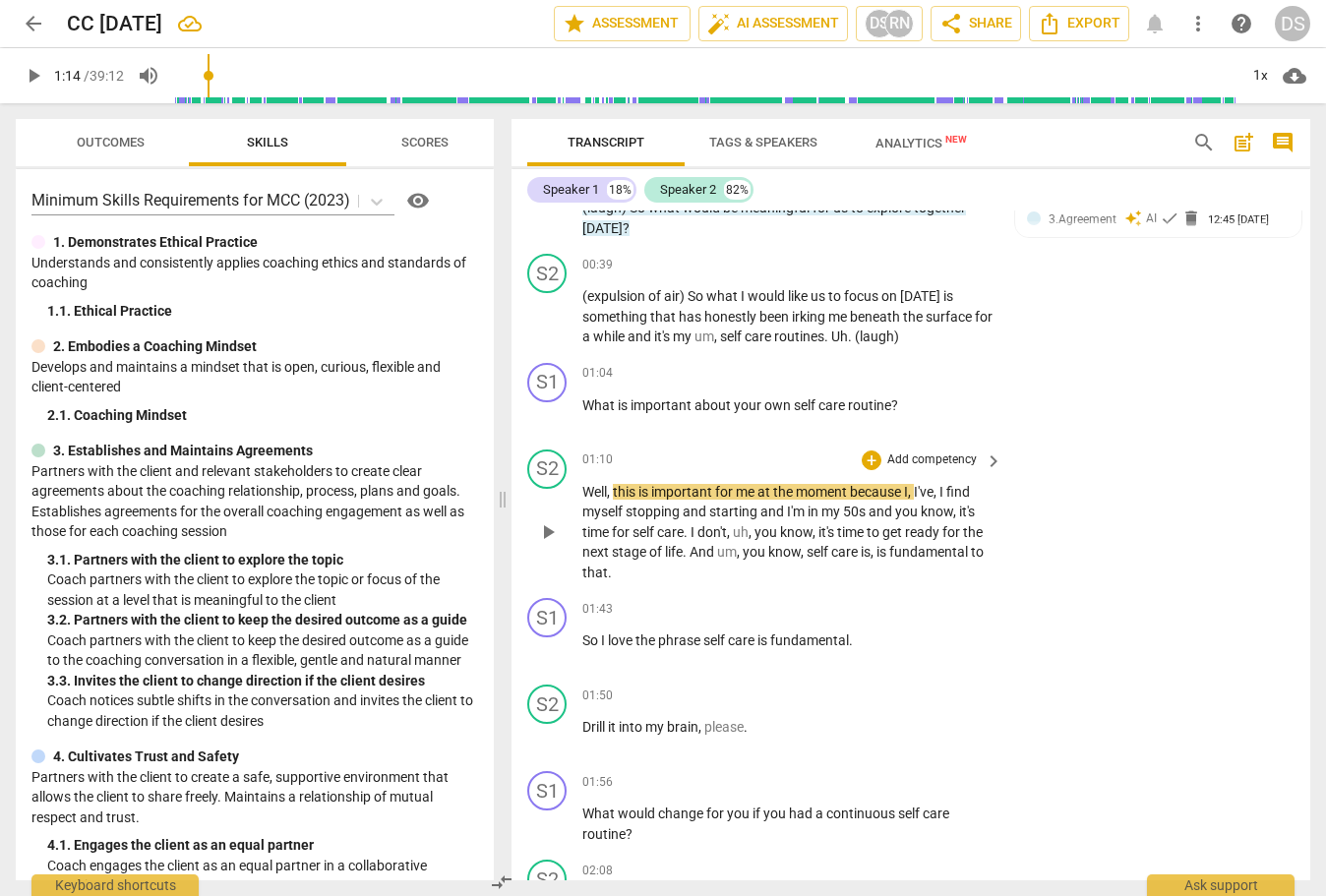 type 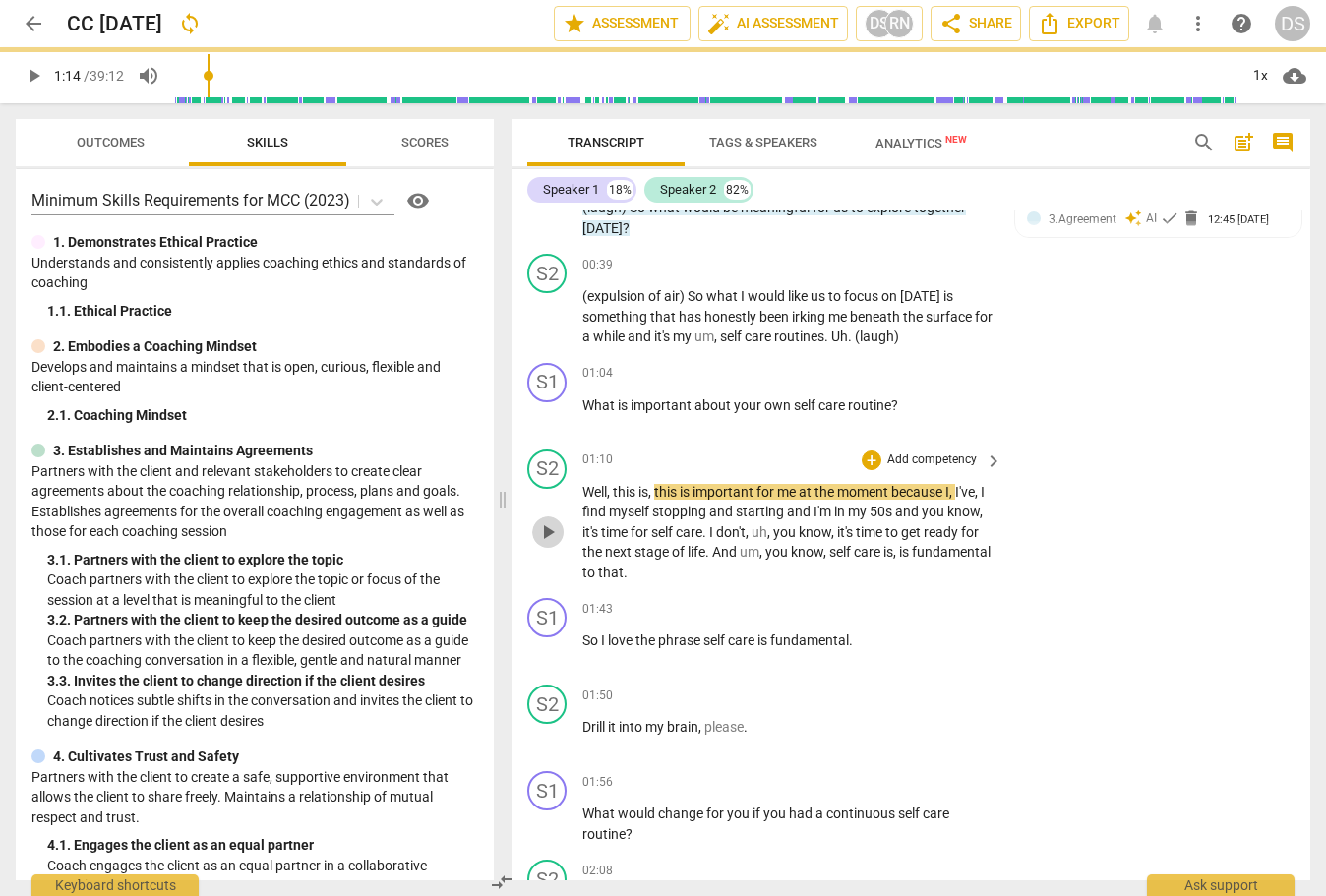 click on "play_arrow" at bounding box center (548, 532) 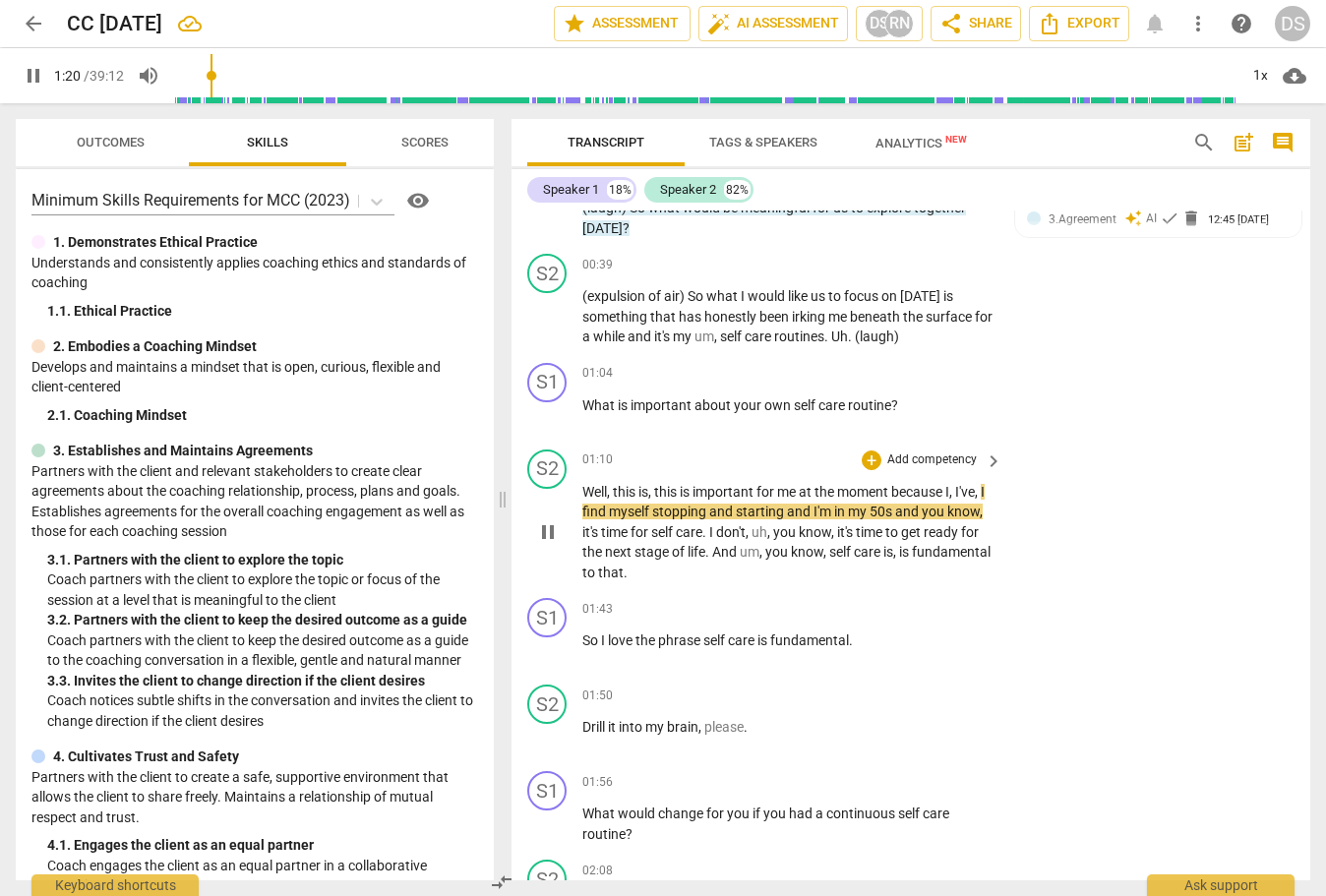 click on "pause" at bounding box center [548, 532] 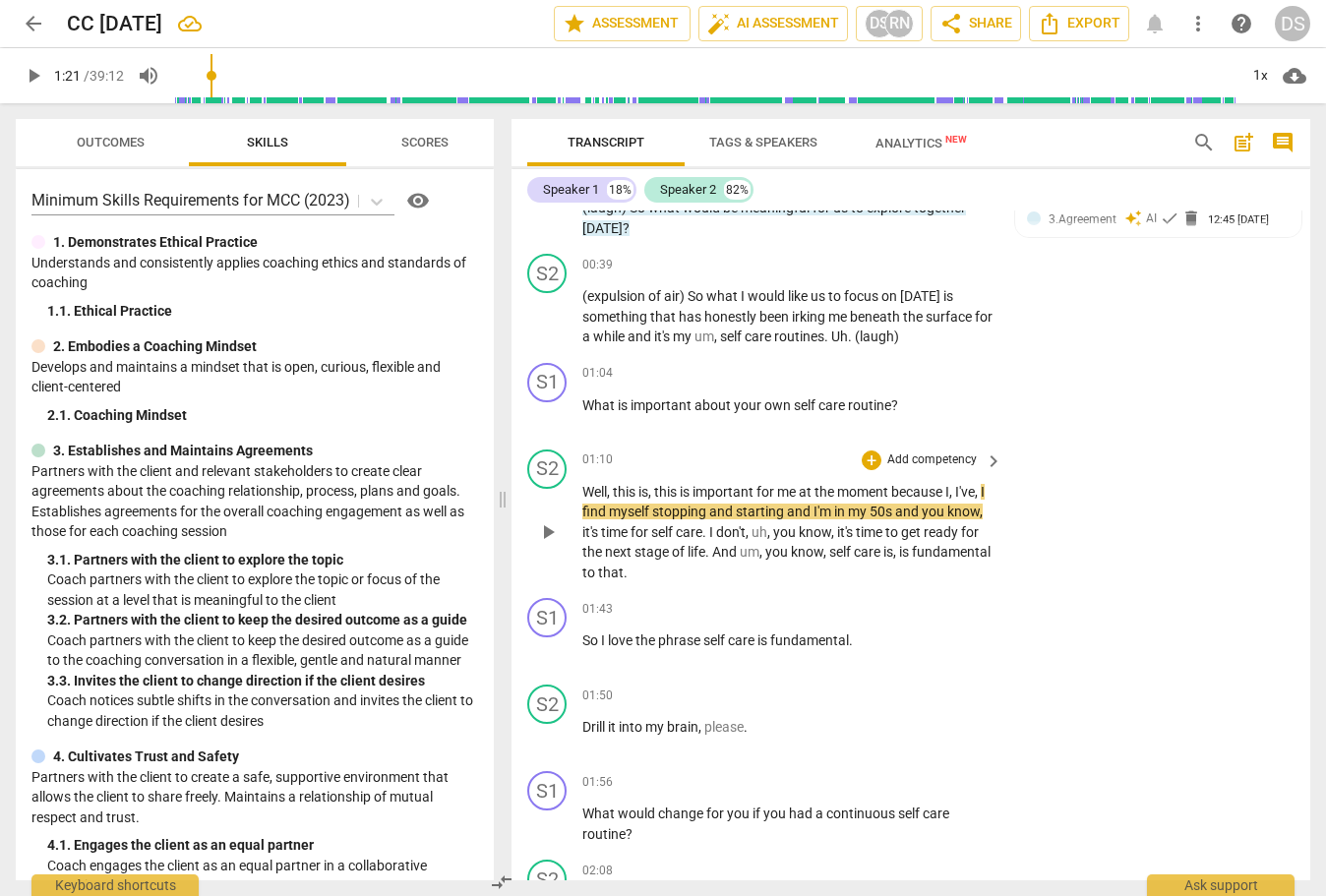 click on "I've" at bounding box center [965, 492] 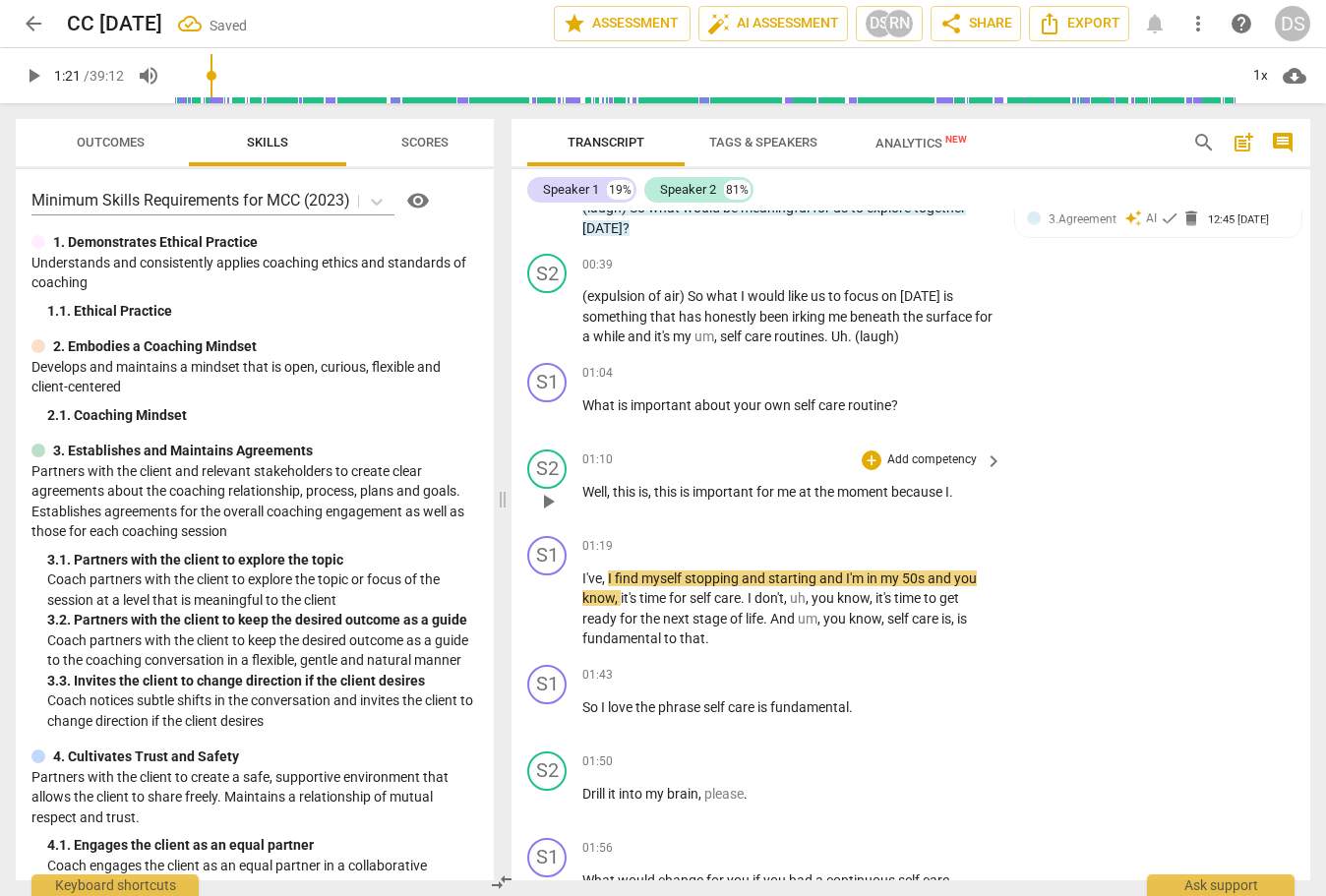 click on "Well ,   this   is ,   this   is   important   for   me   at   the   moment   because   I ." at bounding box center (787, 492) 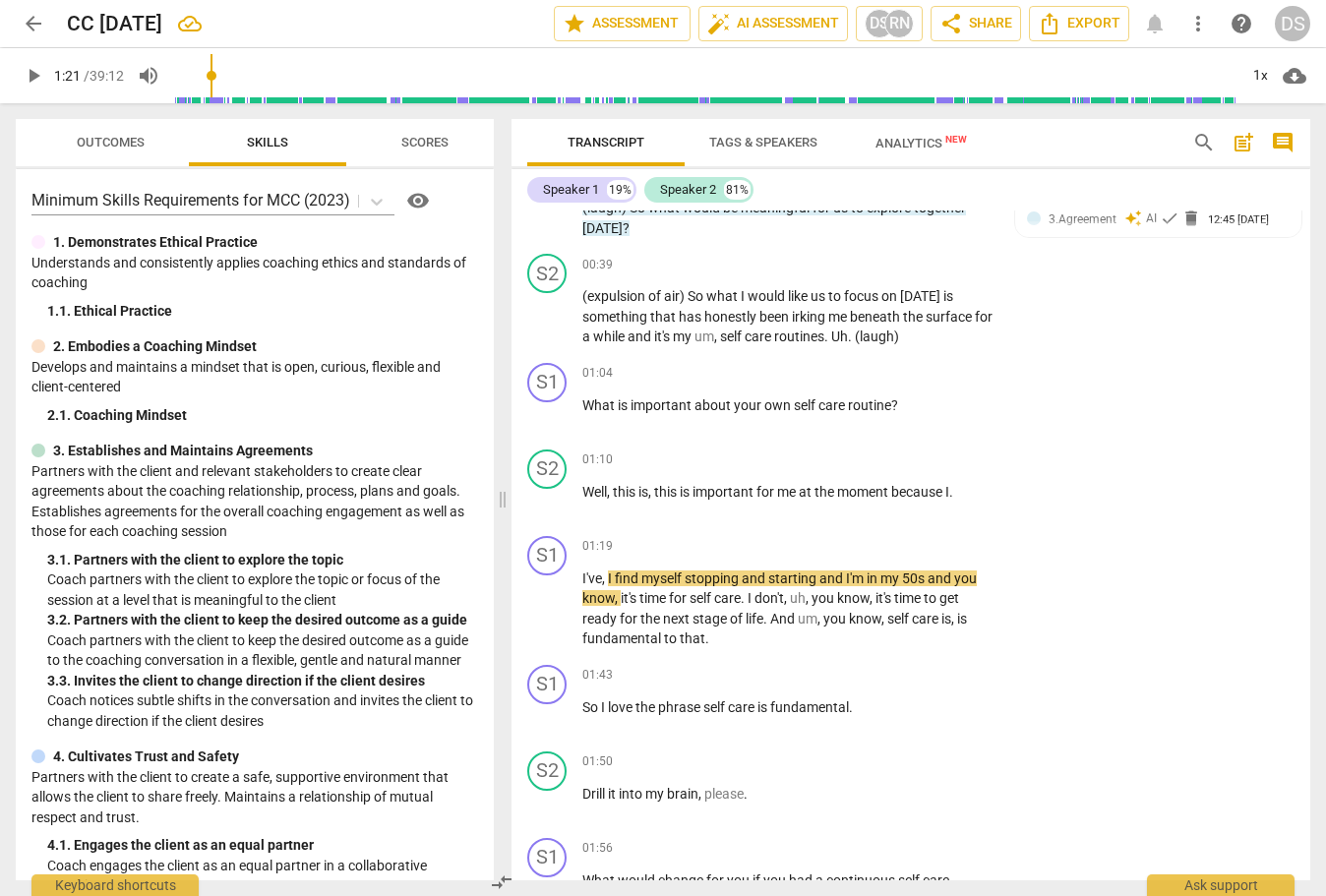 click on "more_vert" at bounding box center (1198, 24) 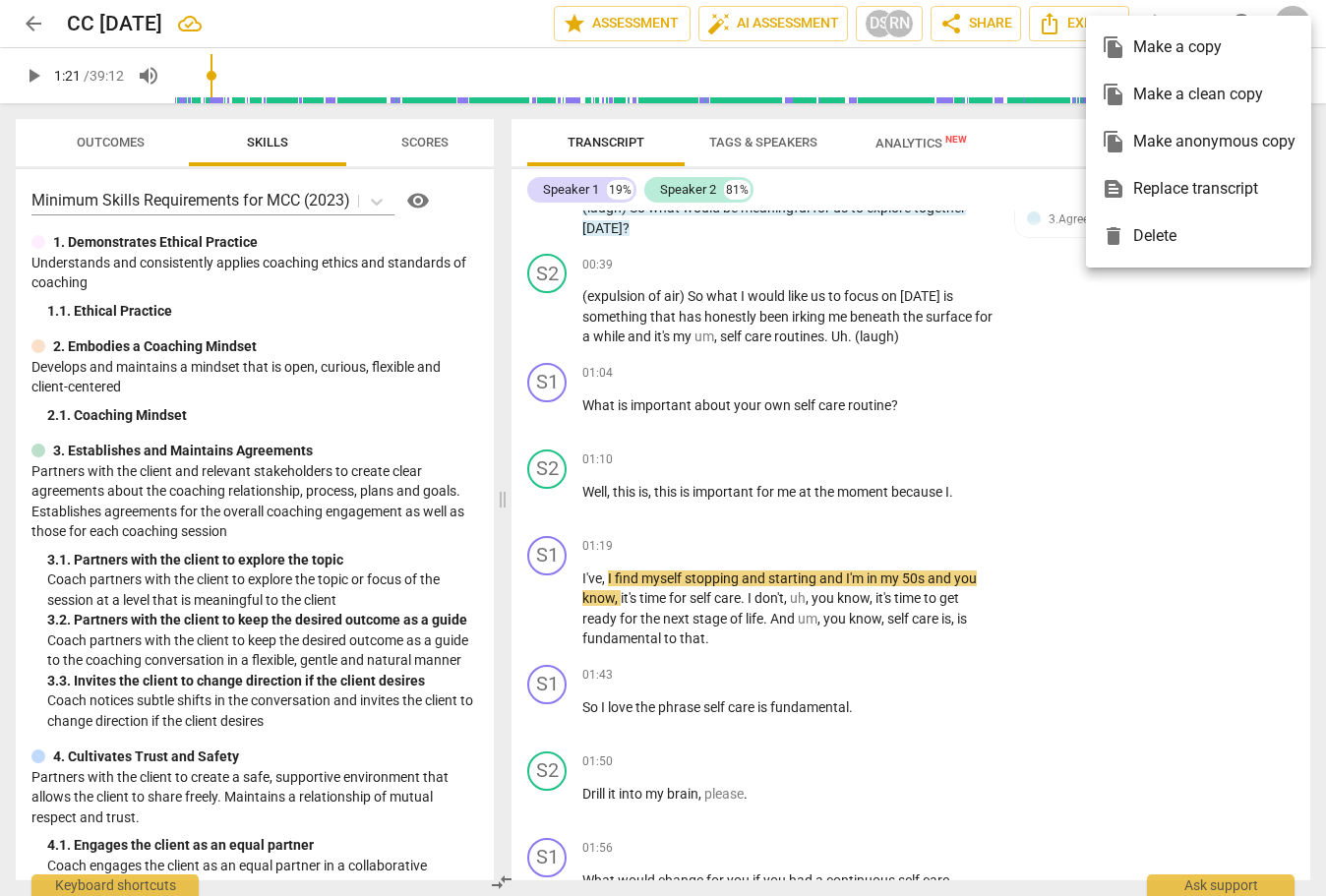 click at bounding box center (663, 448) 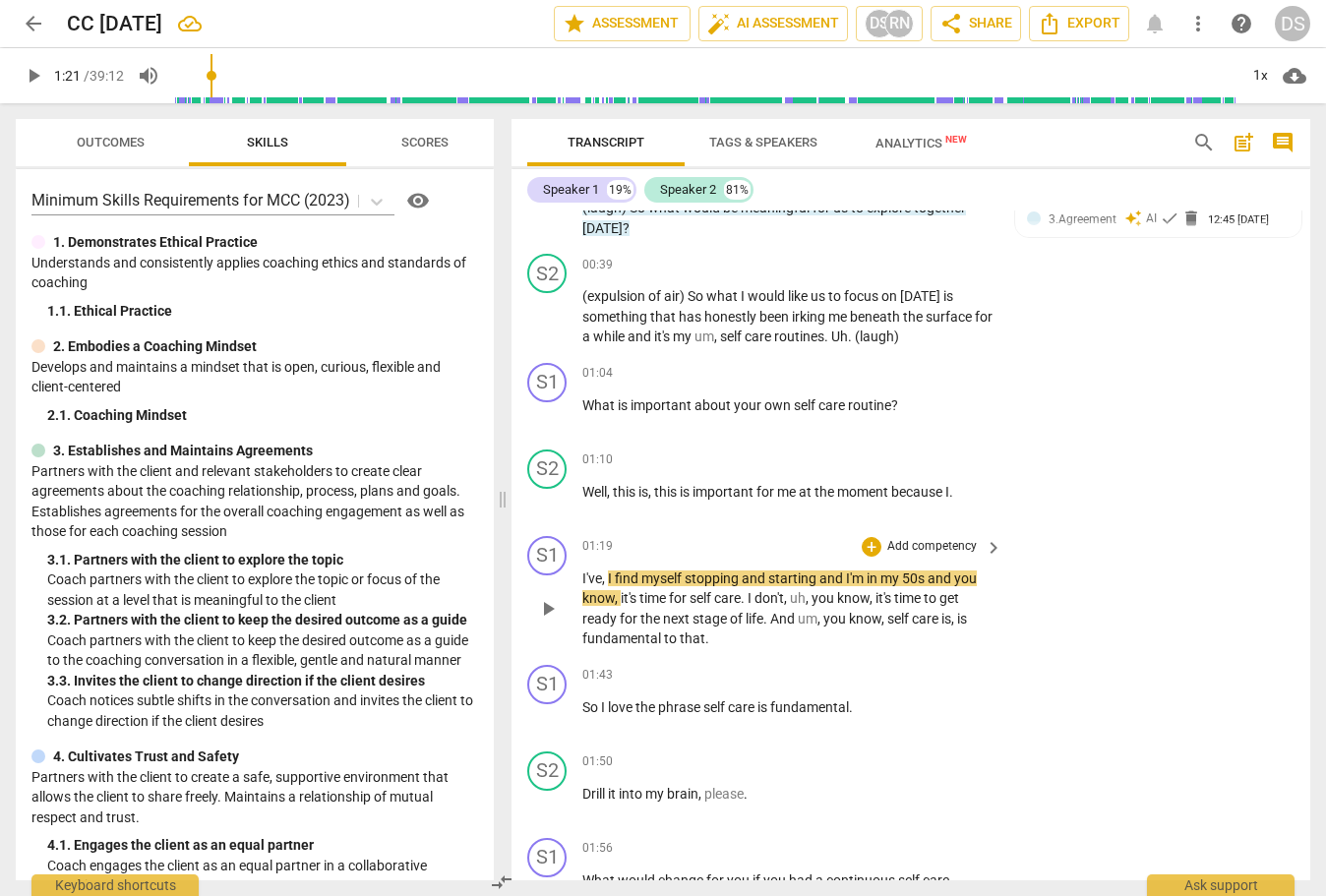 click on "01:19 + Add competency keyboard_arrow_right I've ,   I   find   myself   stopping   and   starting   and   I'm   in   my   50s   and   you   know ,   it's   time   for   self   care .   I   don't ,   uh ,   you   know ,   it's   time   to   get   ready   for   the   next   stage   of   life .   And   um ,   you   know ,   self   care   is ,   is   fundamental   to   that ." at bounding box center (793, 592) 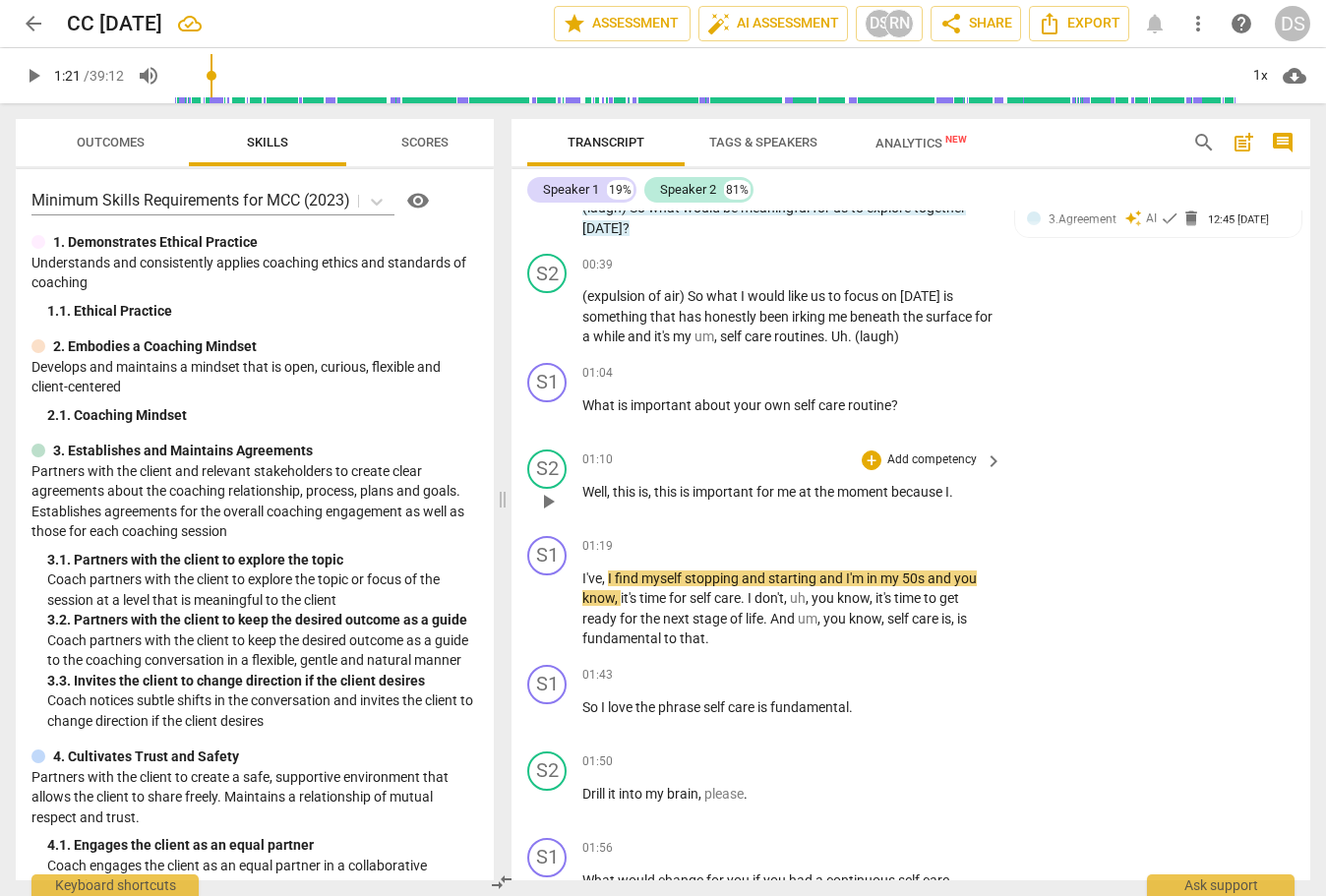 click on "Well ,   this   is ,   this   is   important   for   me   at   the   moment   because   I ." at bounding box center [787, 492] 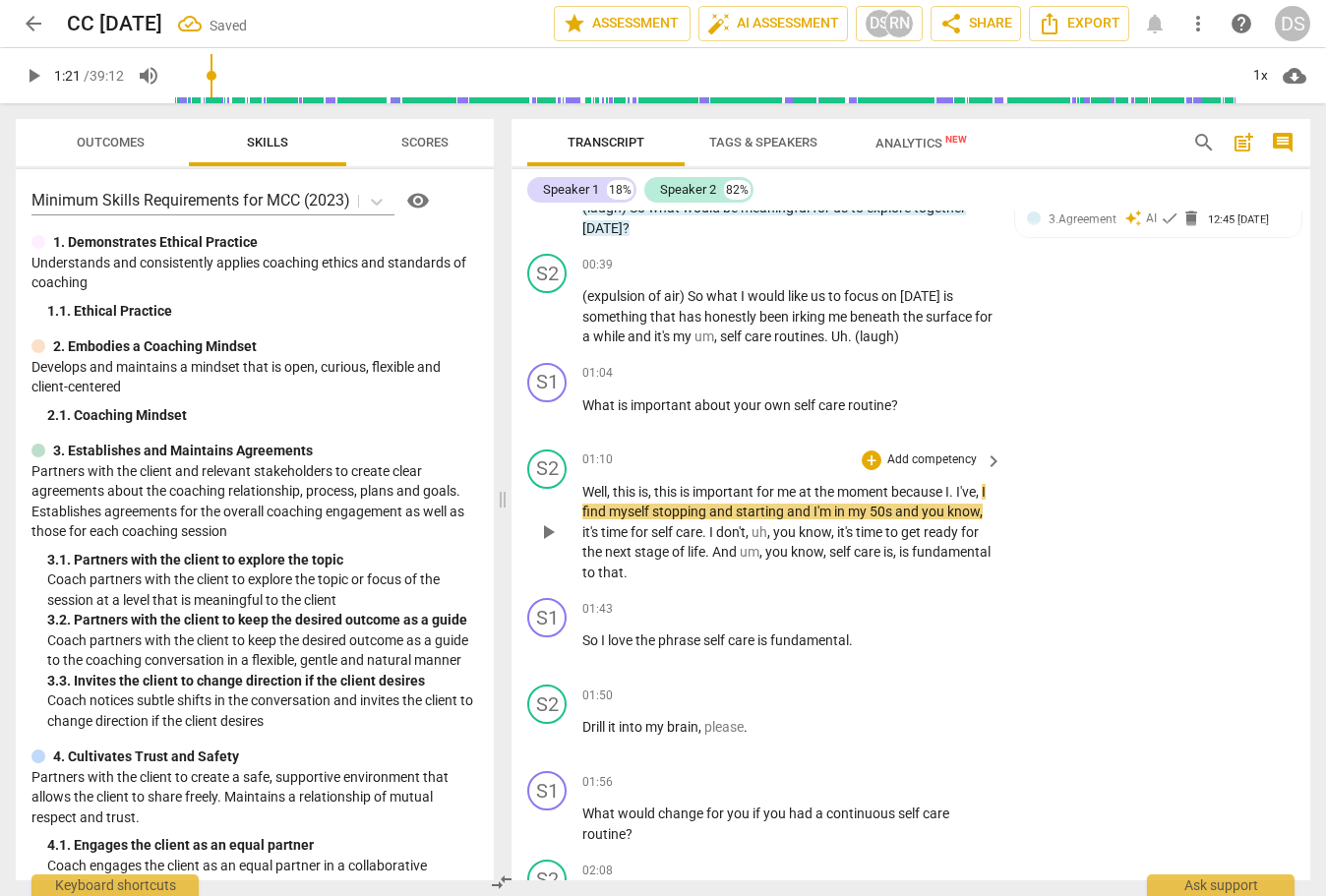 click on "." at bounding box center [952, 492] 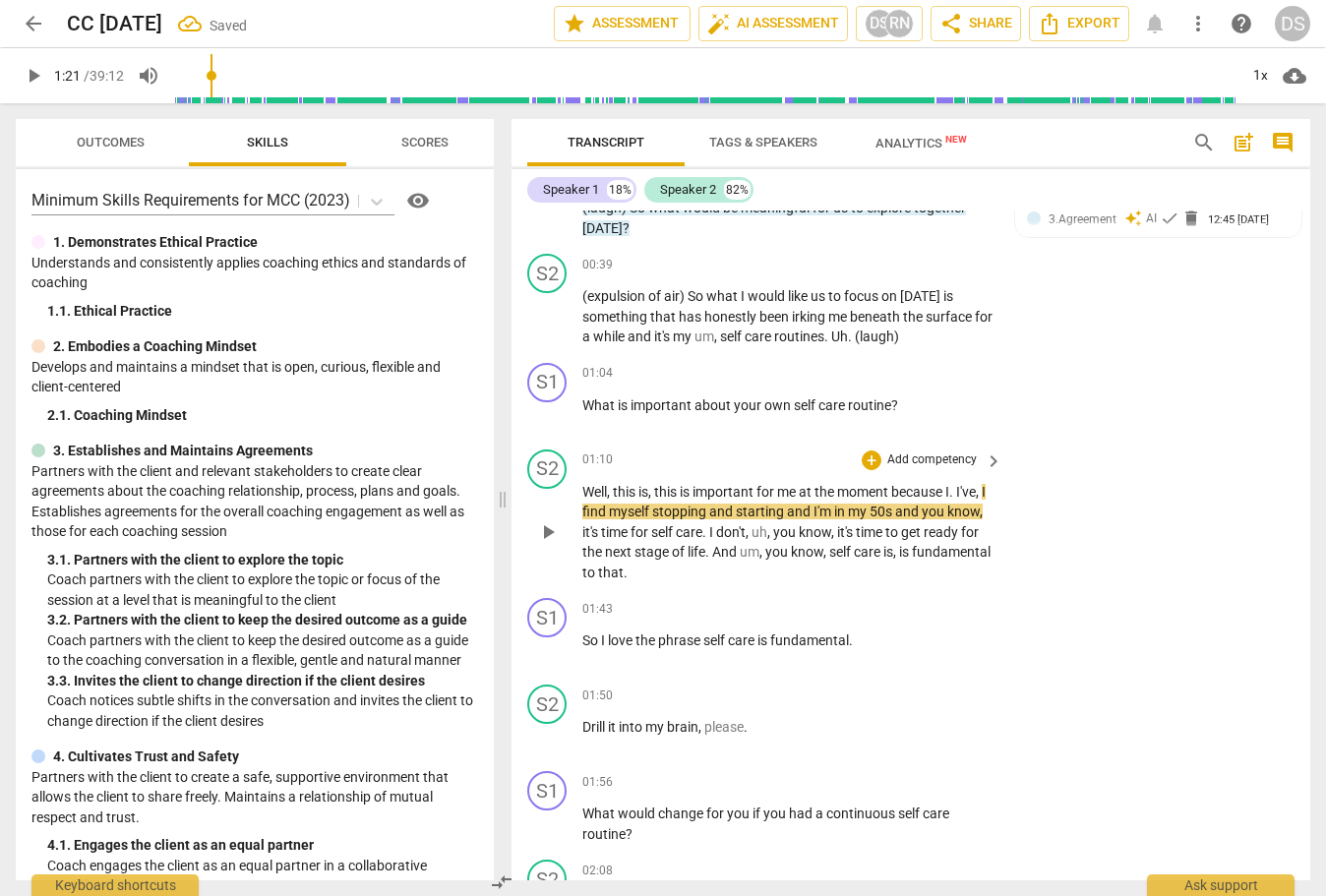 type 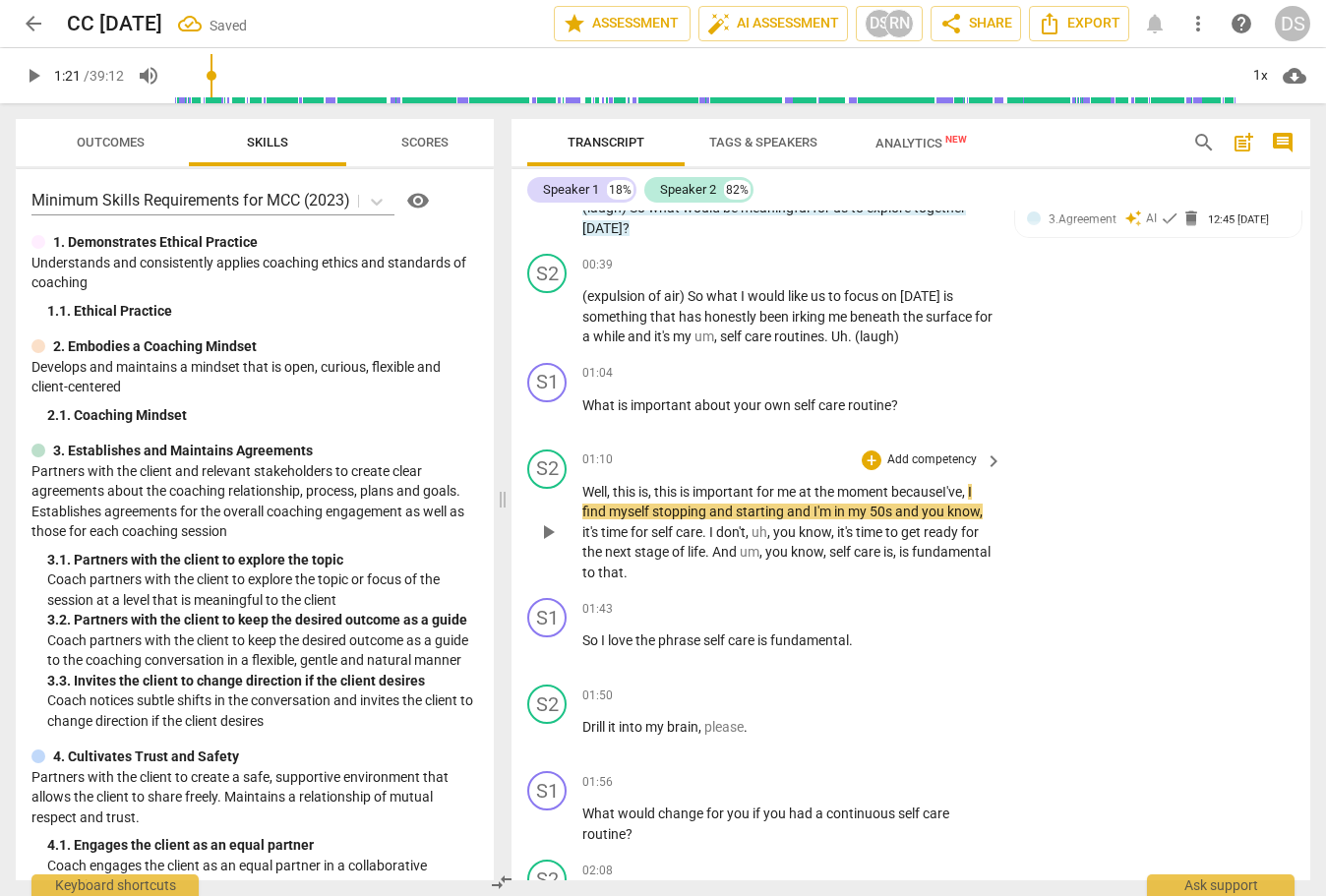 click on "because" at bounding box center [917, 492] 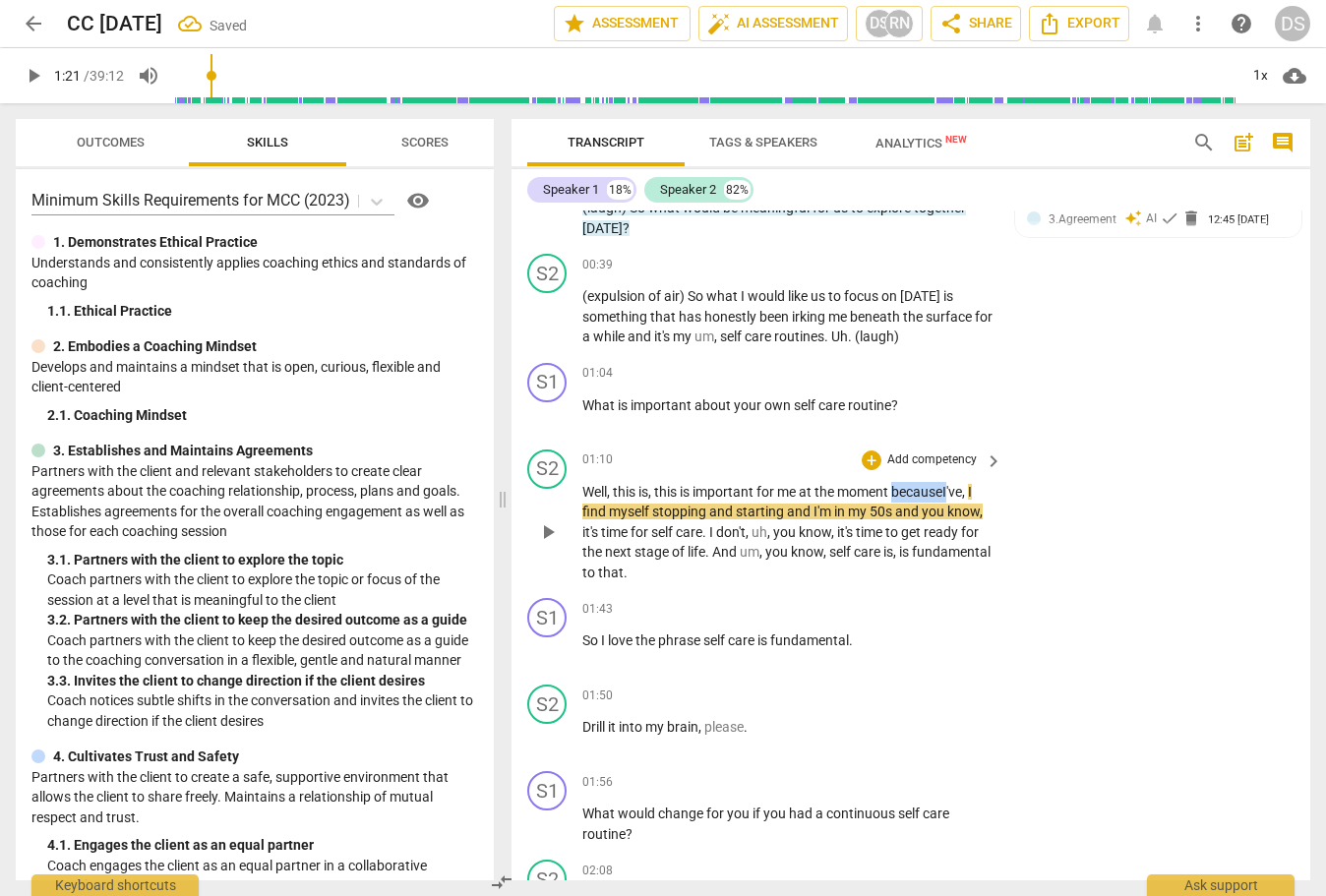 click on "because" at bounding box center [917, 492] 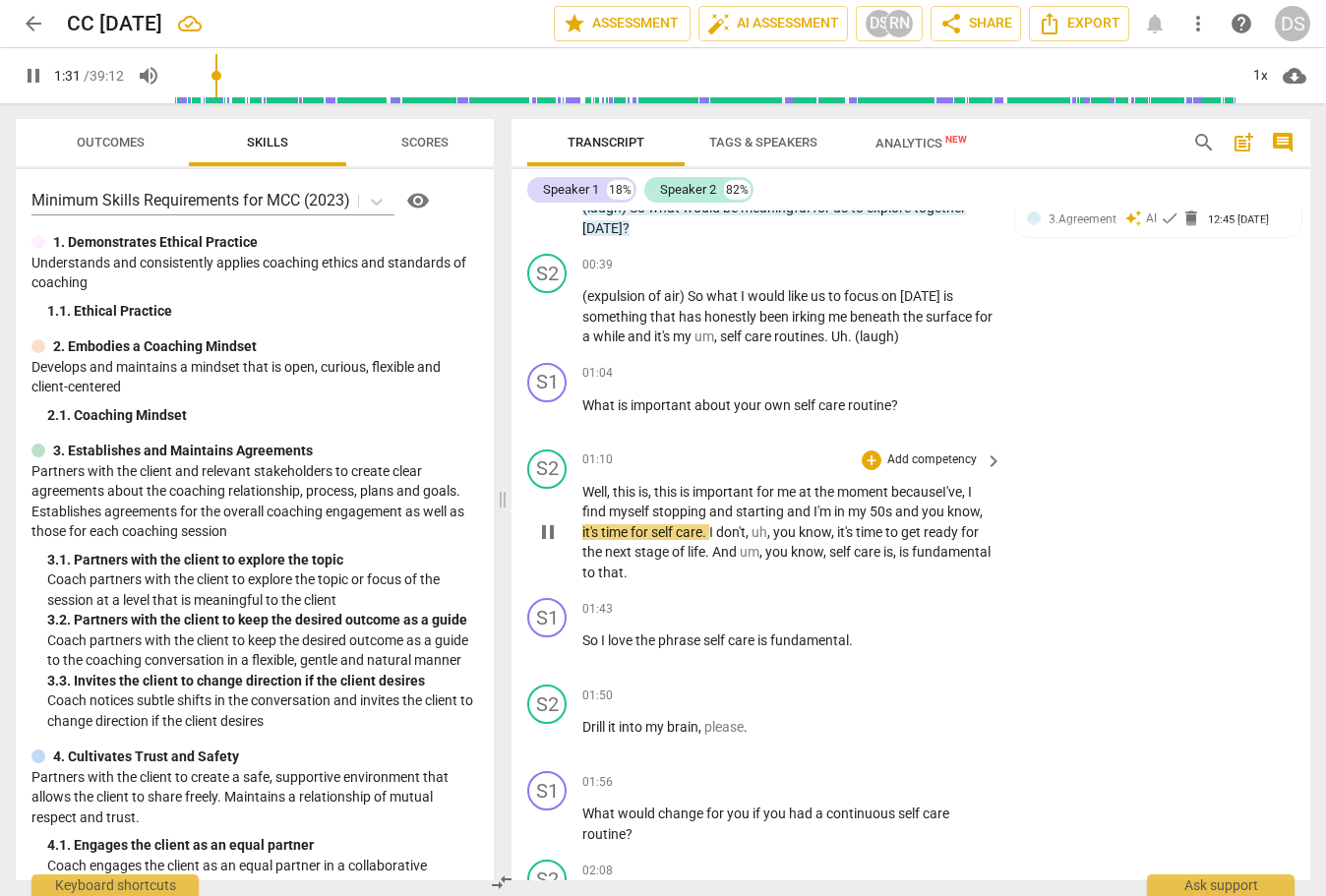click on "and" at bounding box center [908, 511] 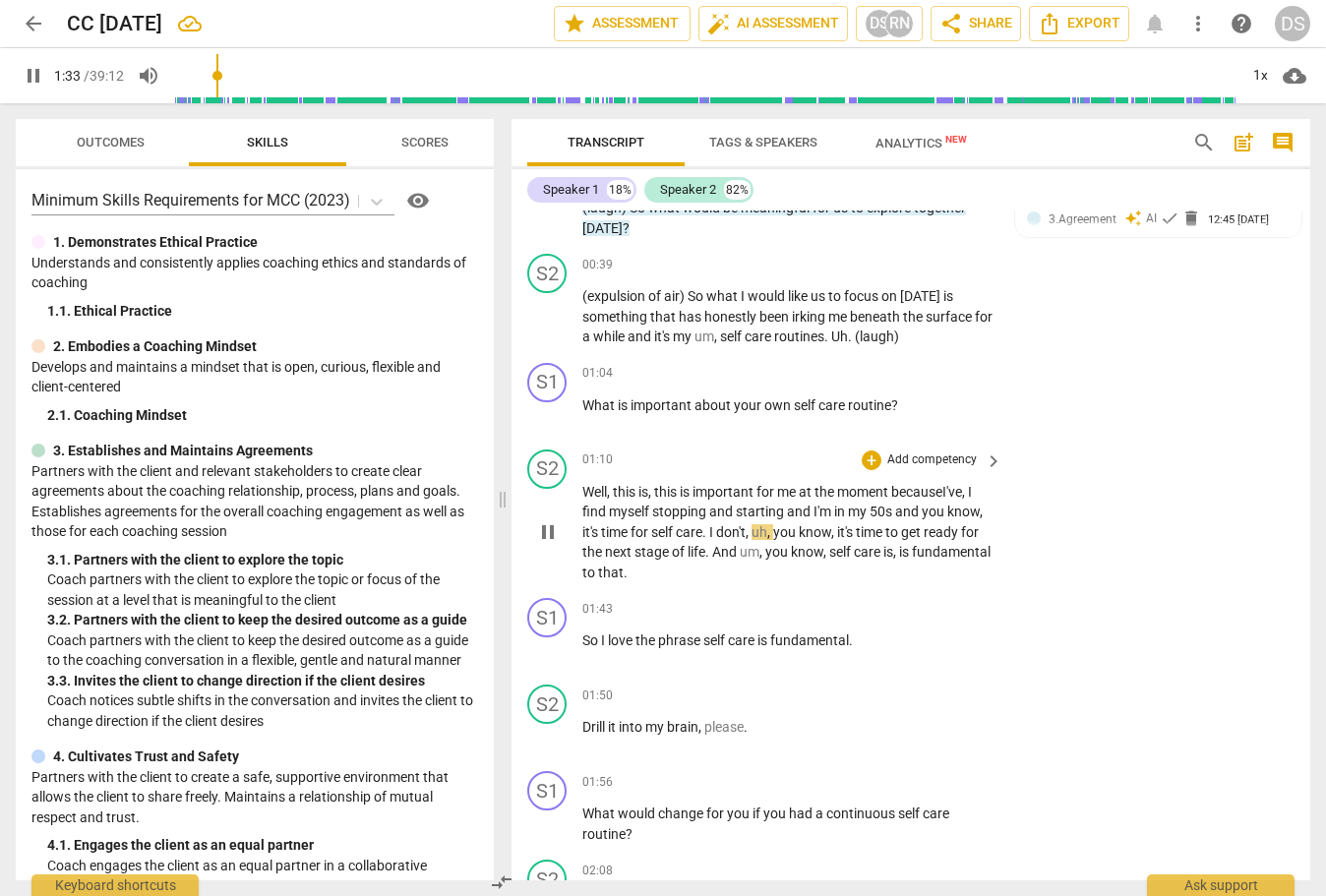 click on "." at bounding box center [705, 532] 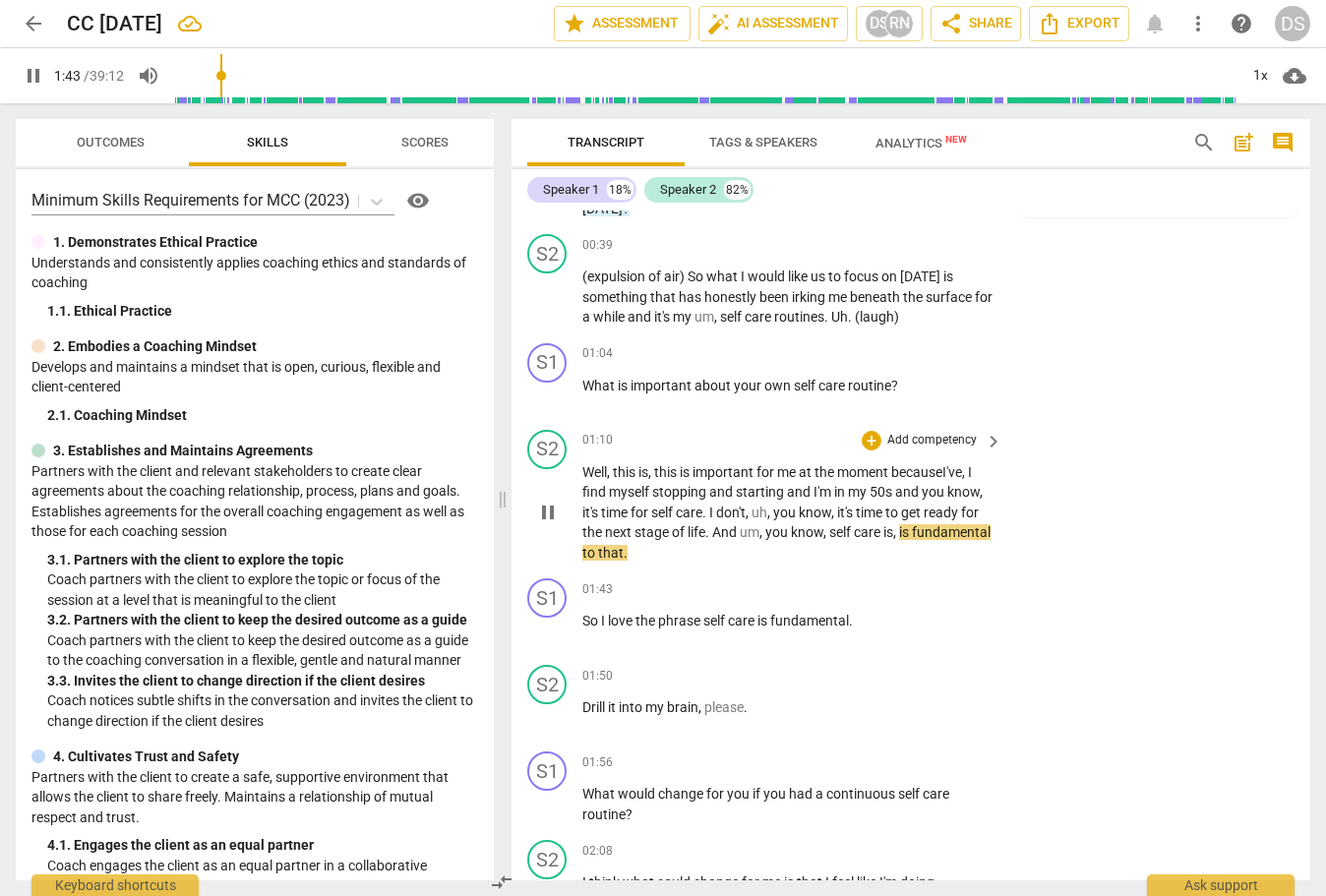 scroll, scrollTop: 656, scrollLeft: 0, axis: vertical 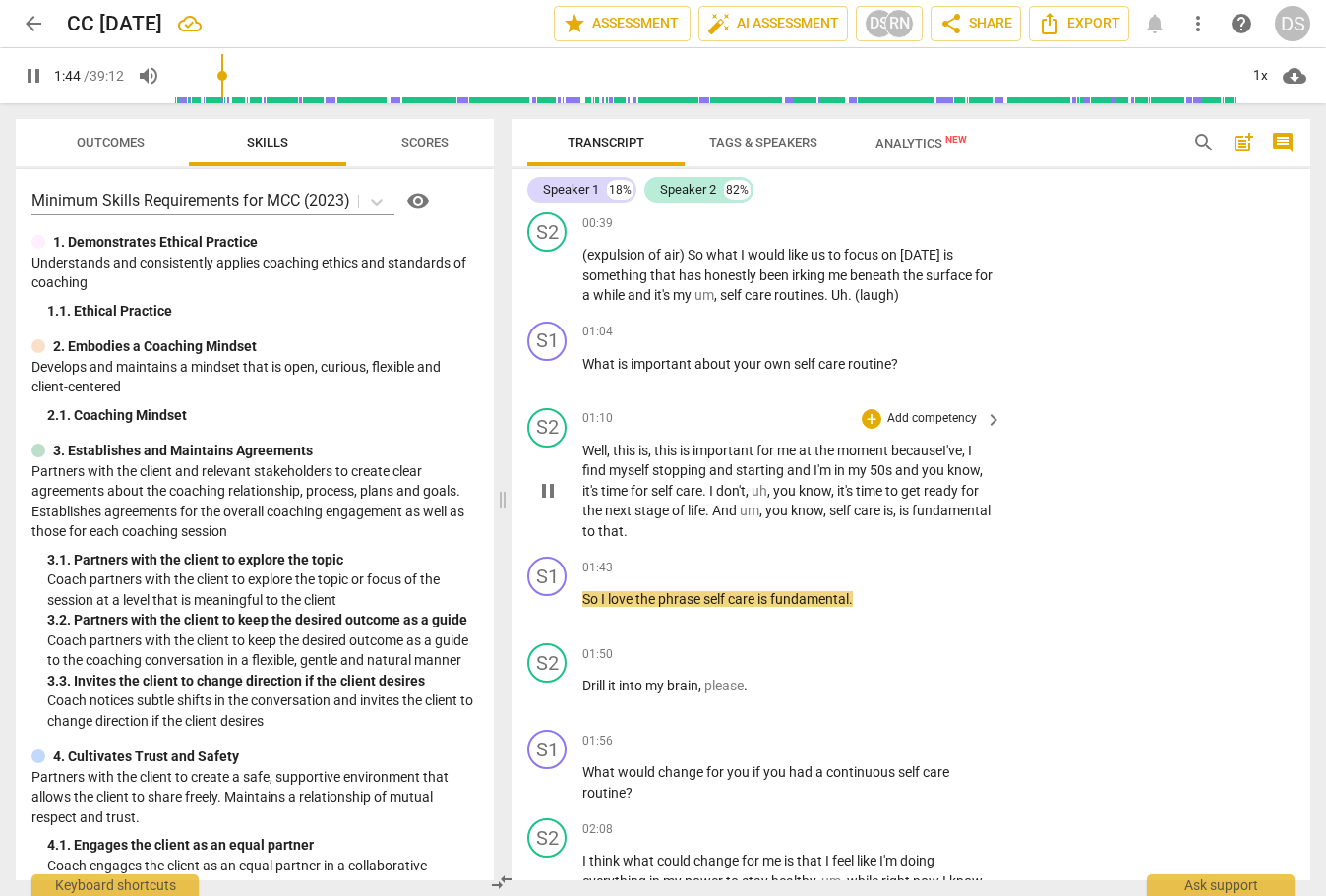 click on "Well ,   this   is ,   this   is   important   for   me   at   the   moment   because  I 've ,   I   find   myself   stopping   and   starting   and   I'm   in   my   50s   and   you   know ,   it's   time   for   self   care .   I   don't ,   uh ,   you   know ,   it's   time   to   get   ready   for   the   next   stage   of   life .   And   um ,   you   know ,   self   care   is ,   is   fundamental   to   that ." at bounding box center [787, 491] 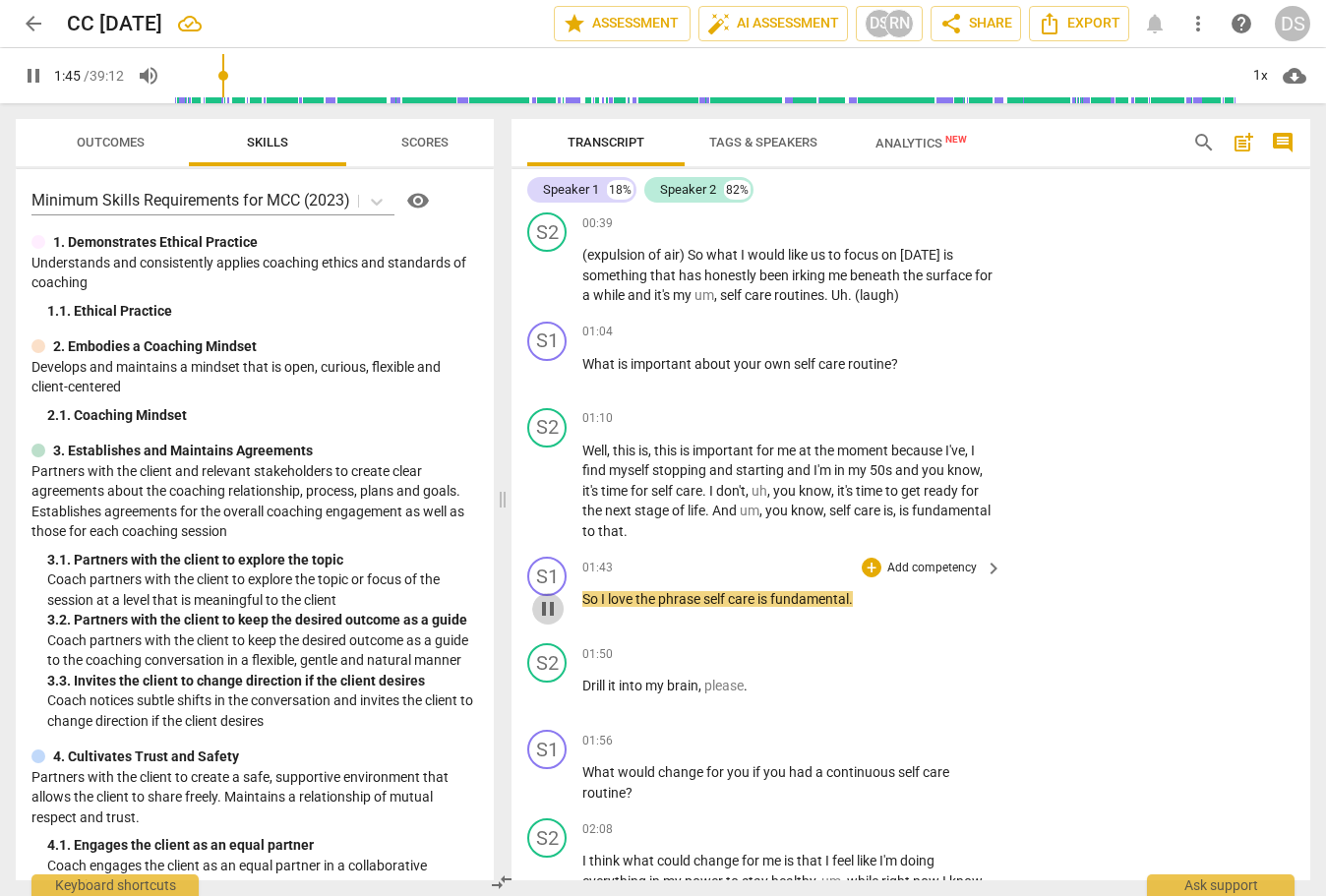 click on "pause" at bounding box center (548, 609) 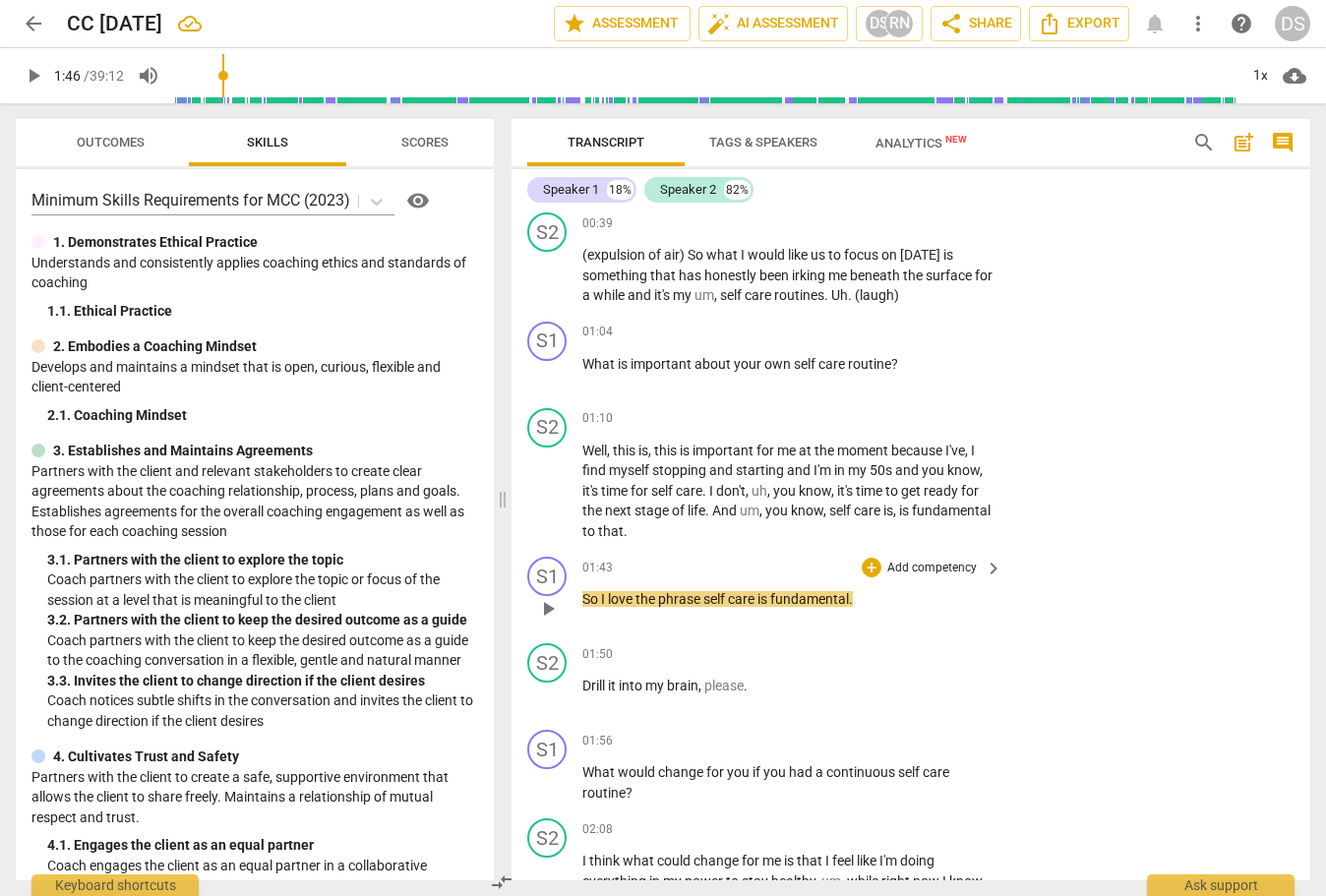 click on "So" at bounding box center (591, 599) 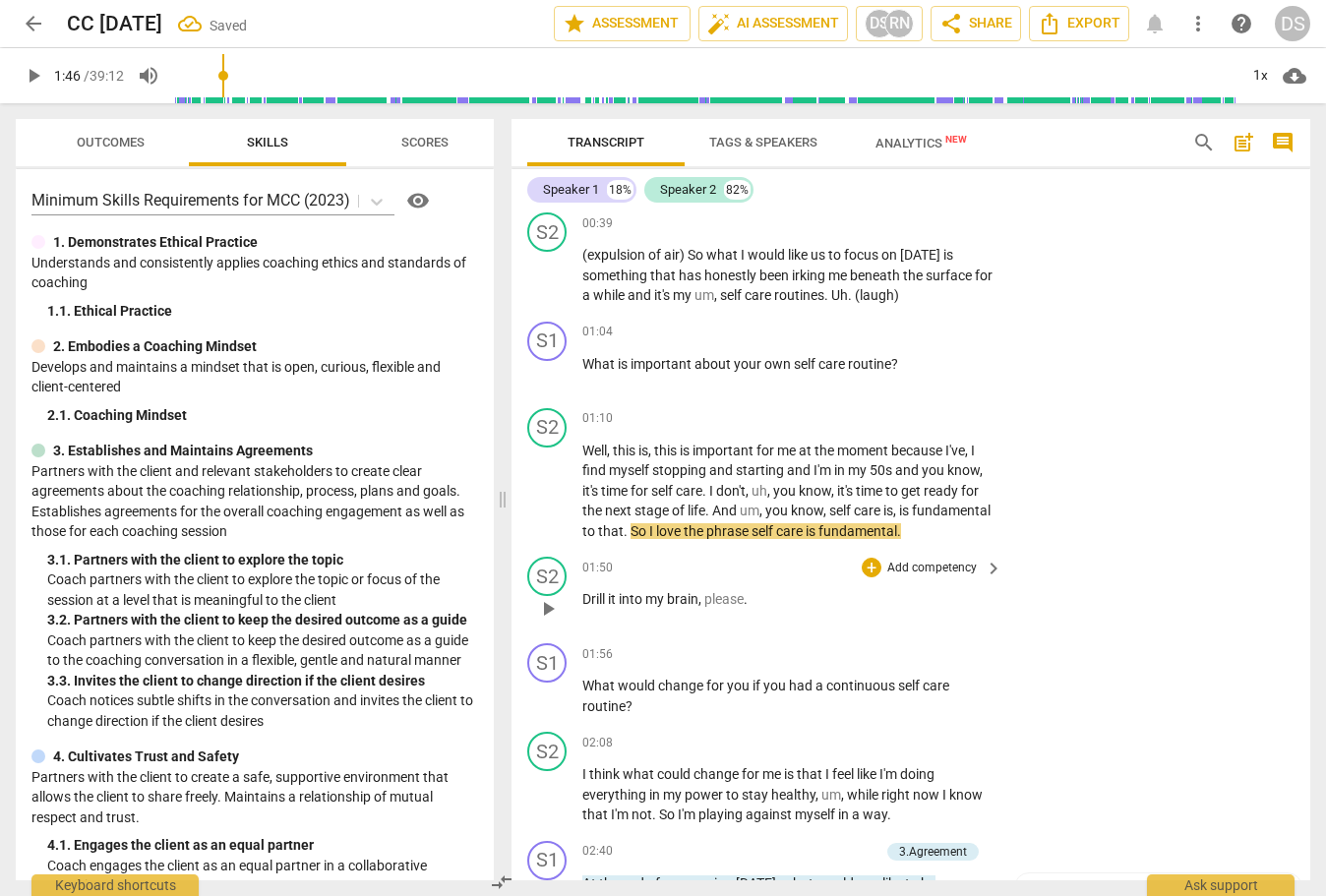drag, startPoint x: 699, startPoint y: 527, endPoint x: 706, endPoint y: 565, distance: 38.63936 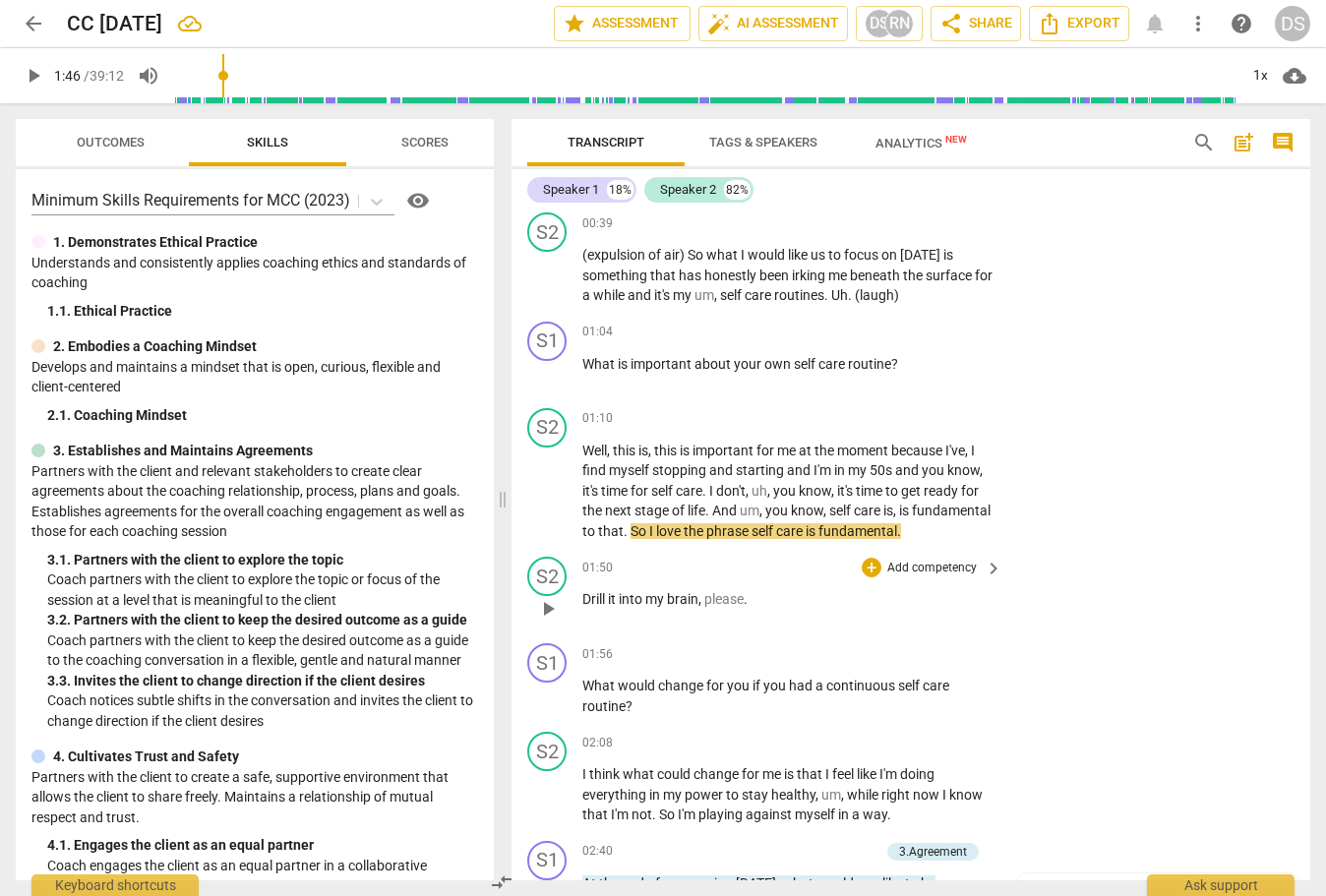 type 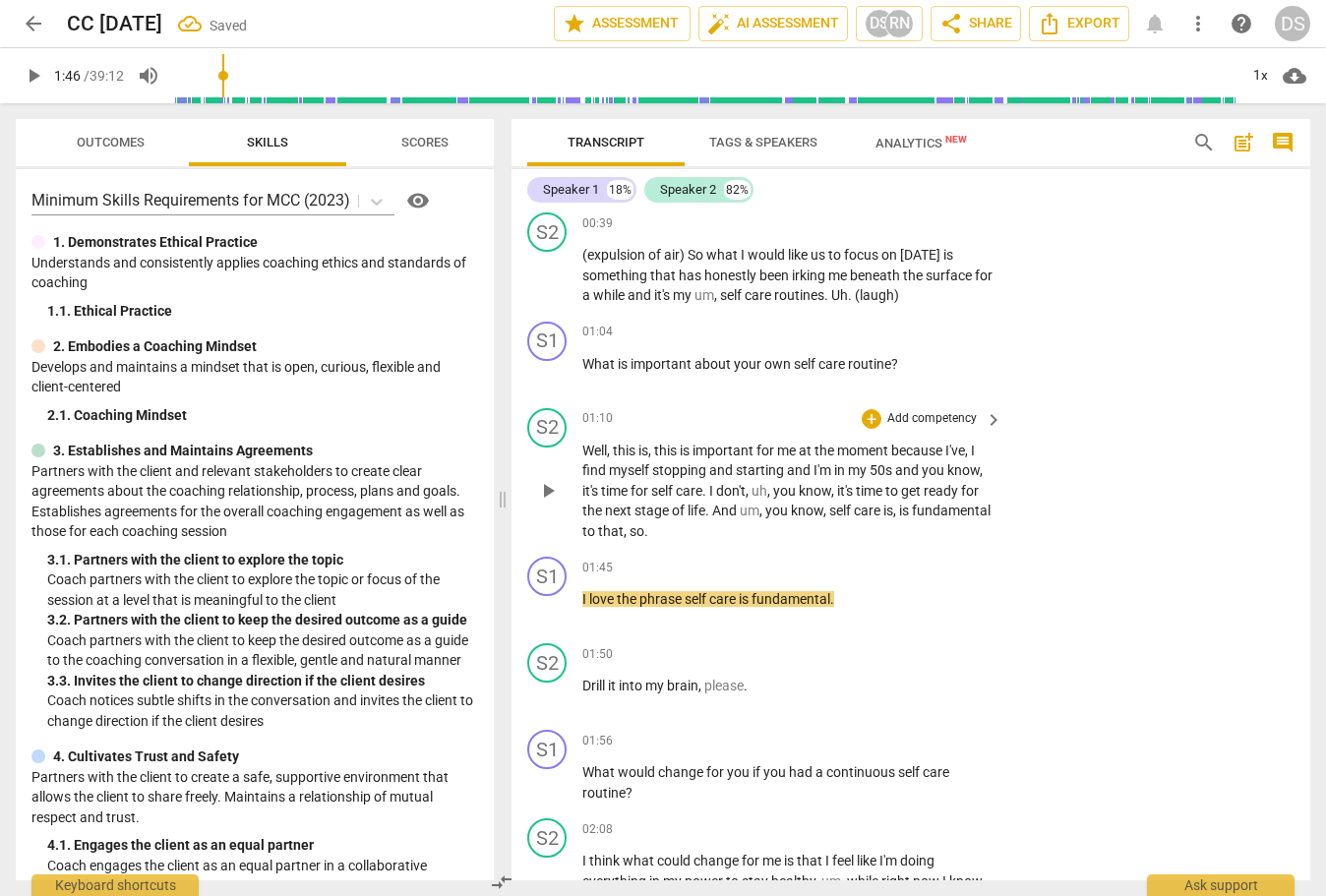 click on "that" at bounding box center [611, 531] 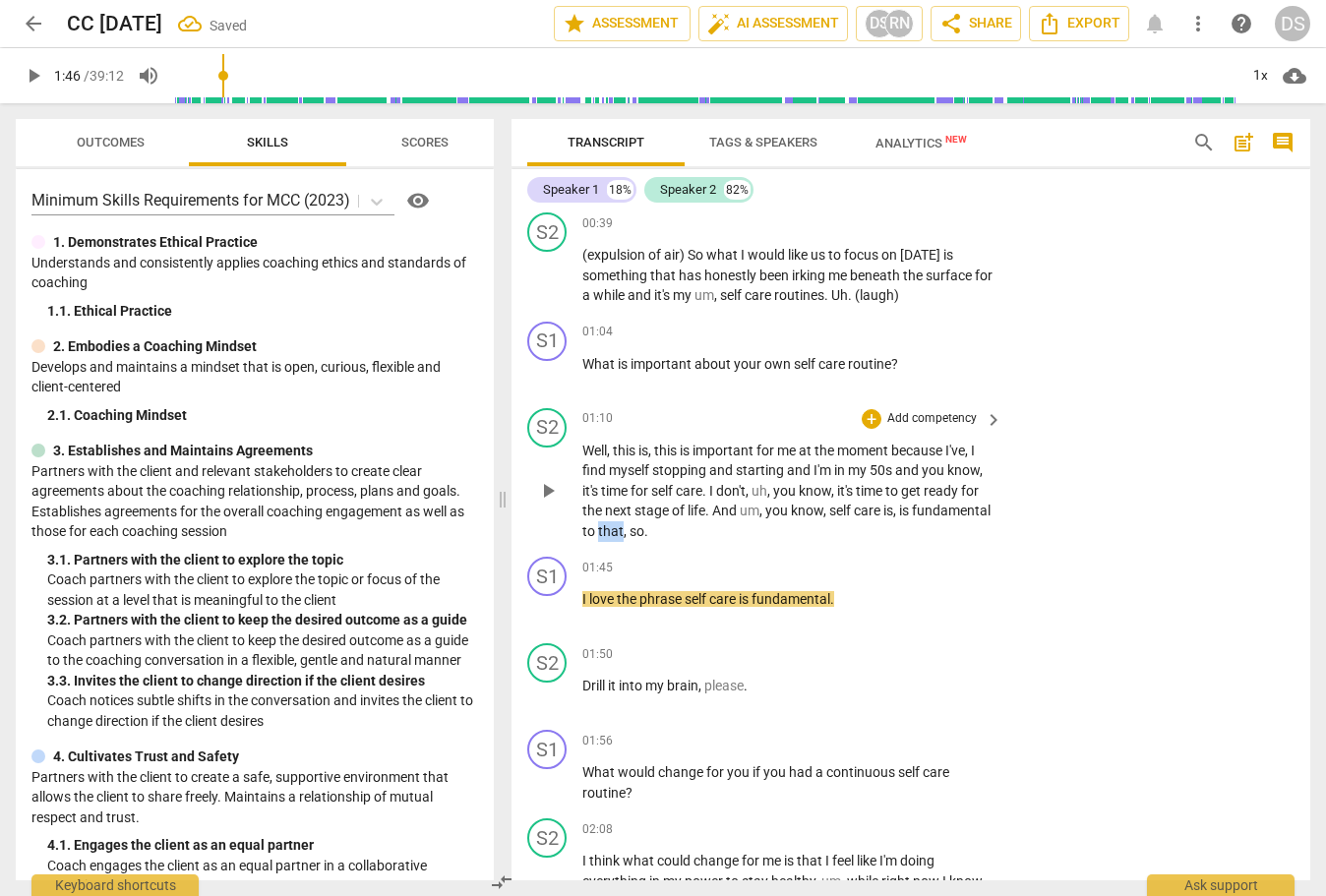 click on "that" at bounding box center (611, 531) 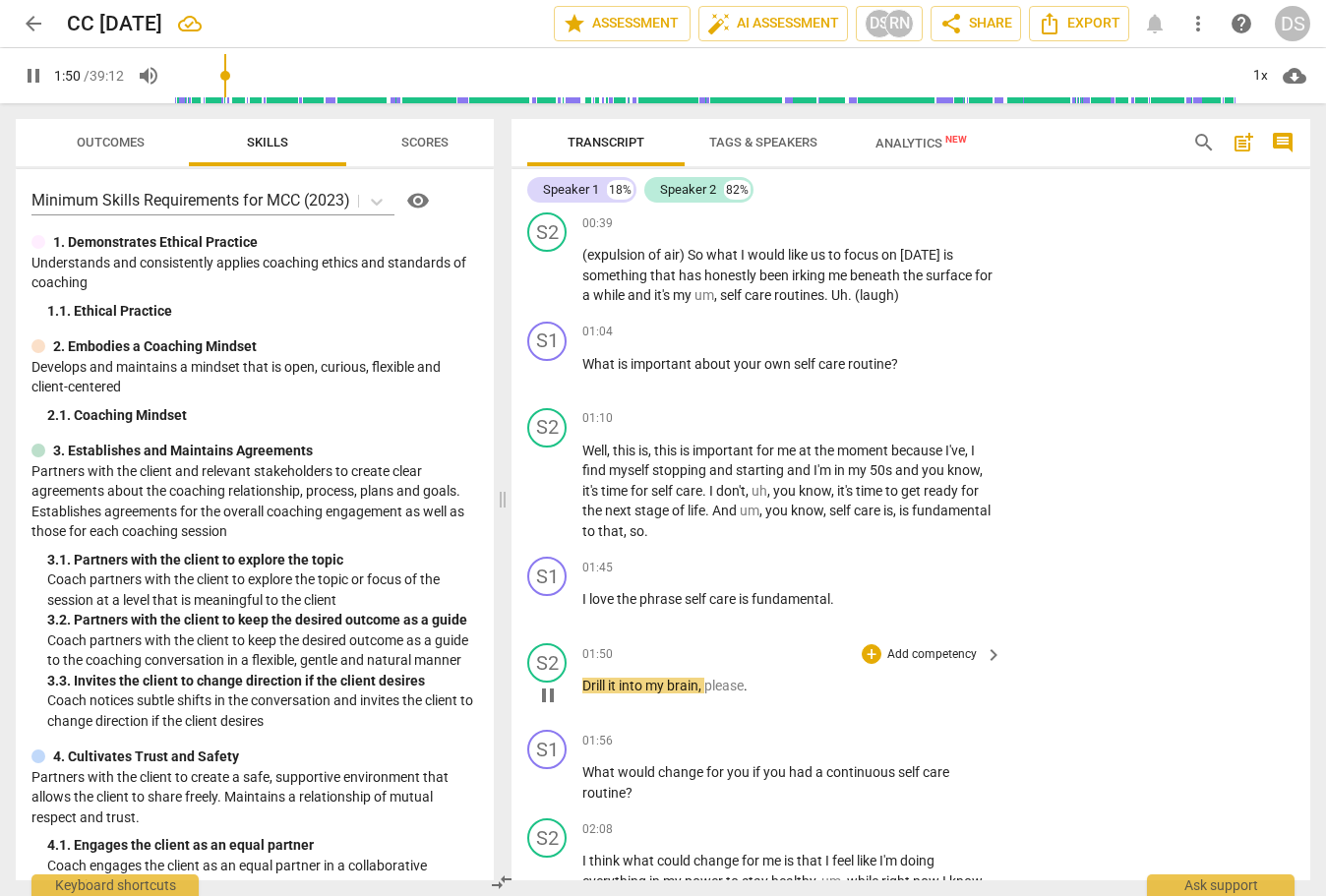 click on "Drill" at bounding box center (595, 686) 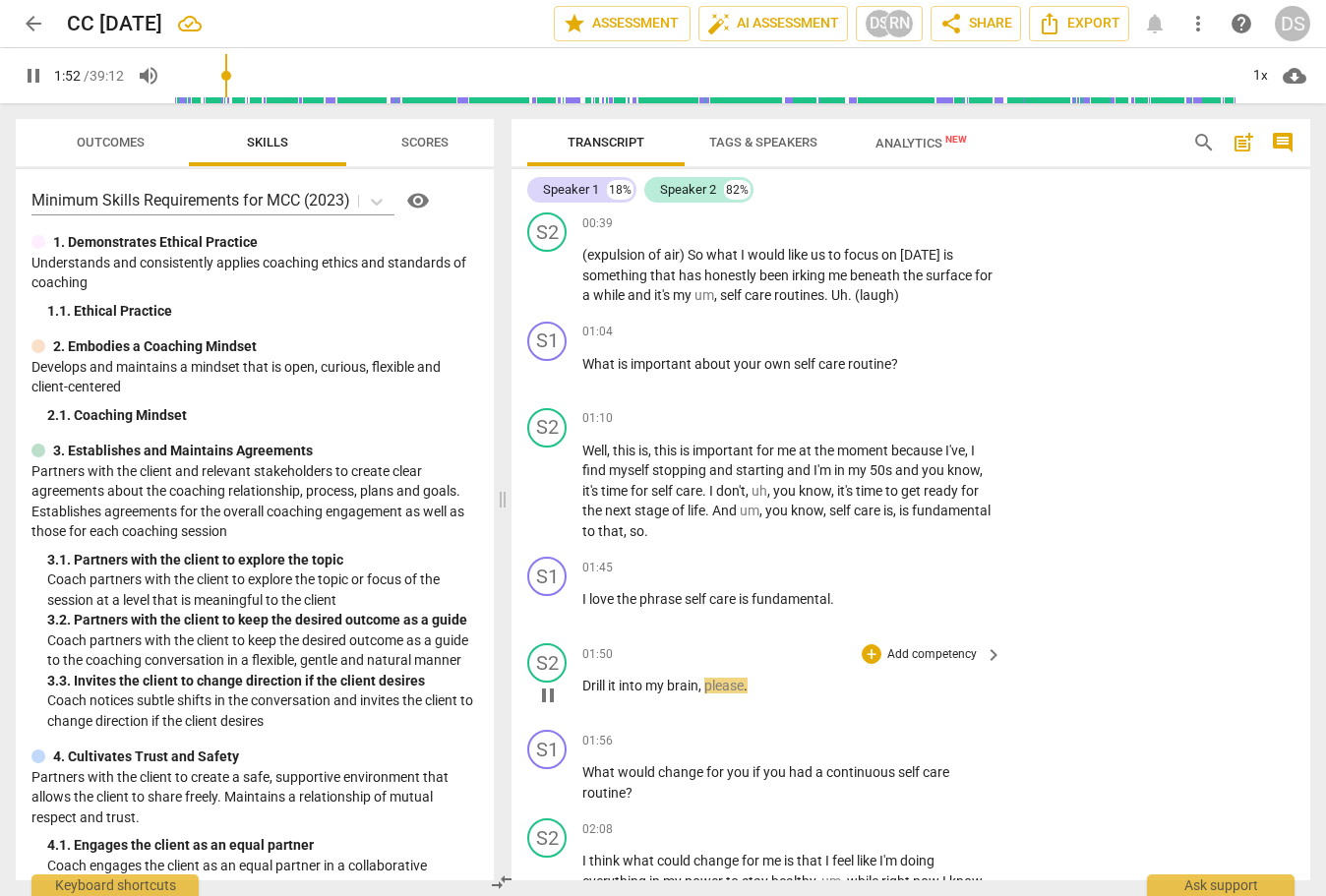 click on "pause" at bounding box center [548, 695] 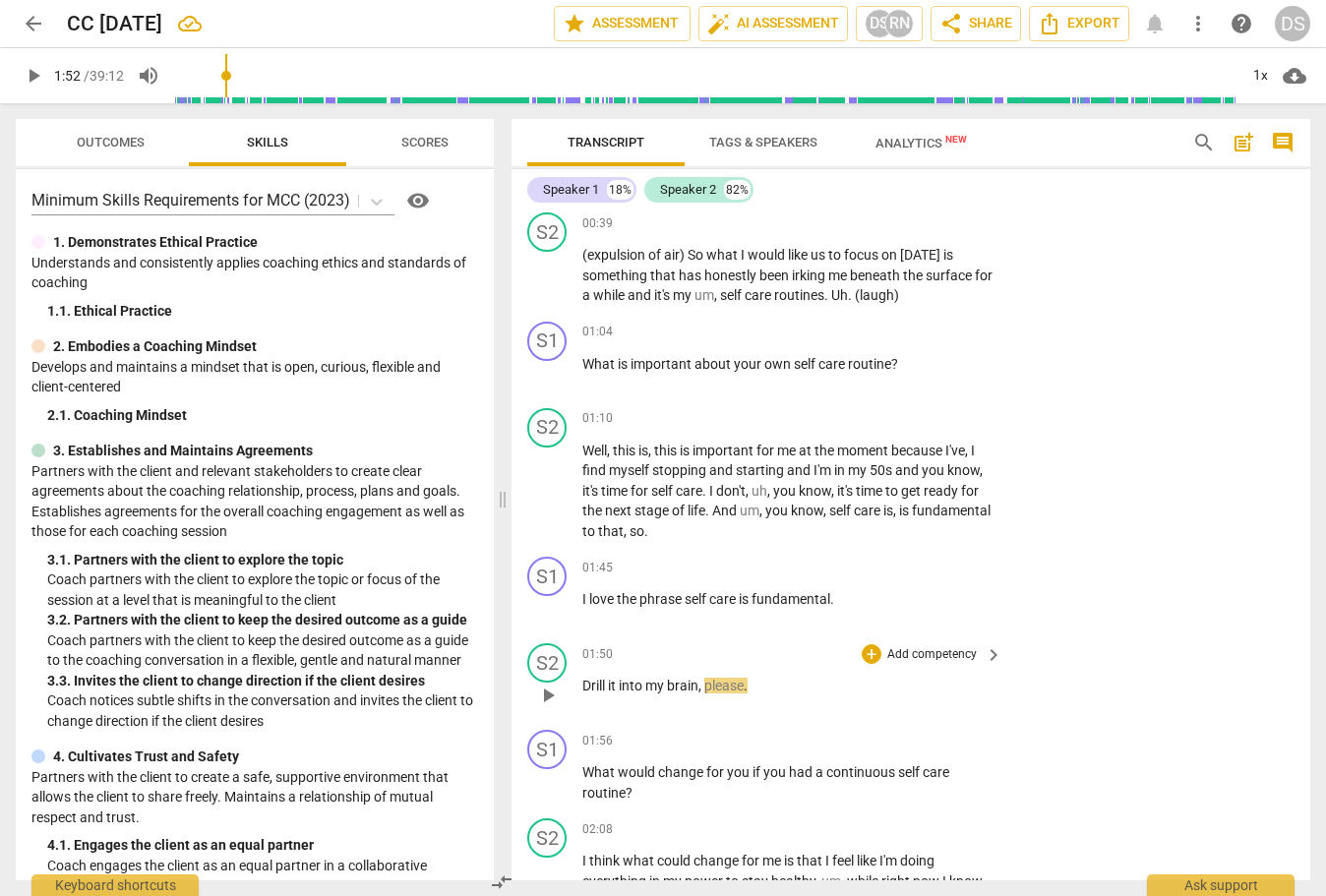 click on "Drill" at bounding box center [595, 686] 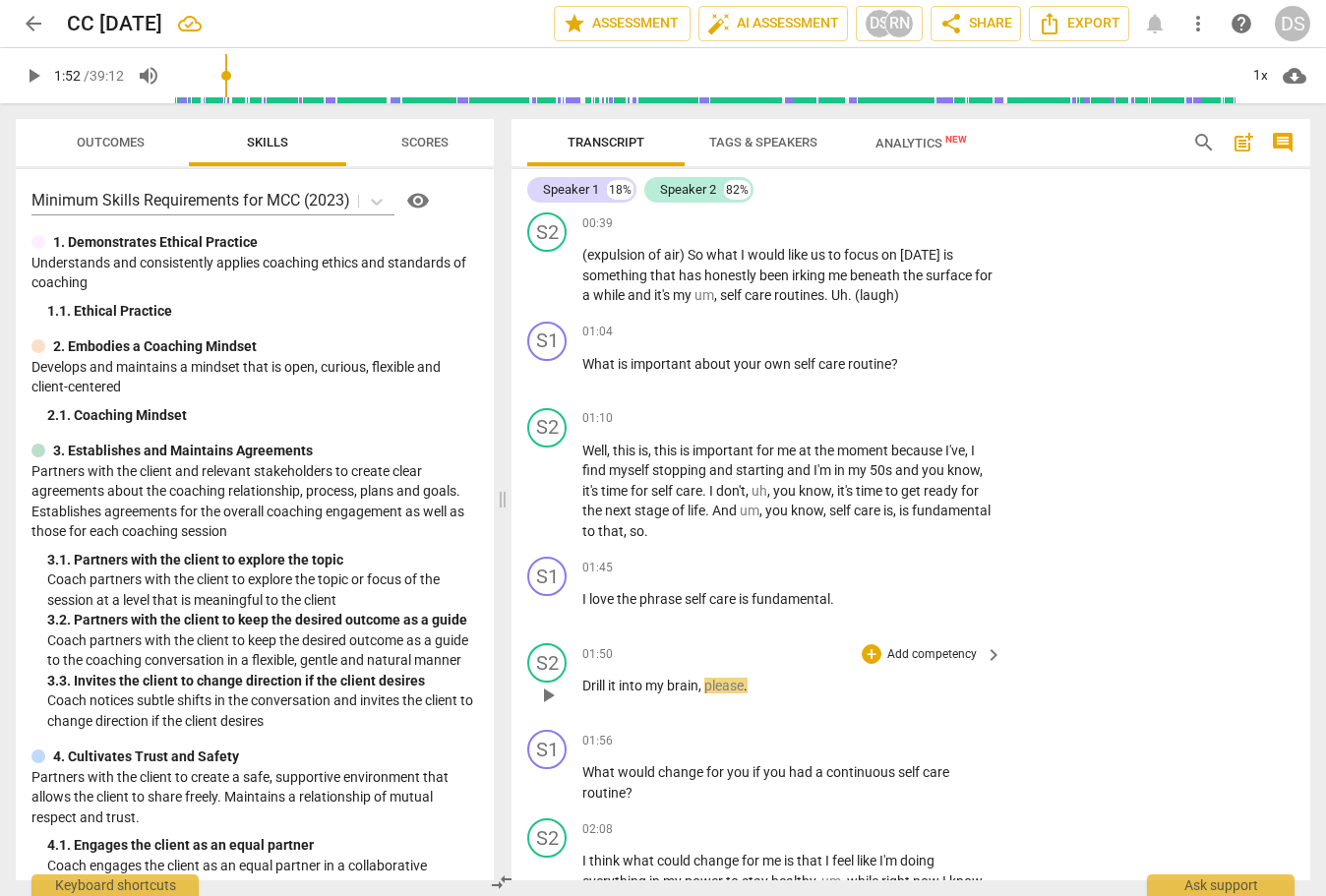 type 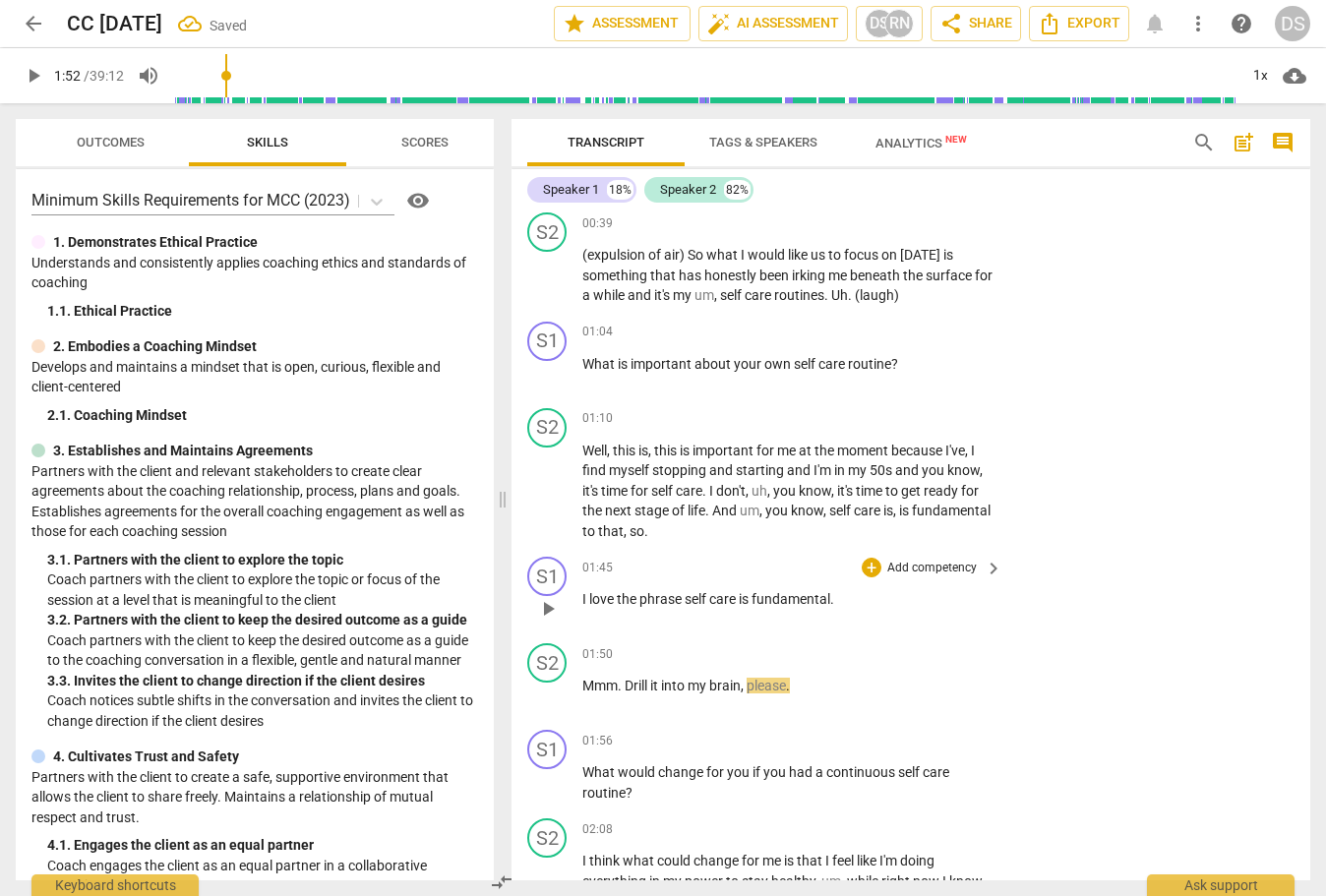 click on "self" at bounding box center (696, 599) 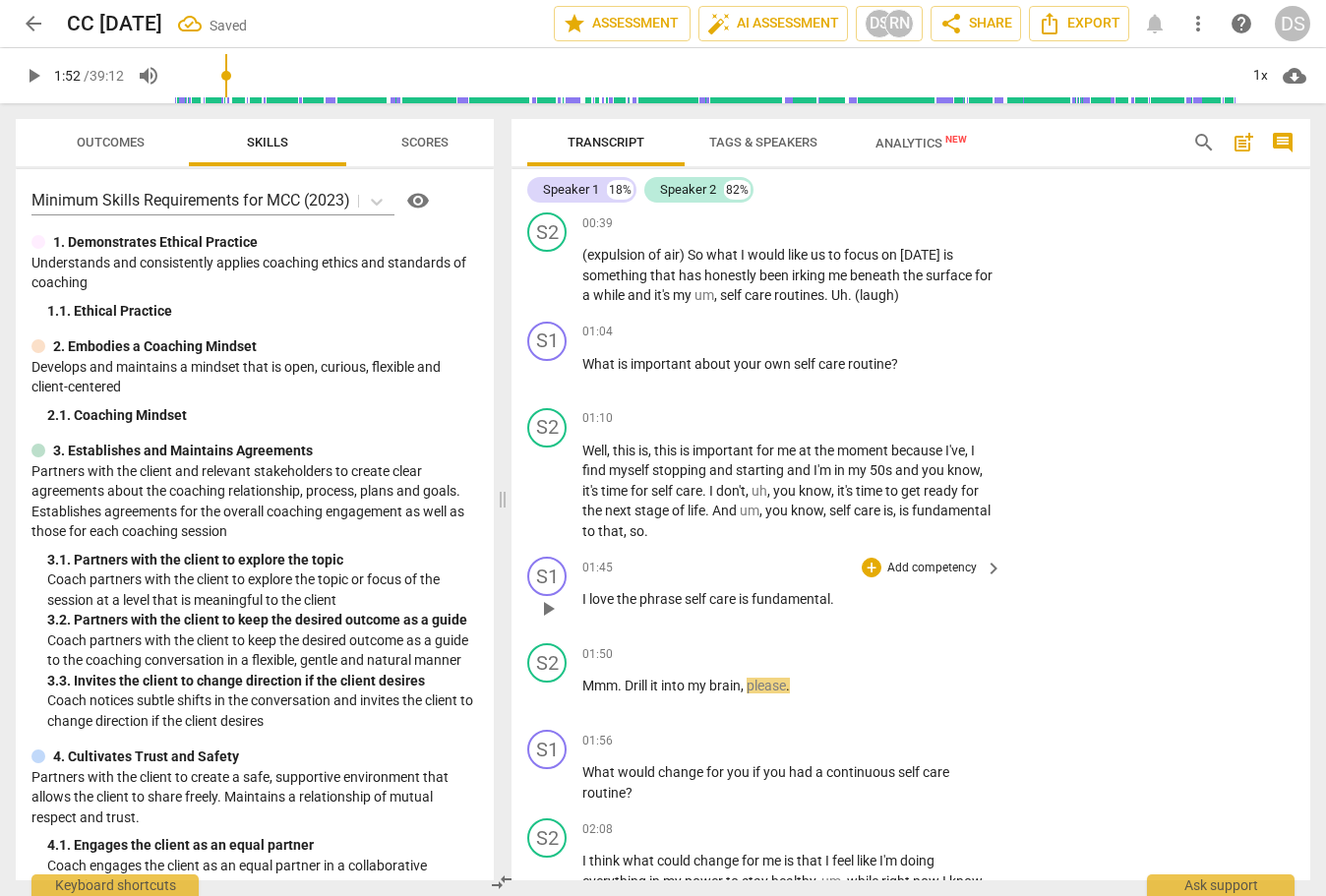 click on "phrase" at bounding box center (662, 599) 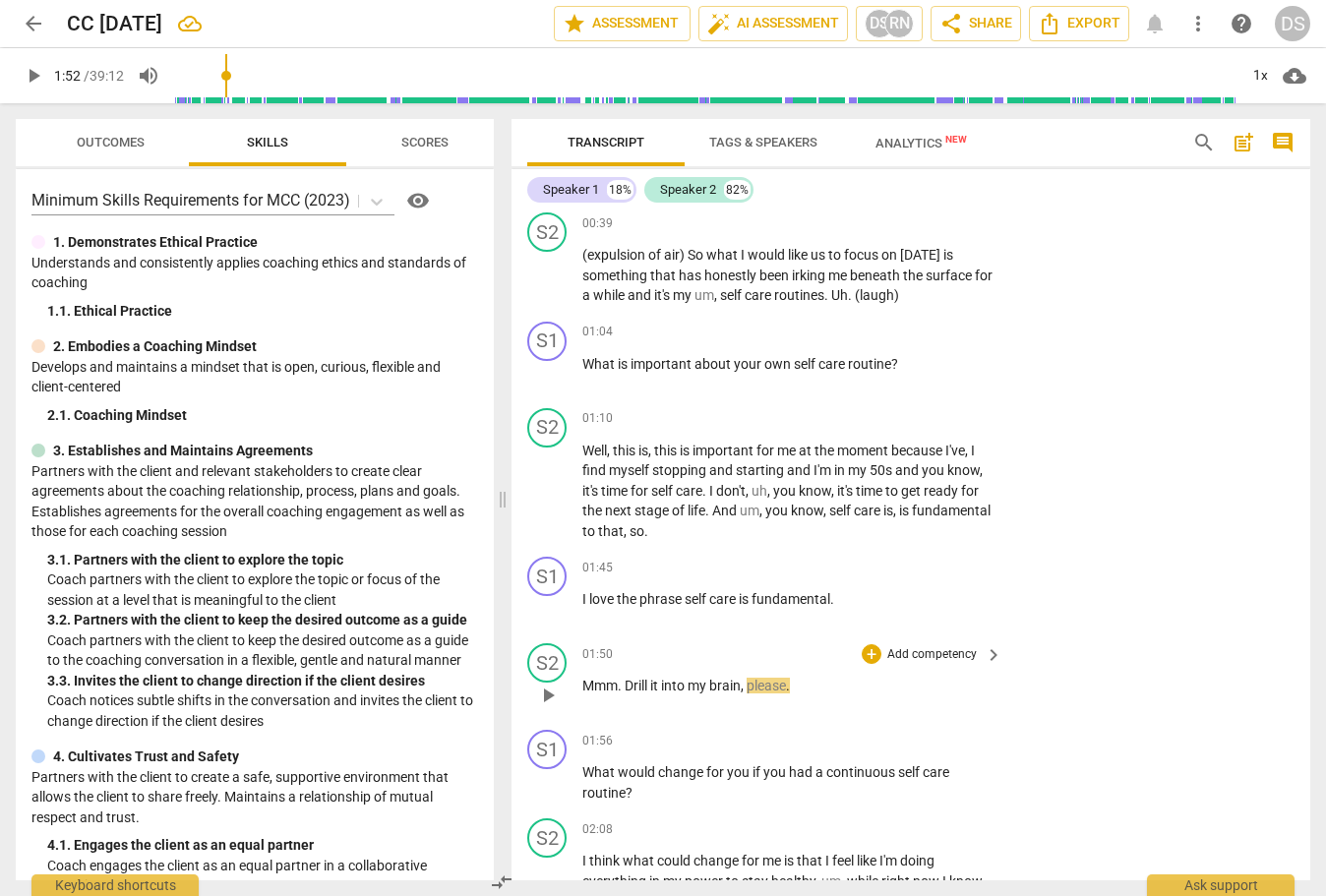 type 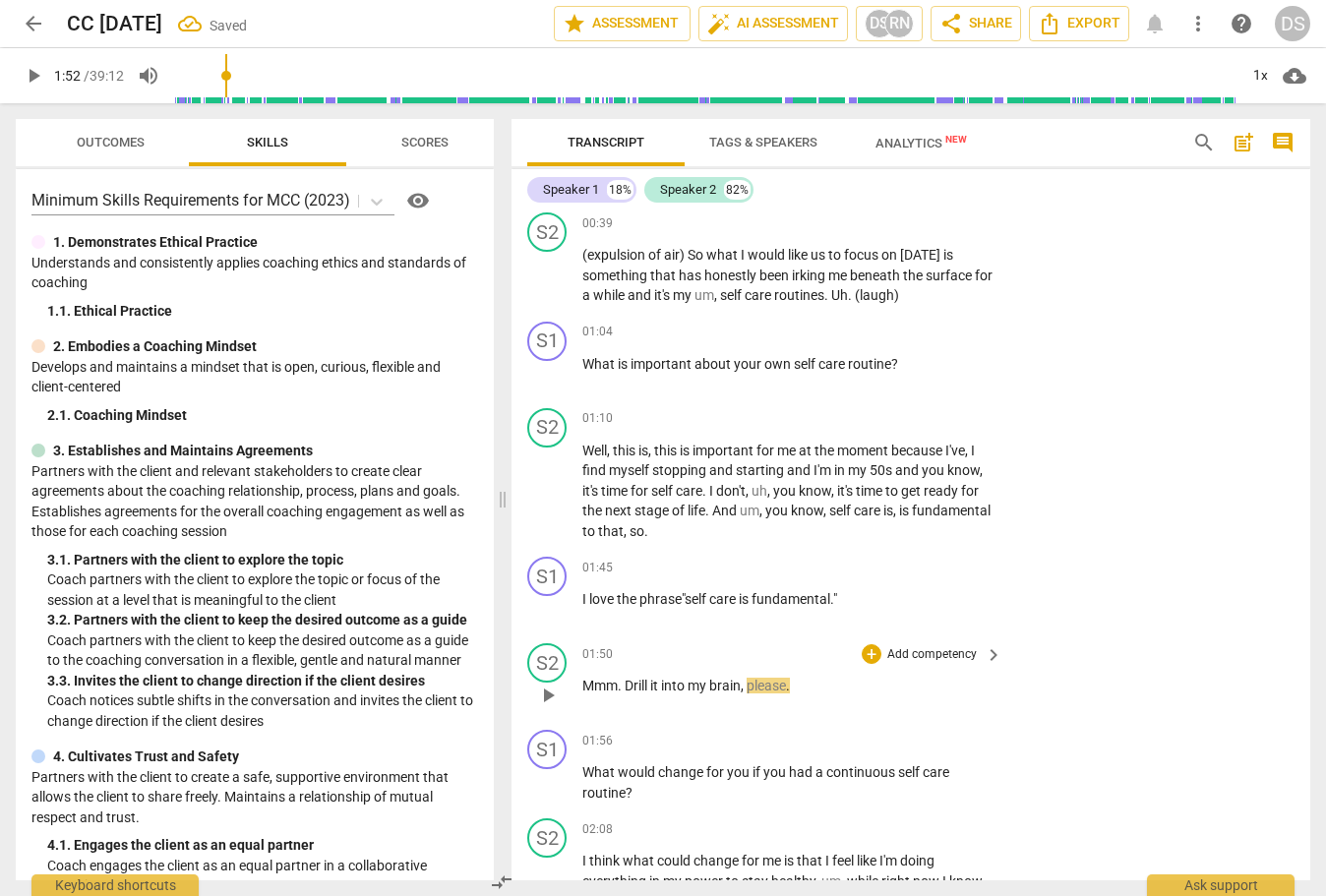 click on "play_arrow" at bounding box center (548, 695) 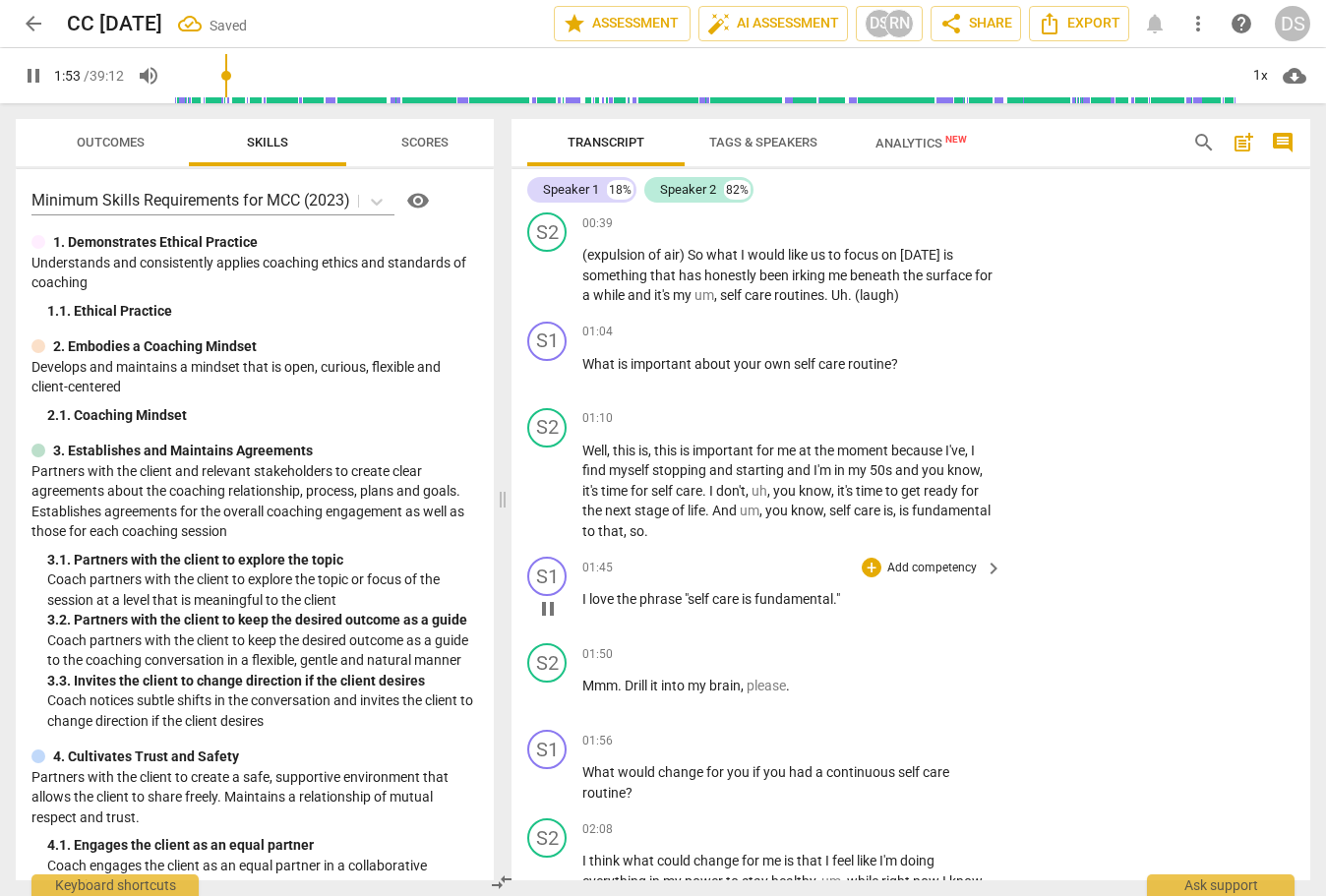 scroll, scrollTop: 674, scrollLeft: 0, axis: vertical 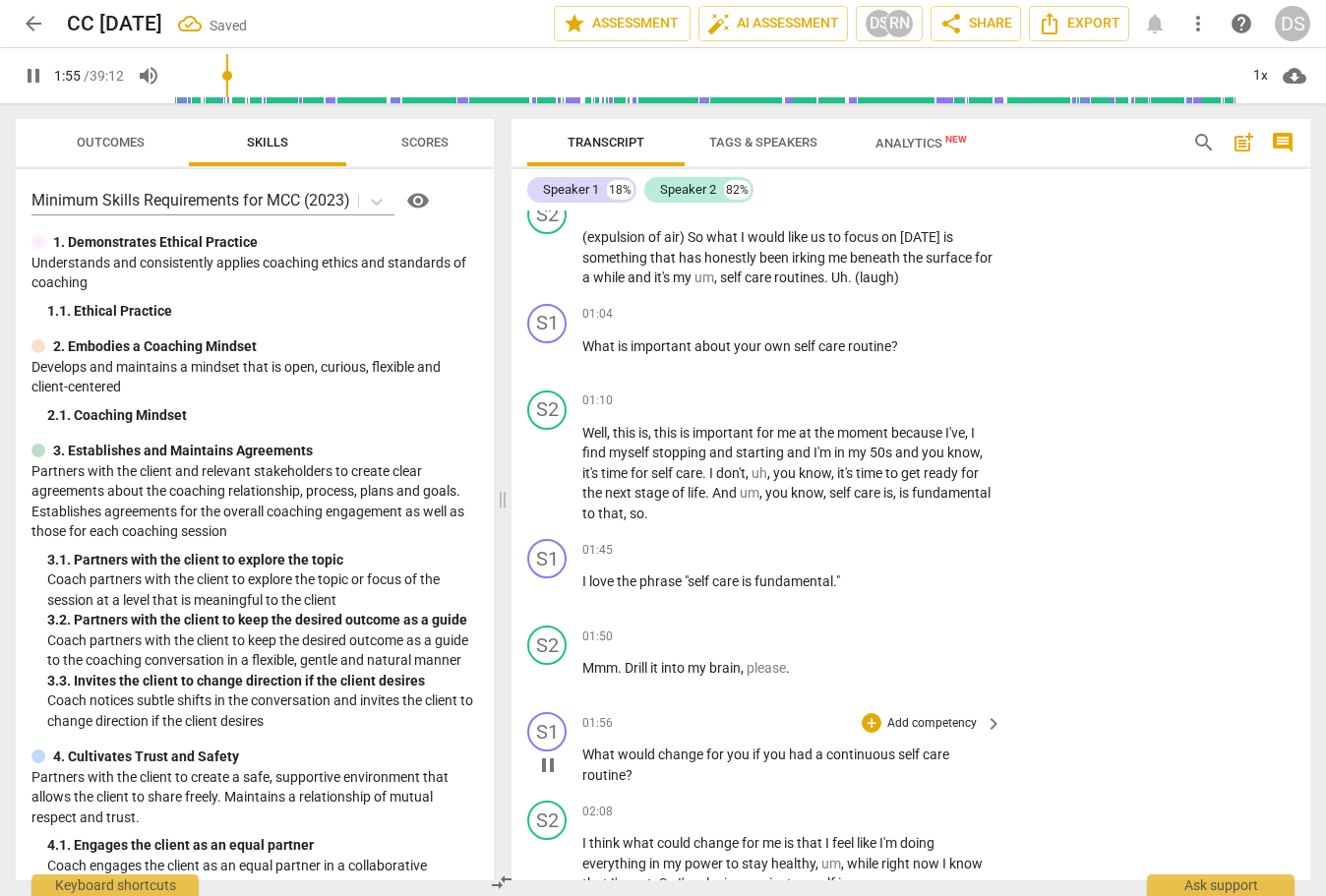 click on "What" at bounding box center (600, 754) 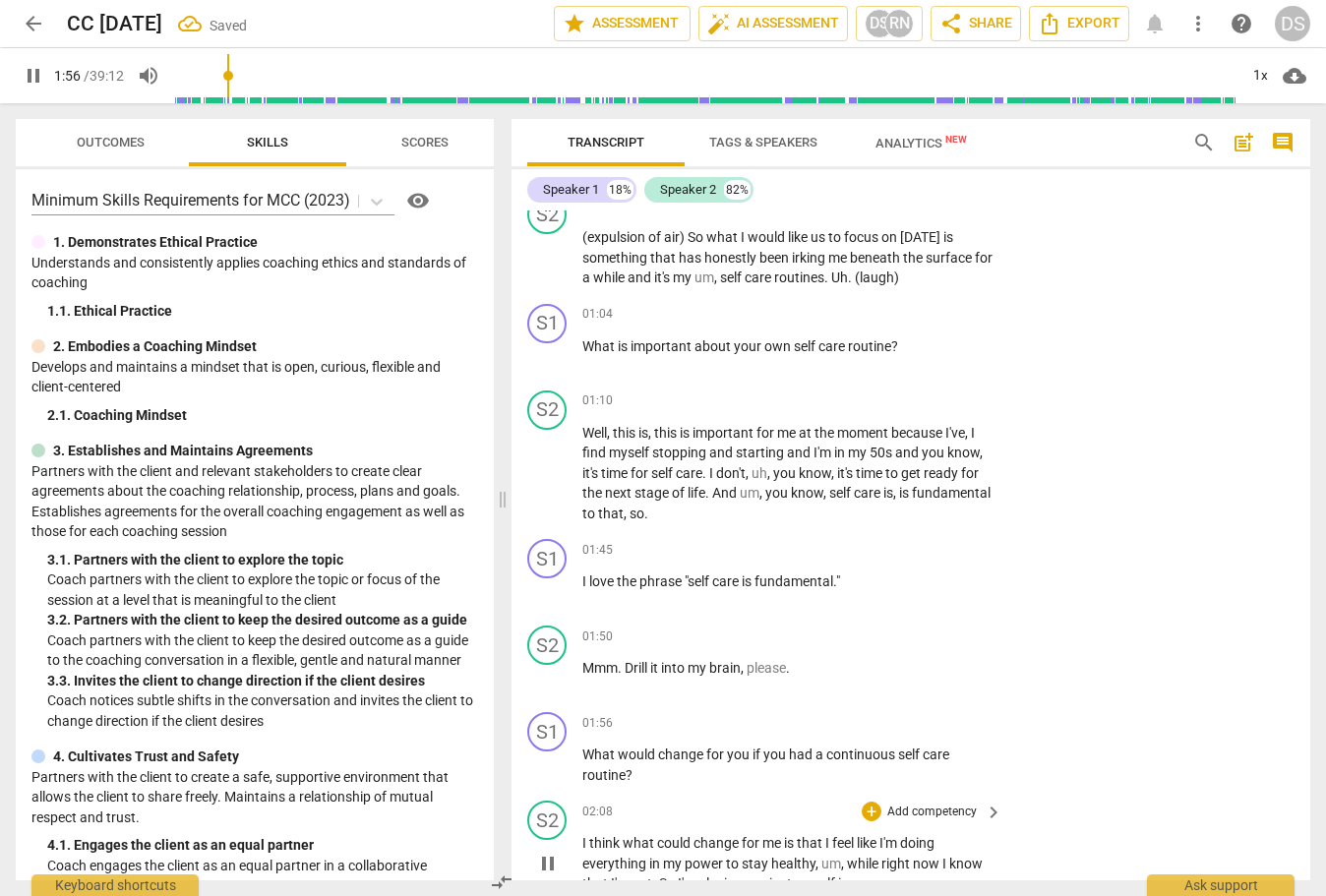 type on "117" 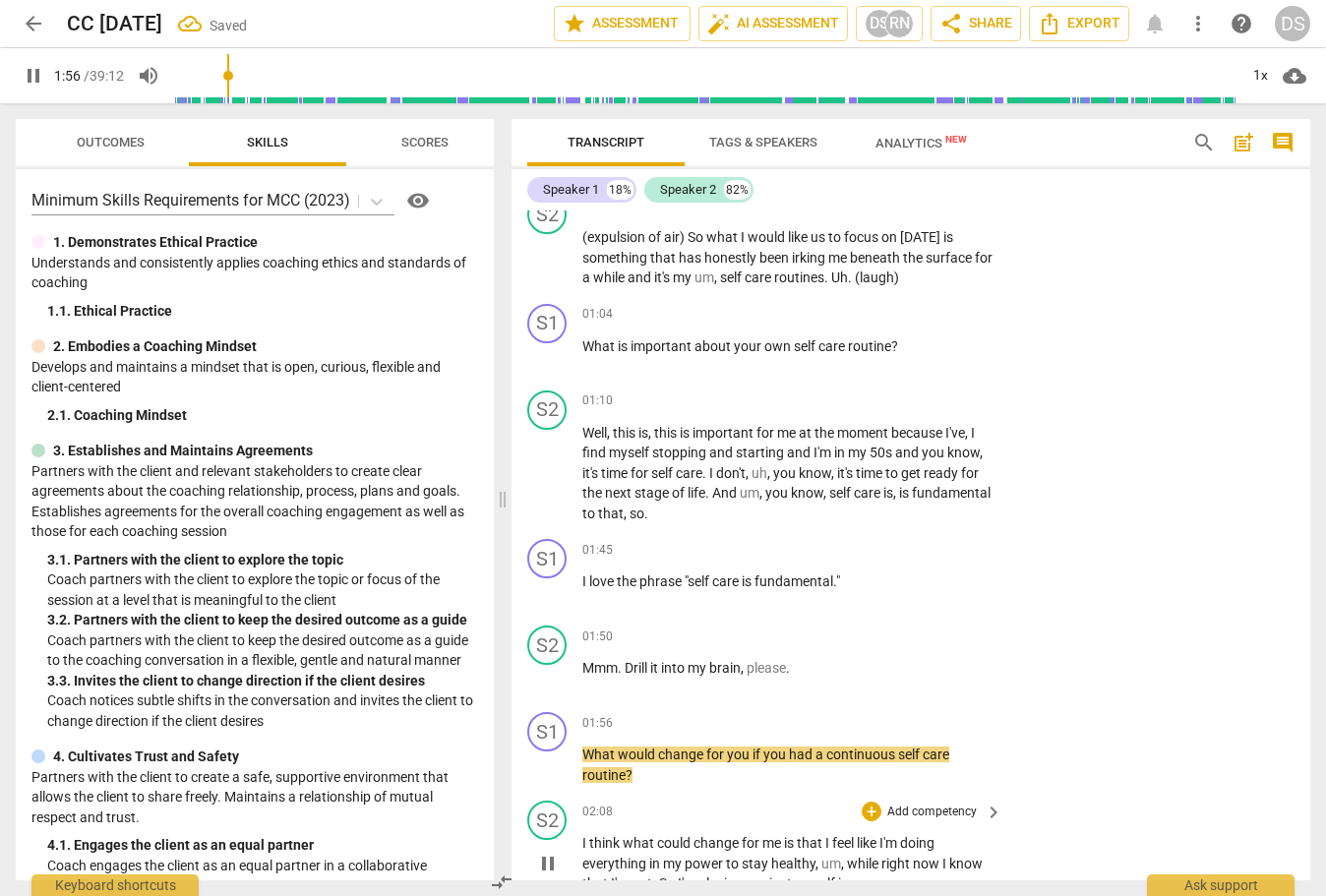 type 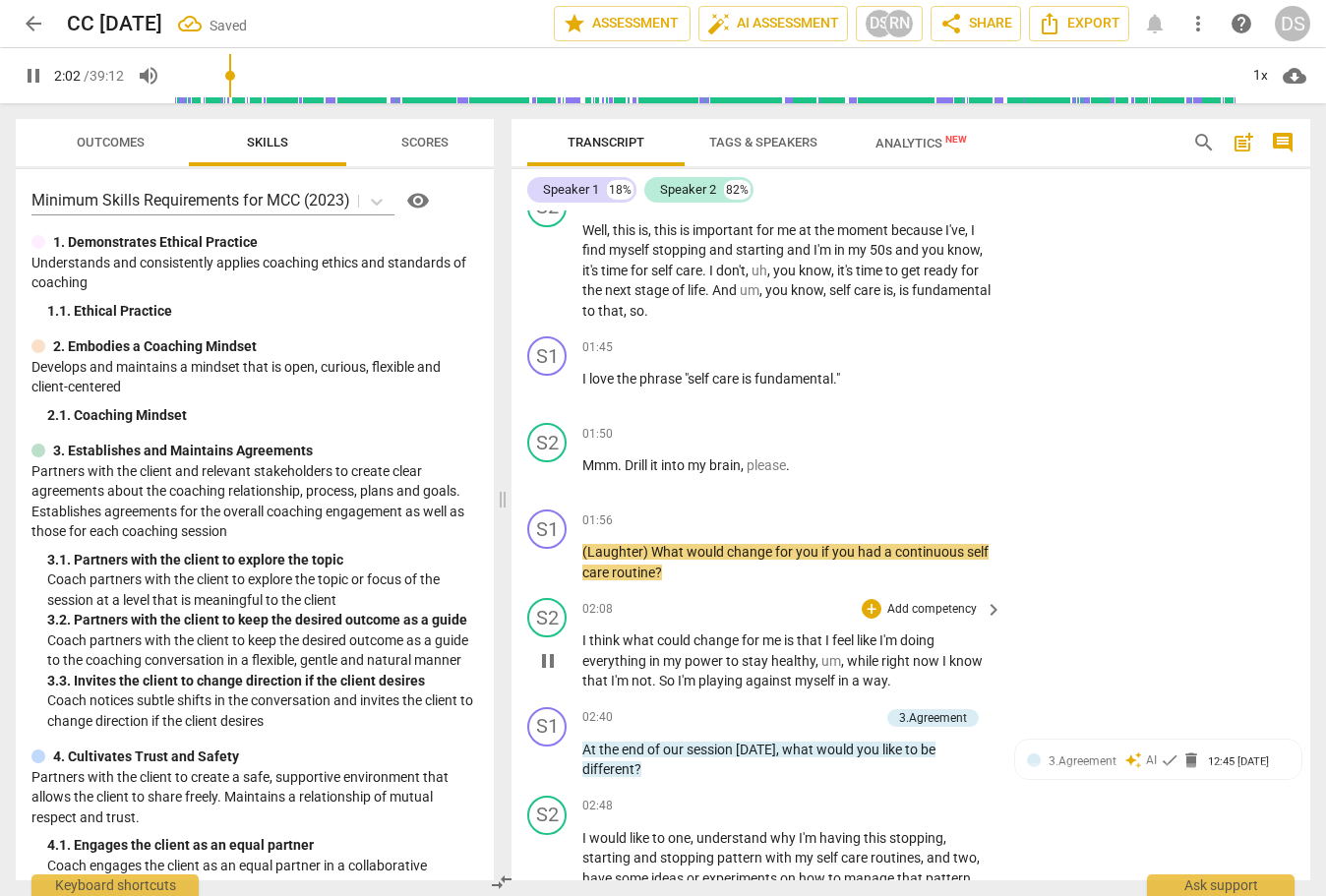 scroll, scrollTop: 926, scrollLeft: 0, axis: vertical 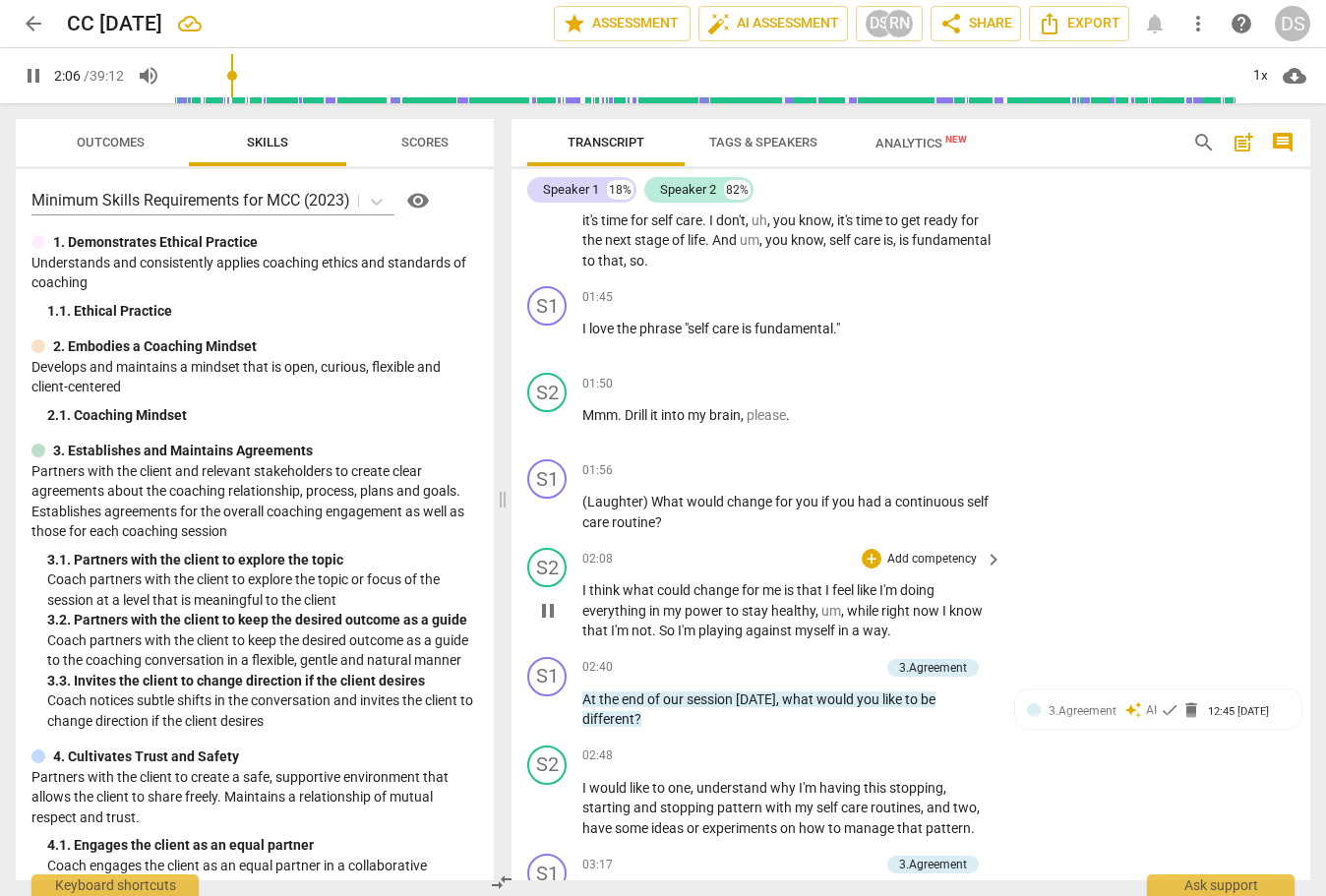 click on "I" at bounding box center (585, 590) 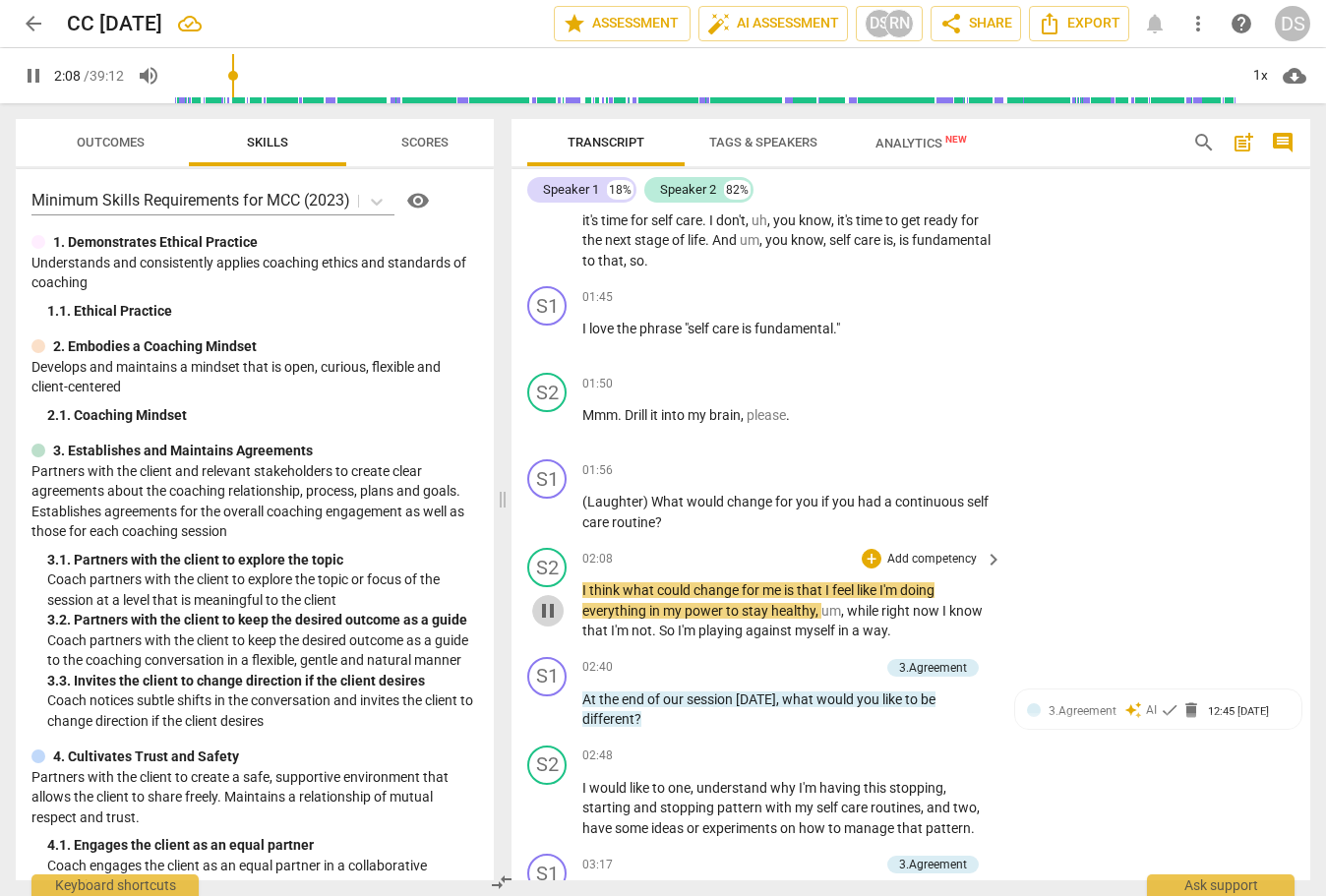 click on "pause" at bounding box center [548, 611] 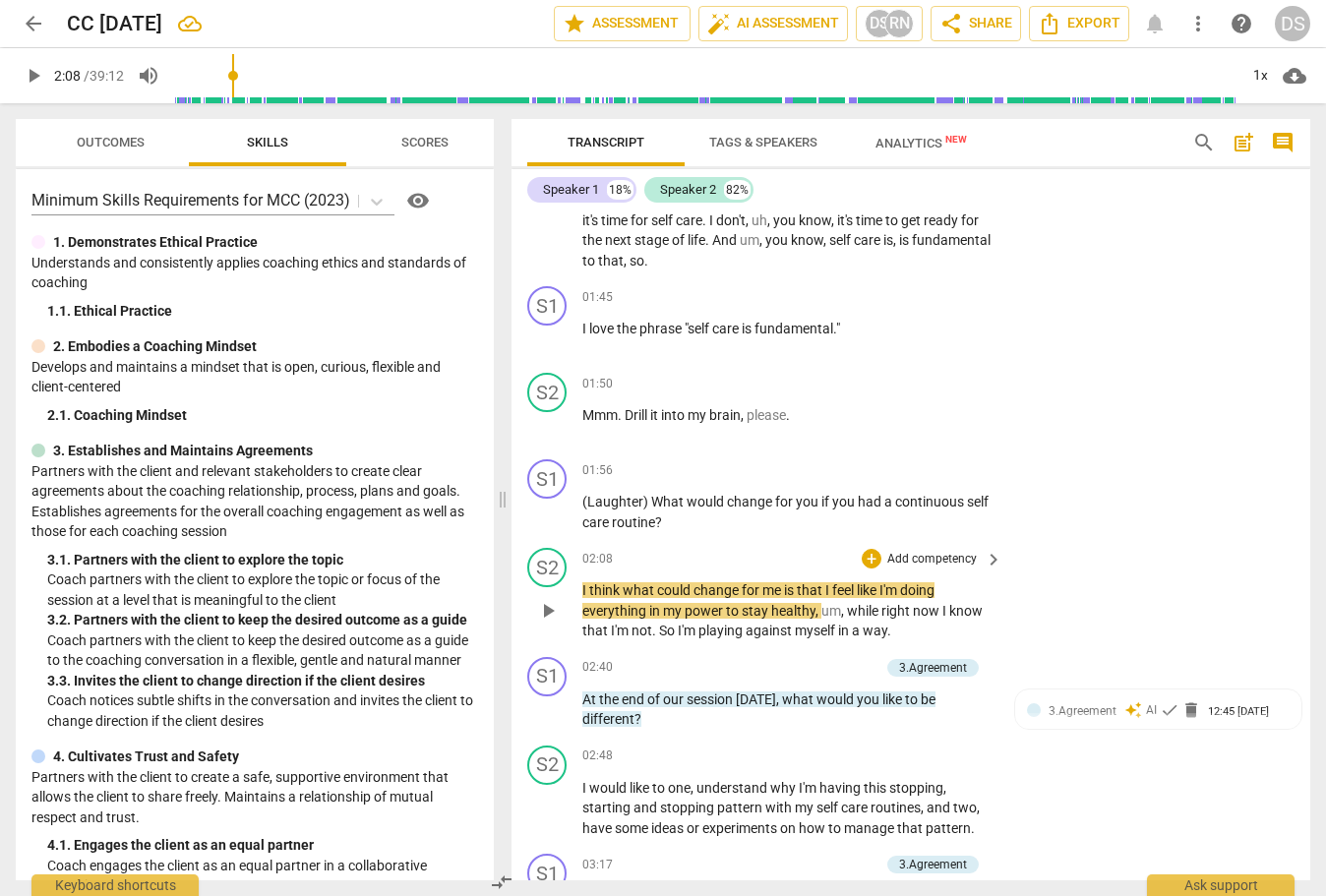click on "think" at bounding box center [606, 590] 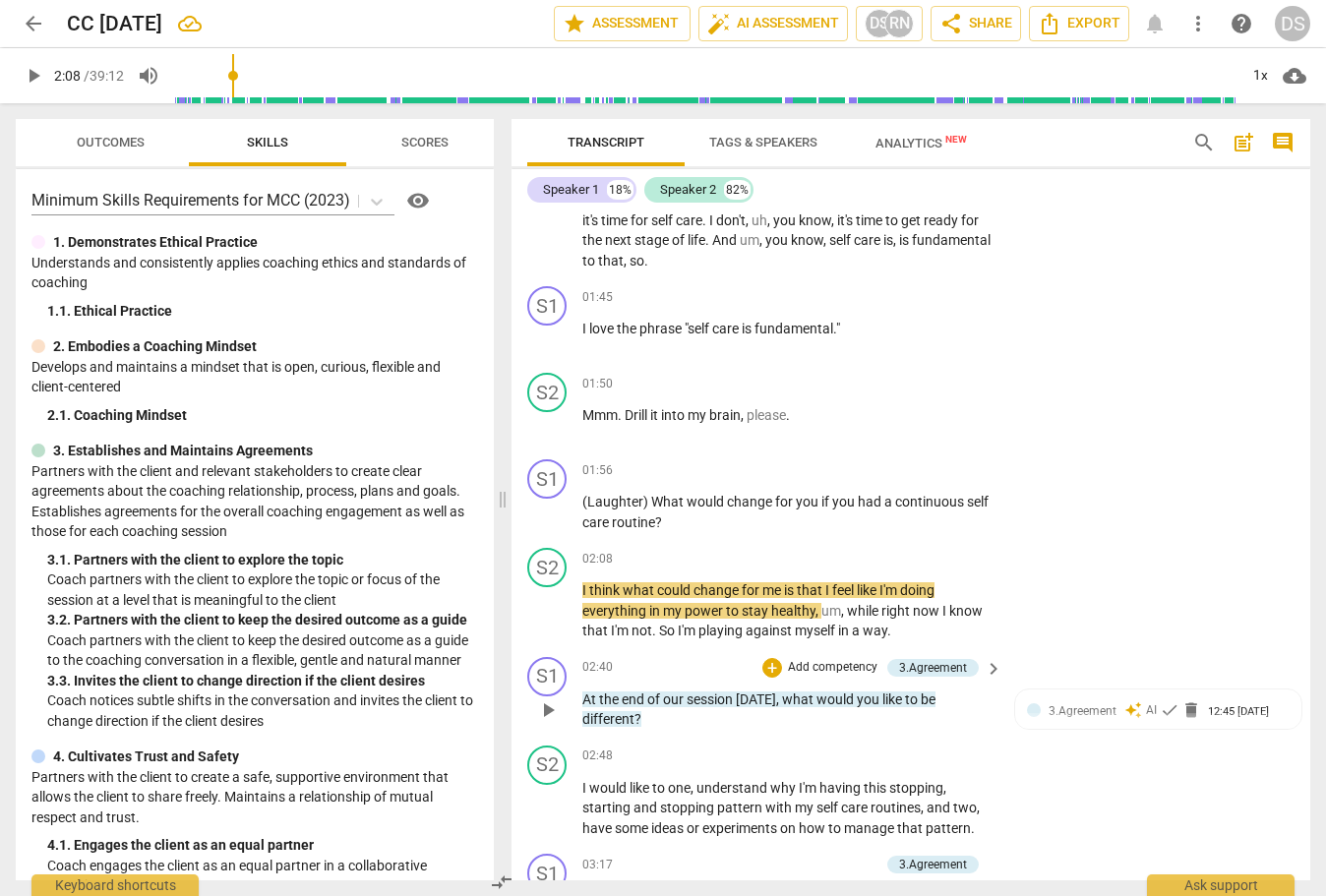 type 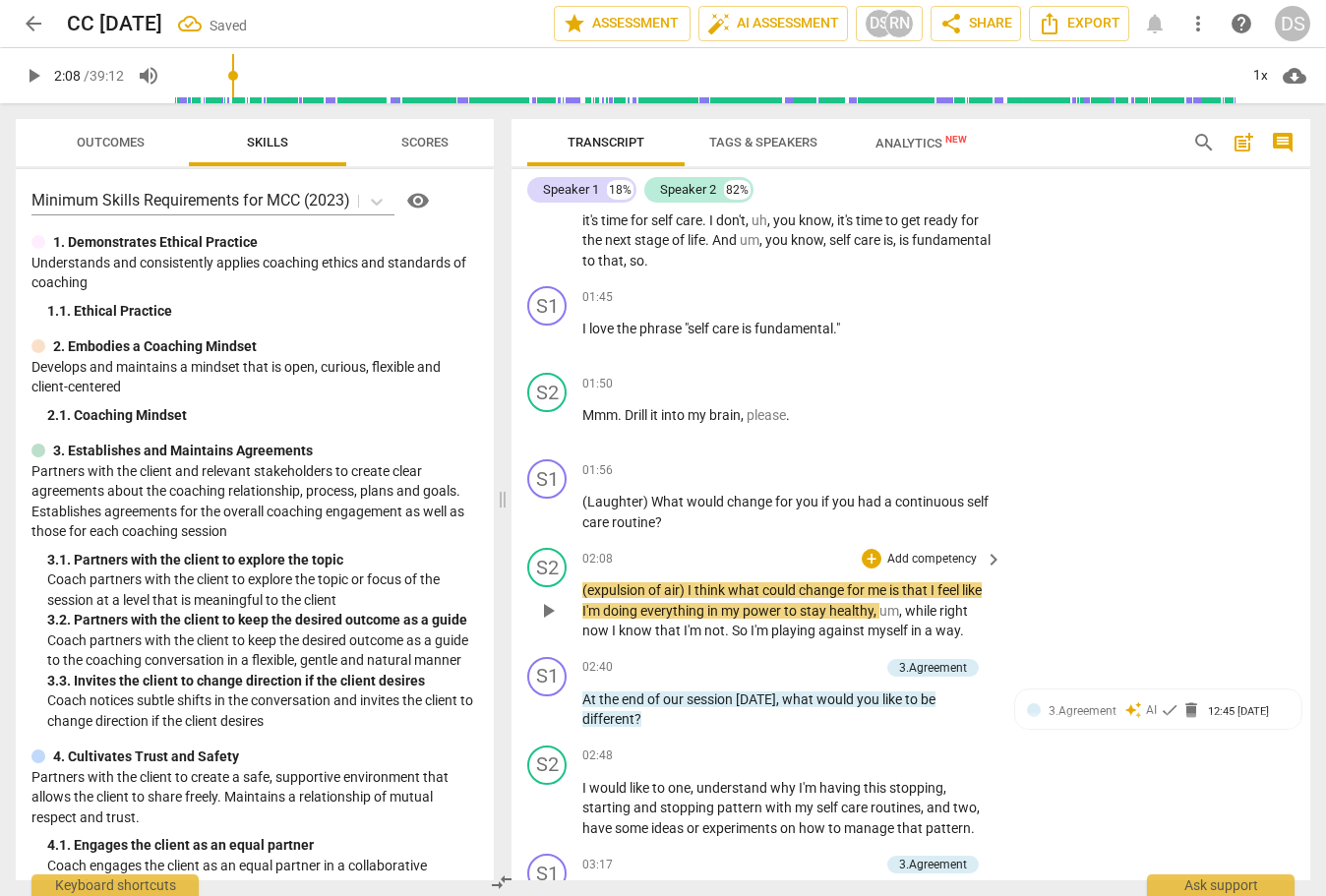 click on "(expulsion of air) I" at bounding box center (638, 590) 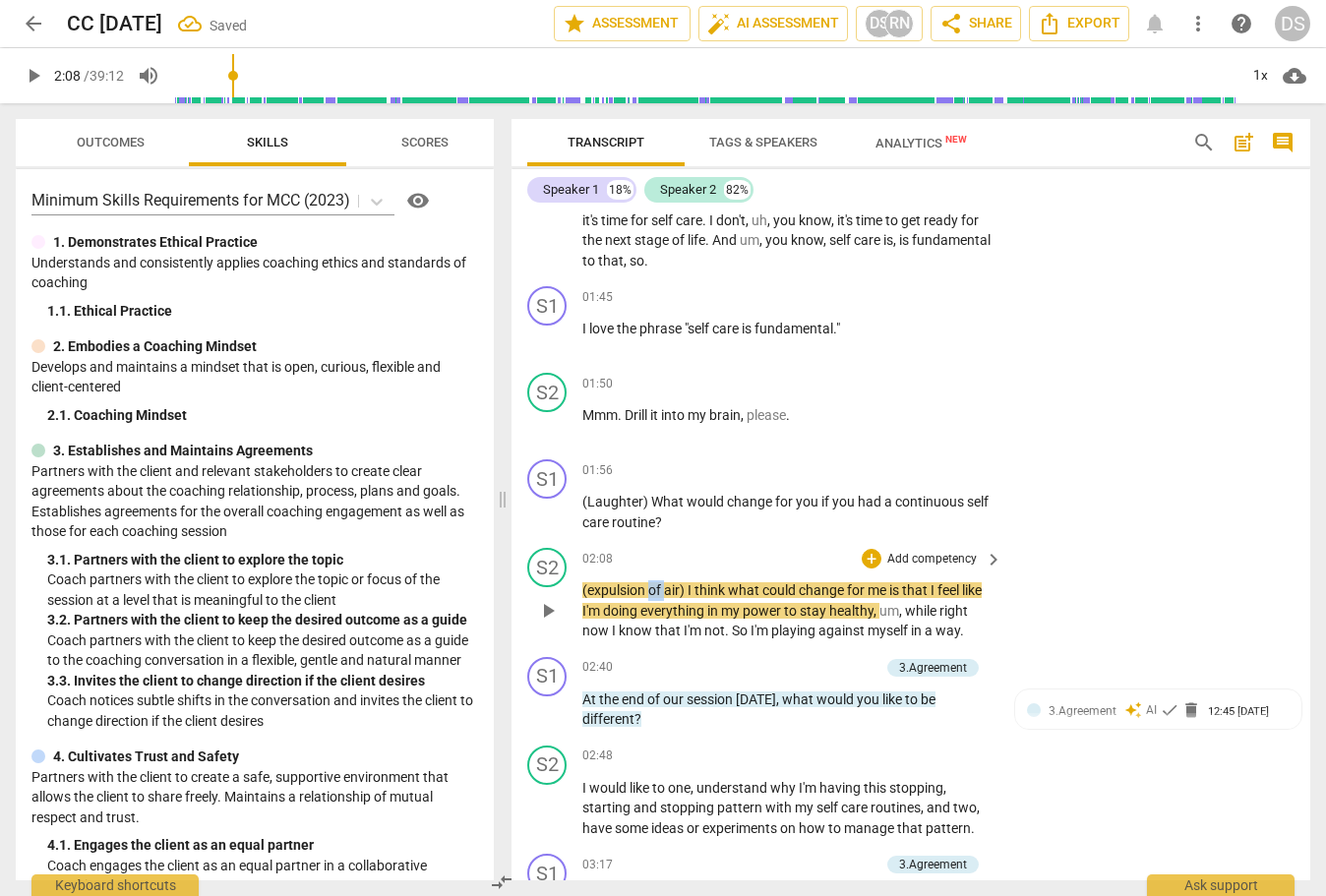 click on "(expulsion of air) I" at bounding box center [638, 590] 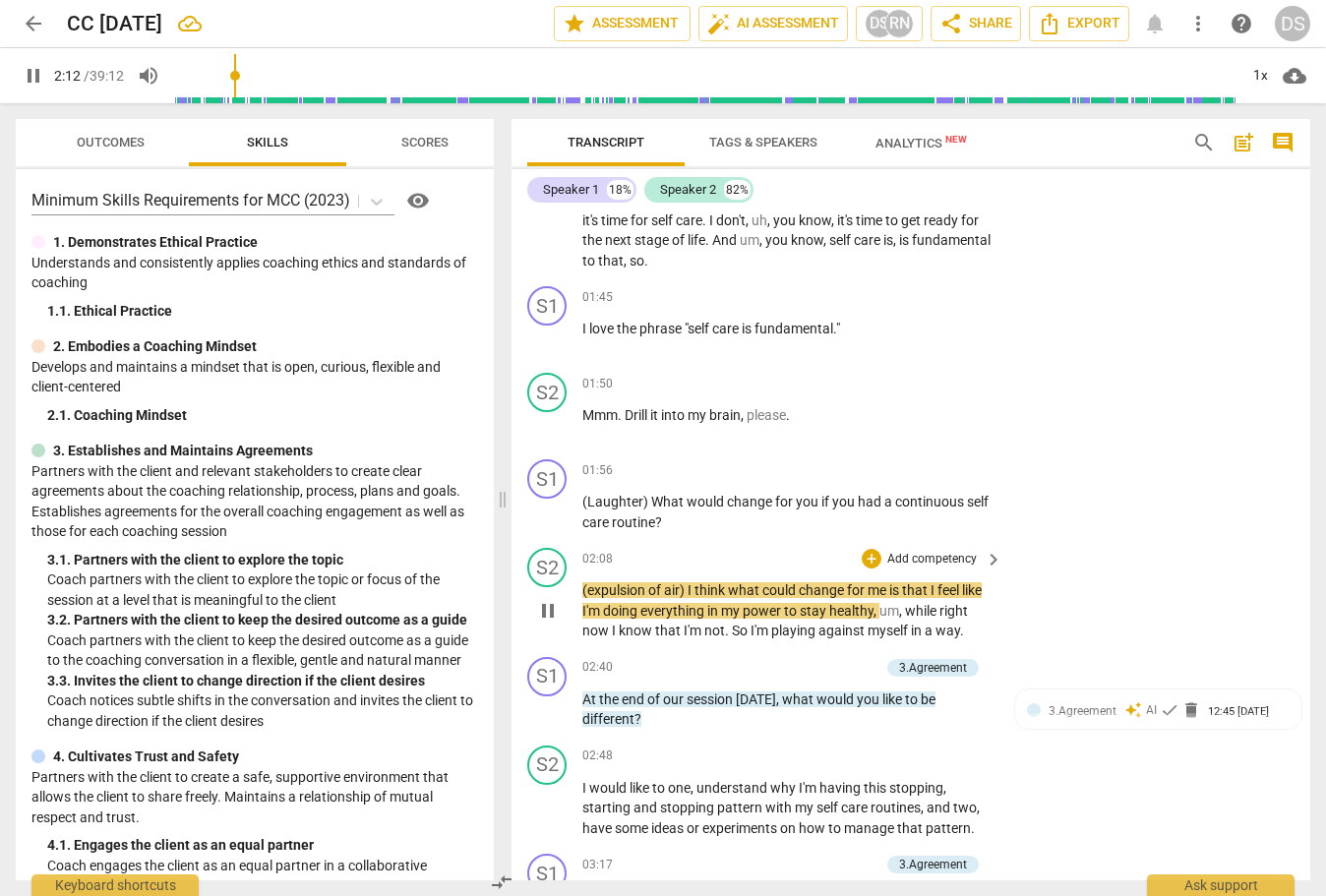 click on "what" at bounding box center [745, 590] 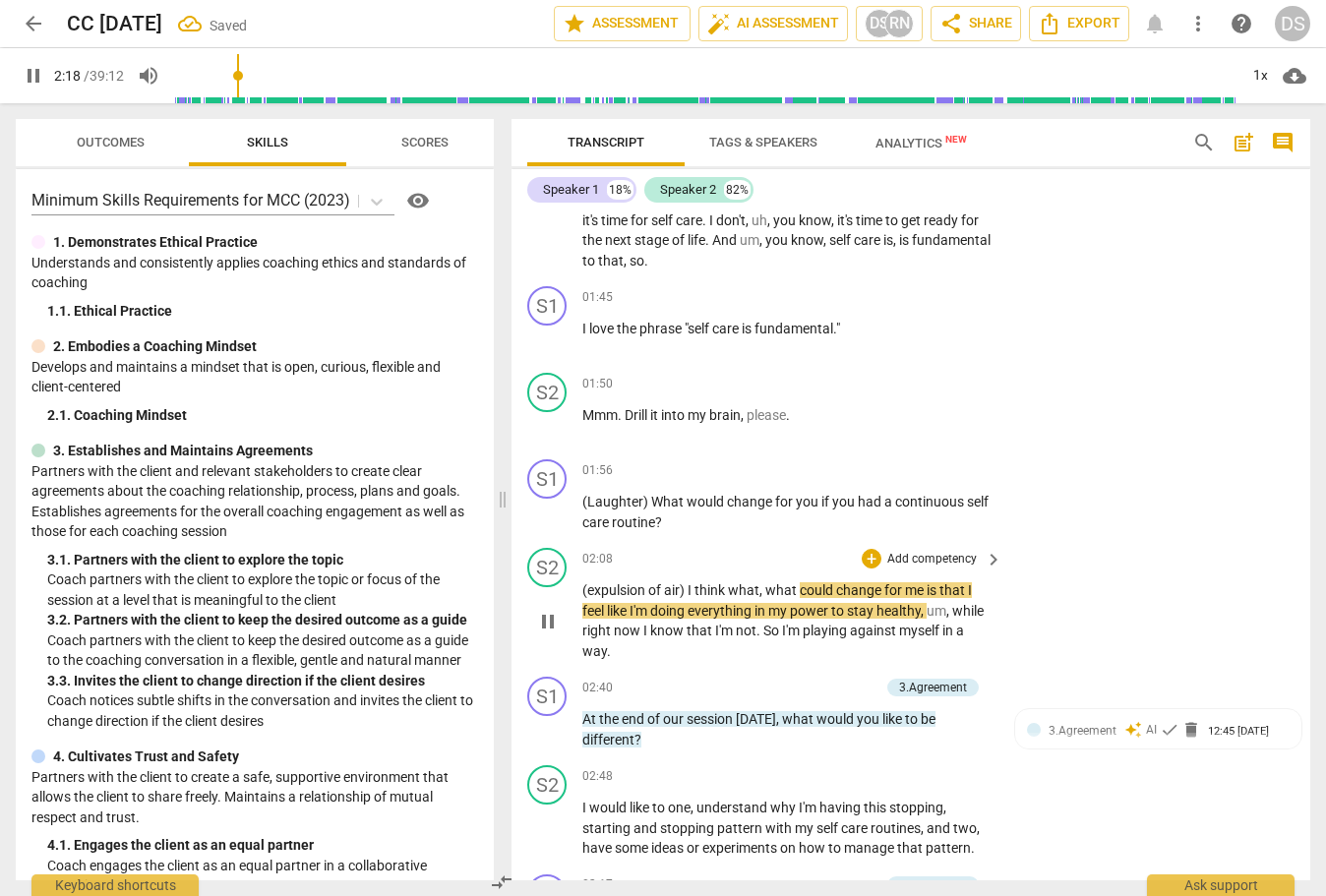 click on "I" at bounding box center (970, 590) 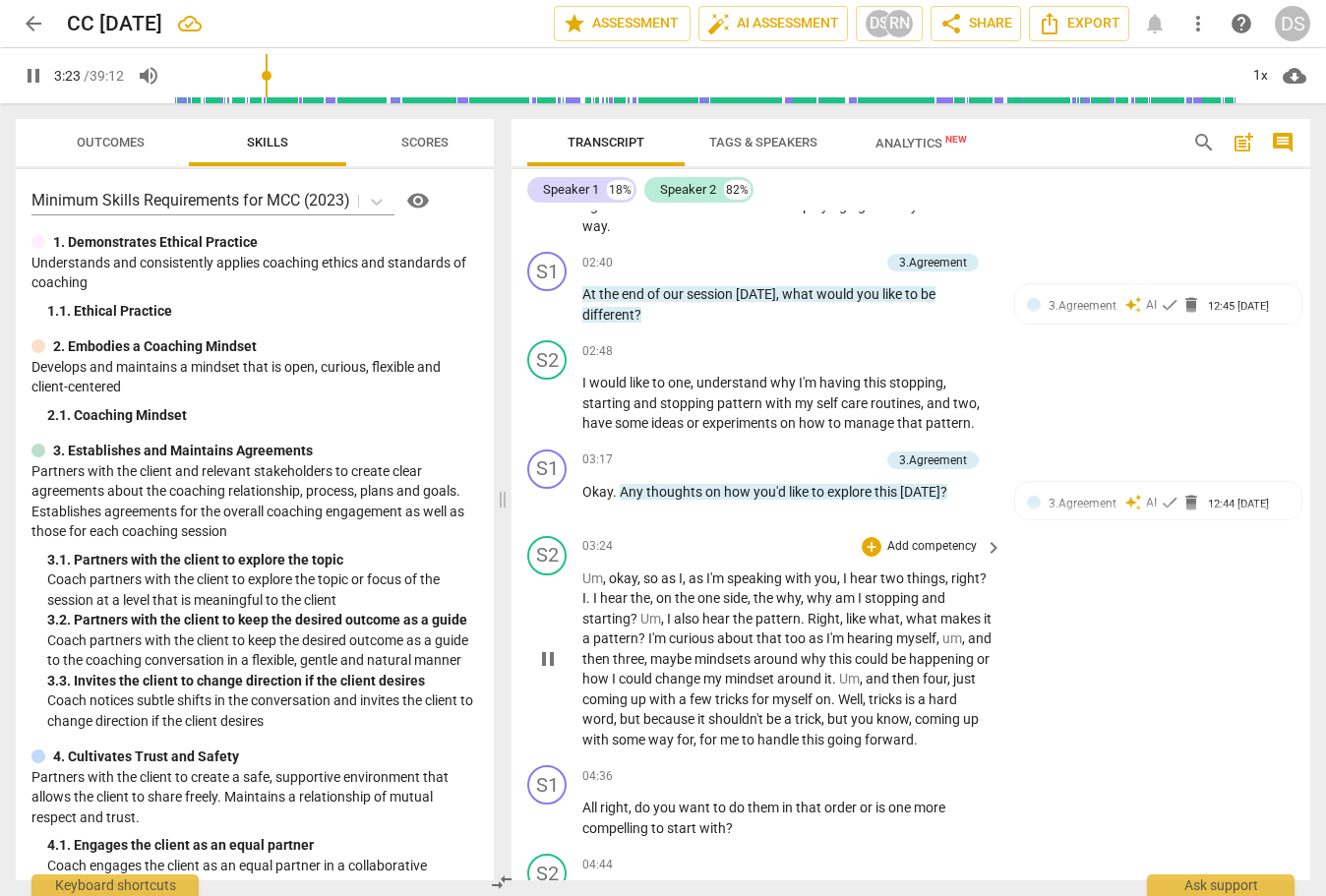 scroll, scrollTop: 1389, scrollLeft: 0, axis: vertical 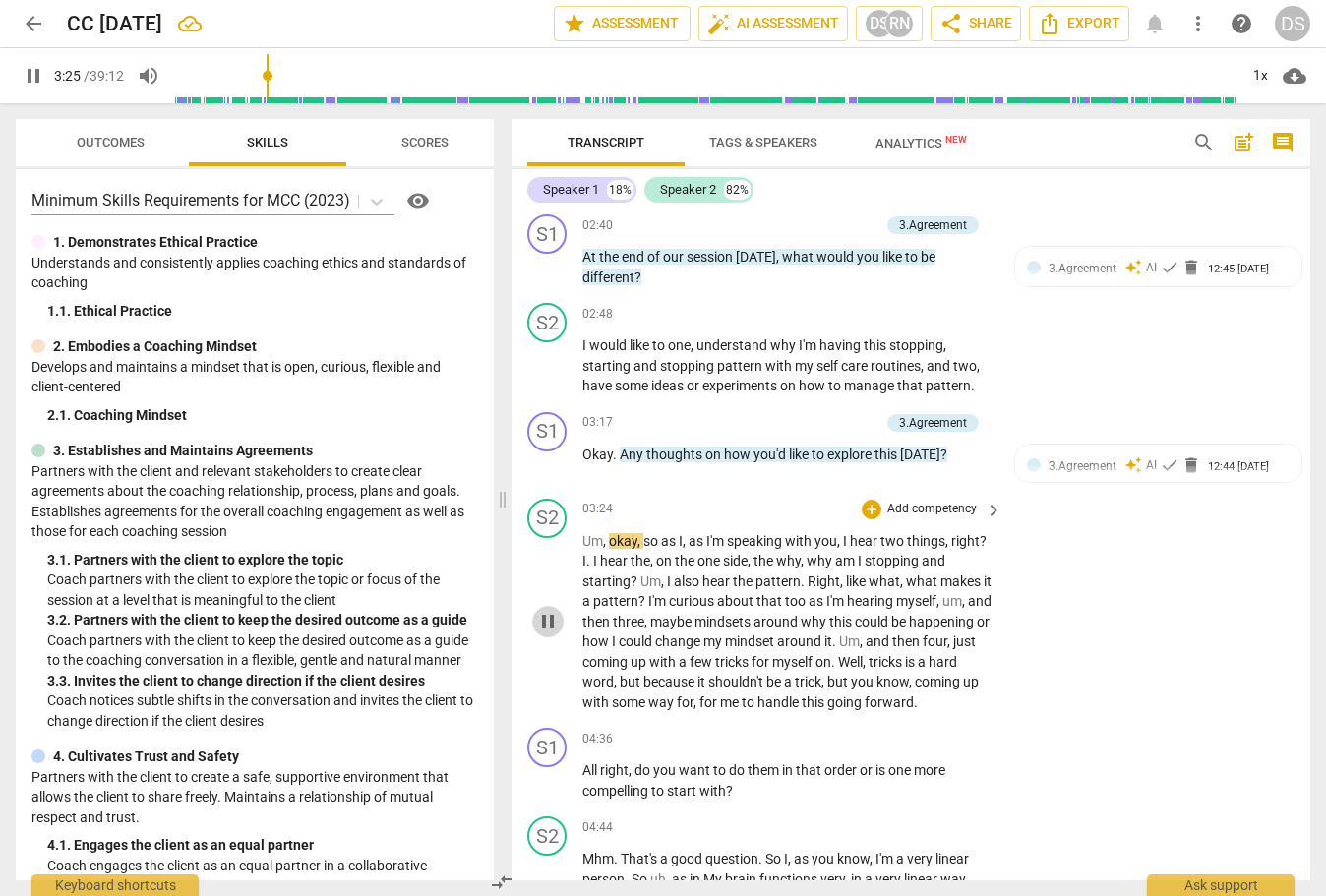 click on "pause" at bounding box center (548, 622) 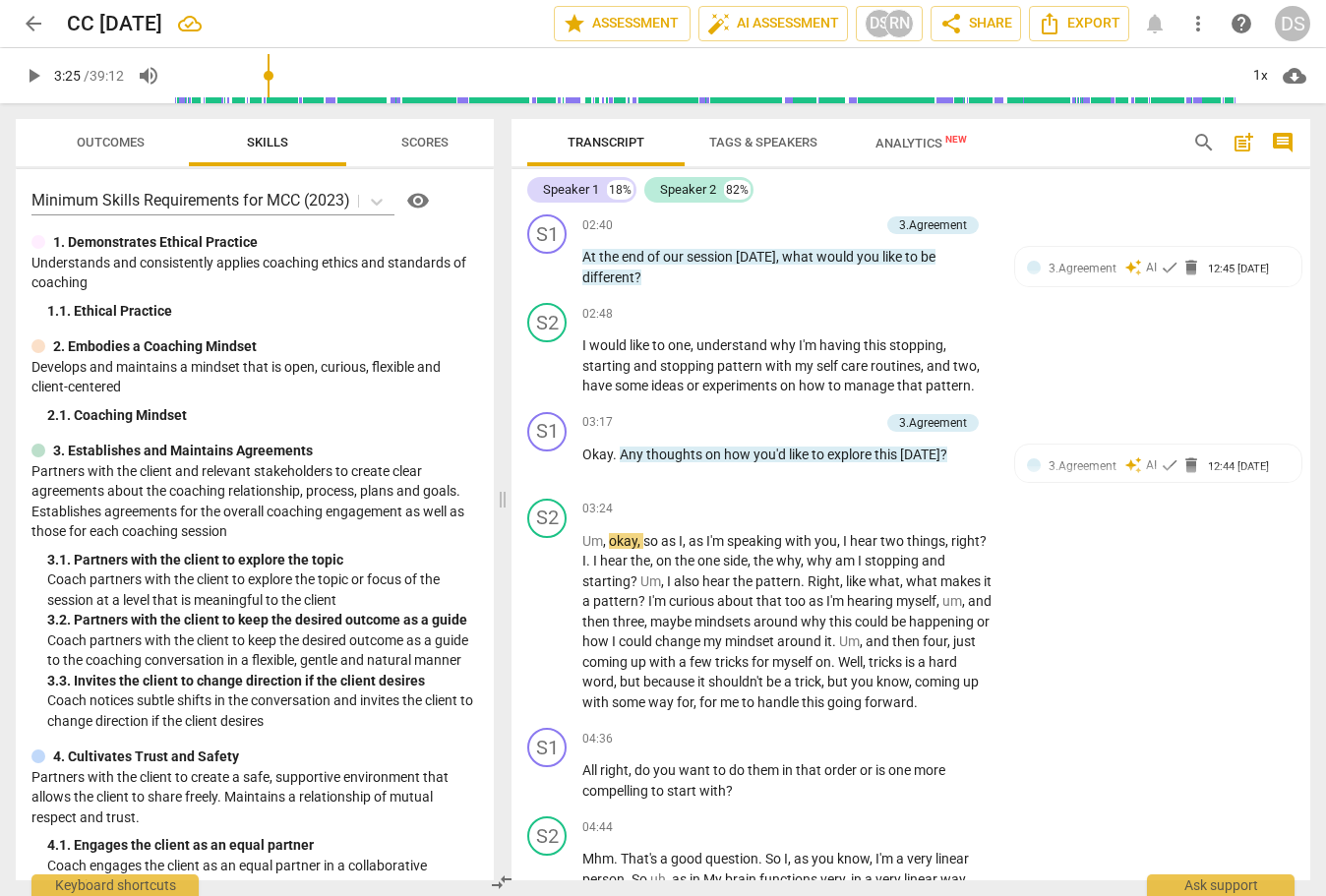 click on "play_arrow" at bounding box center [33, 76] 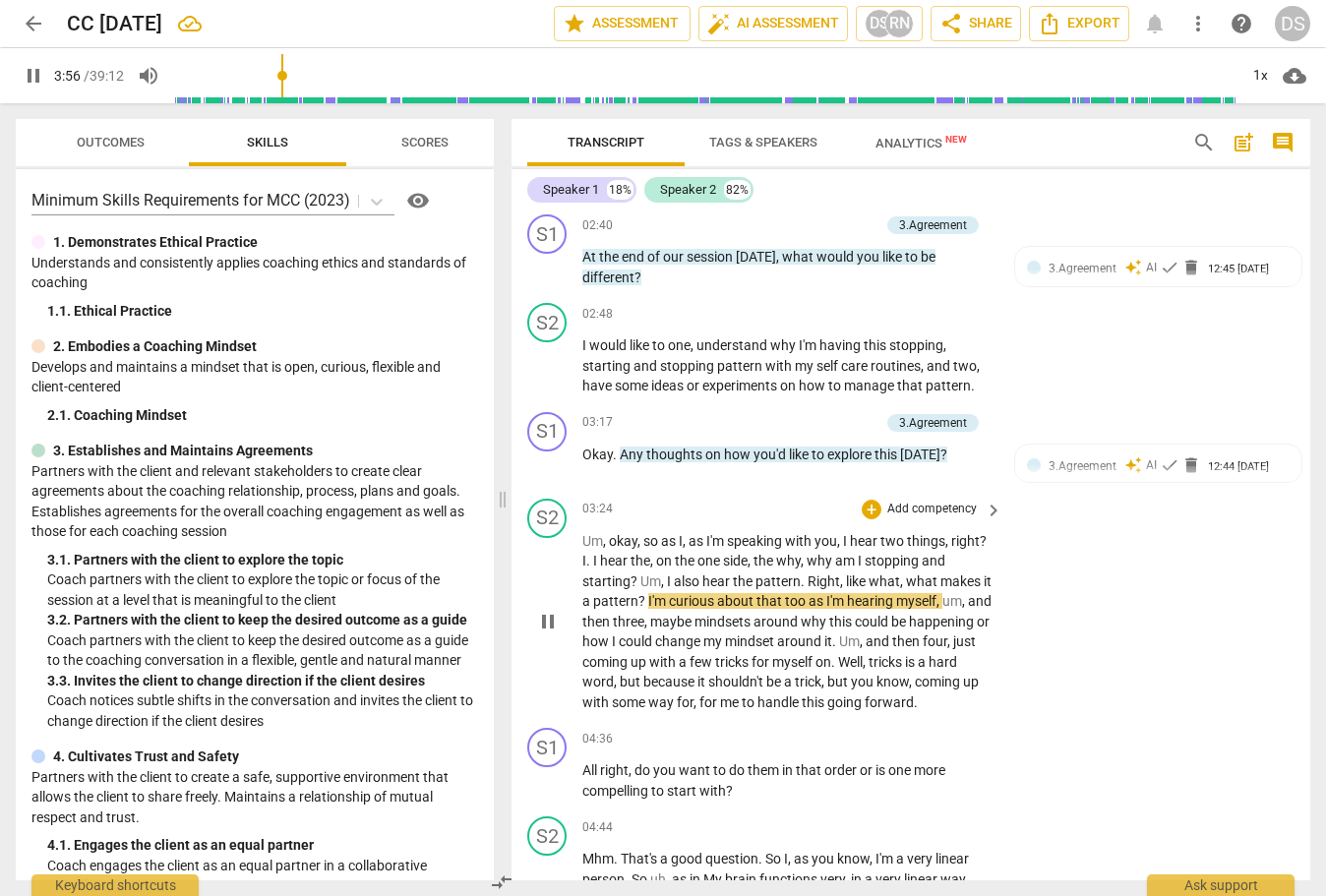 click on "I'm" at bounding box center [658, 601] 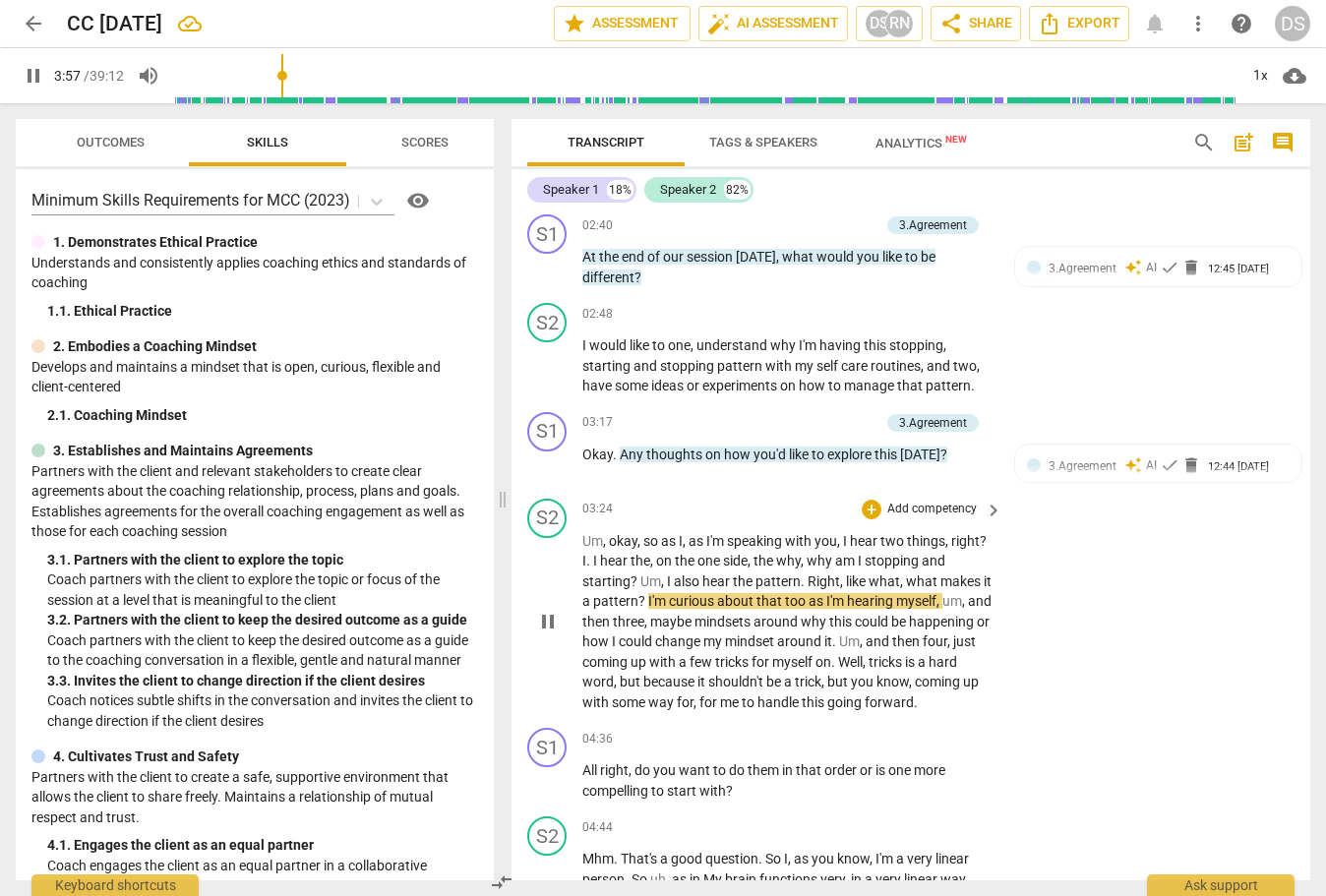 type 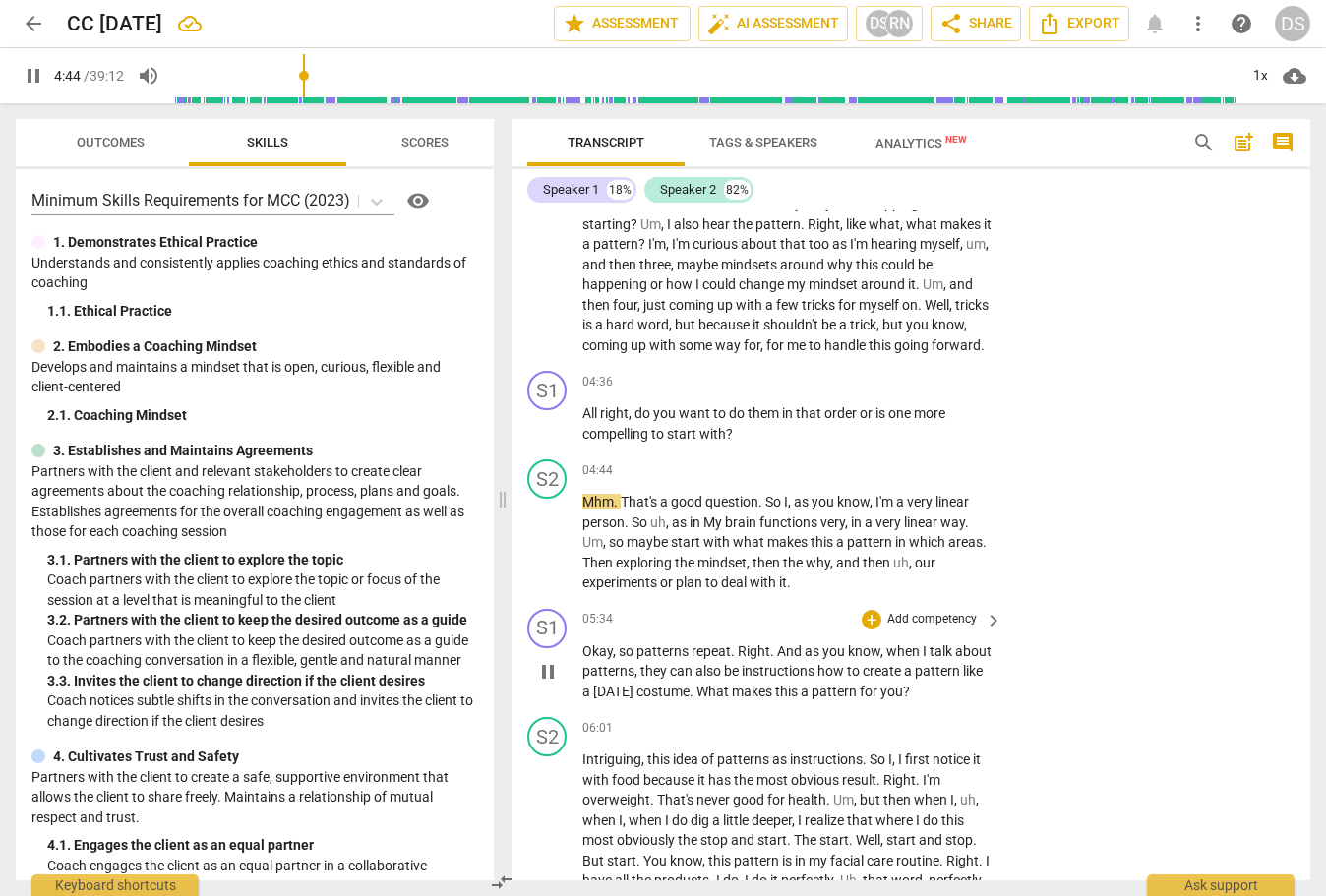 scroll, scrollTop: 1754, scrollLeft: 0, axis: vertical 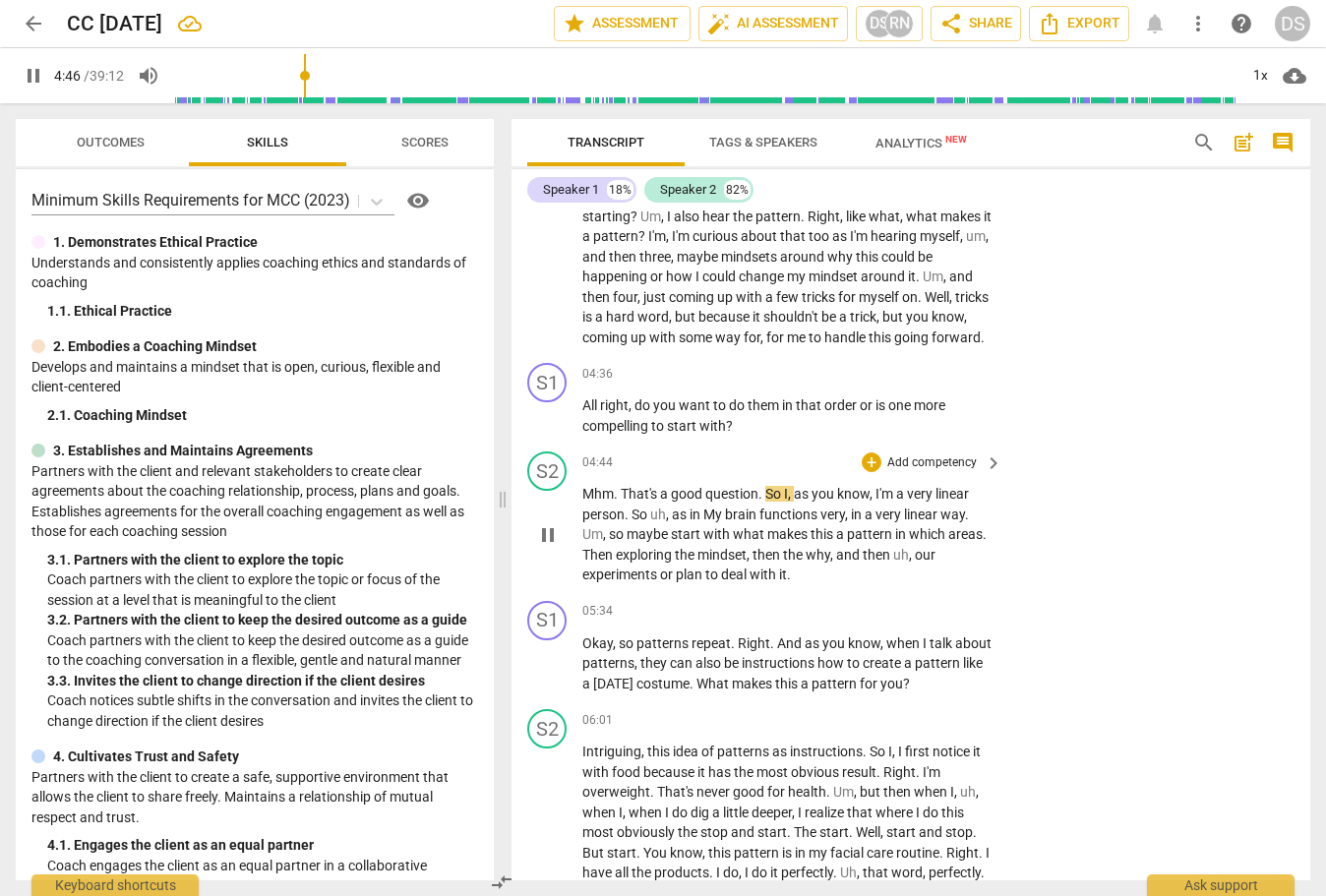 click on "S1 play_arrow pause 00:02 + Add competency [DOMAIN_NAME] keyboard_arrow_right Hi   [PERSON_NAME] .   It's   great   to   see   you   again . [DOMAIN_NAME] [PERSON_NAME] 12:44 [DATE] 2. Shows support and empathy S2 play_arrow pause 00:06 + Add competency keyboard_arrow_right Hi   [PERSON_NAME] .   [GEOGRAPHIC_DATA]   to   see   you .   I'm   very   excited   for   [DATE] . S1 play_arrow pause 00:11 + Add competency 1.Ethical Practice keyboard_arrow_right I   am   as   well .   B…   Before   we   get   started ,   you've   heard   the   recording   start .   I ,   uh ,   just   want   to   confirm   that   I   have   your   permission   to   record   our   session   for   the   purposes   of   pursuing   my   Master   Certified   Coach   credential   with   ICF . 1.Ethical Practice [PERSON_NAME] 10:21 [DATE] S2 play_arrow pause 00:24 + Add competency keyboard_arrow_right Yes ,   absolutely . S1 play_arrow pause 00:26 + Add competency 1.Ethical keyboard_arrow_right And   do   I   have   your   permission   to   be   your   coach   [DATE] ?" at bounding box center (911, 545) 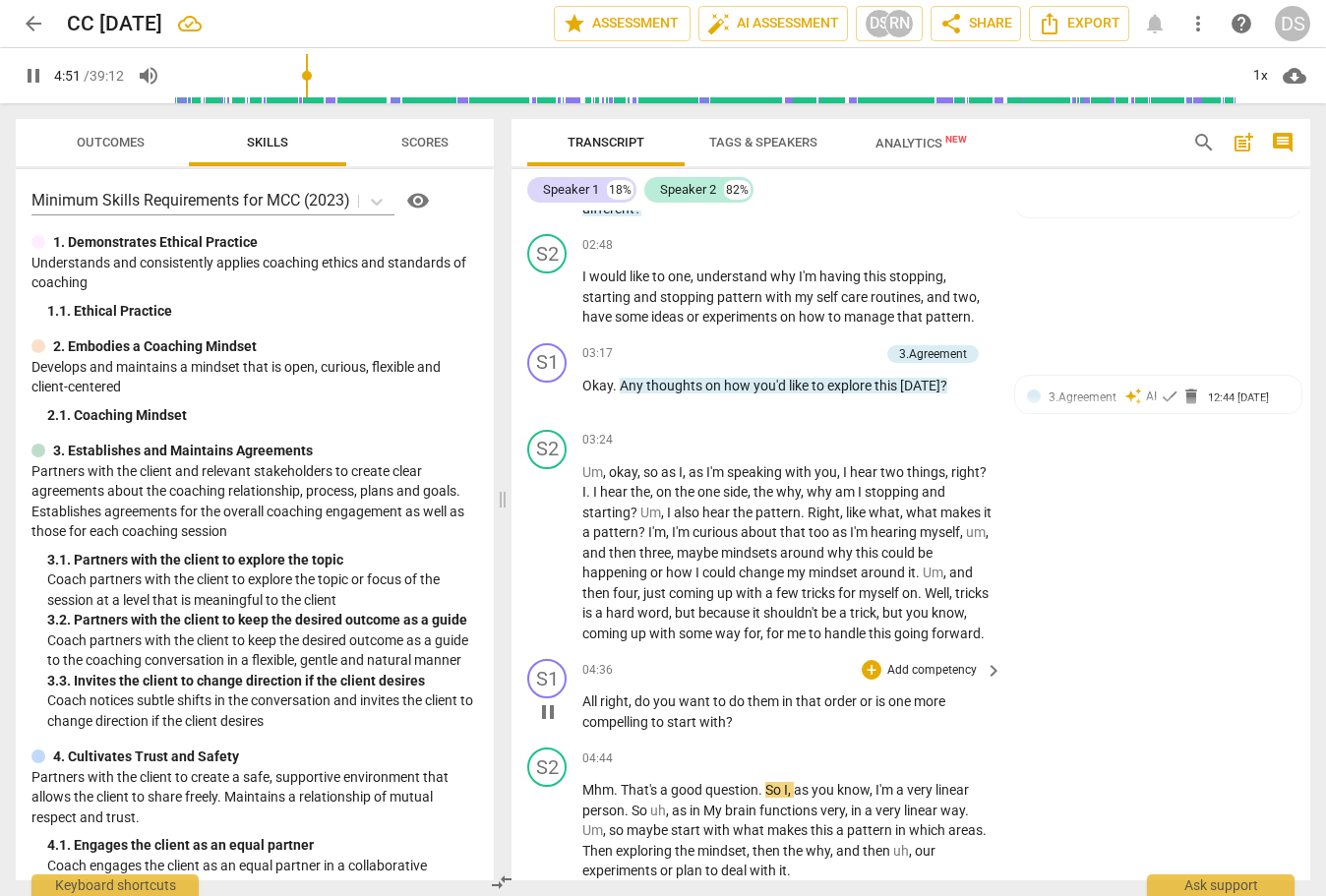 scroll, scrollTop: 1615, scrollLeft: 0, axis: vertical 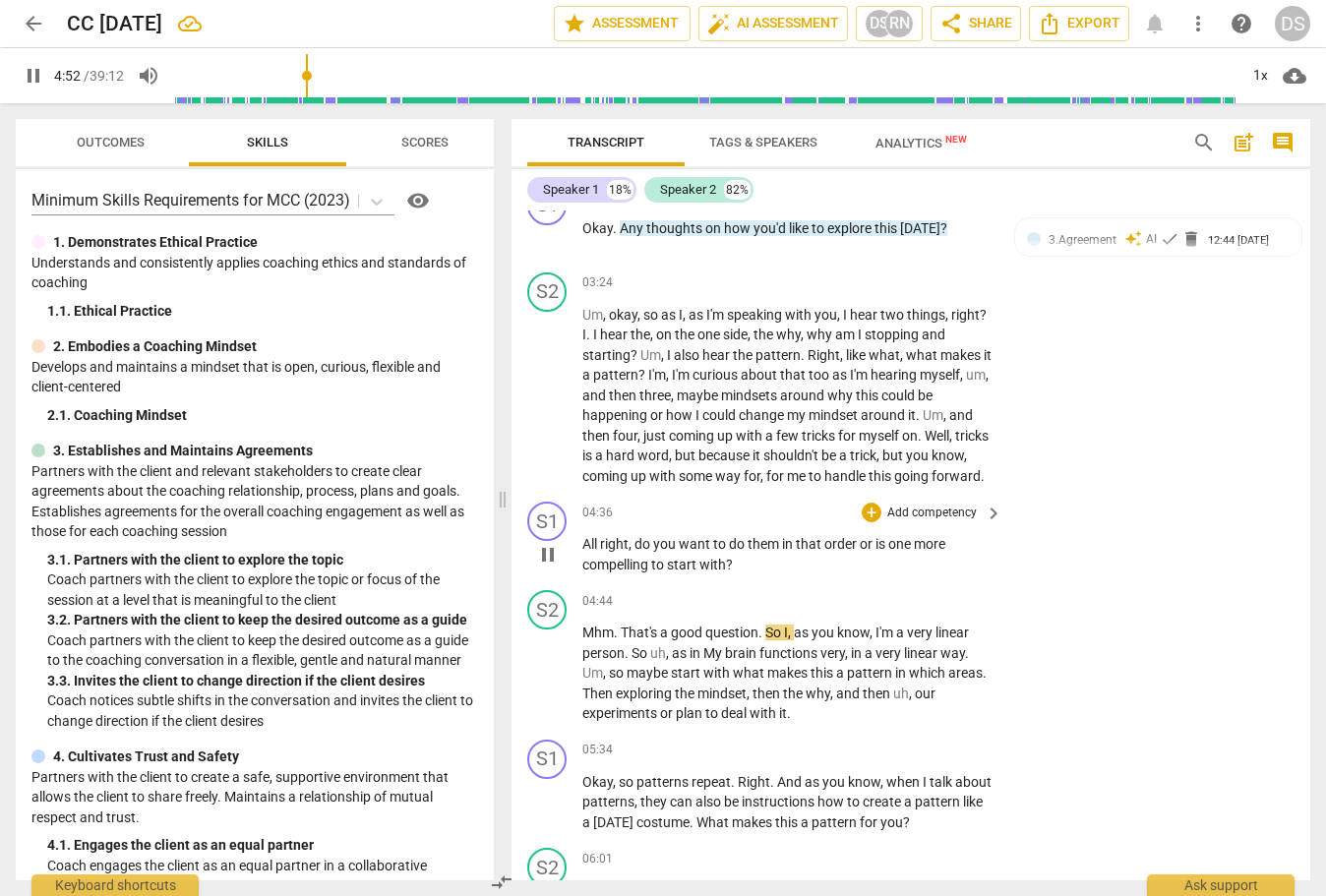 click on "pause" at bounding box center [548, 555] 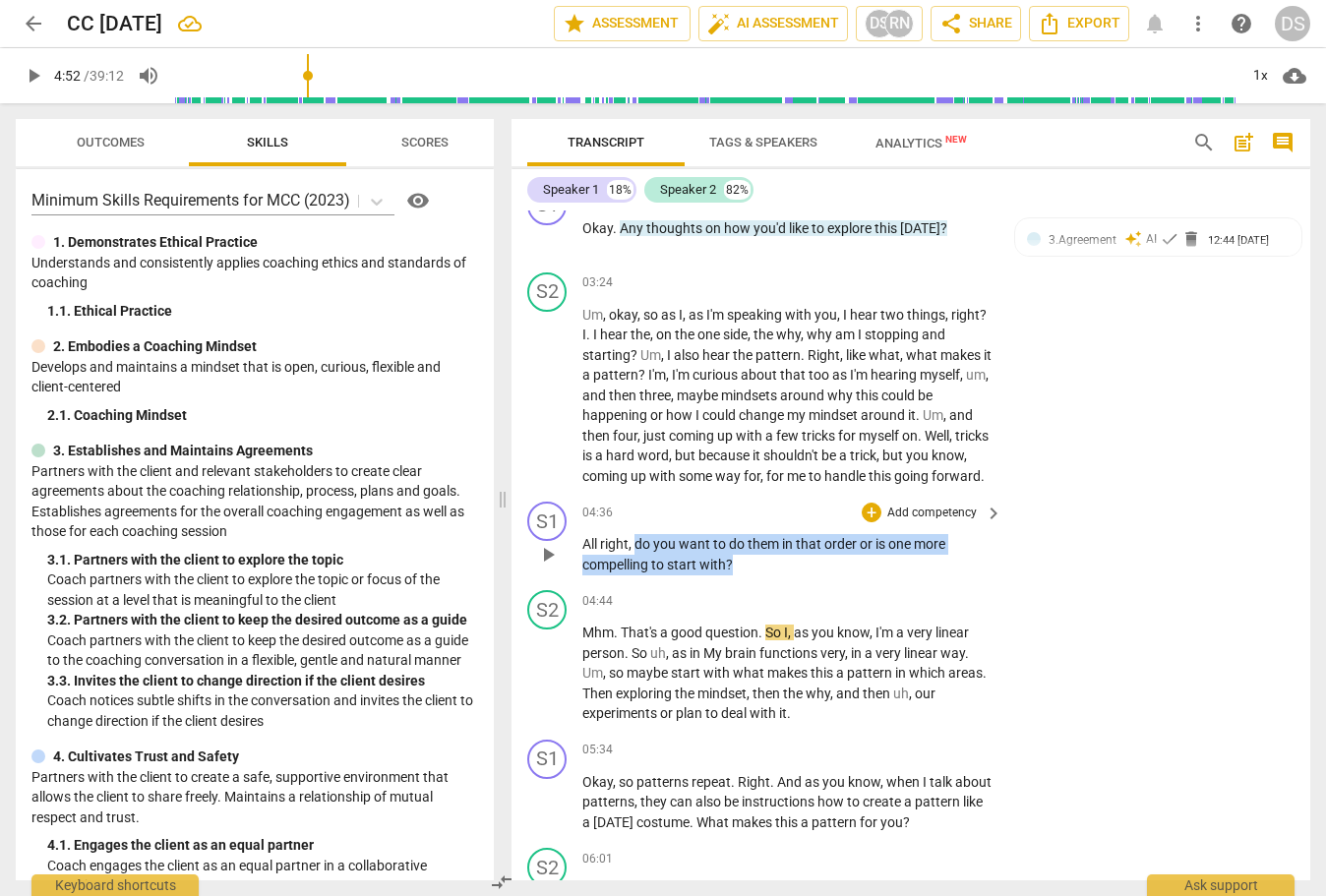 drag, startPoint x: 762, startPoint y: 566, endPoint x: 637, endPoint y: 546, distance: 126.58989 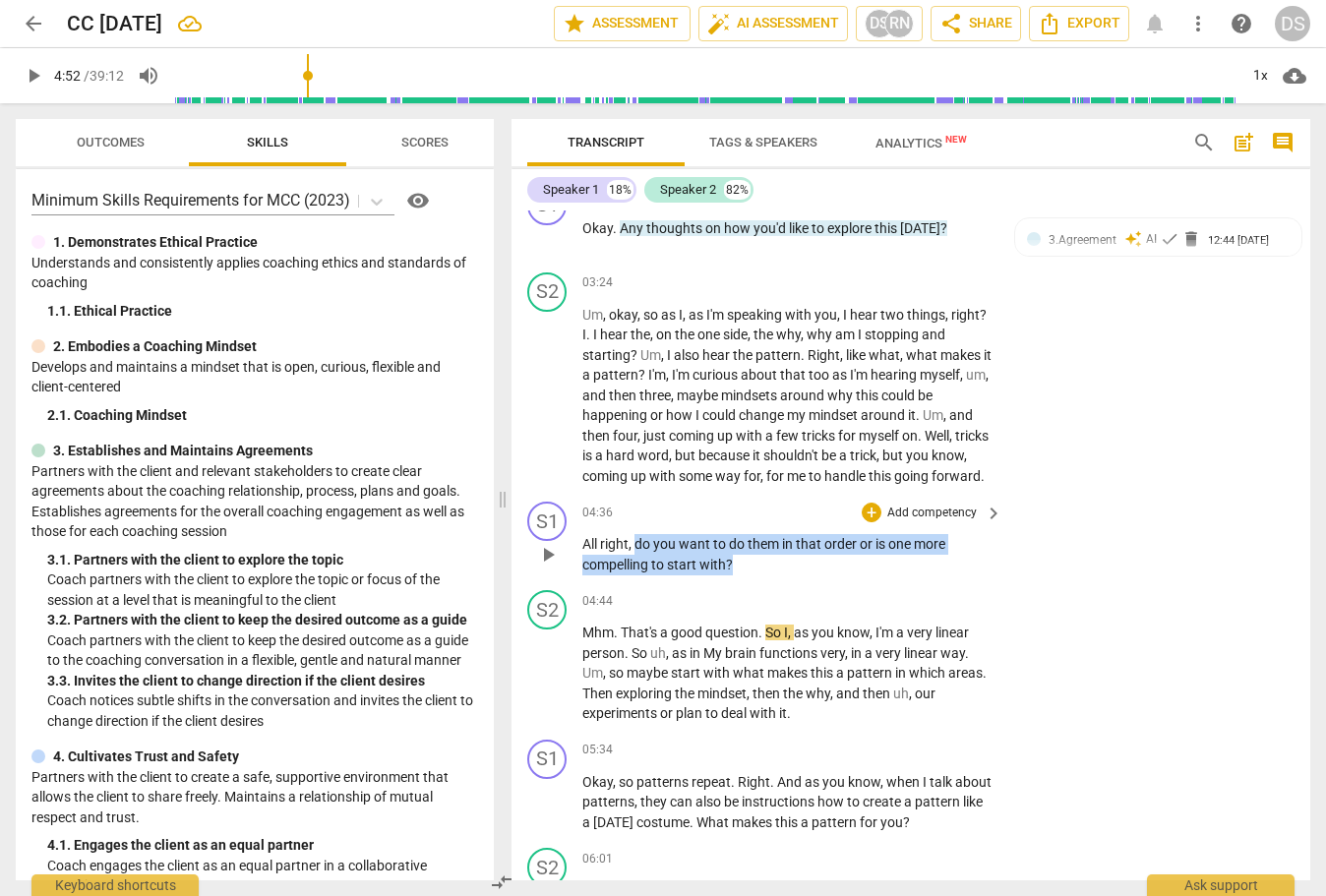 click on "All   right ,   do   you   want   to   do   them   in   that   order   or   is   one   more   compelling   to   start   with ?" at bounding box center (787, 554) 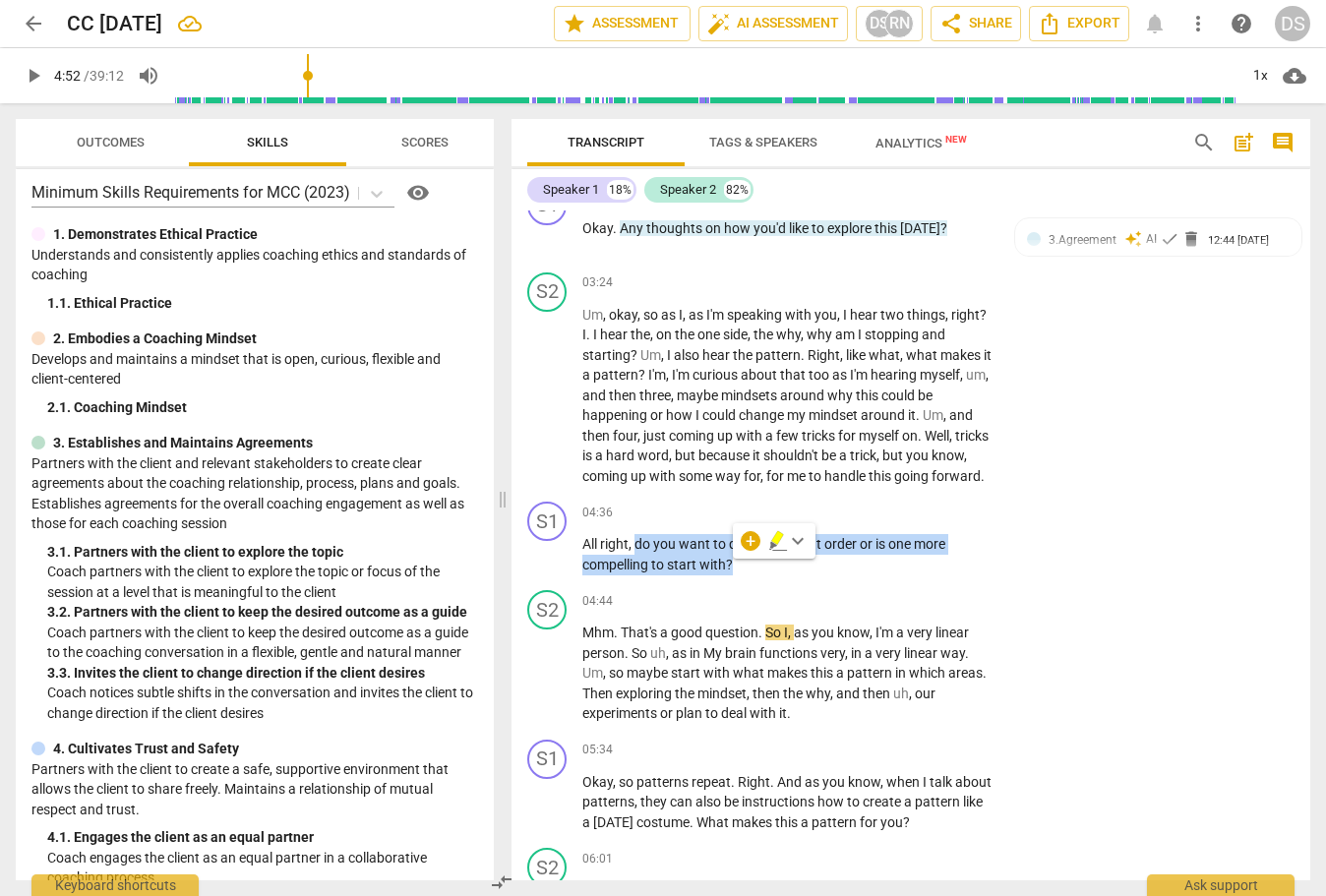 scroll, scrollTop: 26, scrollLeft: 0, axis: vertical 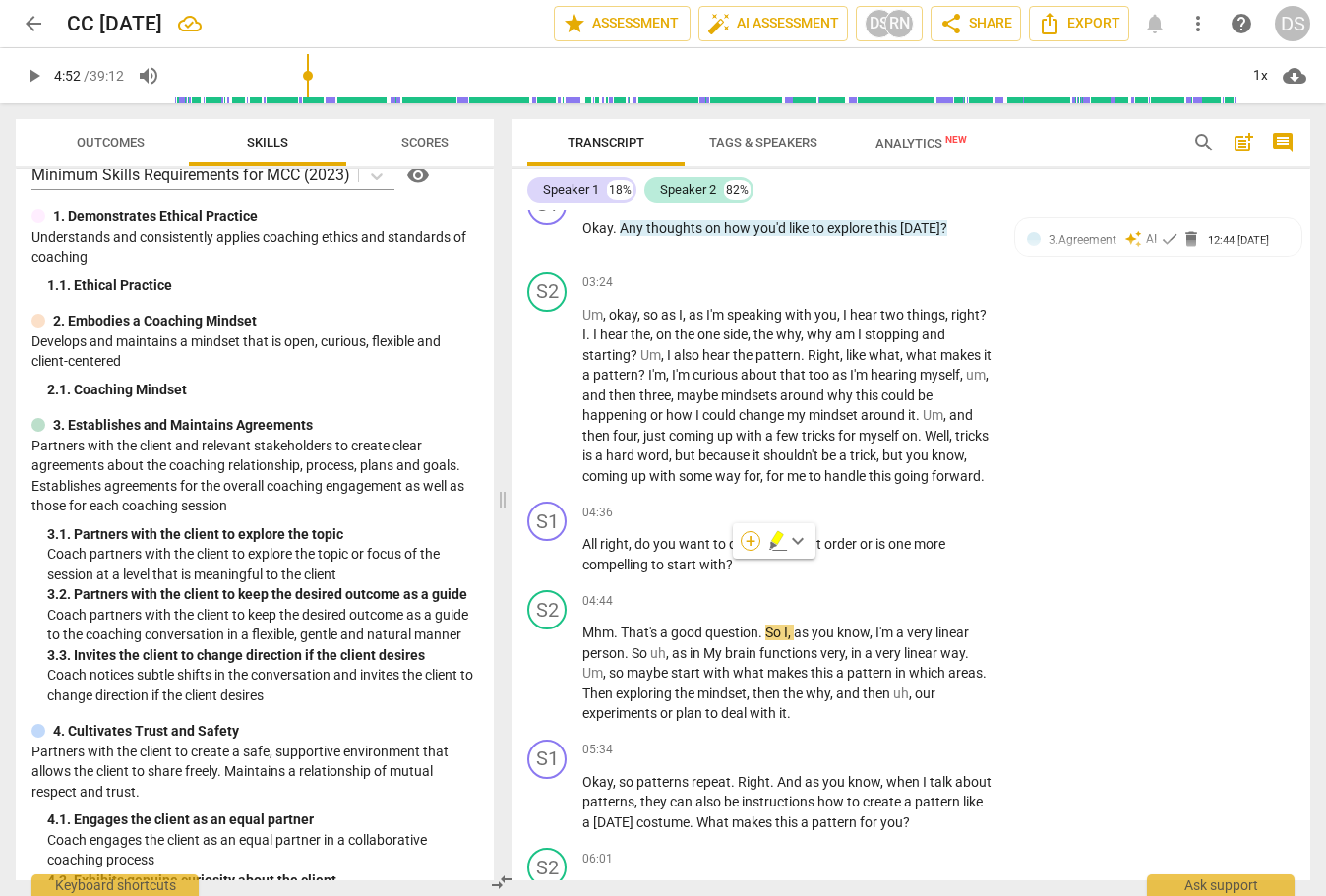 click on "+" at bounding box center [751, 541] 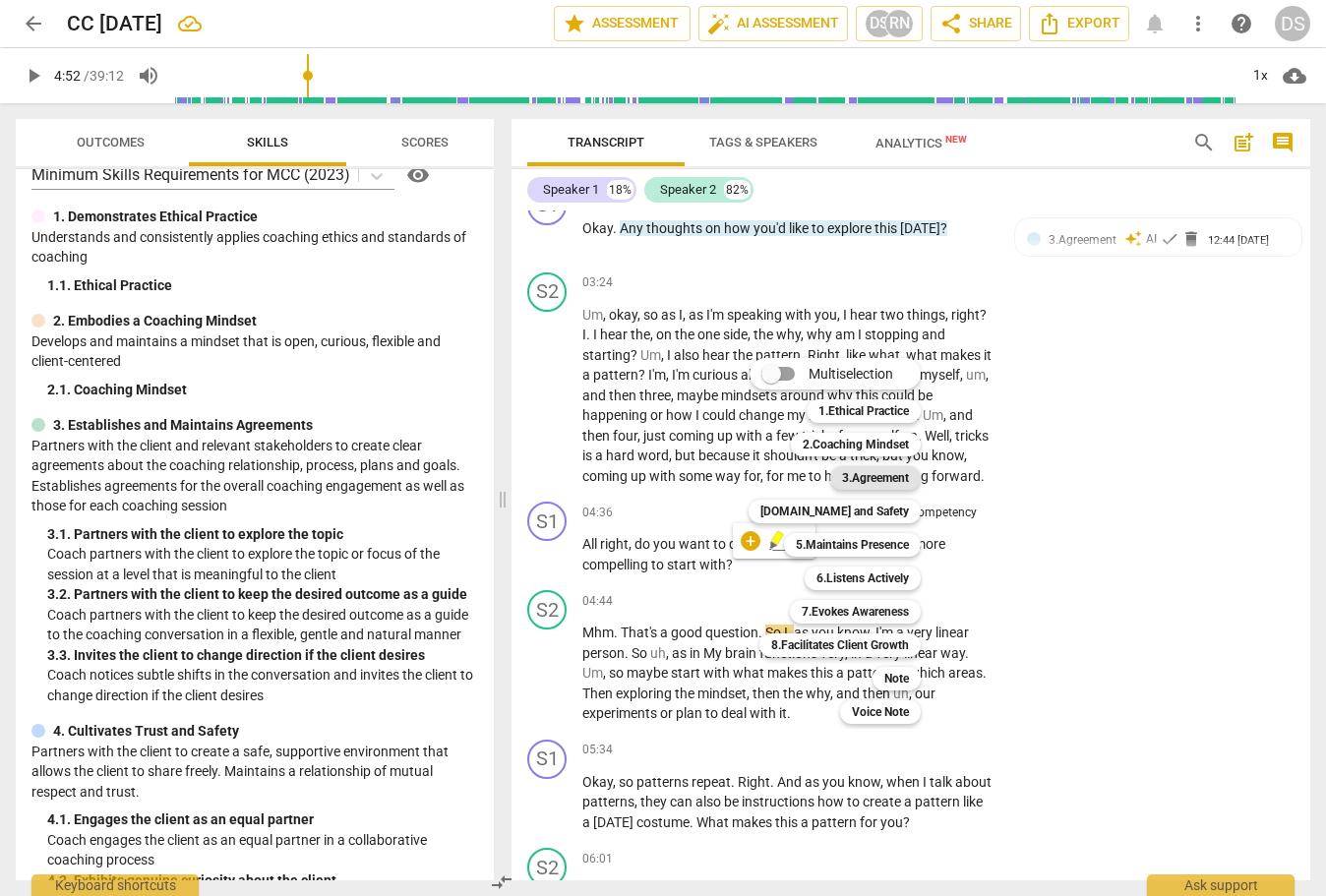 click on "3.Agreement" at bounding box center [875, 478] 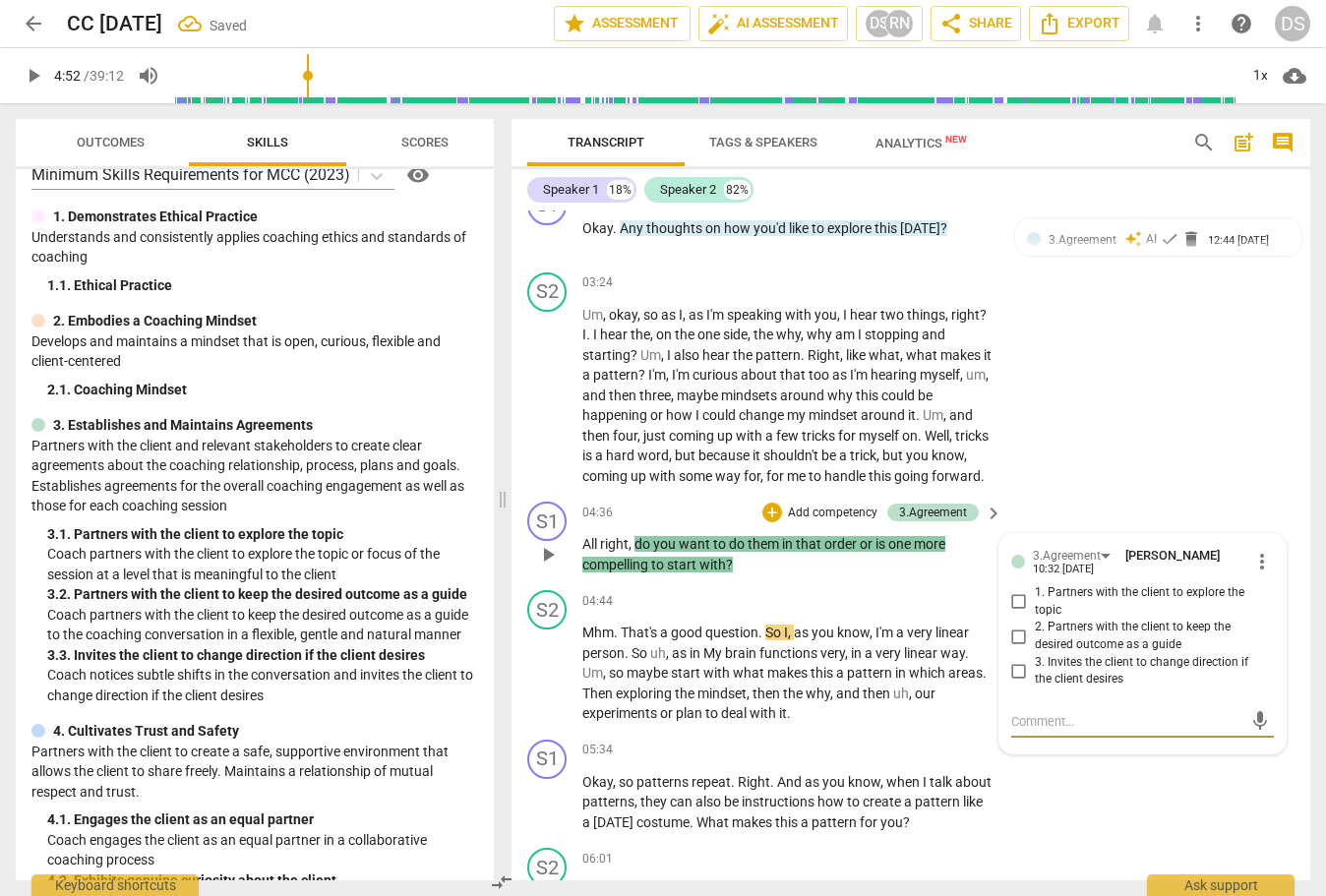 click on "1. Partners with the client to explore the topic" at bounding box center (1019, 602) 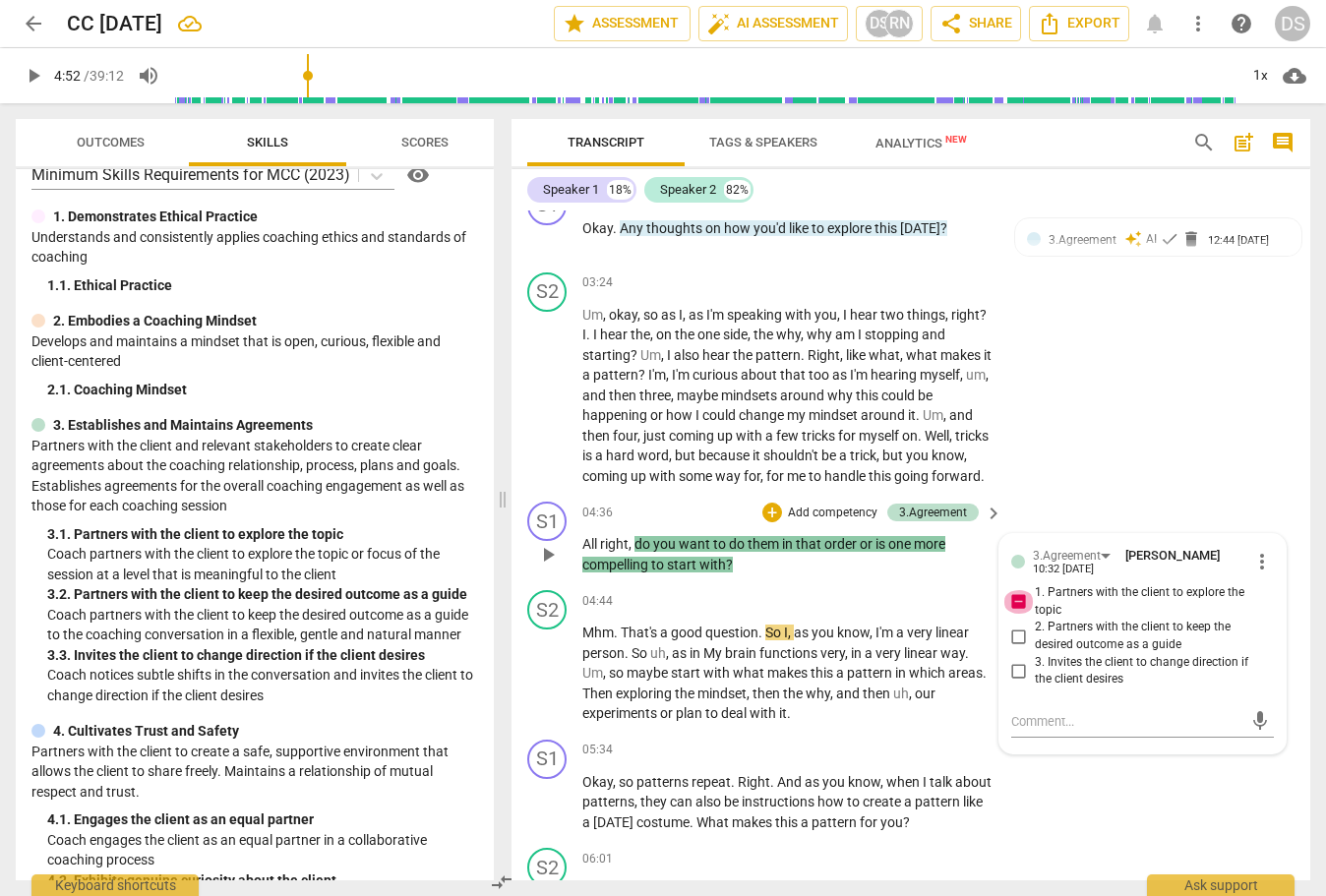 click on "1. Partners with the client to explore the topic" at bounding box center (1019, 602) 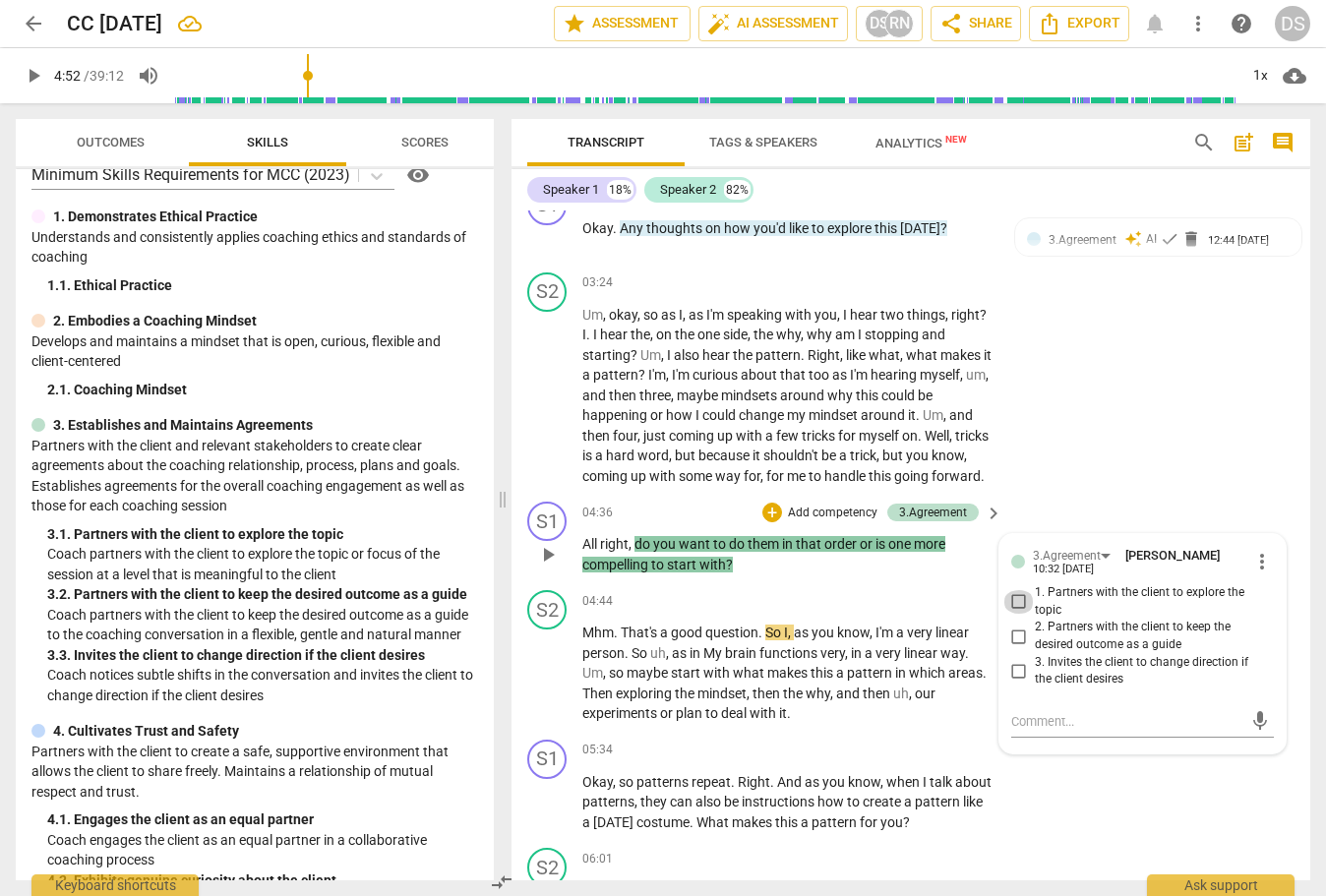 click on "1. Partners with the client to explore the topic" at bounding box center (1019, 602) 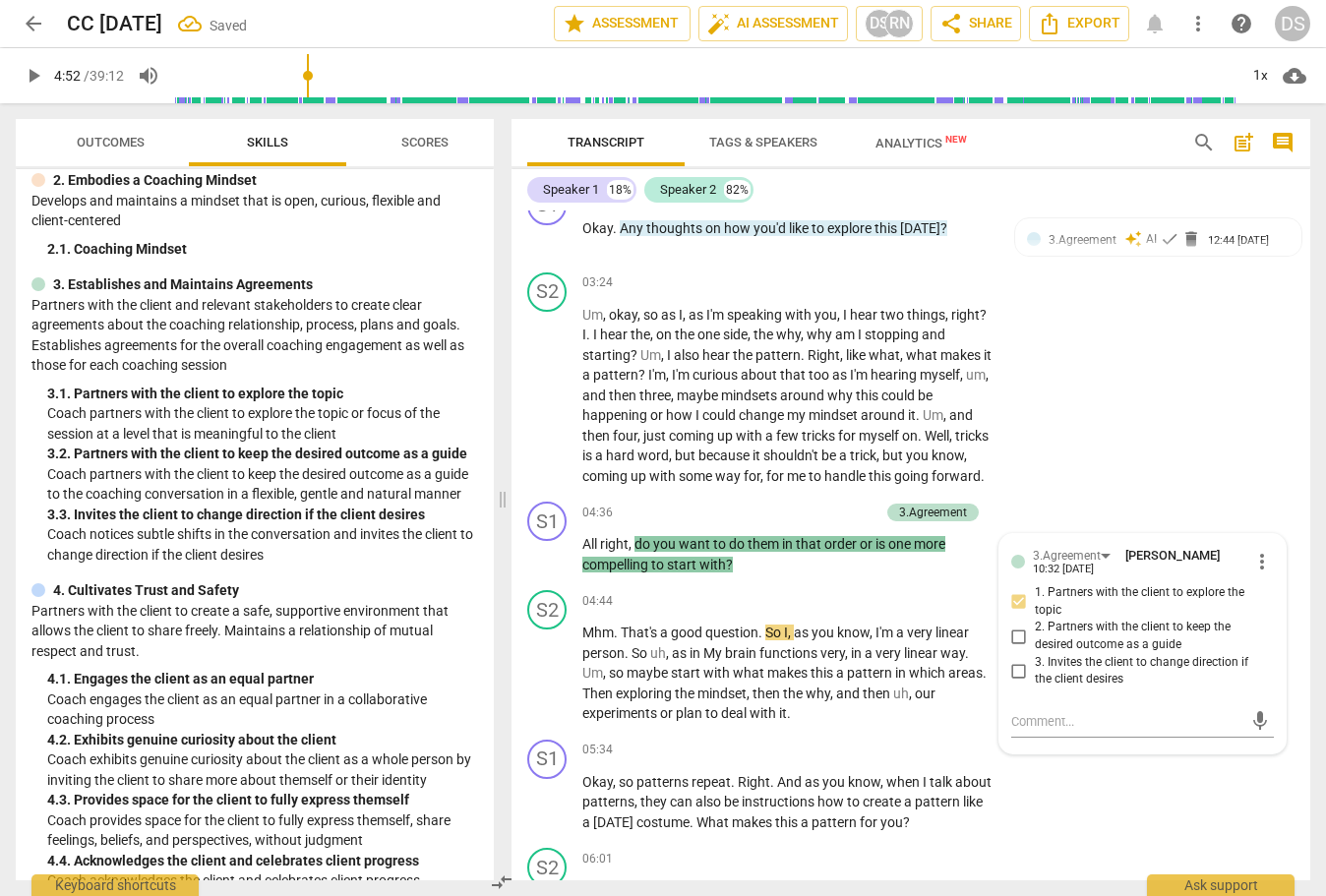 scroll, scrollTop: 170, scrollLeft: 0, axis: vertical 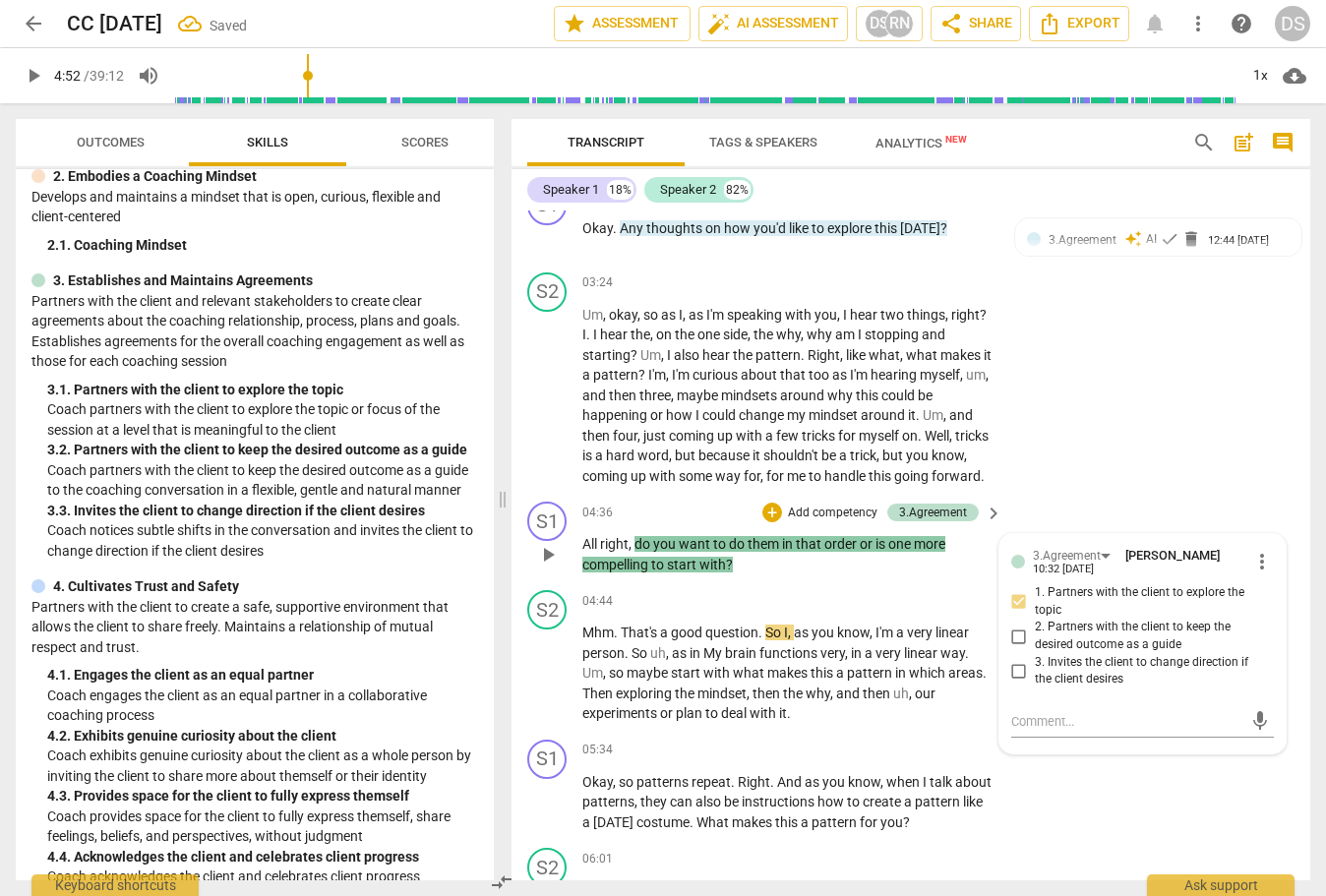 click on "Add competency" at bounding box center [832, 513] 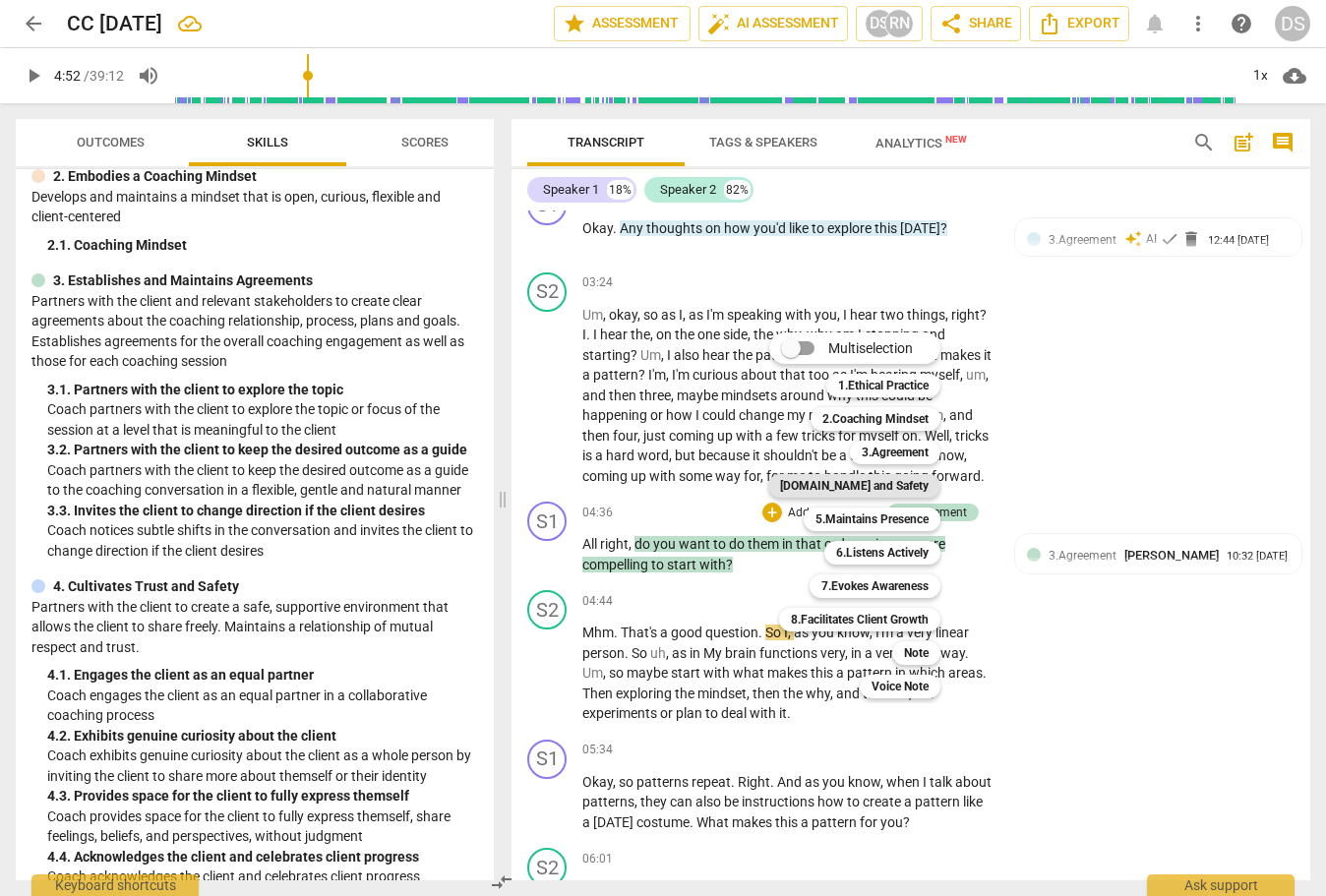 click on "[DOMAIN_NAME] and Safety" at bounding box center [854, 486] 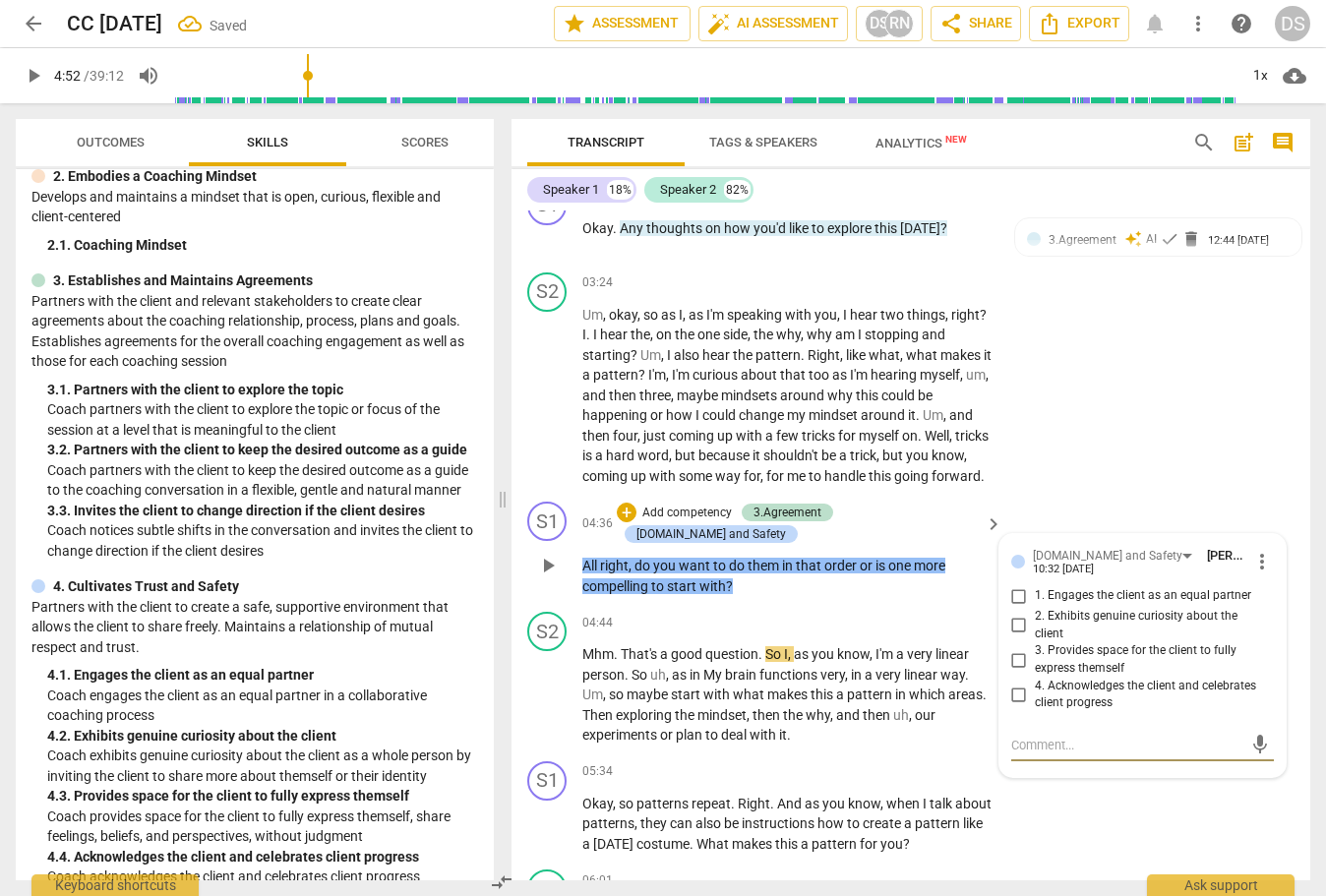 click on "1. Engages the client as an equal partner" at bounding box center [1019, 596] 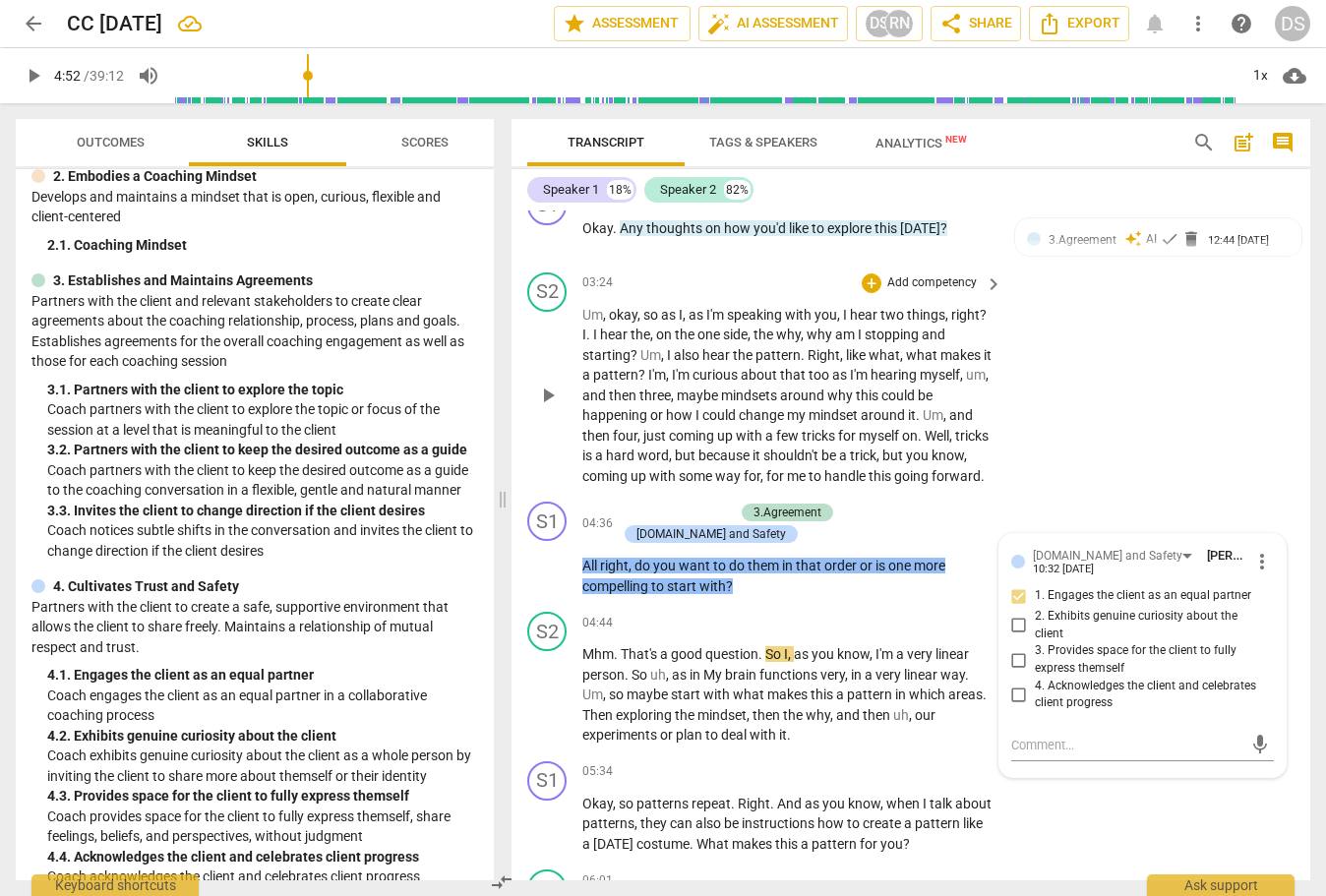 click on "S2 play_arrow pause 03:24 + Add competency keyboard_arrow_right Um ,   okay ,   so   as   I ,   as   I'm   speaking   with   you ,   I   hear   two   things ,   right ?   I .   I   hear   the ,   on   the   one   side ,   the   why ,   why   am   I   stopping   and   starting ?   Um ,   I   also   hear   the   pattern .   Right ,   like   what ,   what   makes   it   a   pattern ?   I'm ,   I'm   curious   about   that   too   as   I'm   hearing   myself ,   um ,   and   then   three ,   maybe   mindsets   around   why   this   could   be   happening   or   how   I   could   change   my   mindset   around   it .   Um ,   and   then   four ,   just   coming   up   with   a   few   tricks   for   myself   on .   Well ,   tricks   is   a   hard   word ,   but   because   it   shouldn't   be   a   trick ,   but   you   know ,   coming   up   with   some   way   for ,   for   me   to   handle   this   going   forward ." at bounding box center (911, 380) 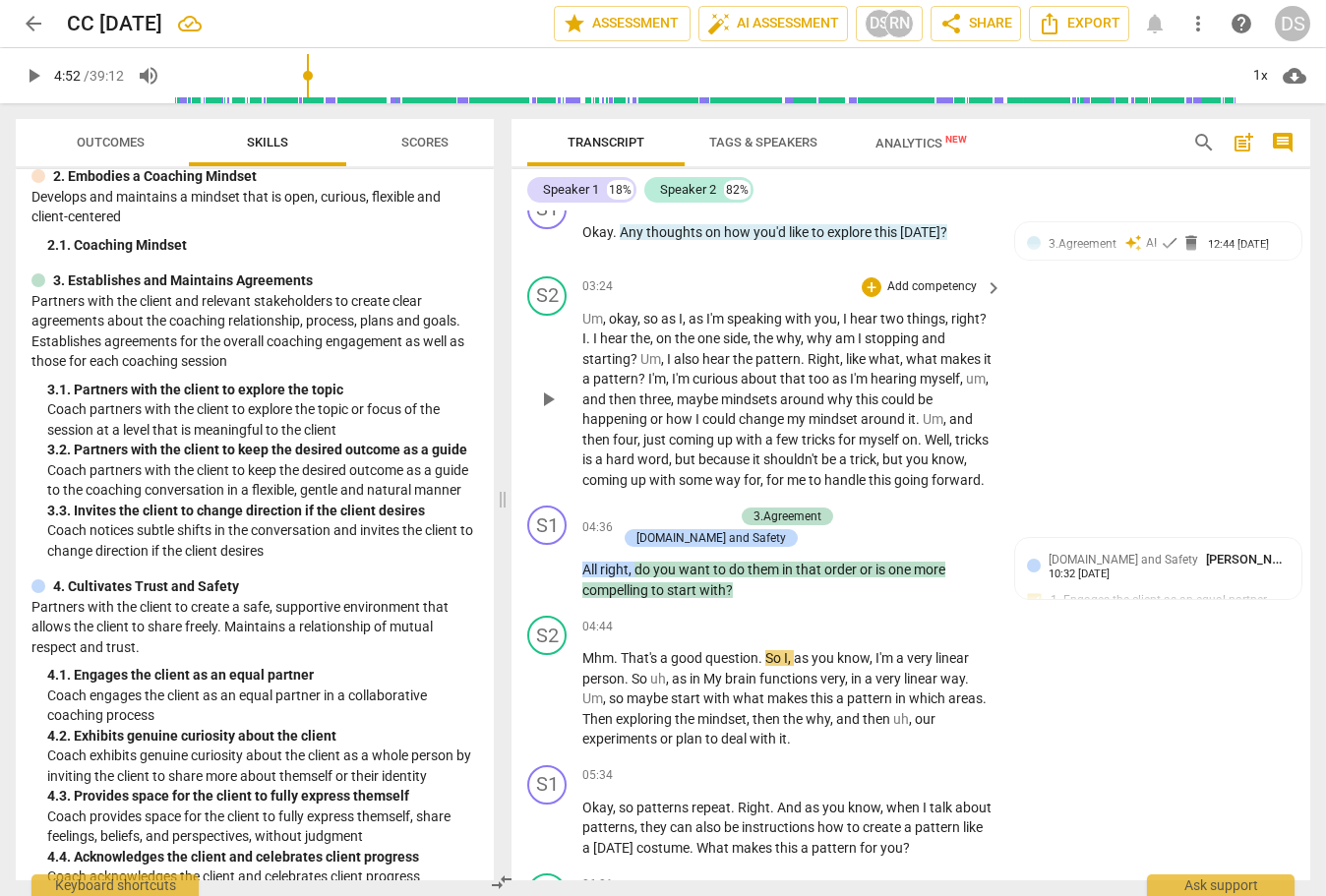 scroll, scrollTop: 1607, scrollLeft: 0, axis: vertical 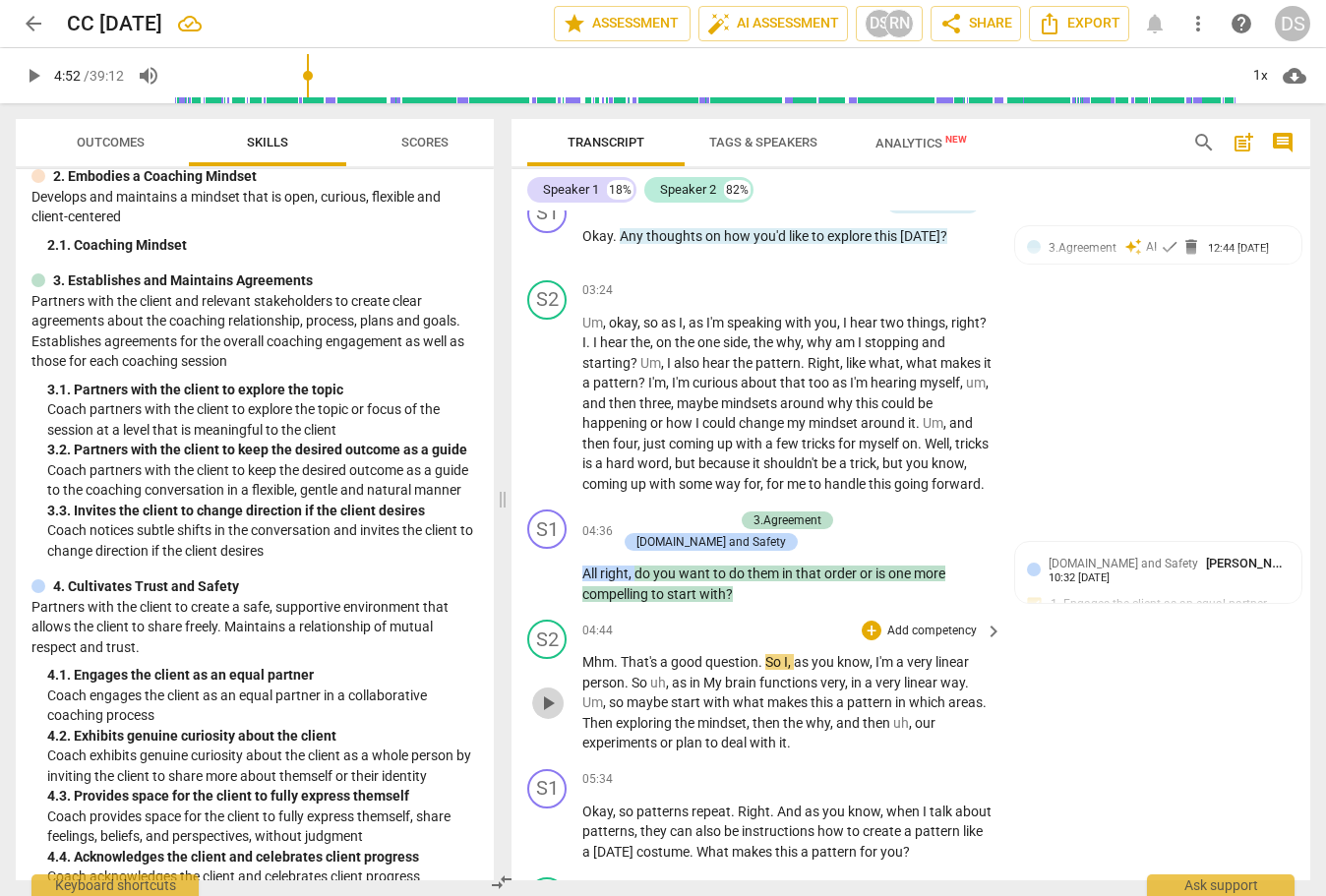 click on "play_arrow" at bounding box center (548, 703) 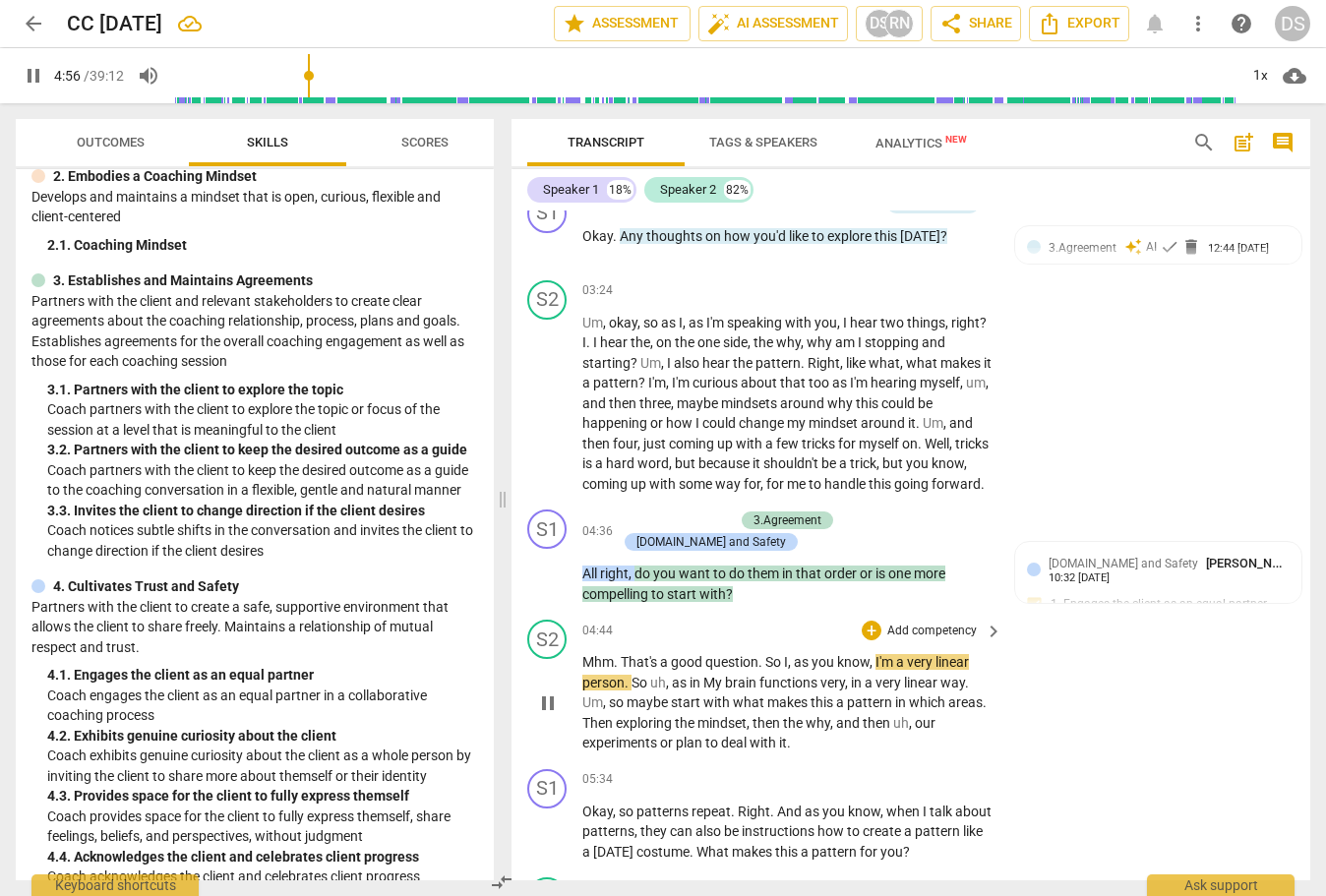 click on "as" at bounding box center (803, 662) 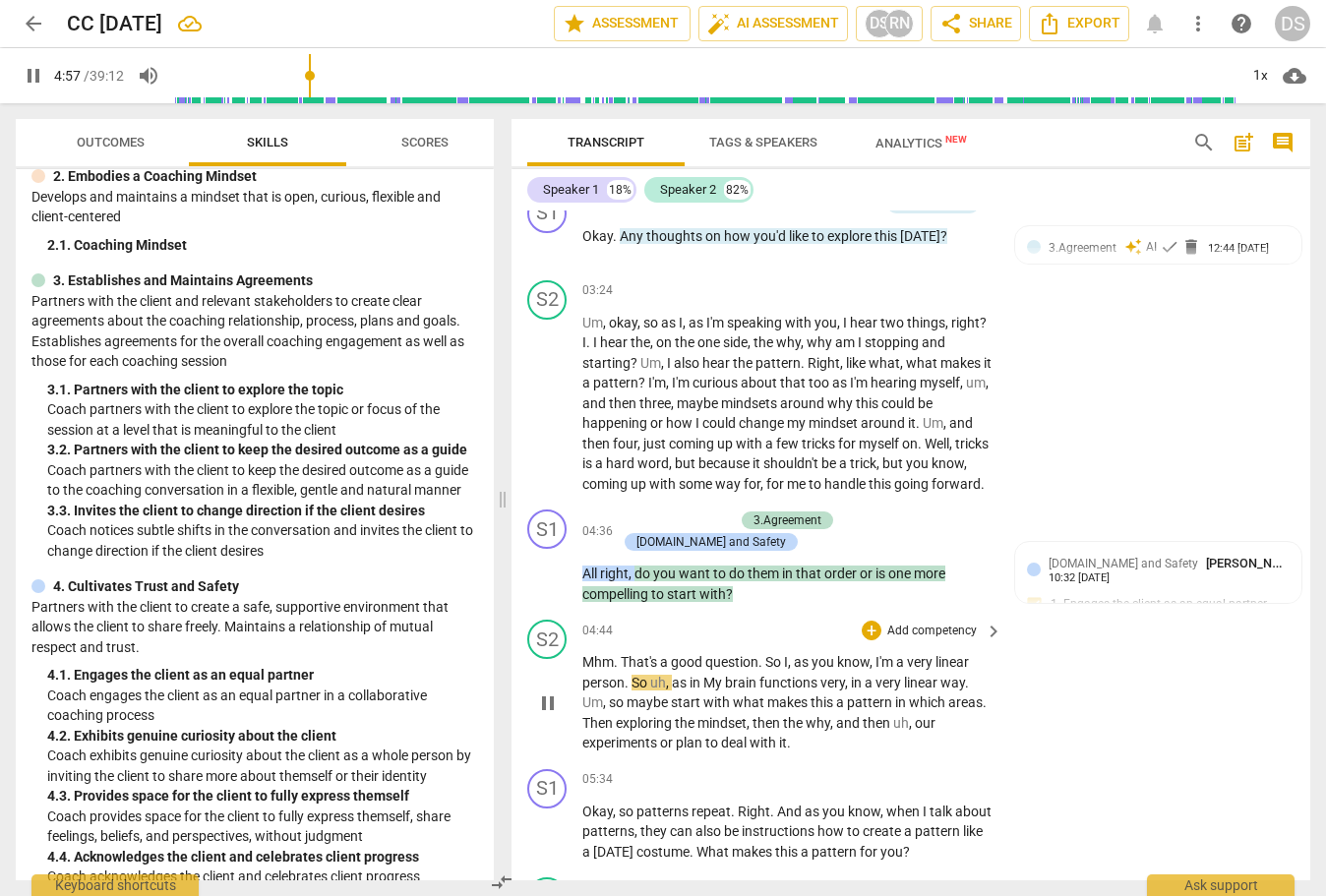 type on "298" 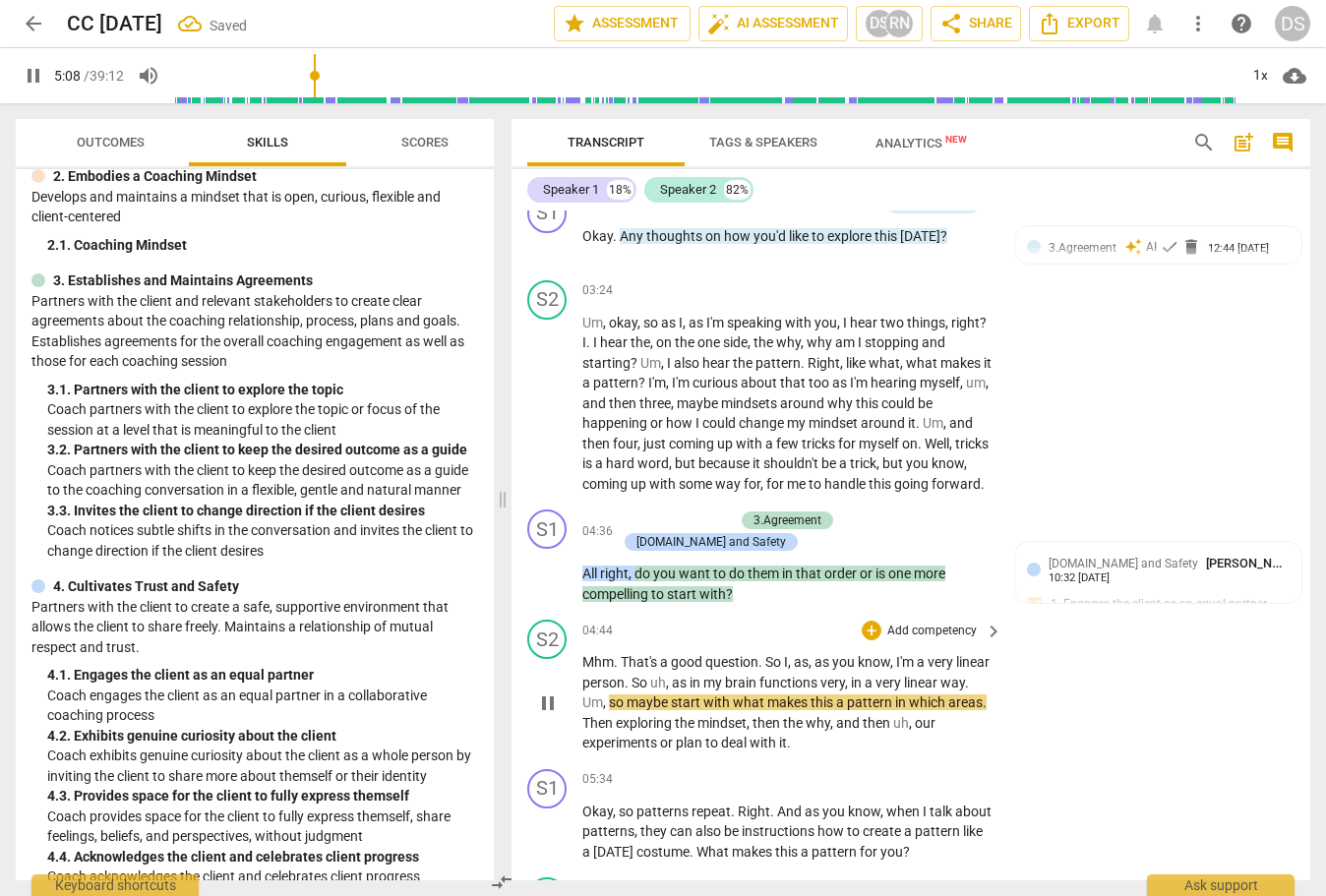 click on "brain" at bounding box center (742, 683) 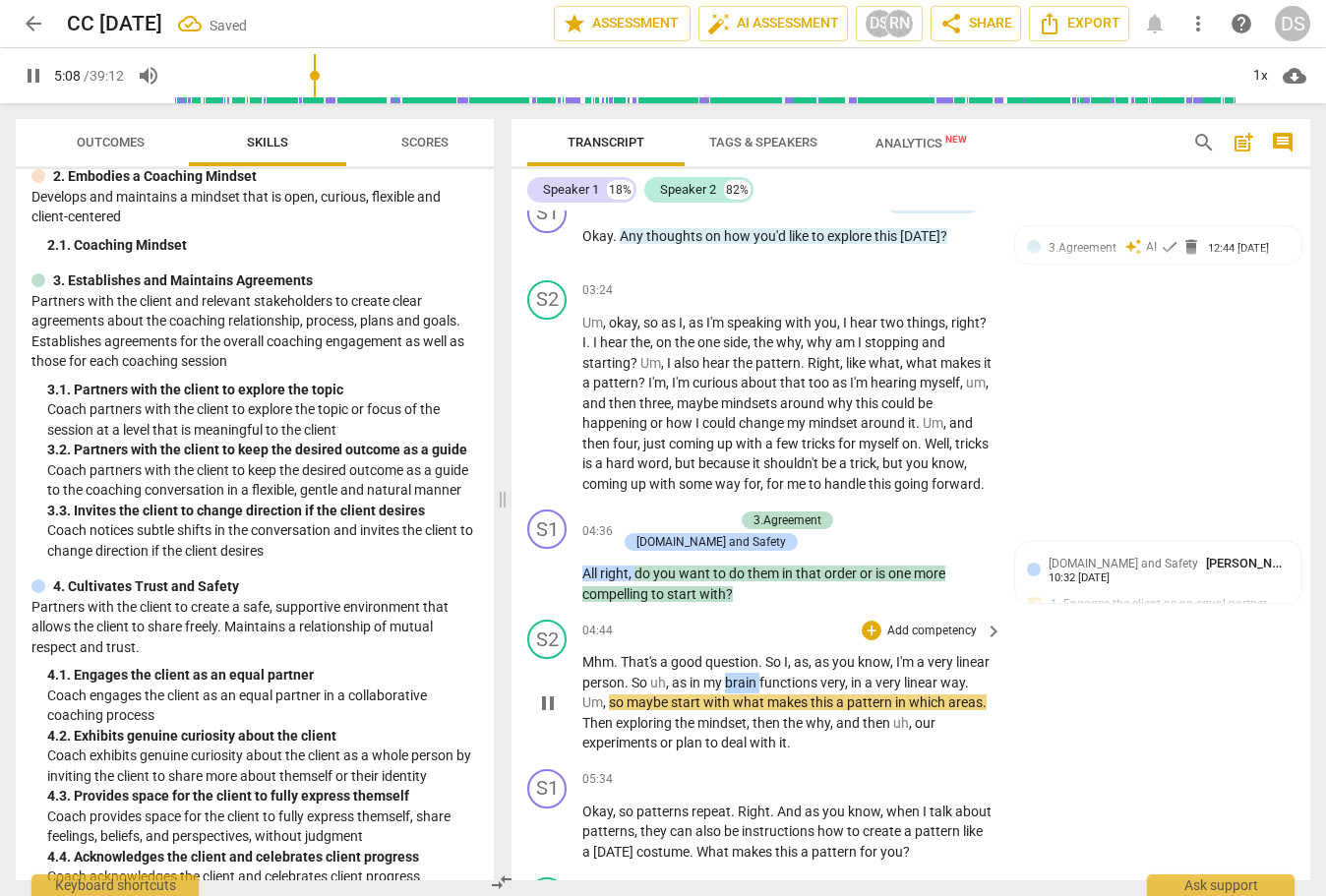 click on "brain" at bounding box center [742, 683] 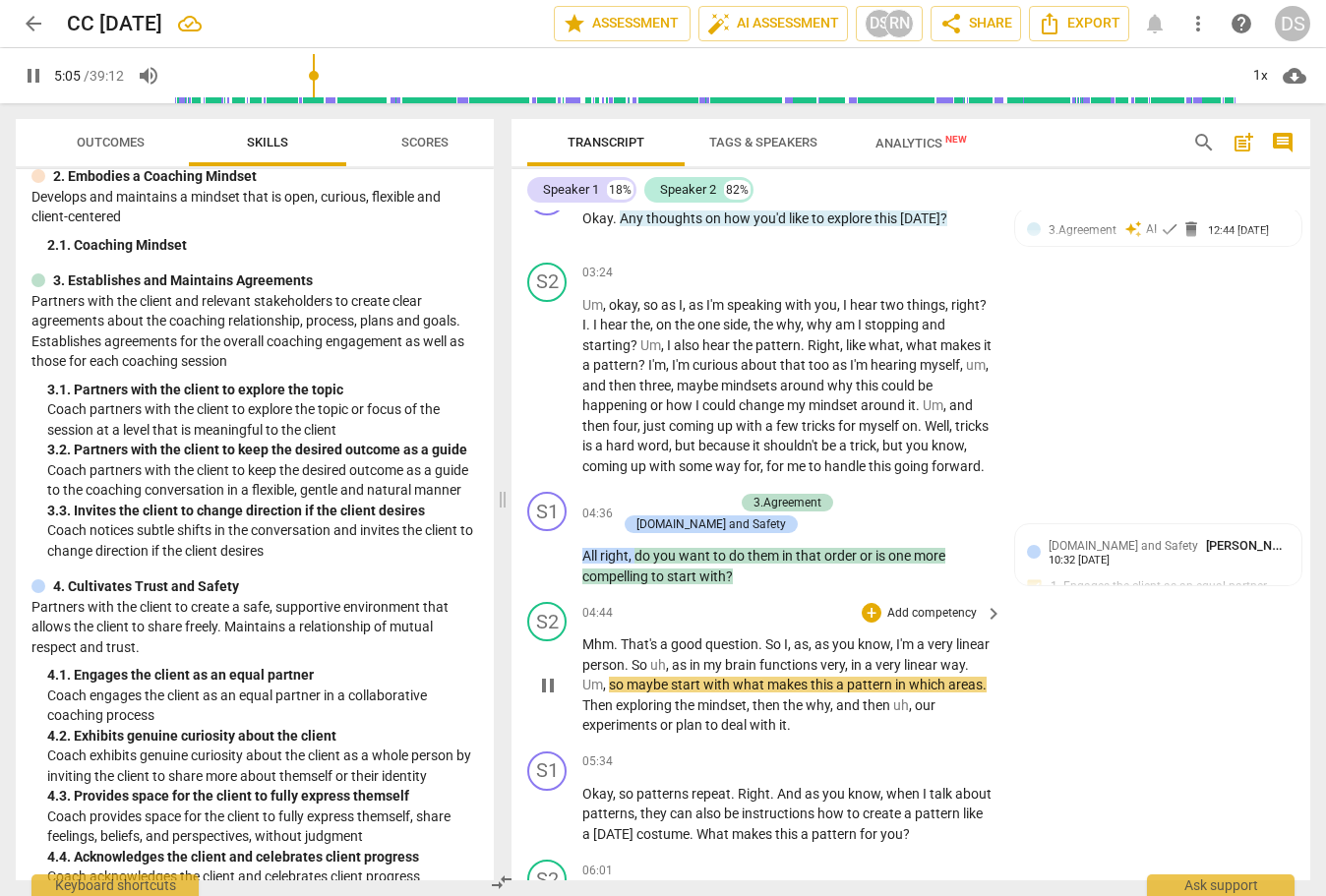 scroll, scrollTop: 1667, scrollLeft: 0, axis: vertical 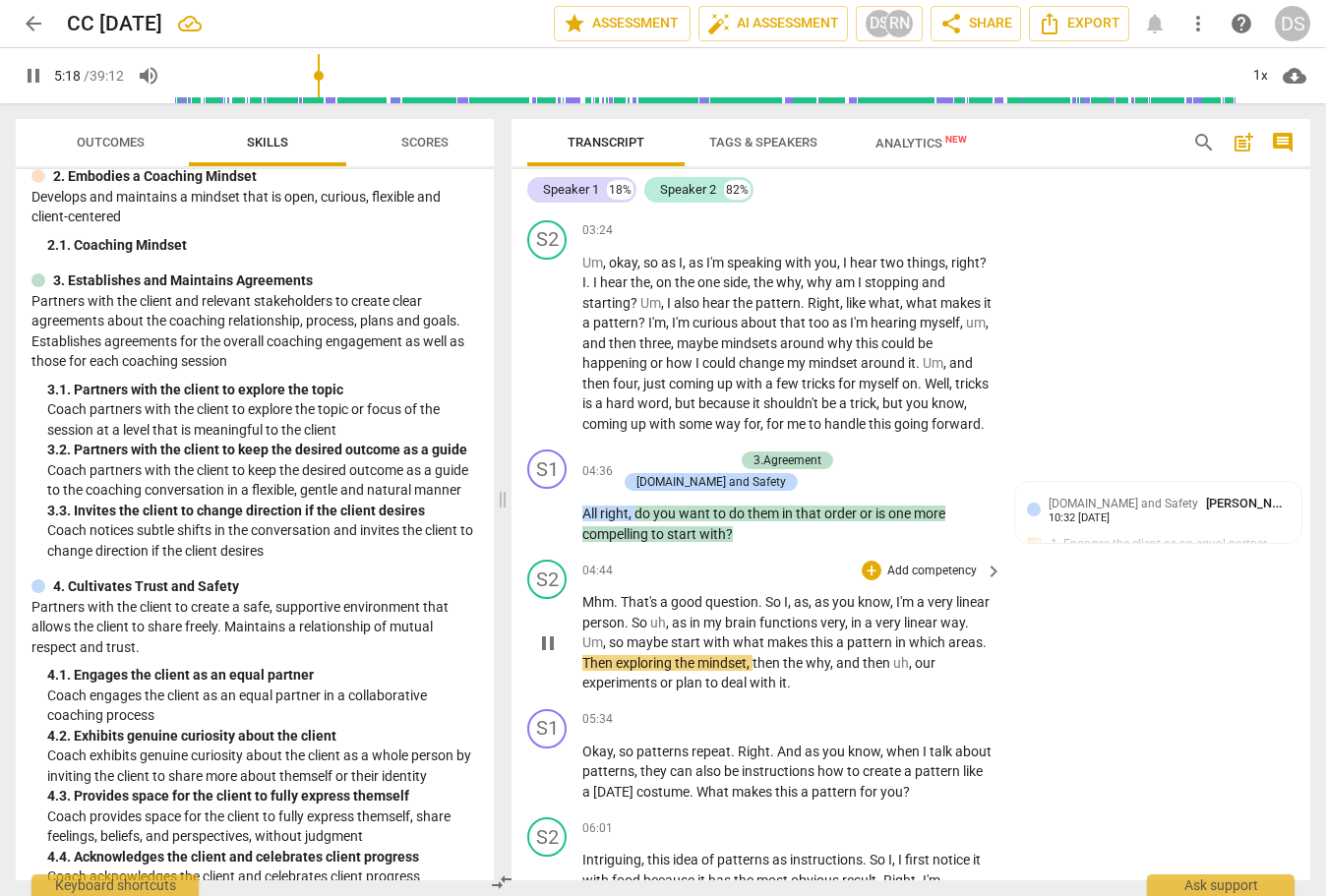 click on "pattern" at bounding box center (871, 642) 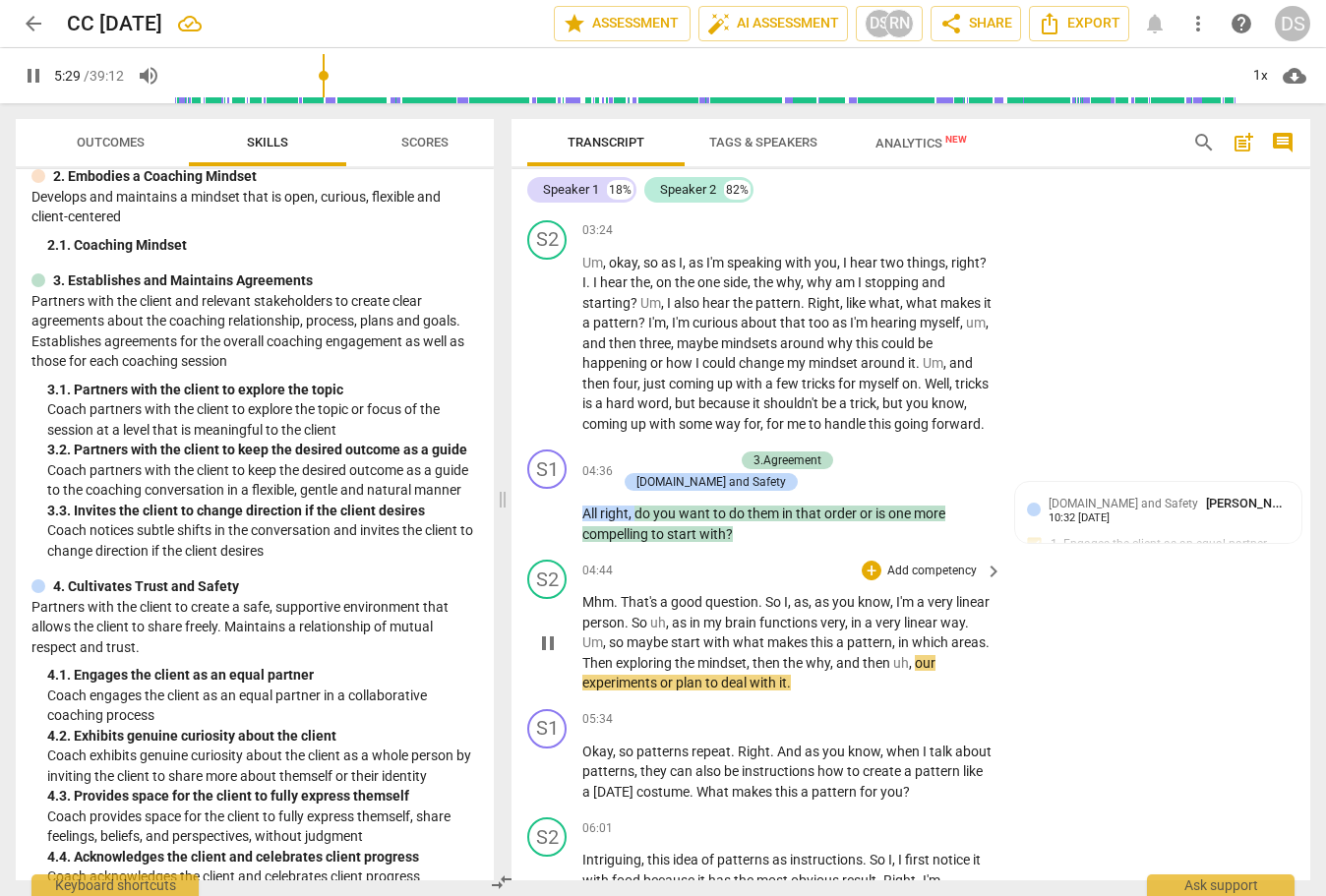 click on "our" at bounding box center (925, 663) 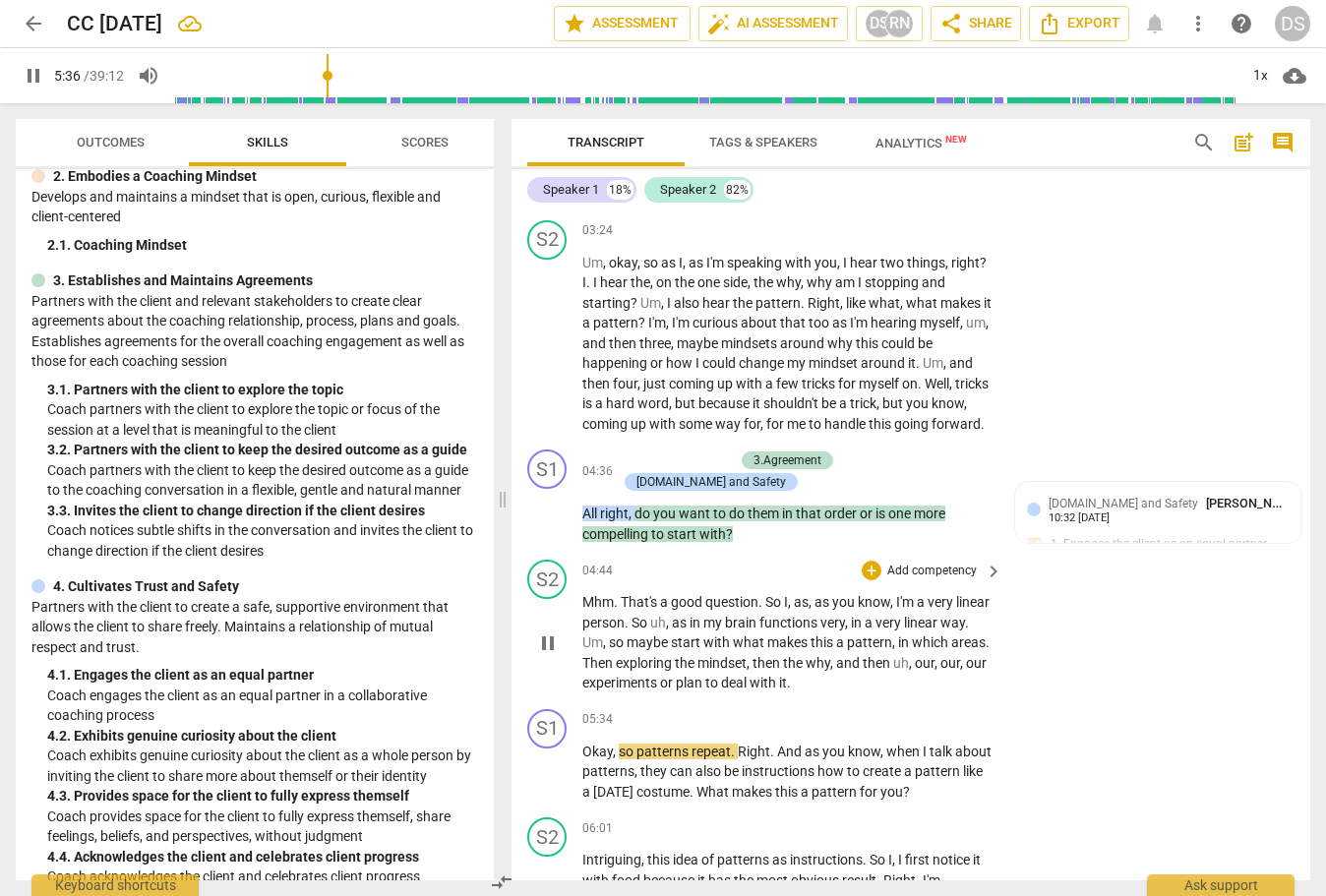 click on "the" at bounding box center (794, 663) 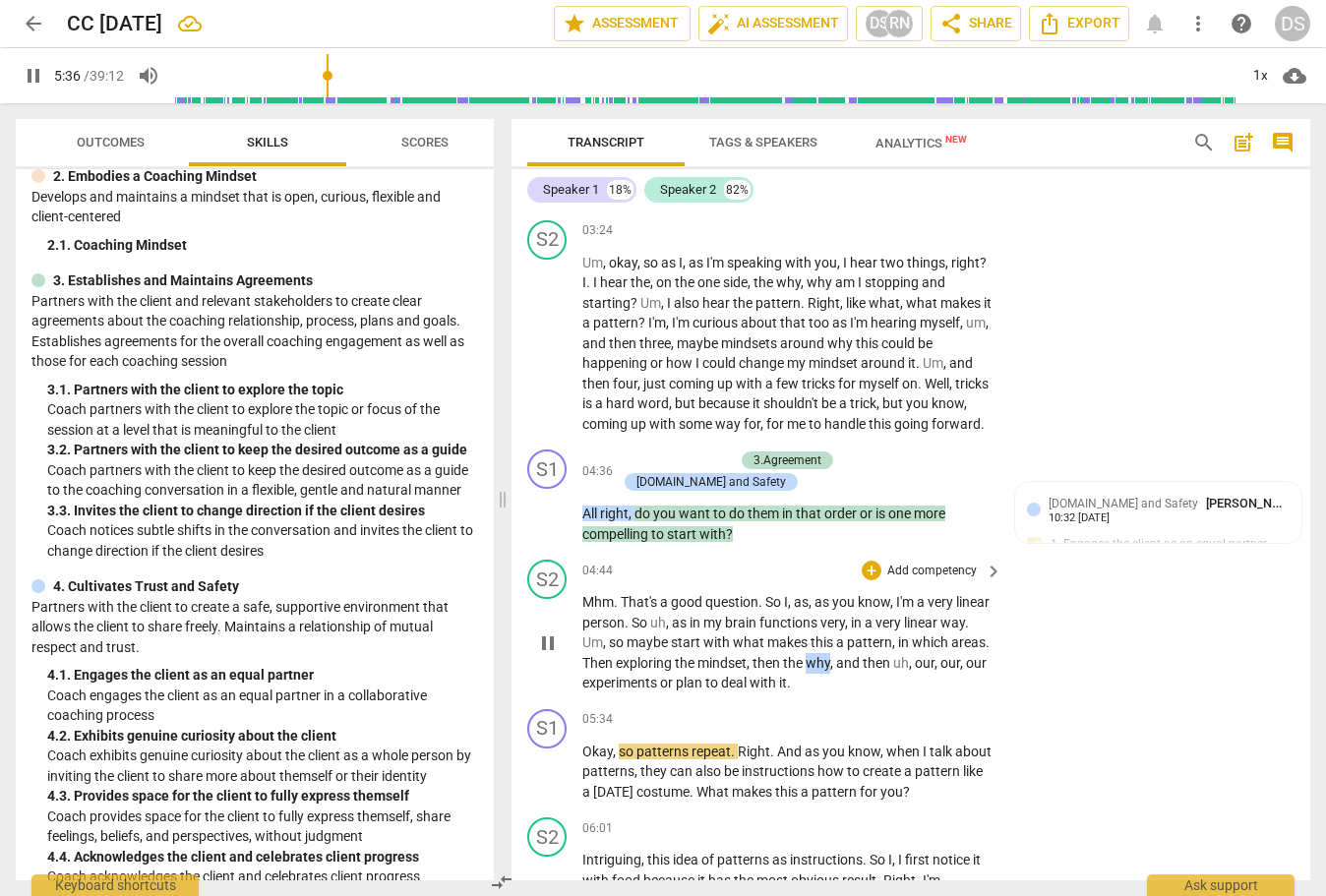 click on "the" at bounding box center [794, 663] 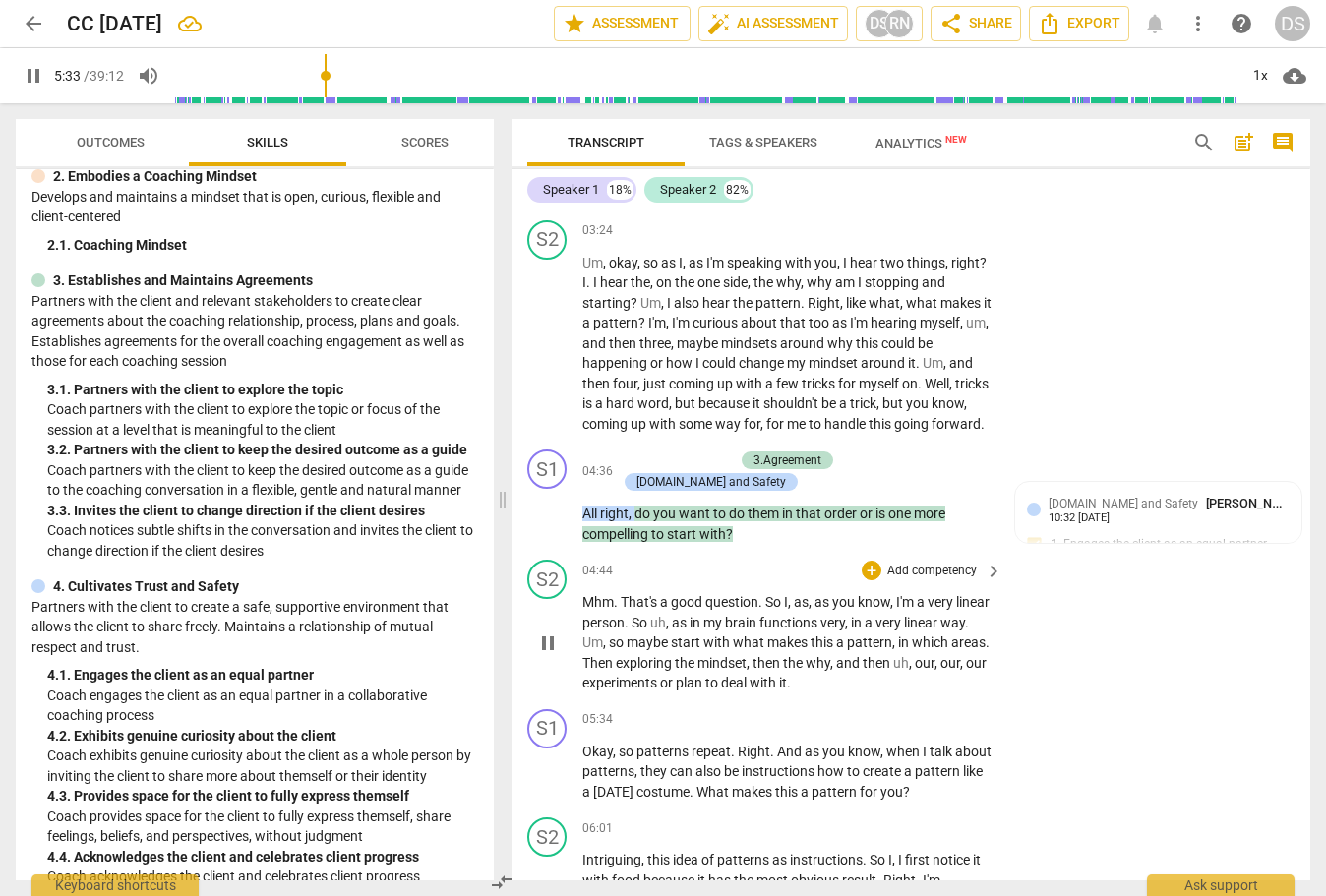 click on "deal" at bounding box center (735, 683) 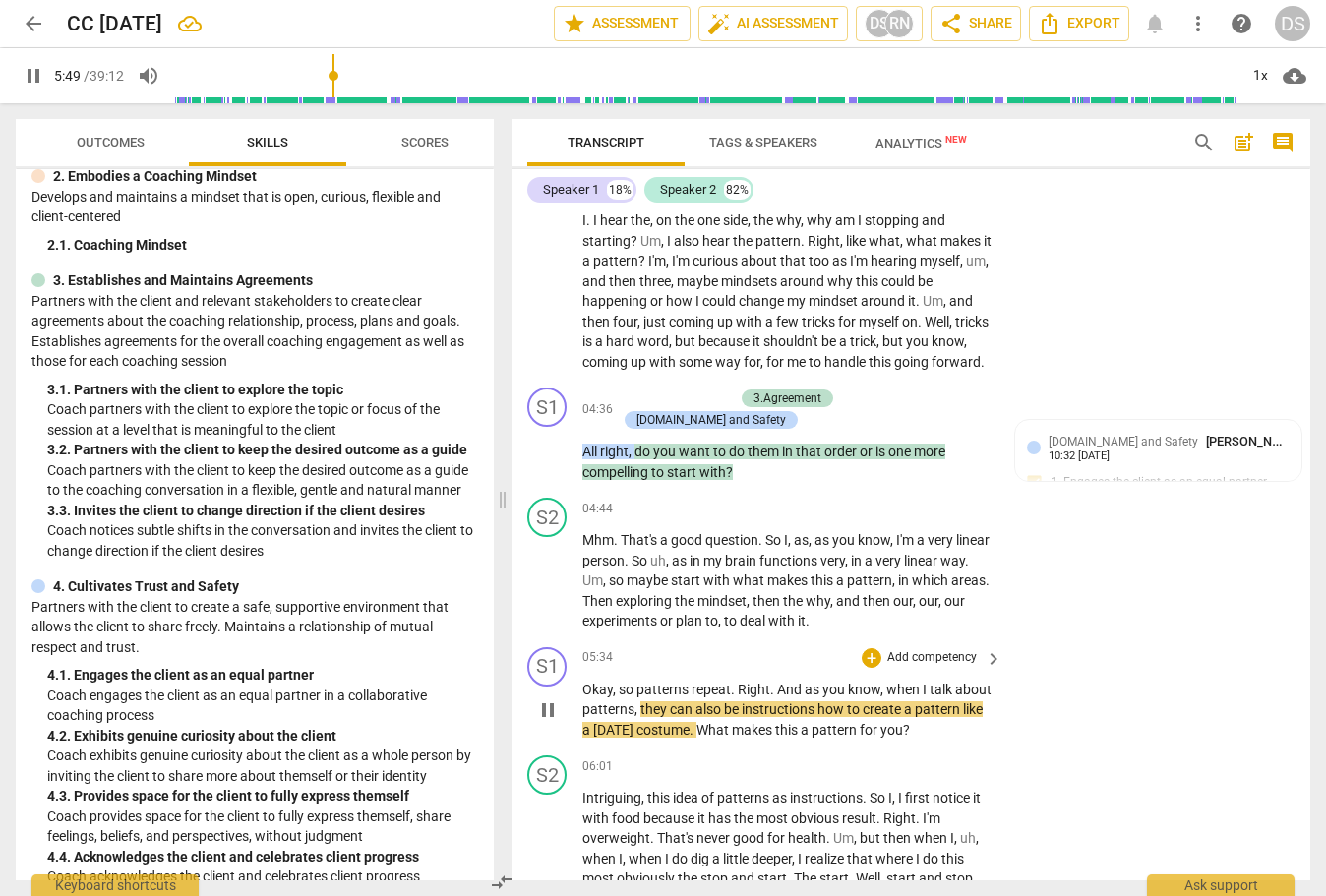 scroll, scrollTop: 1743, scrollLeft: 0, axis: vertical 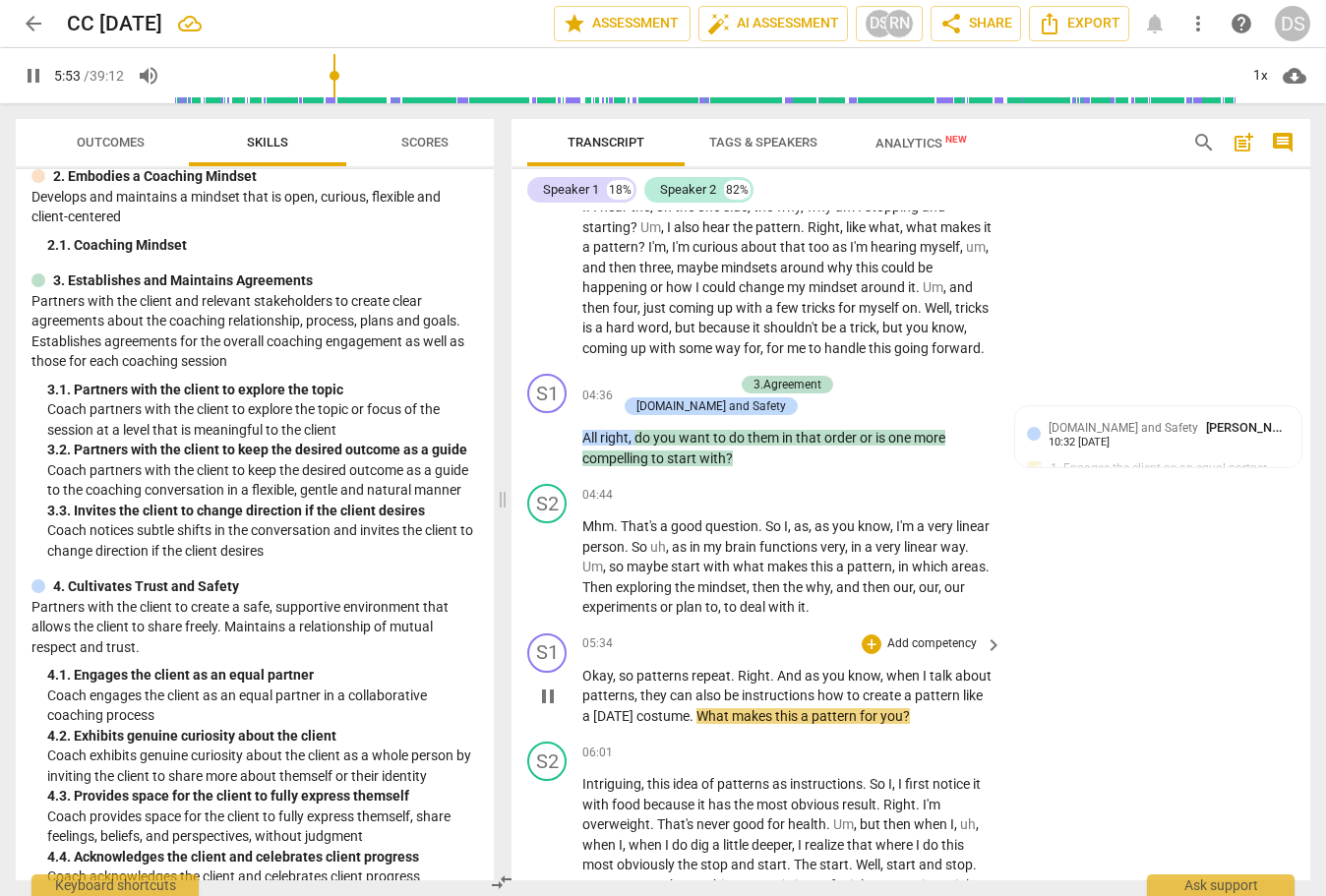 click on "patterns" at bounding box center [608, 695] 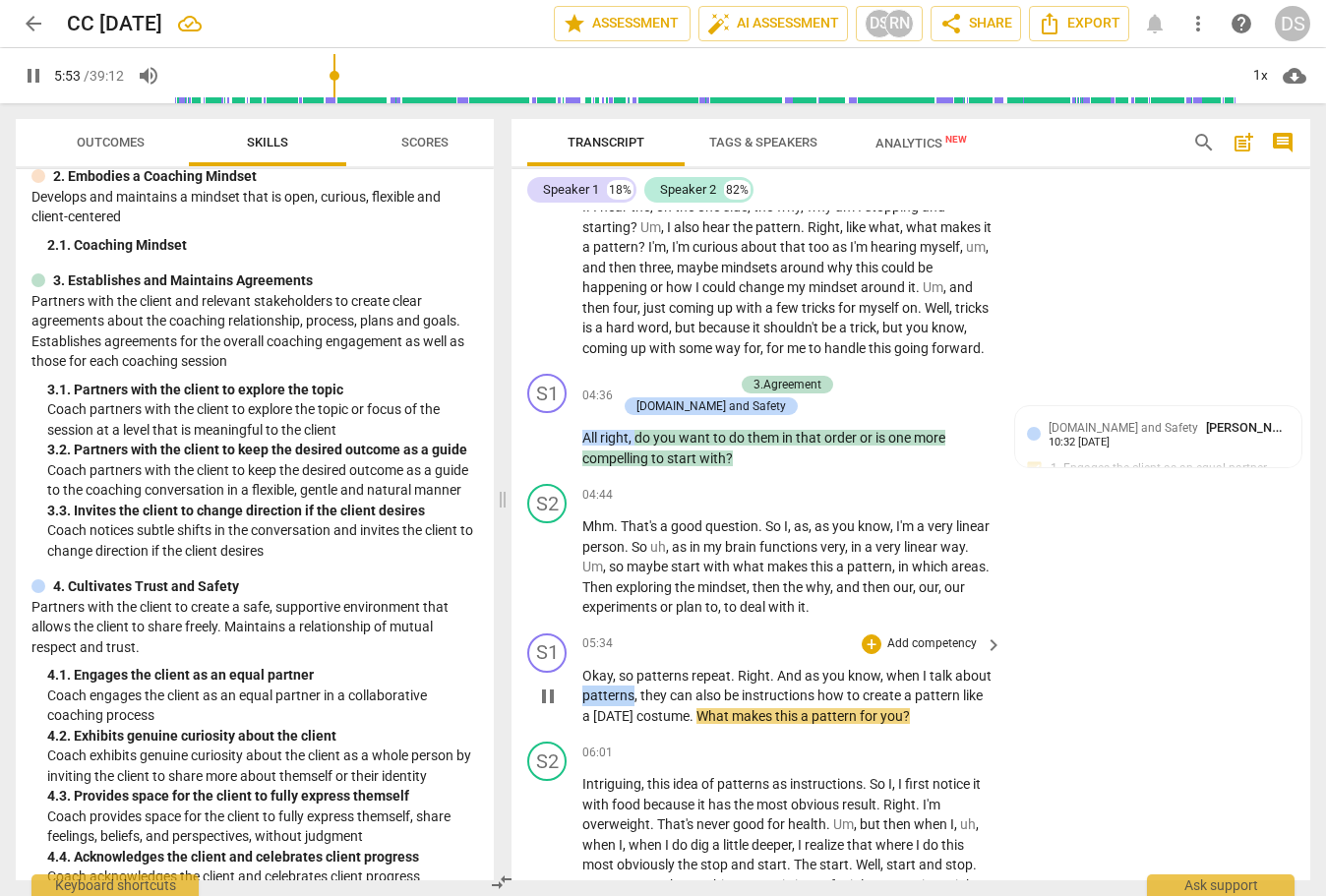 click on "patterns" at bounding box center (608, 695) 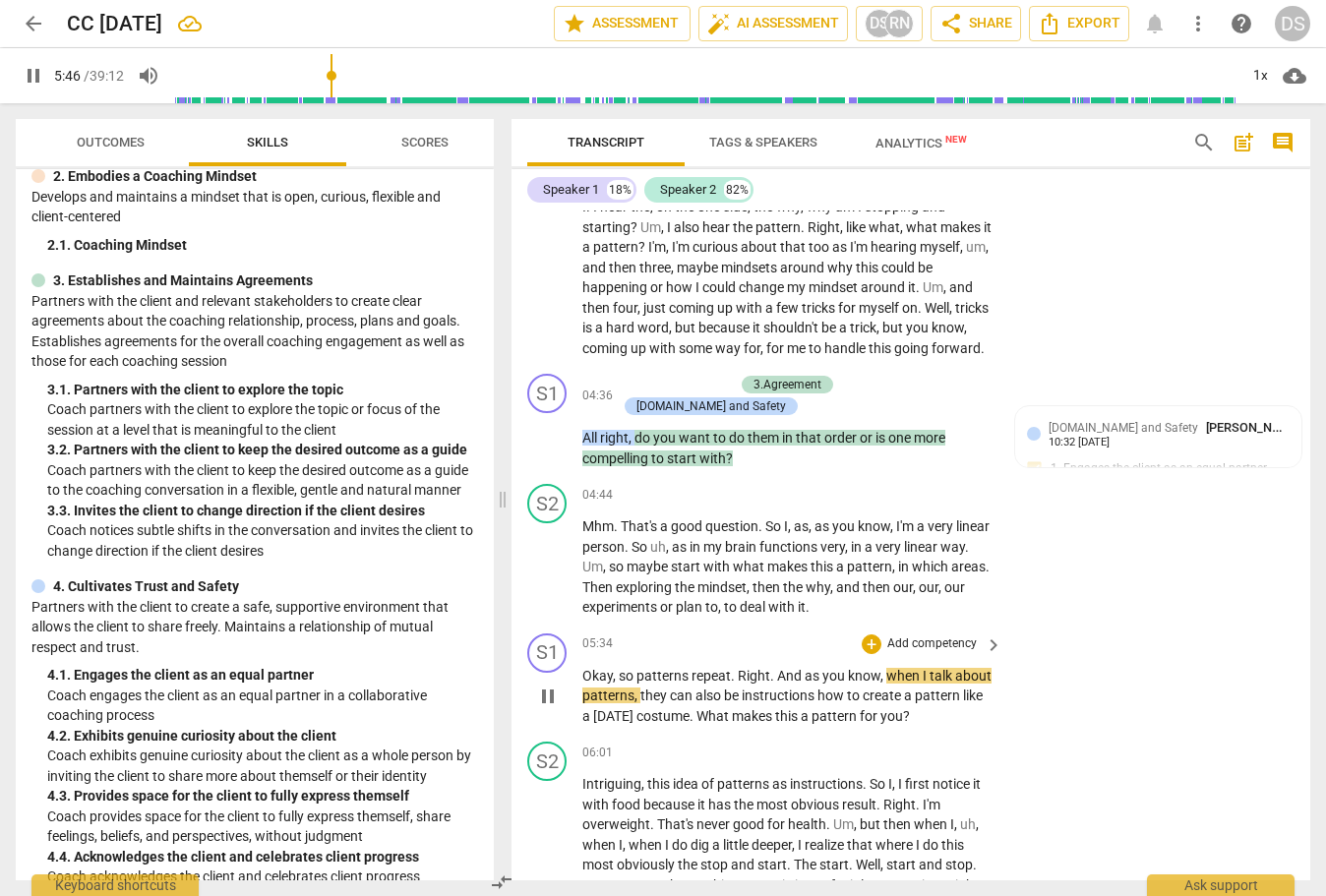 click on "patterns" at bounding box center [664, 676] 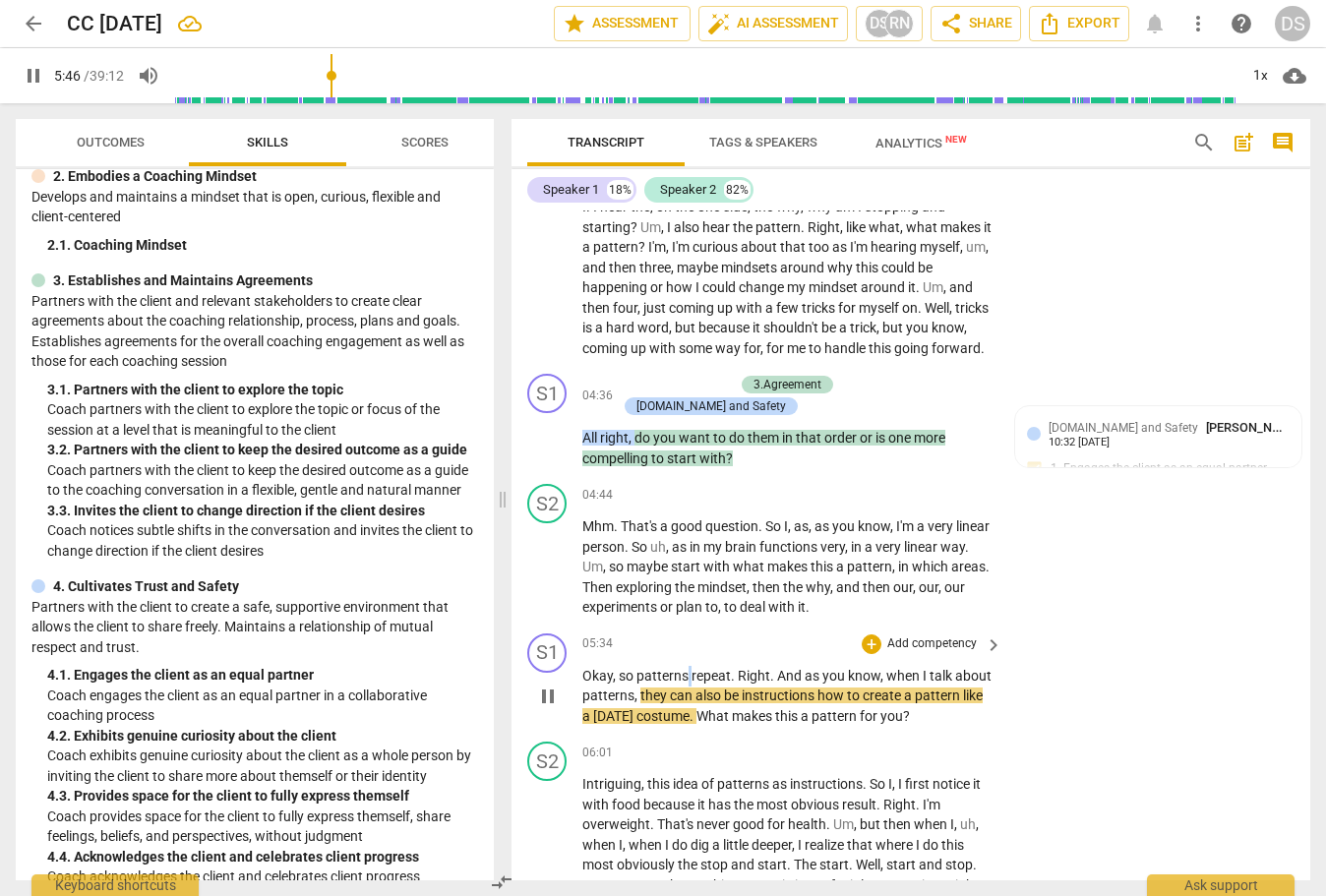 click on "patterns" at bounding box center (664, 676) 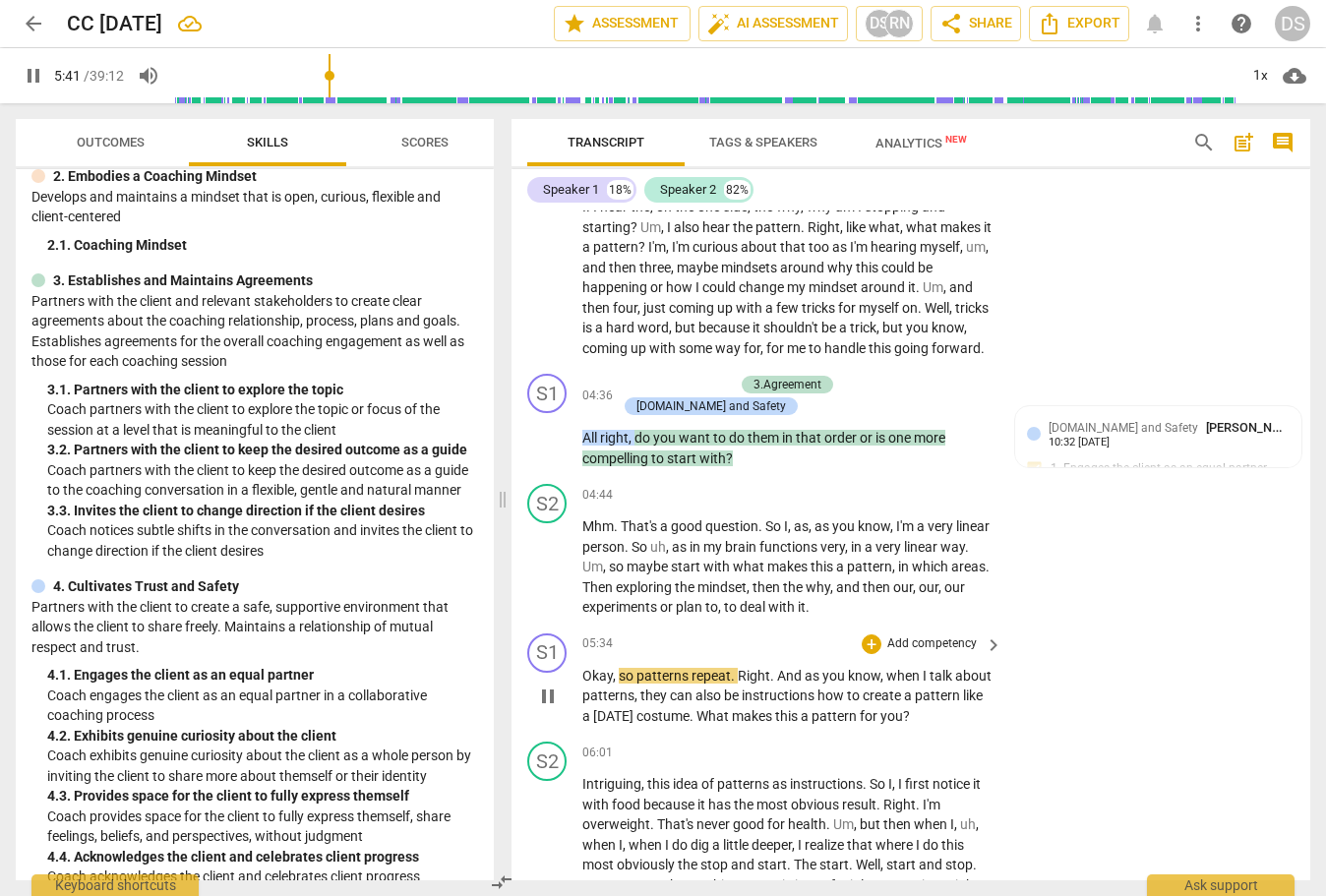 click on "pause" at bounding box center [548, 696] 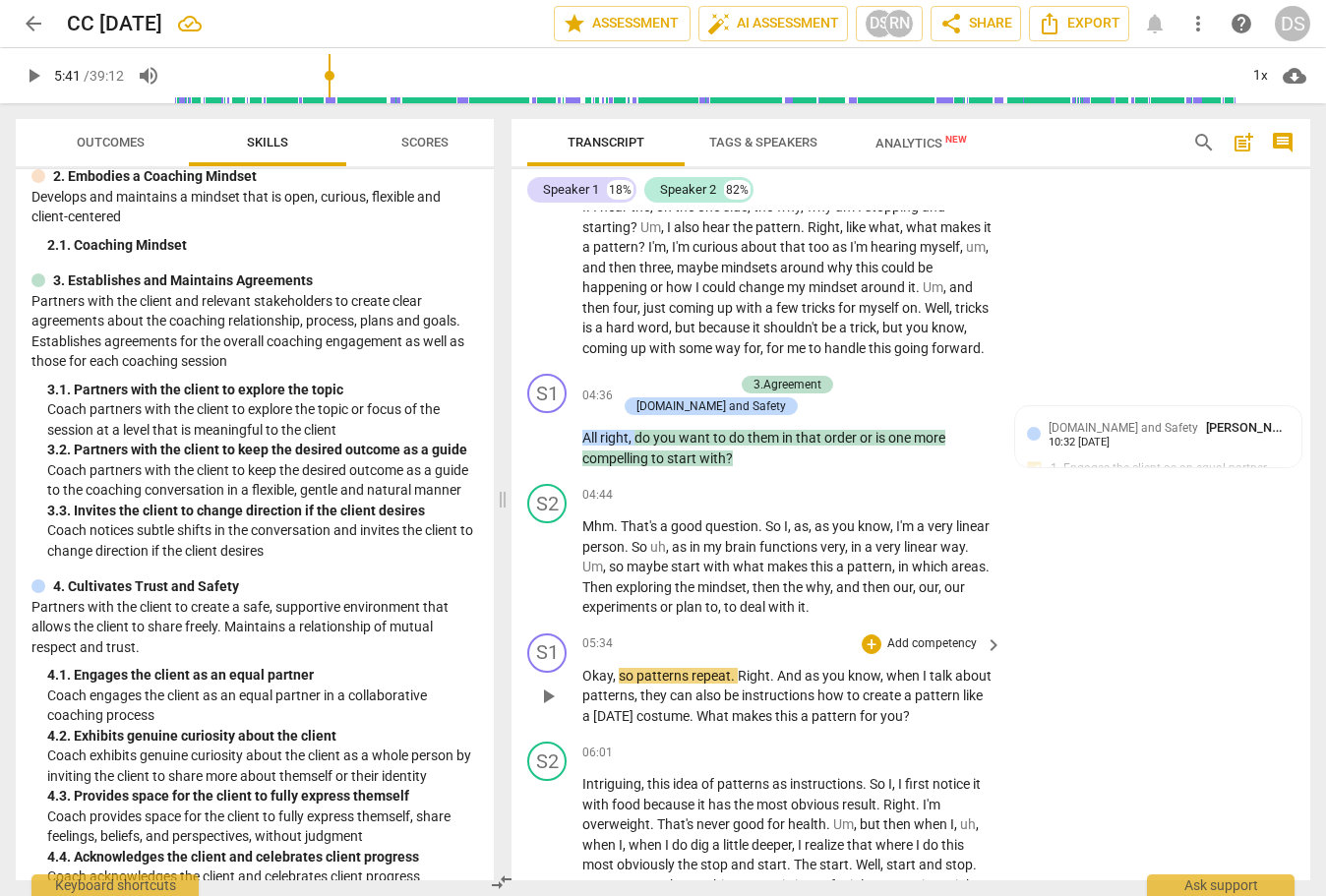 click on "Right" at bounding box center (753, 676) 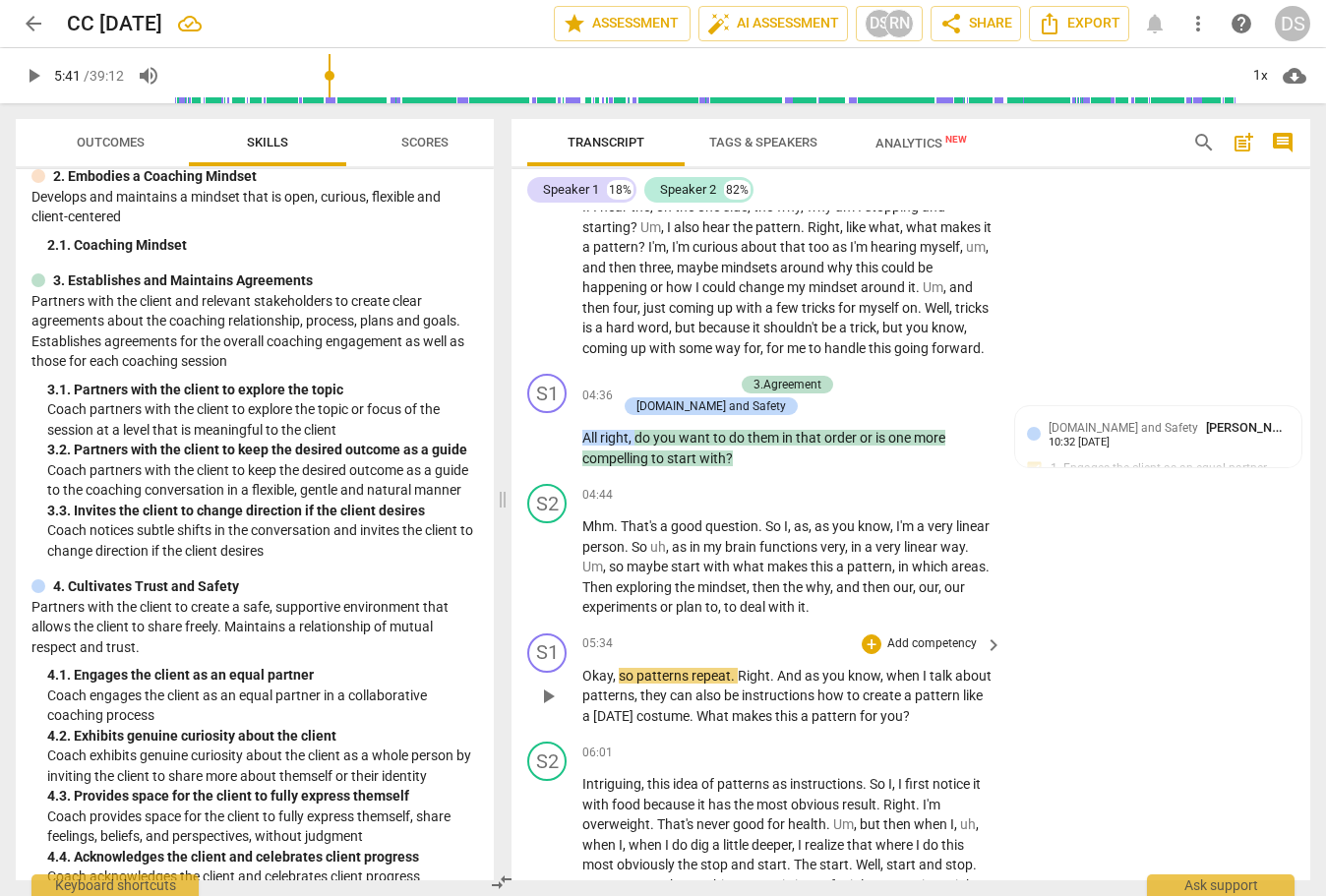type 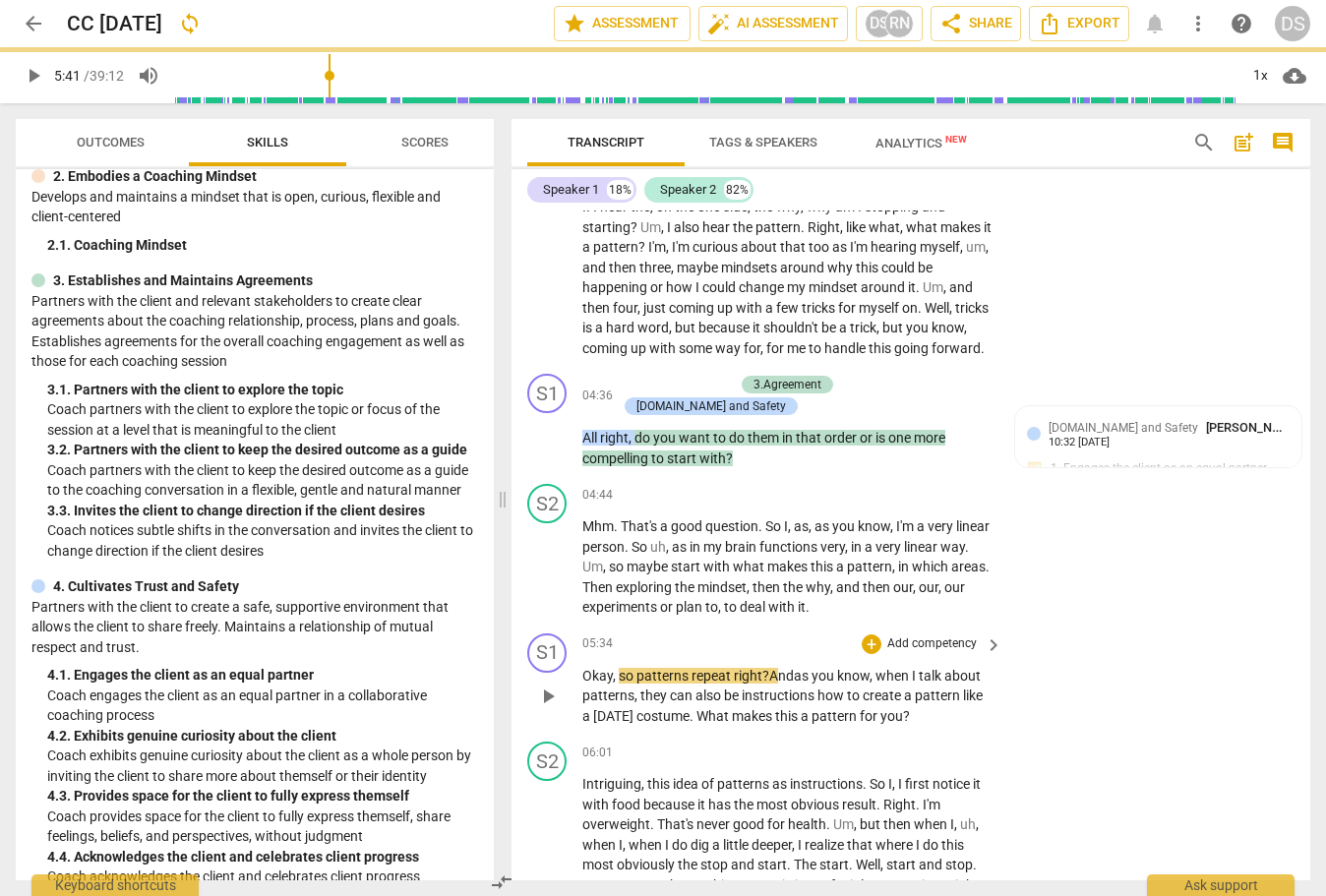 click on "Okay" at bounding box center [597, 676] 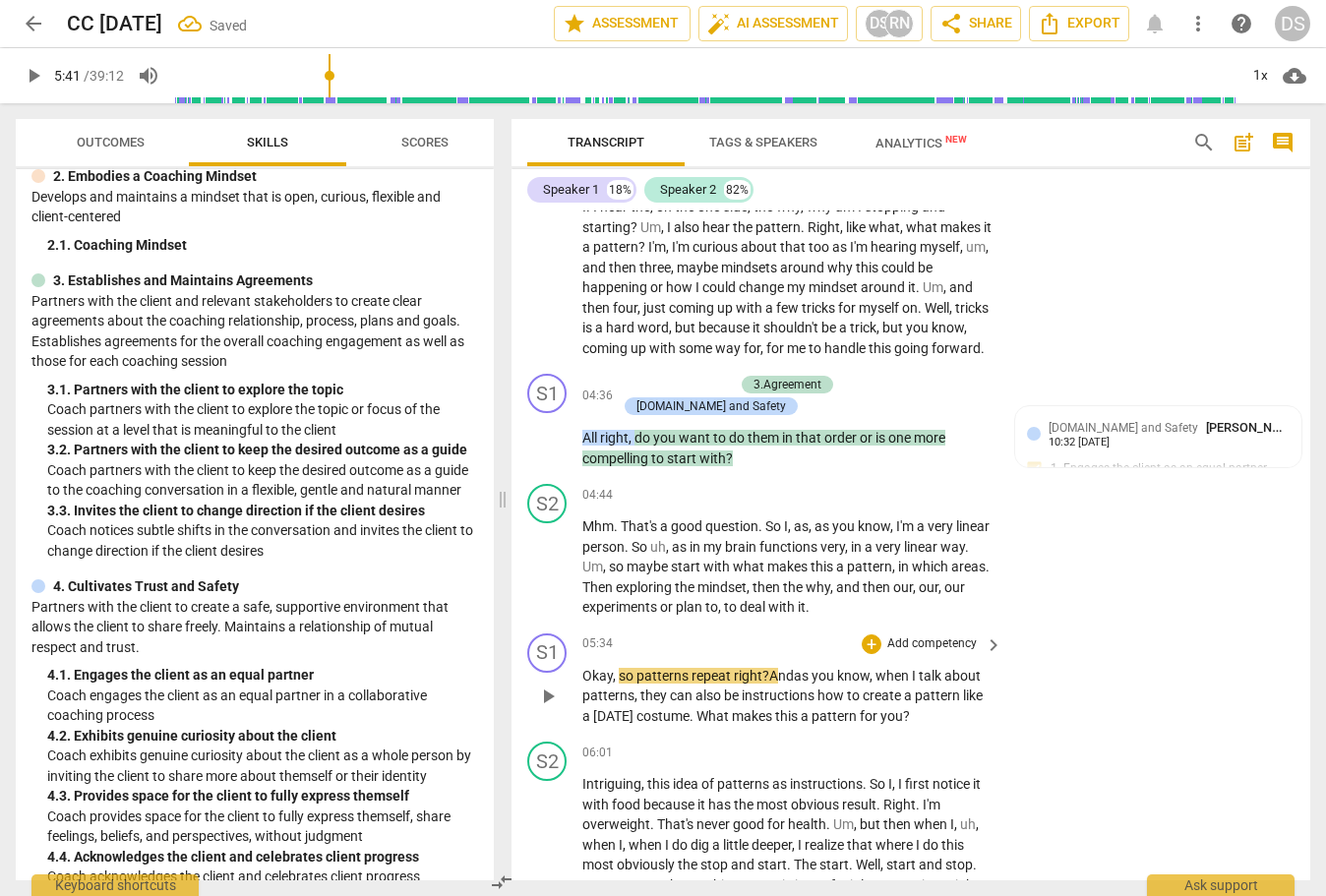 click on "Okay" at bounding box center [597, 676] 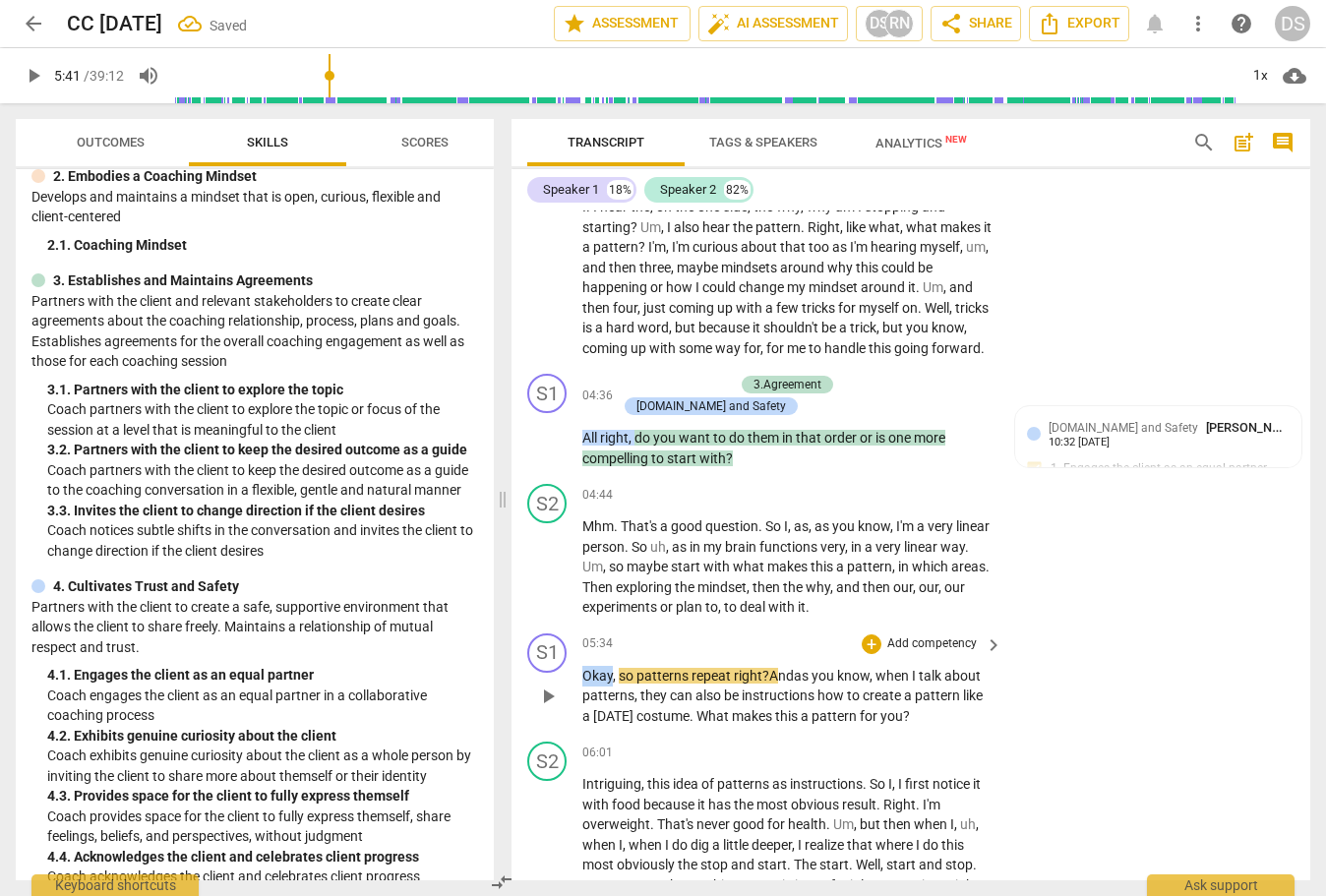 click on "Okay" at bounding box center (597, 676) 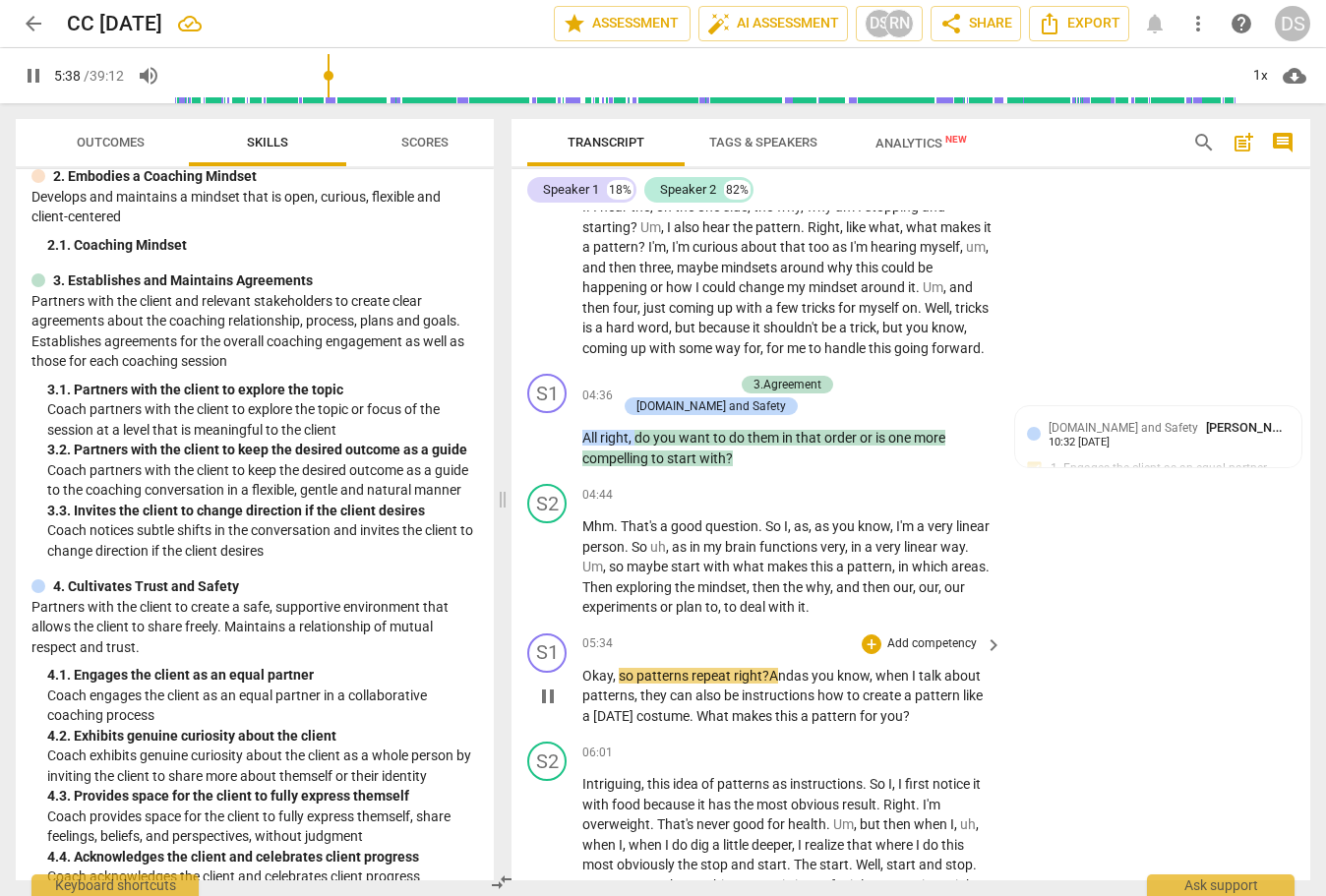 click on "," at bounding box center [616, 676] 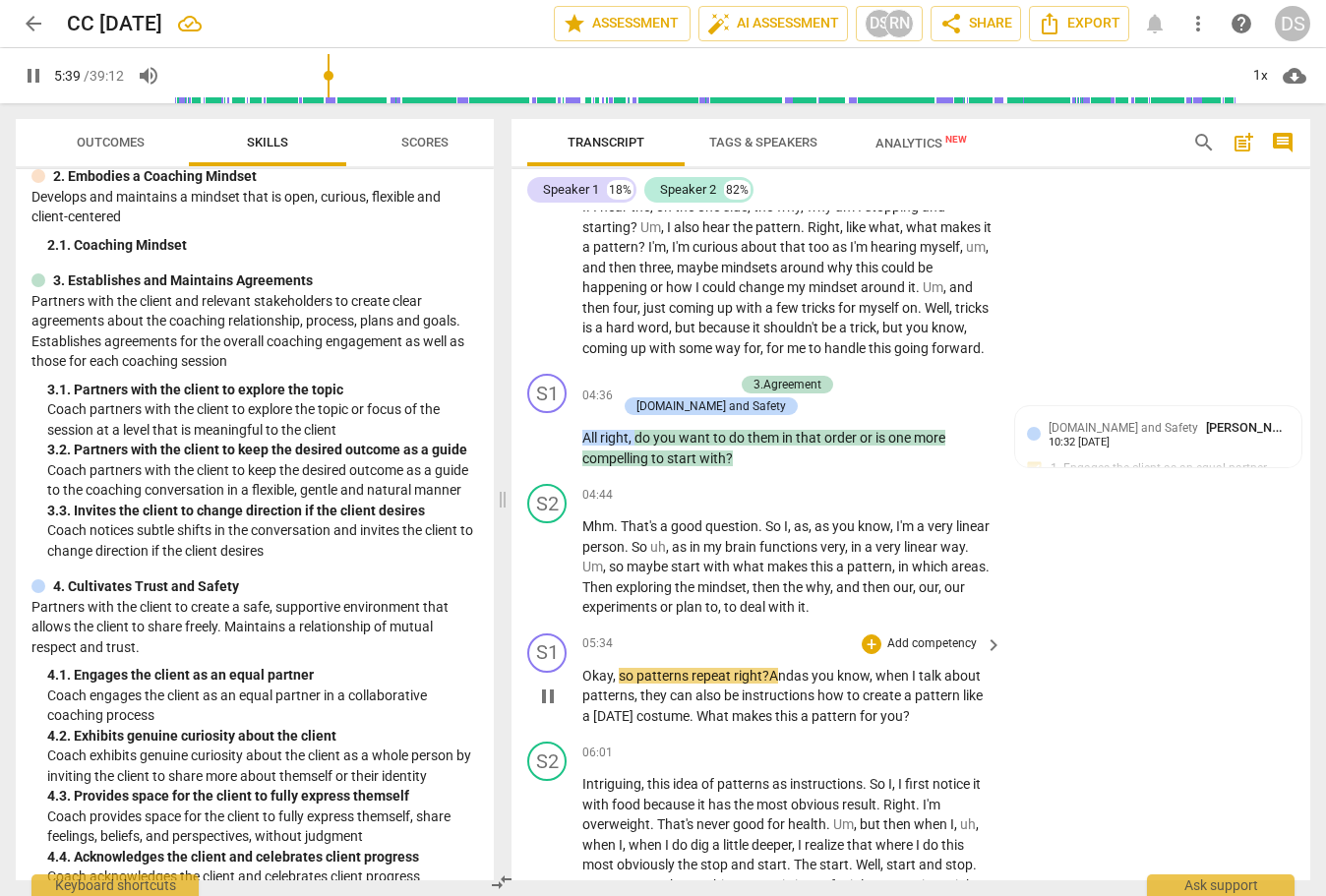click on "pause" at bounding box center (548, 696) 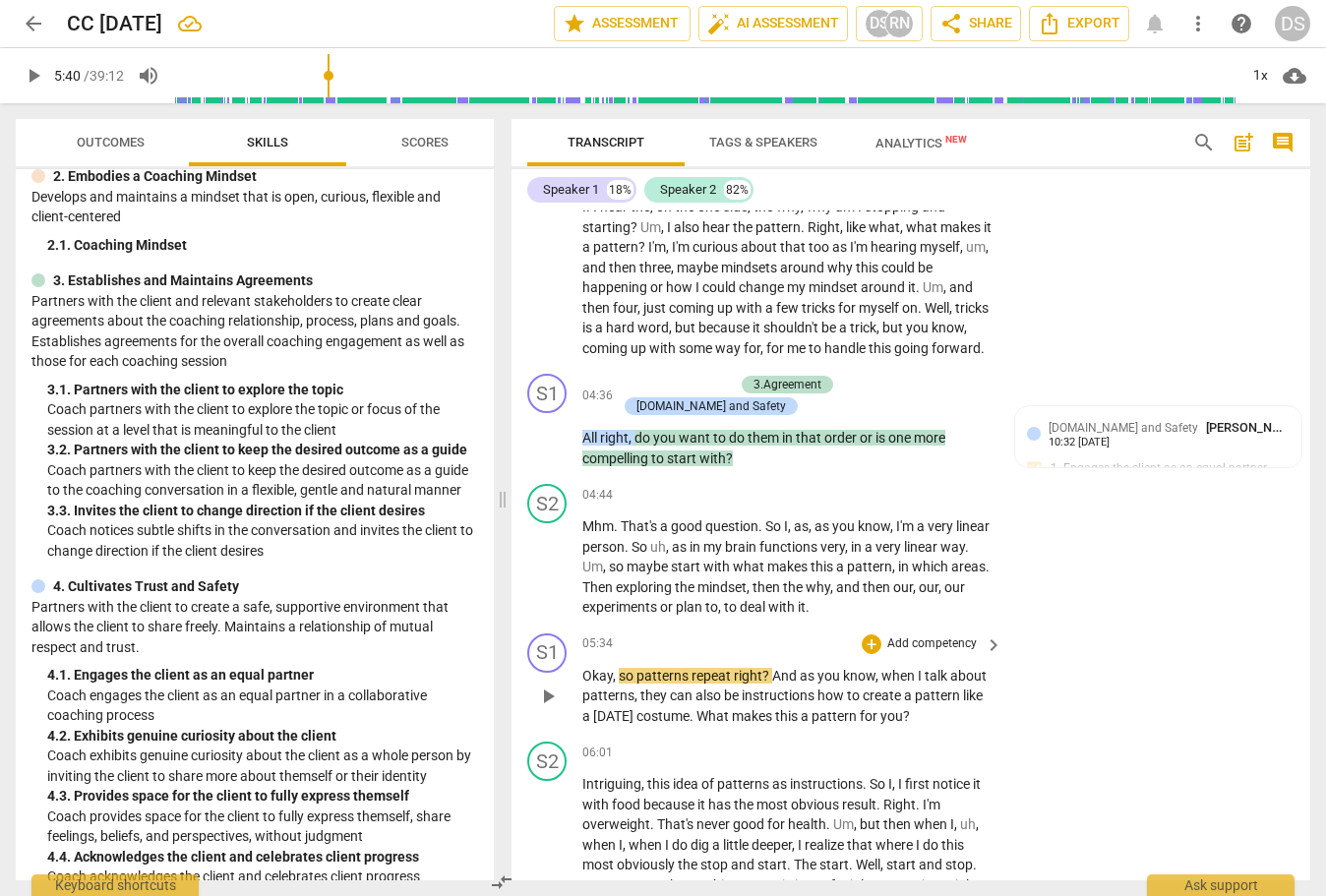 click on "so" at bounding box center (628, 676) 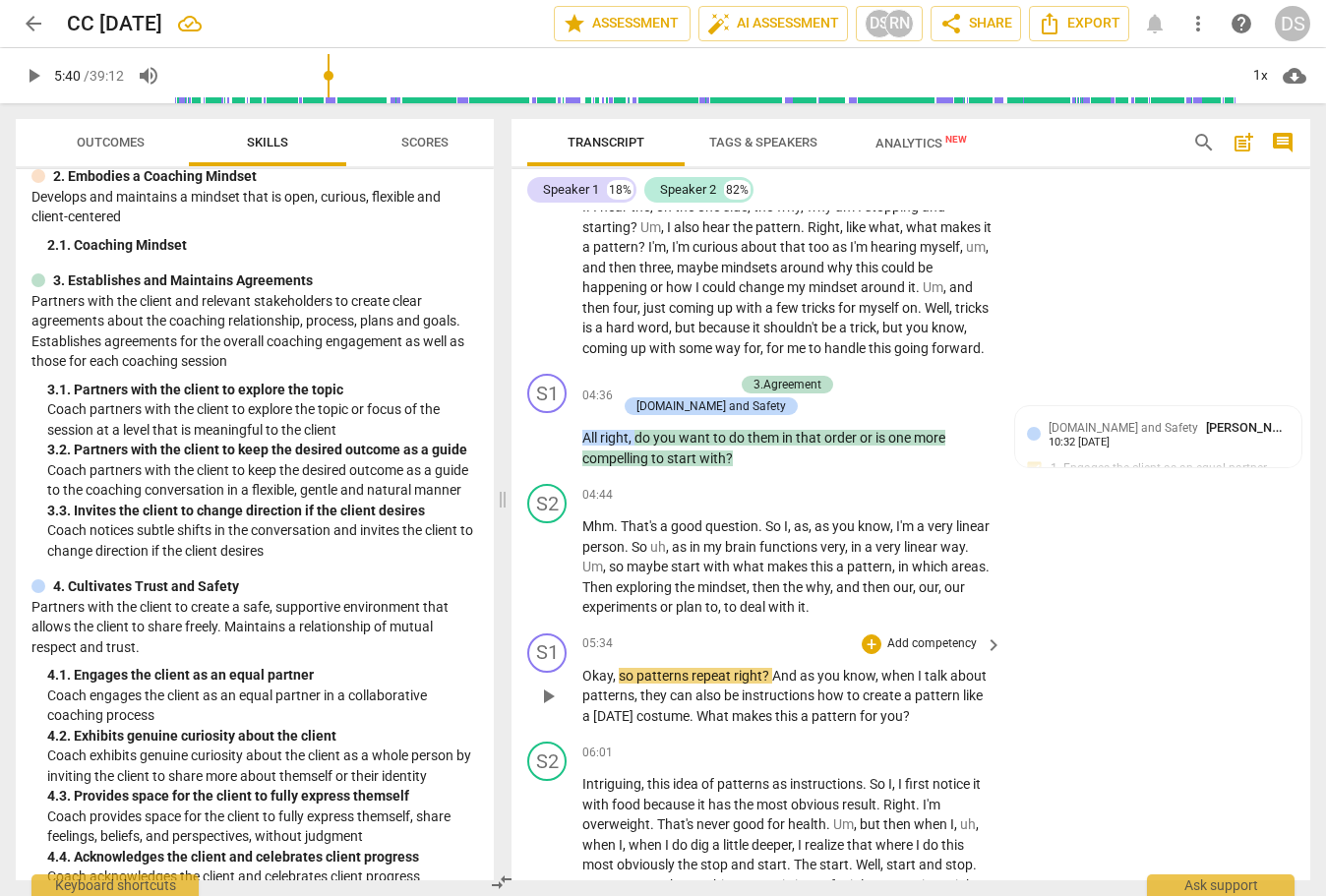 type 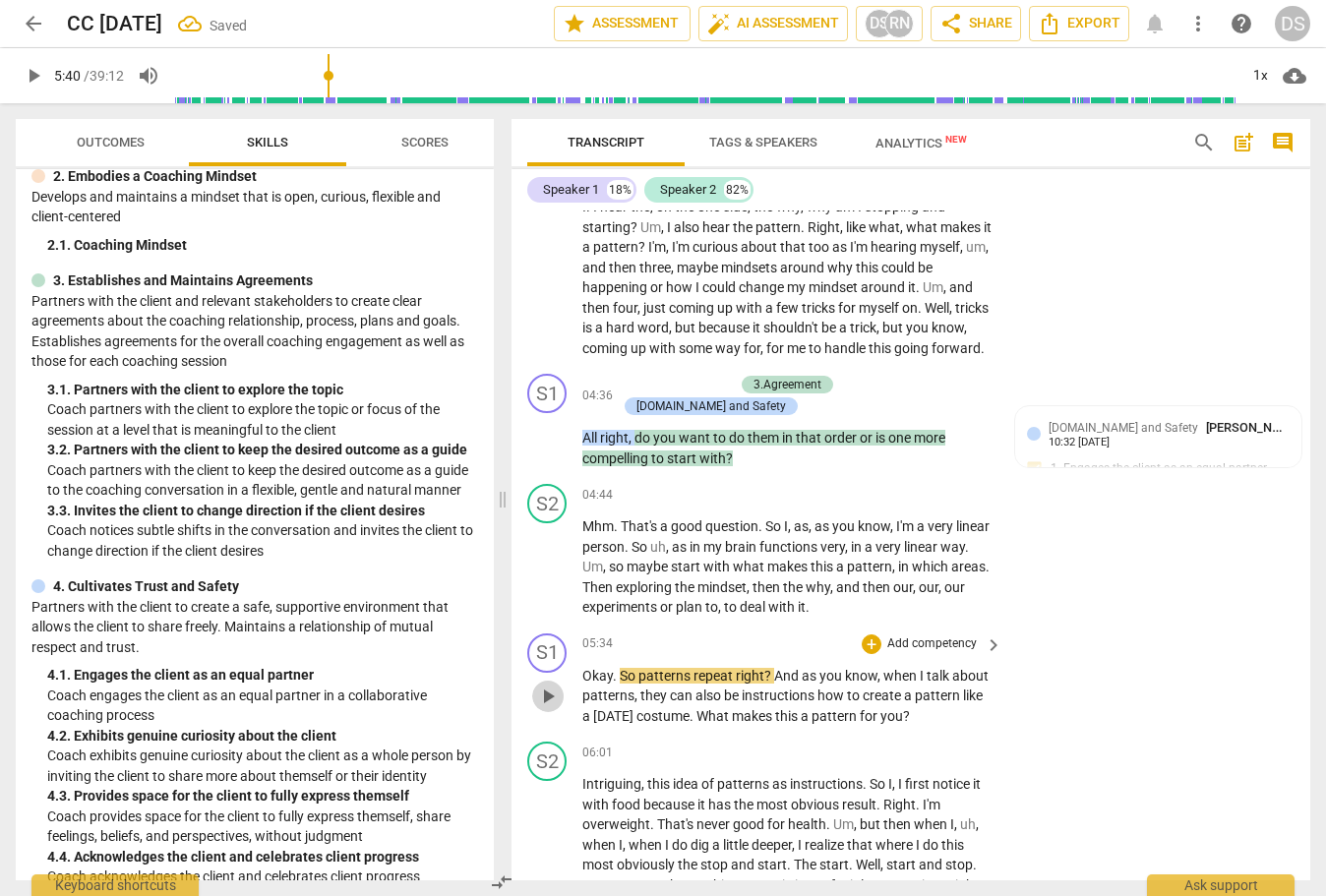 click on "play_arrow" at bounding box center (548, 696) 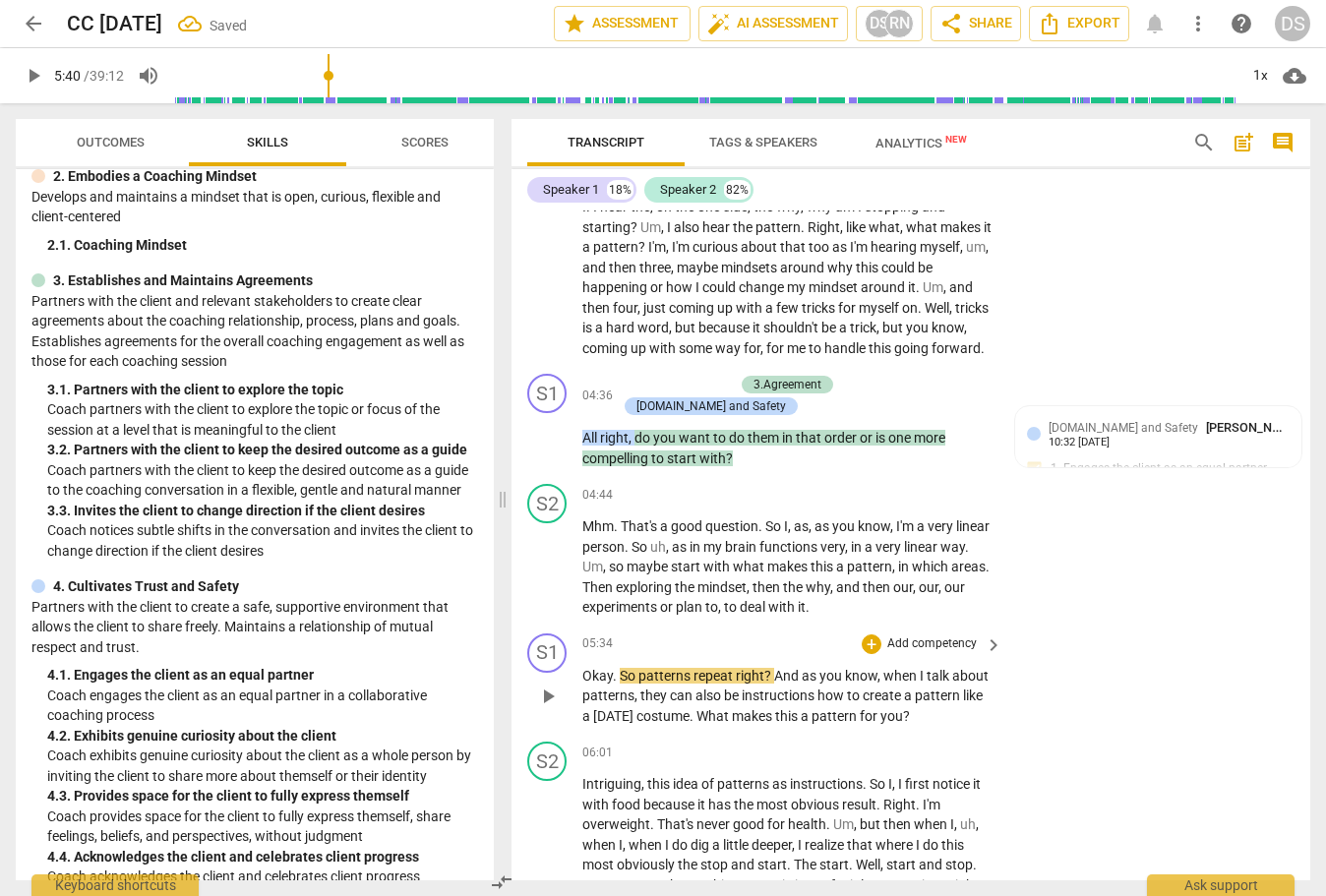 click on "patterns" at bounding box center [666, 676] 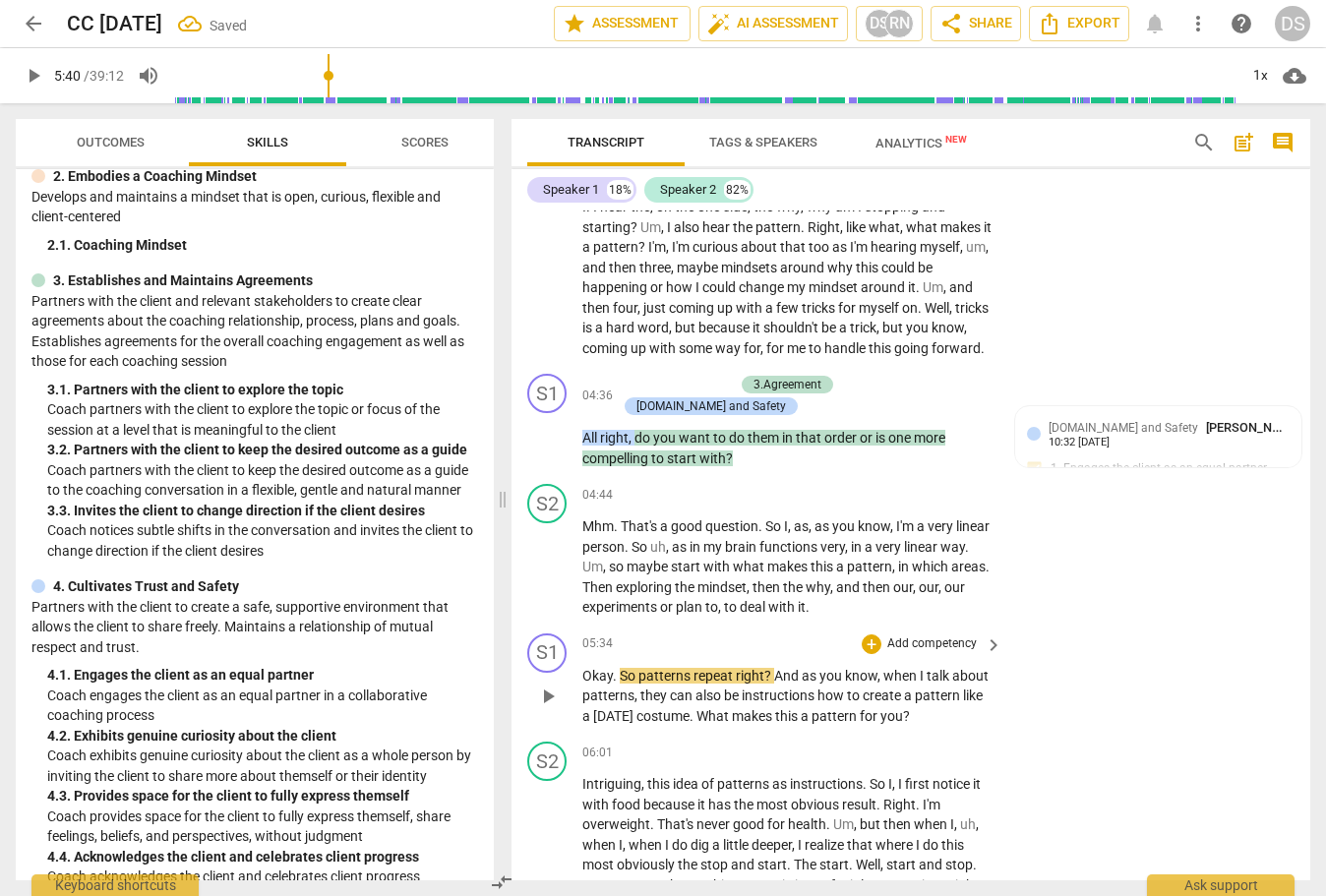 type 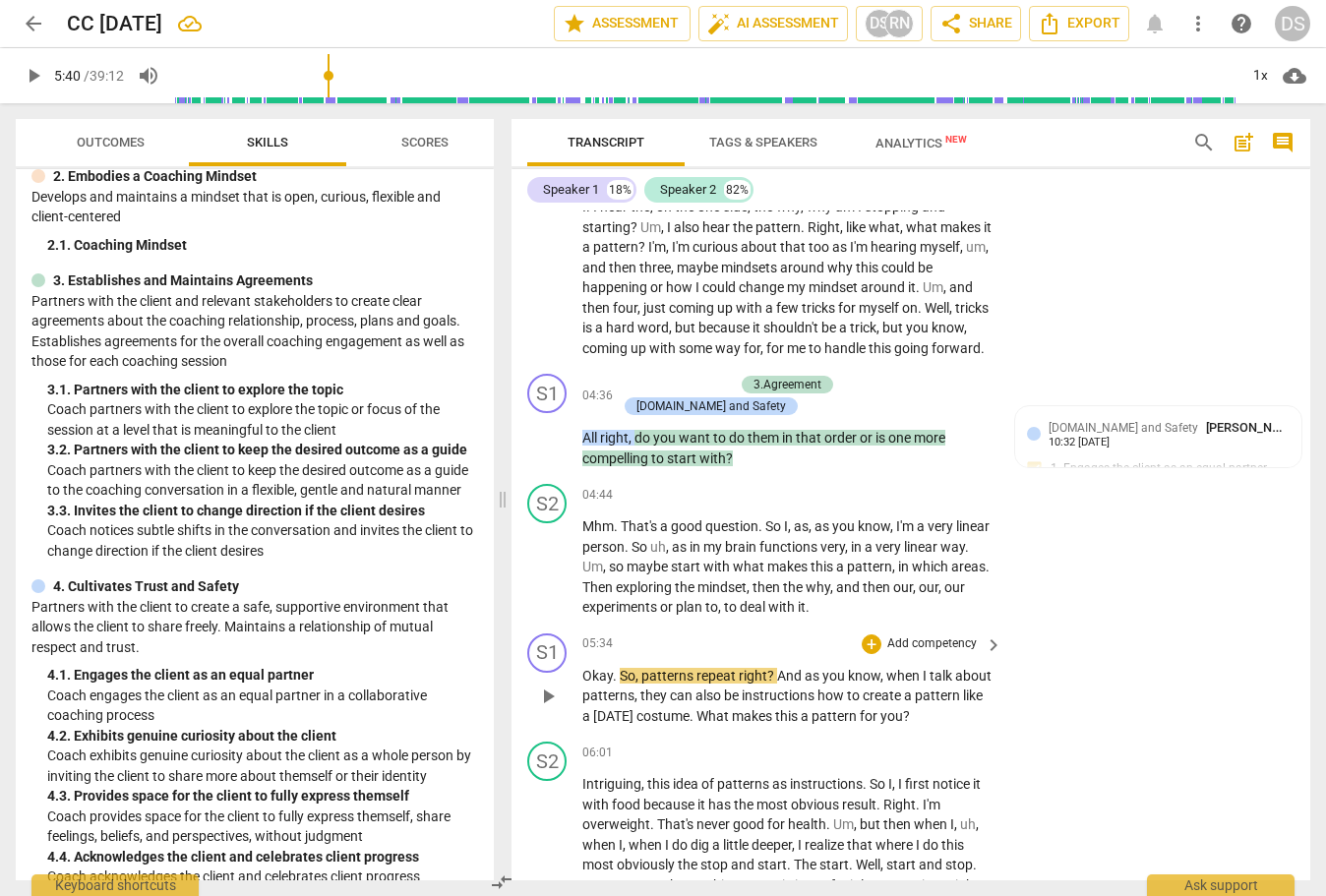 click on "Okay" at bounding box center (597, 676) 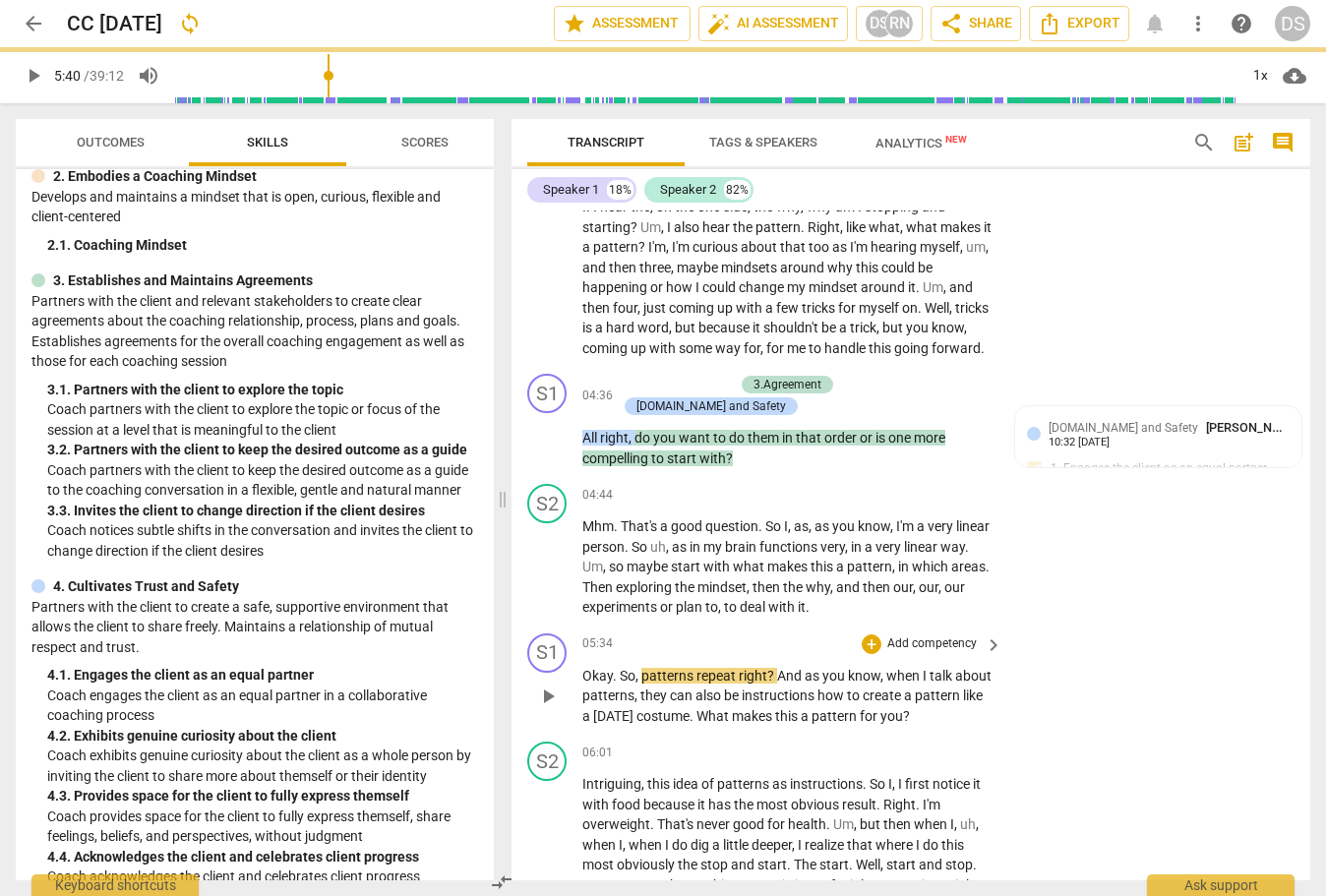 click on "Okay" at bounding box center [597, 676] 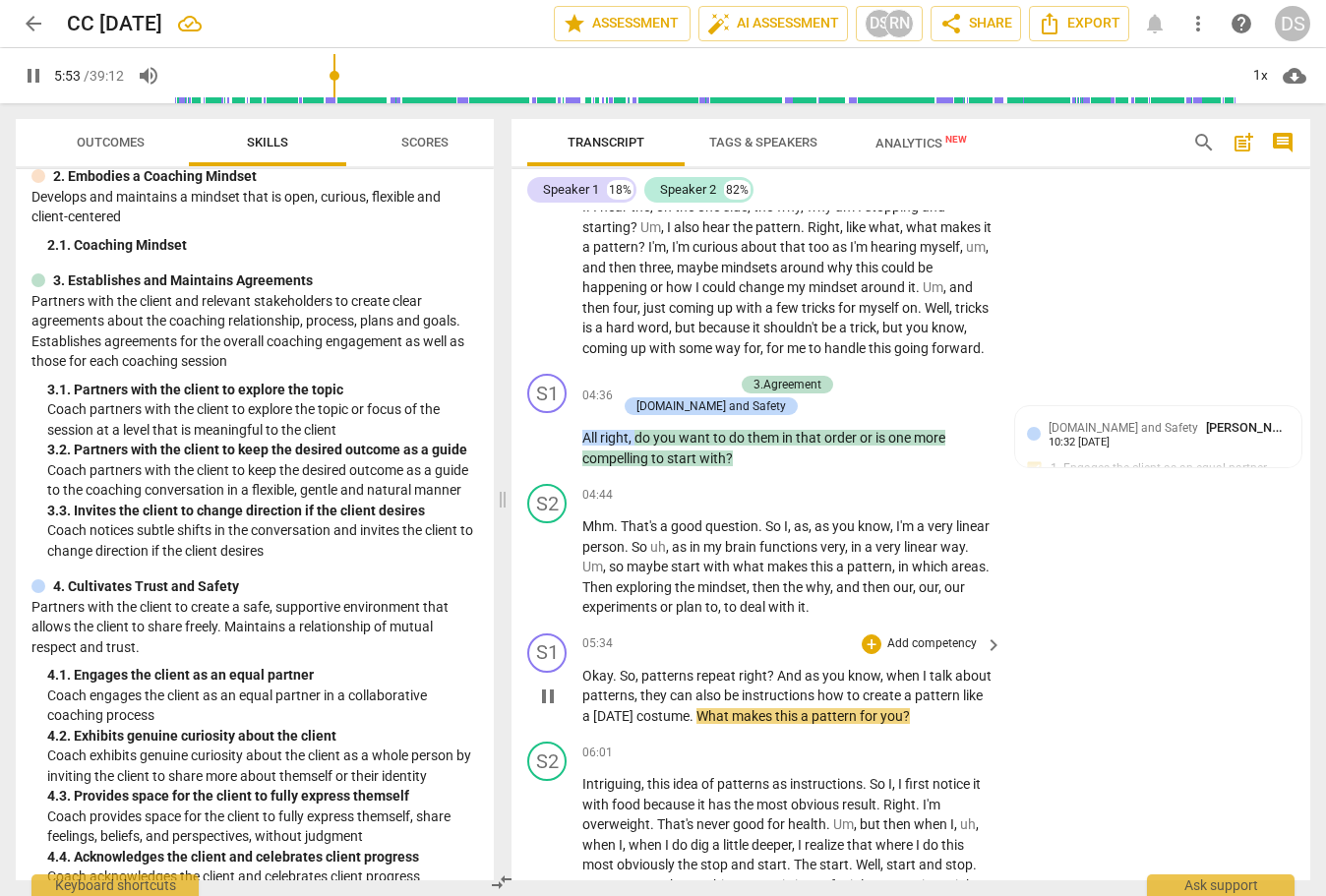 click on "a" at bounding box center (587, 716) 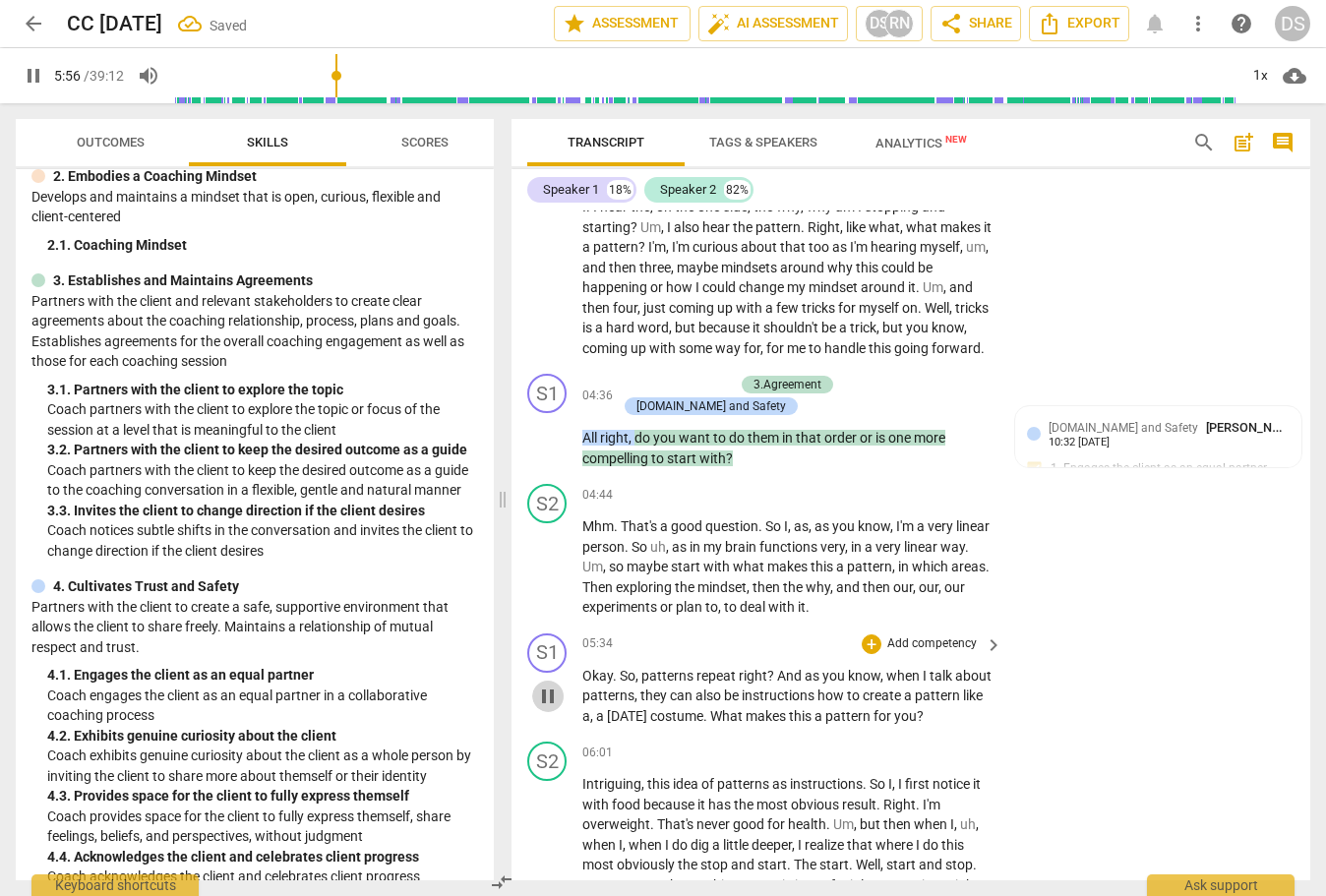 click on "pause" at bounding box center [548, 696] 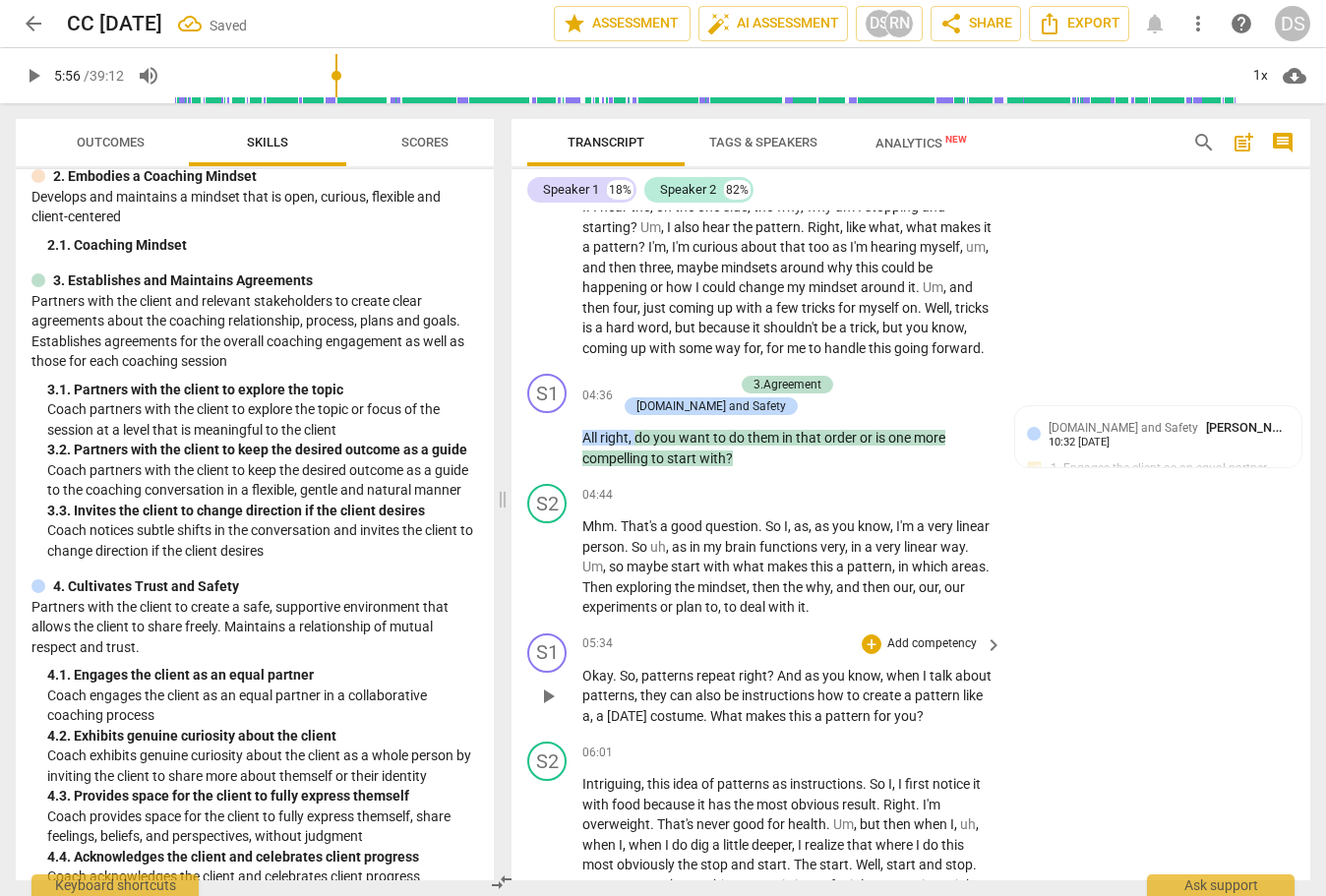 click on "instructions" at bounding box center [779, 695] 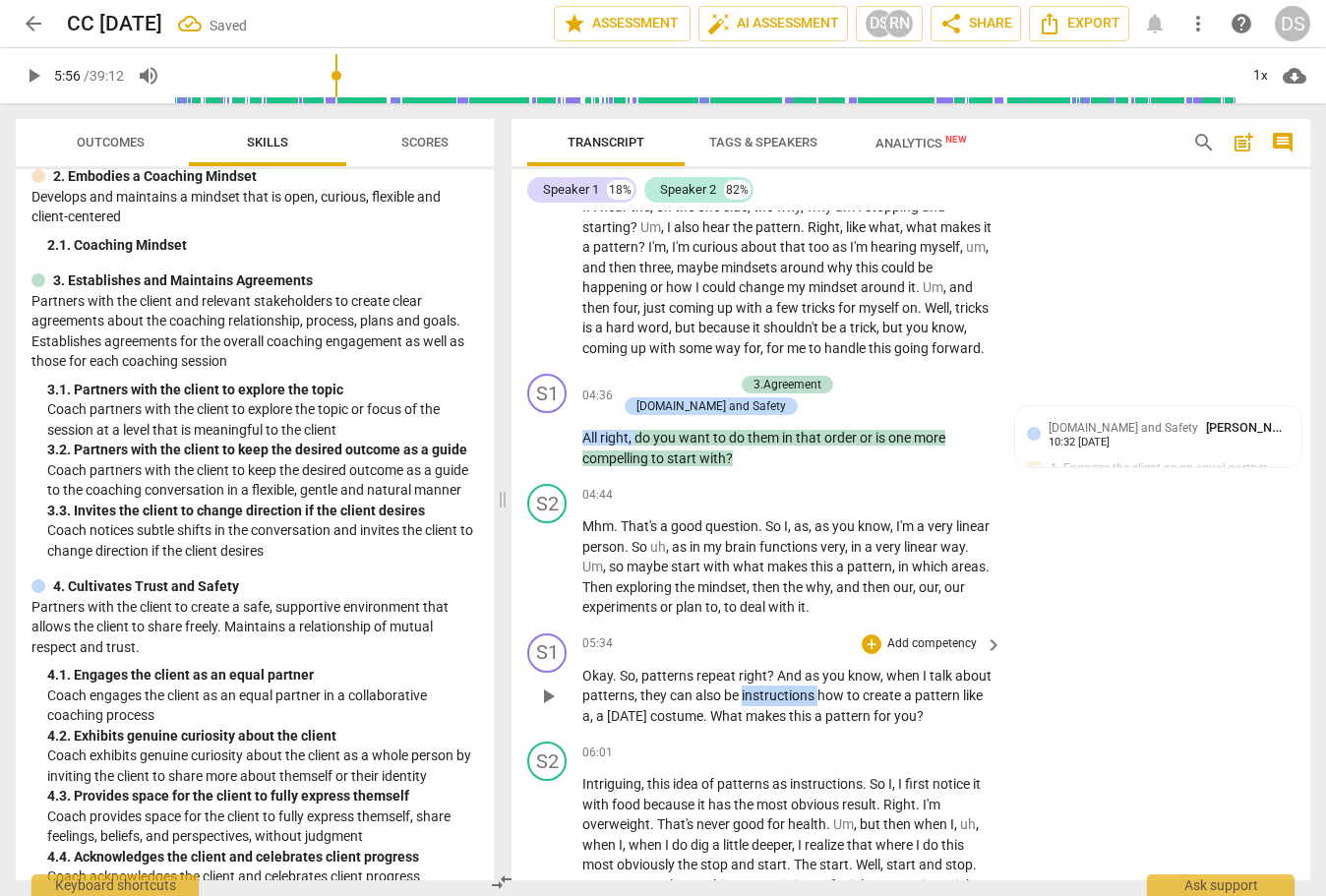 click on "instructions" at bounding box center [779, 695] 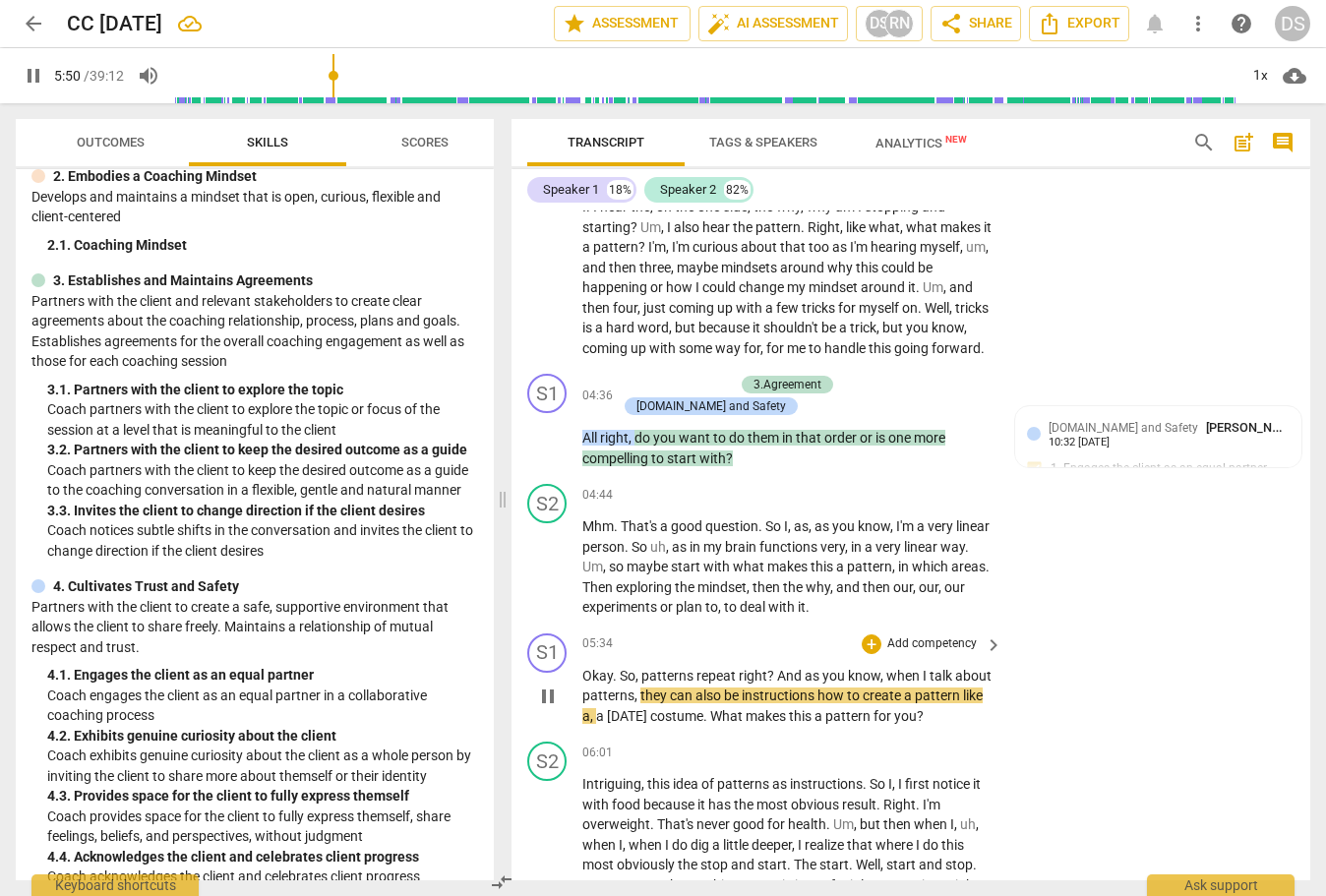 click on "instructions" at bounding box center (779, 695) 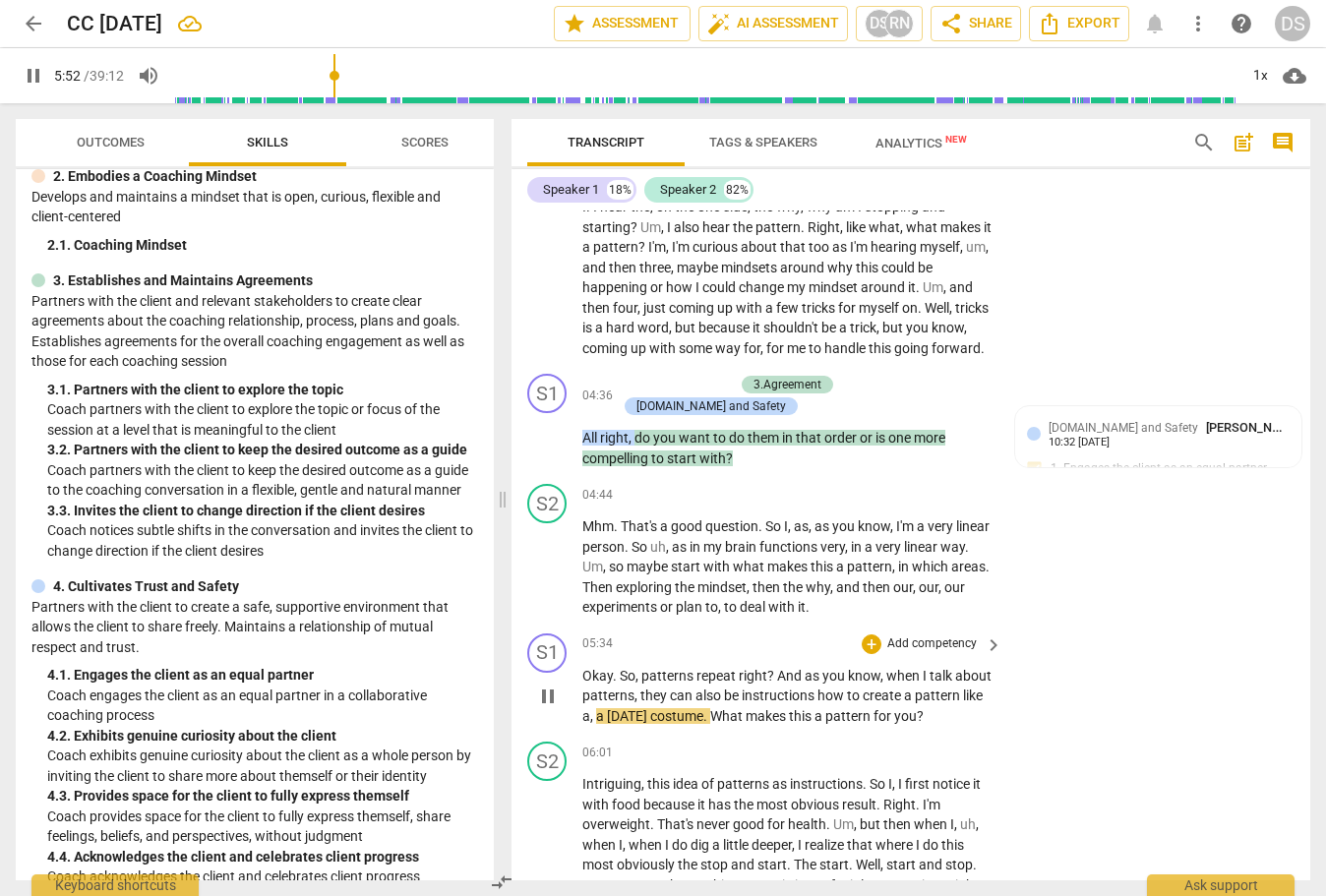 type on "353" 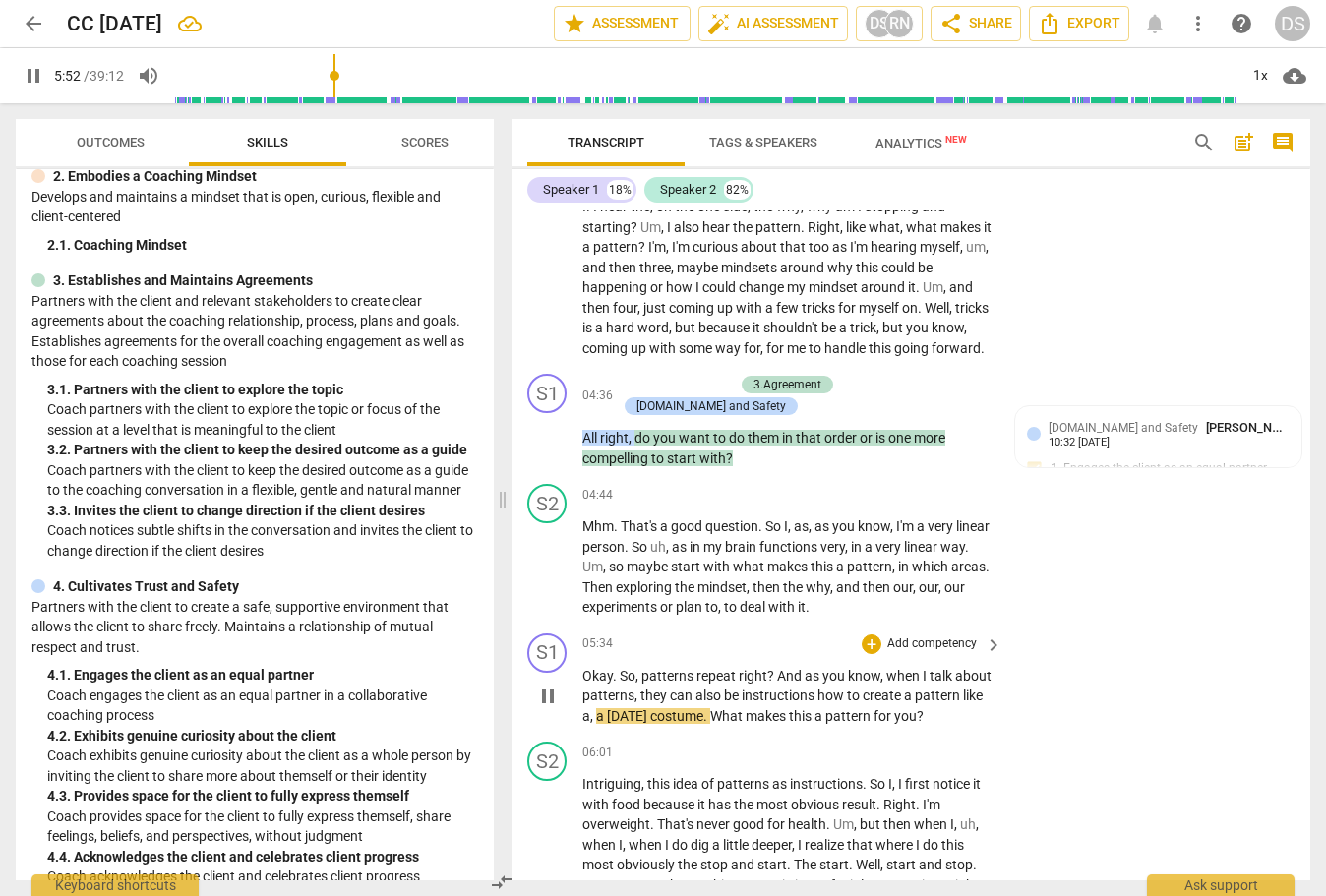 type 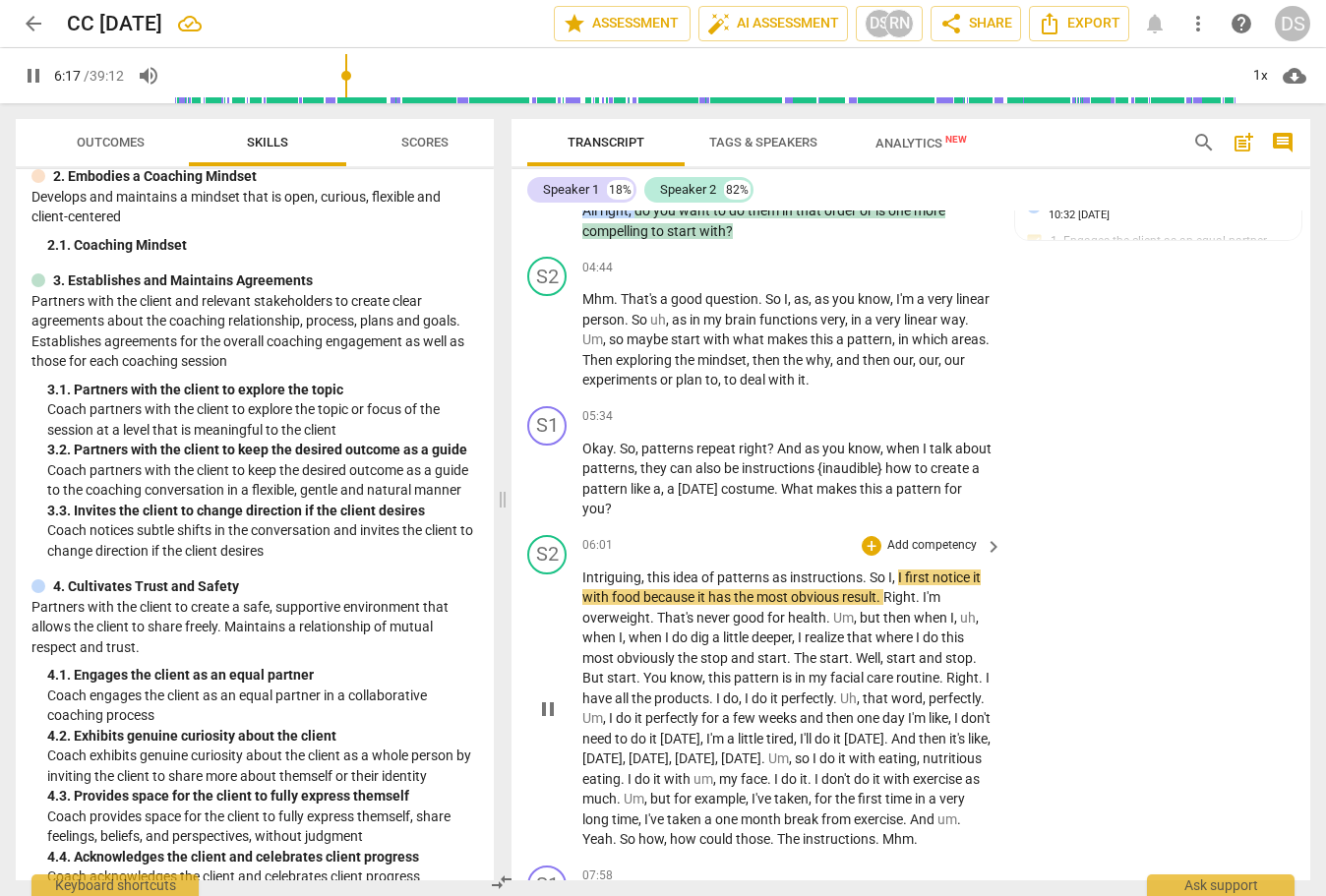scroll, scrollTop: 1979, scrollLeft: 0, axis: vertical 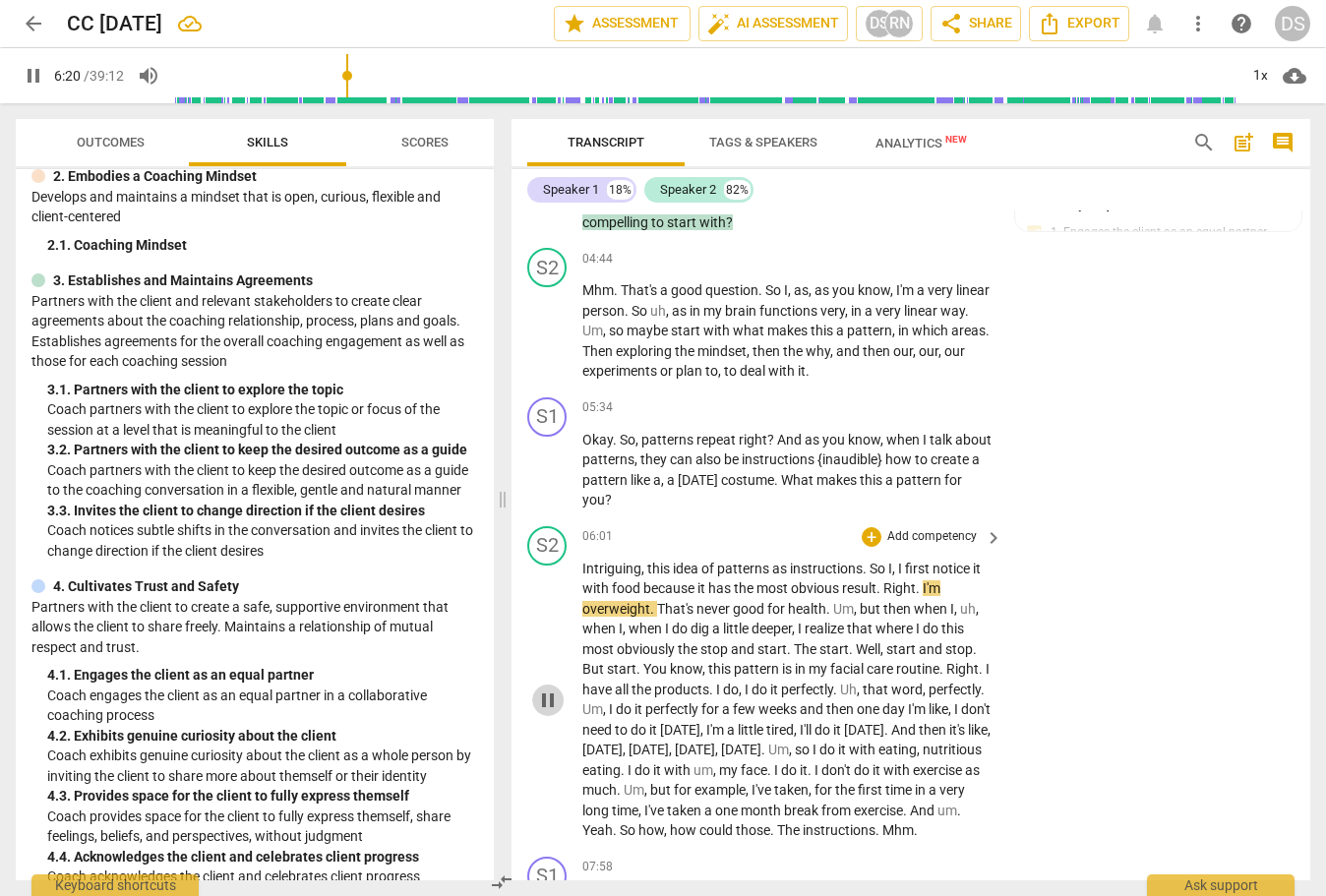 click on "pause" at bounding box center (548, 700) 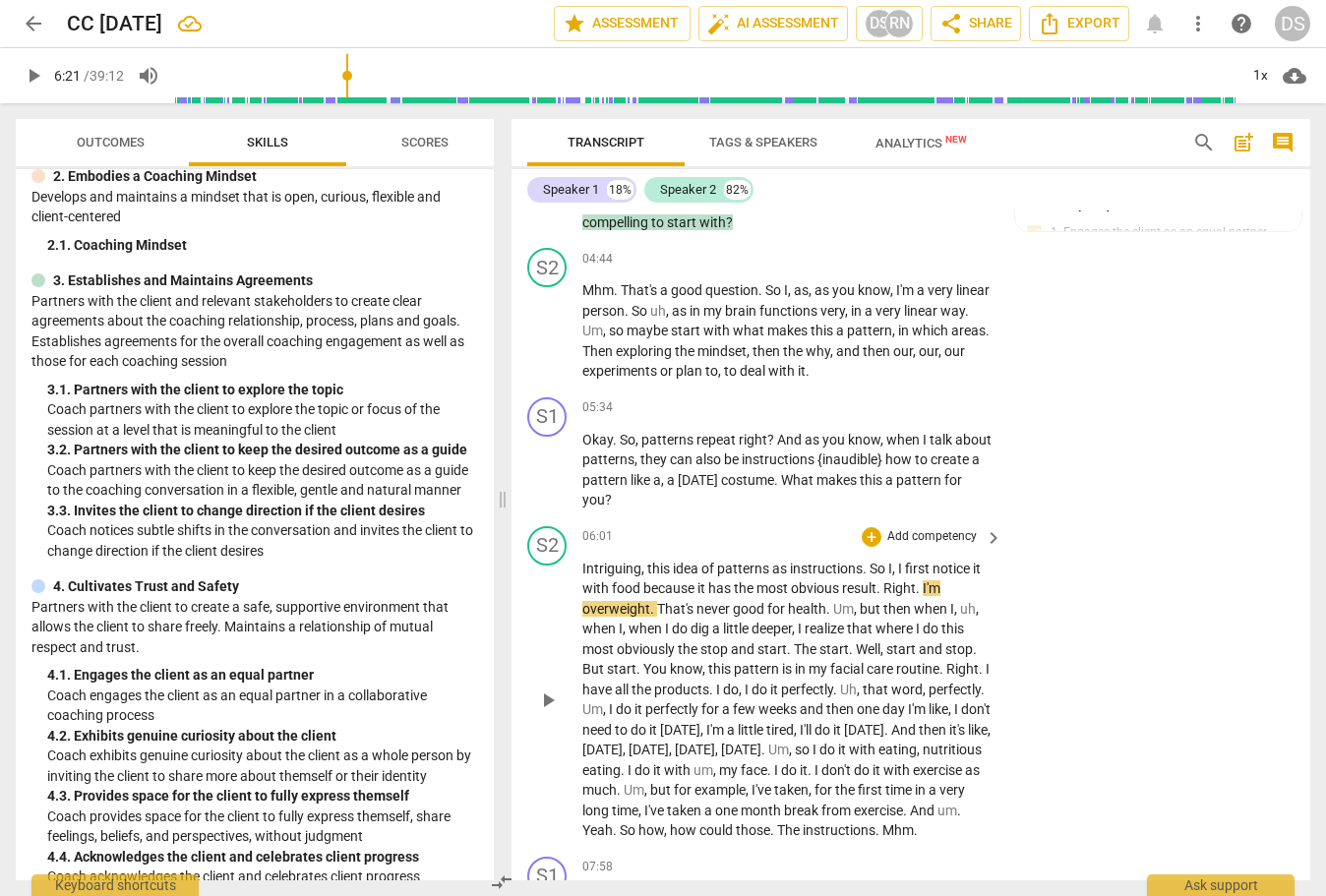 click on "." at bounding box center (919, 588) 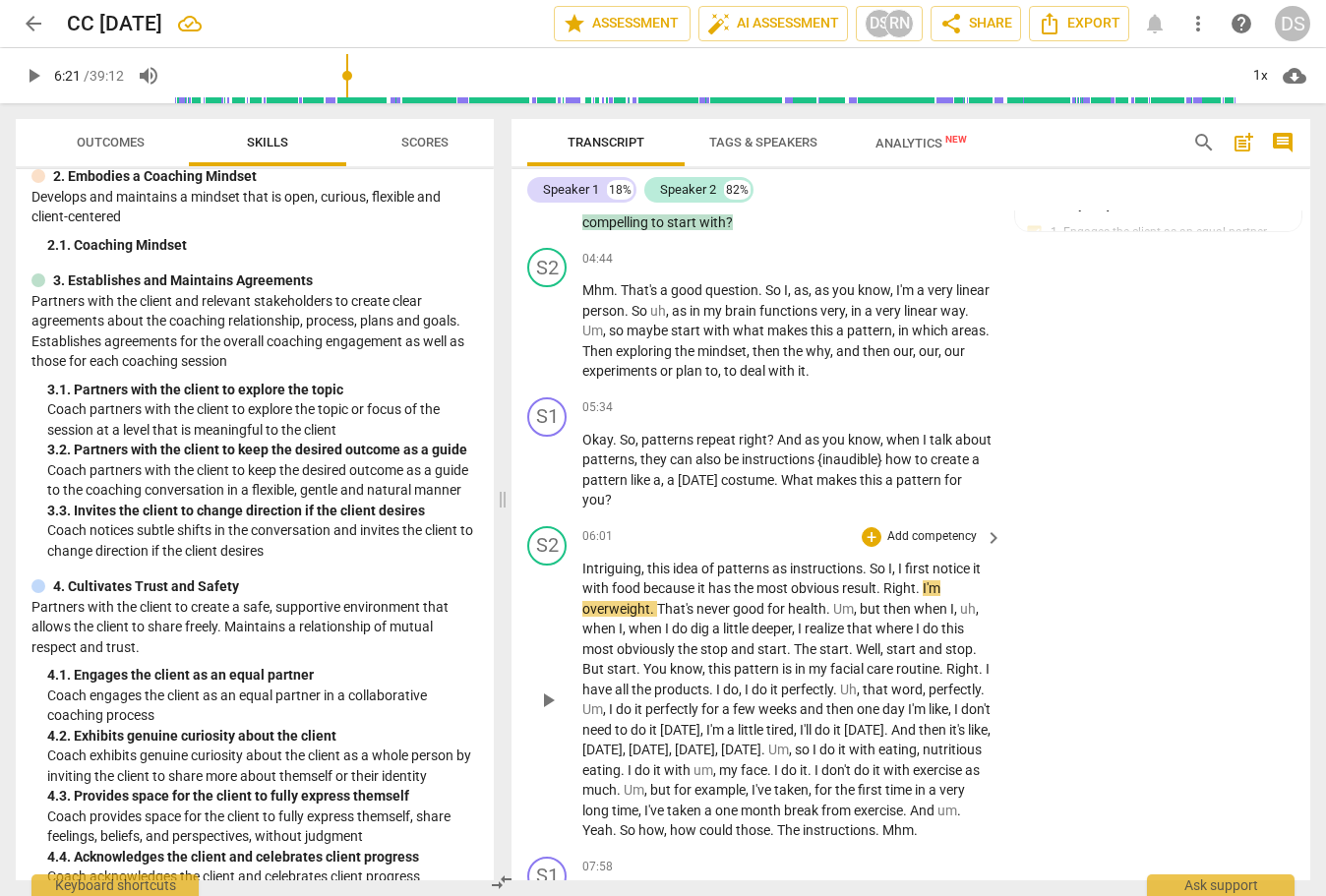 type 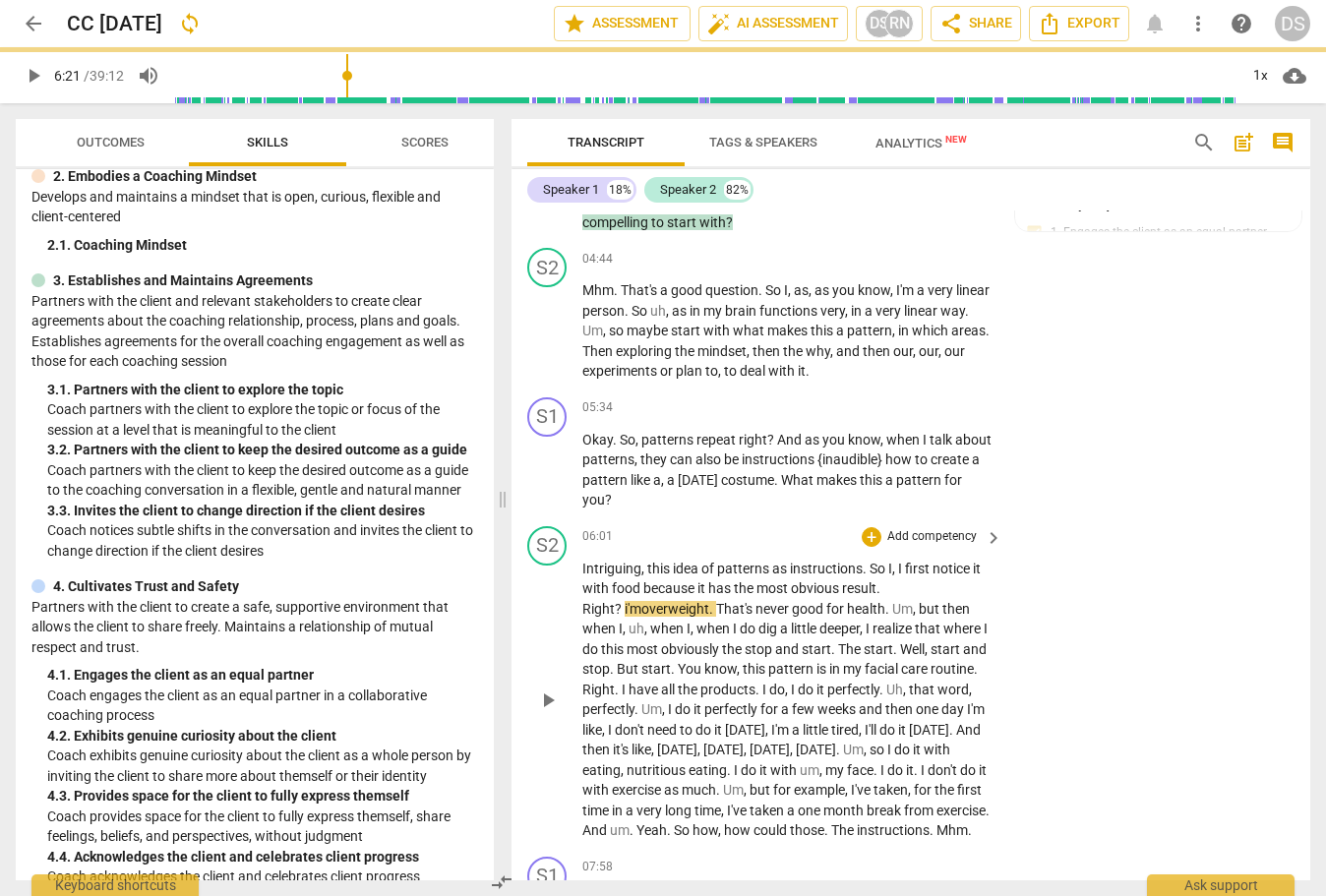 click on "play_arrow pause" at bounding box center [557, 700] 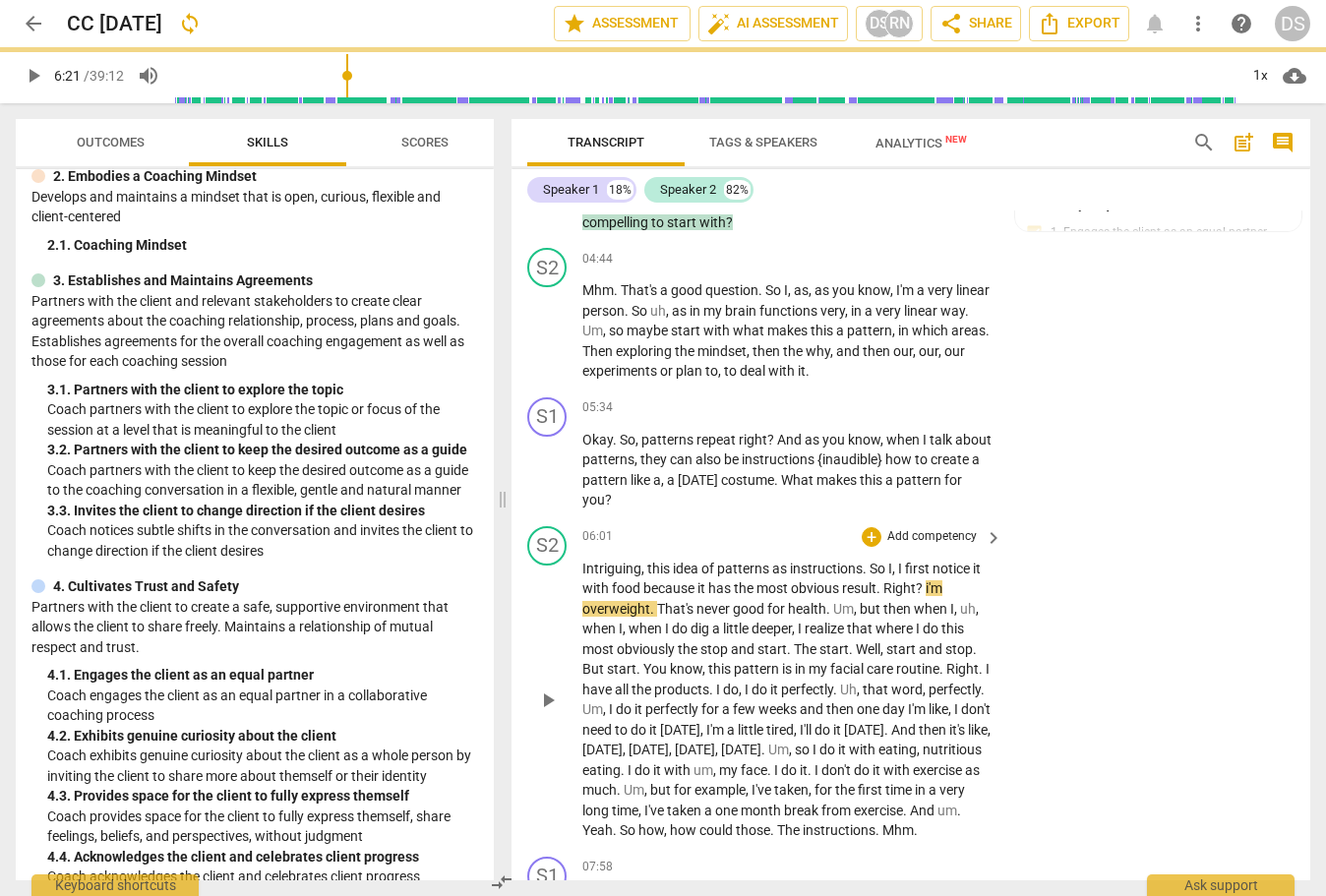 click on "play_arrow" at bounding box center [548, 700] 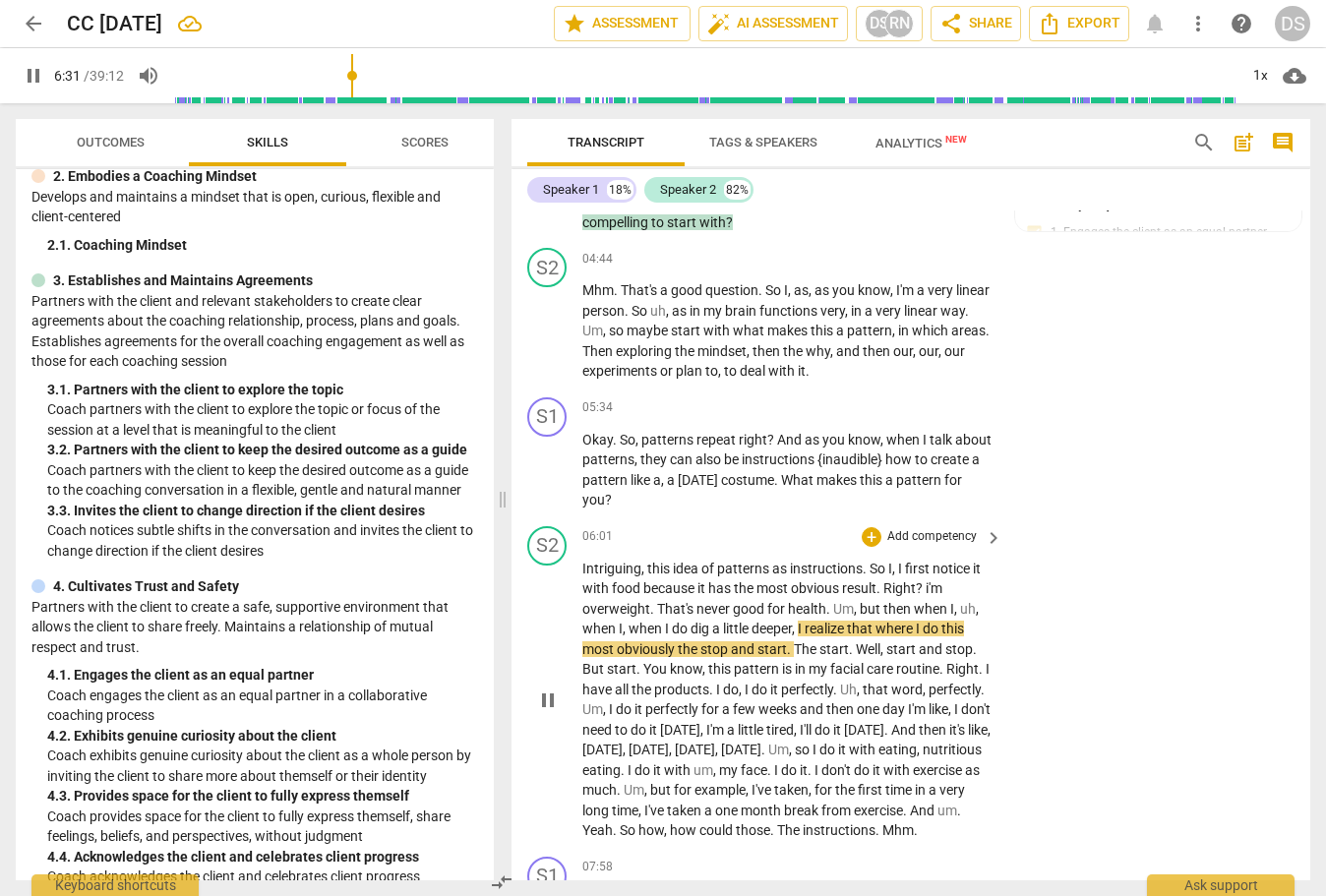 click on "do" at bounding box center (681, 628) 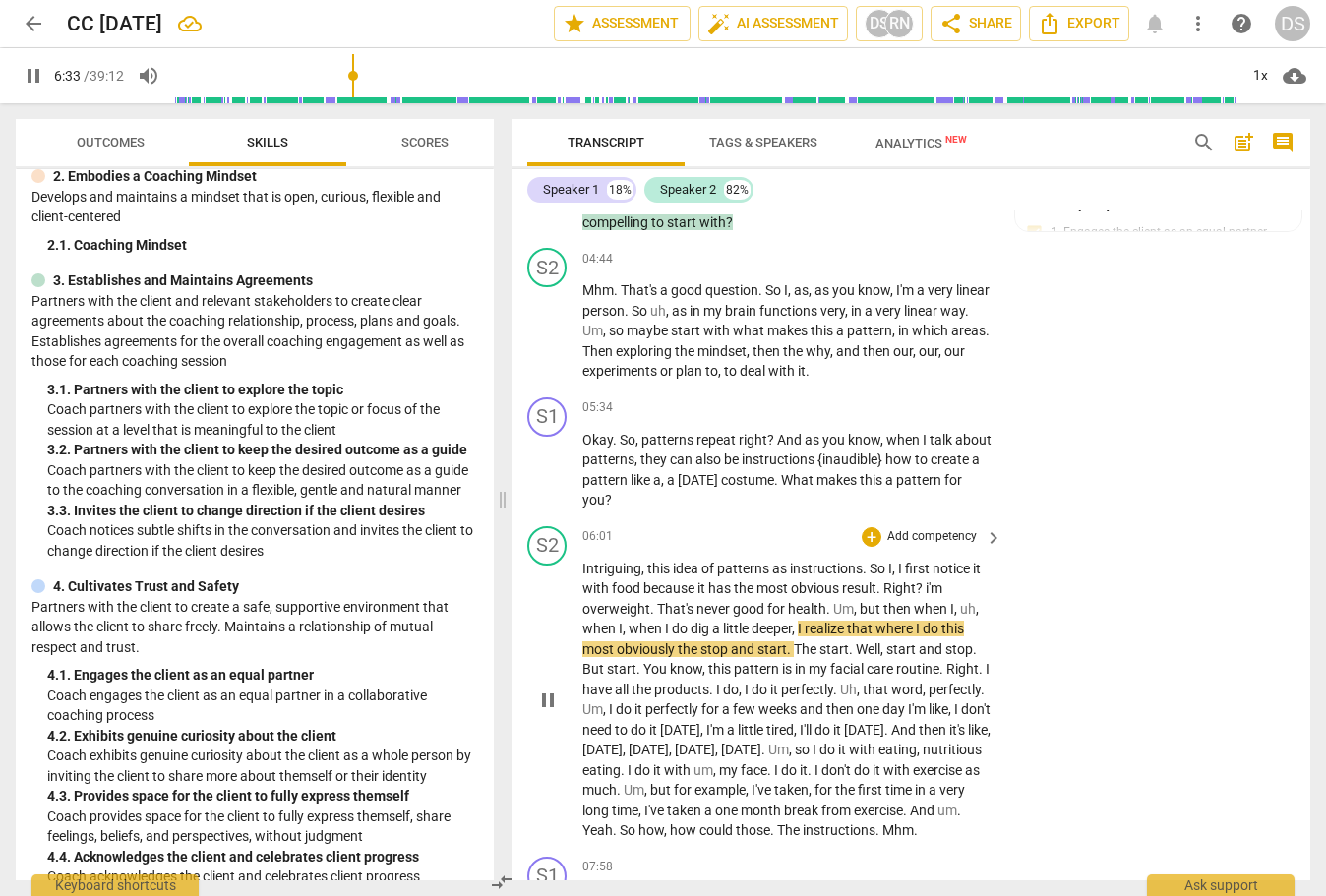 type on "393" 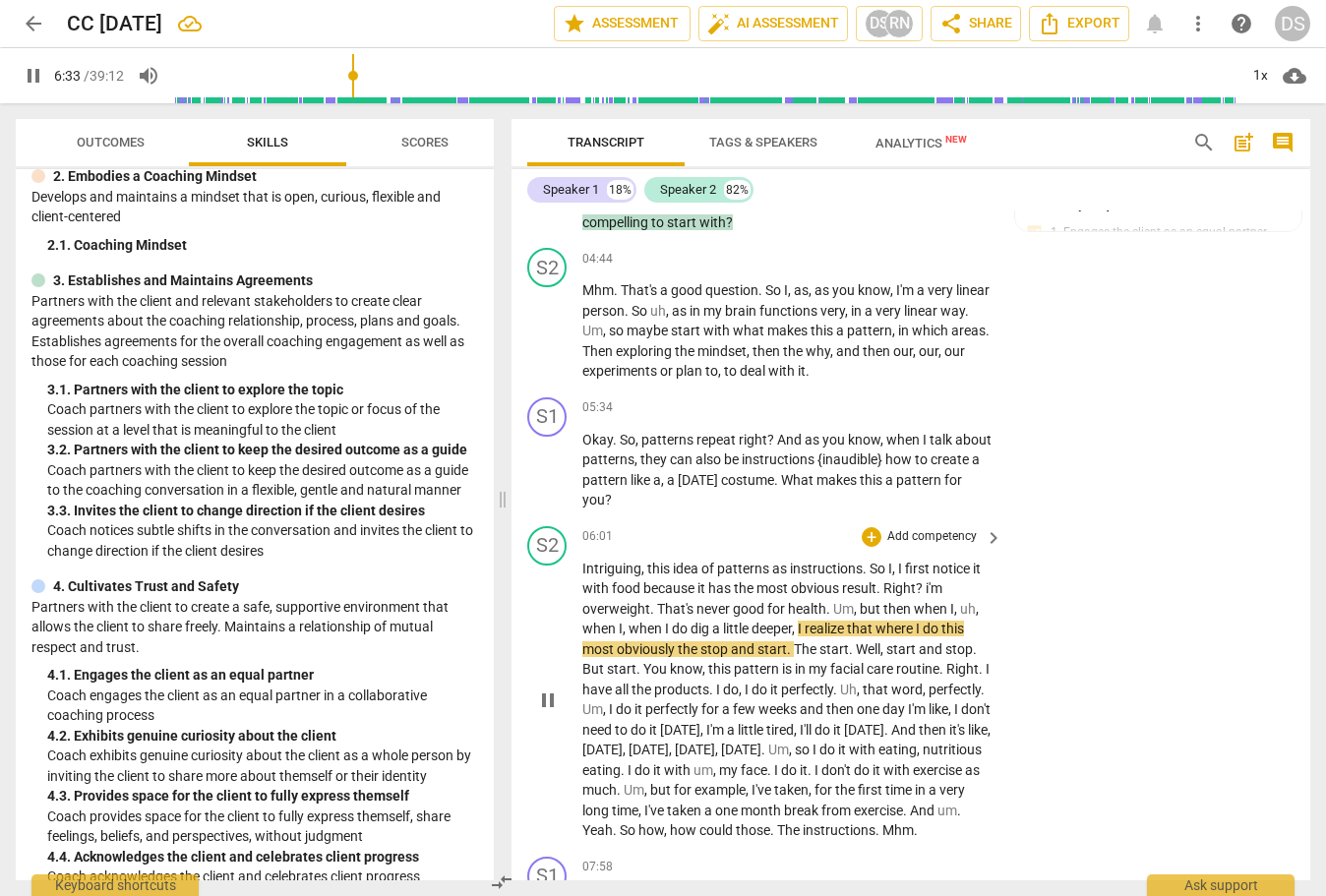 type 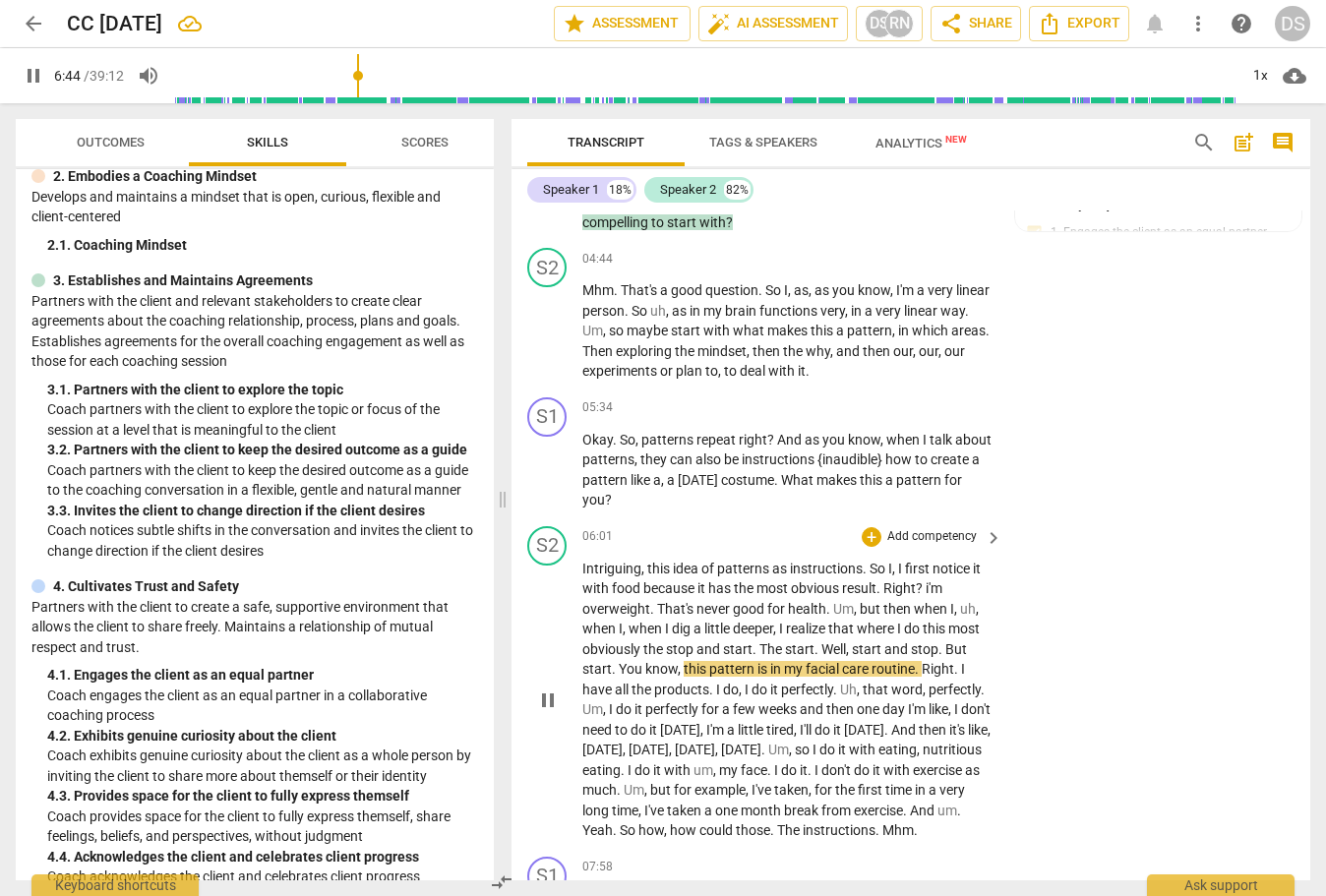 click on "and" at bounding box center [897, 649] 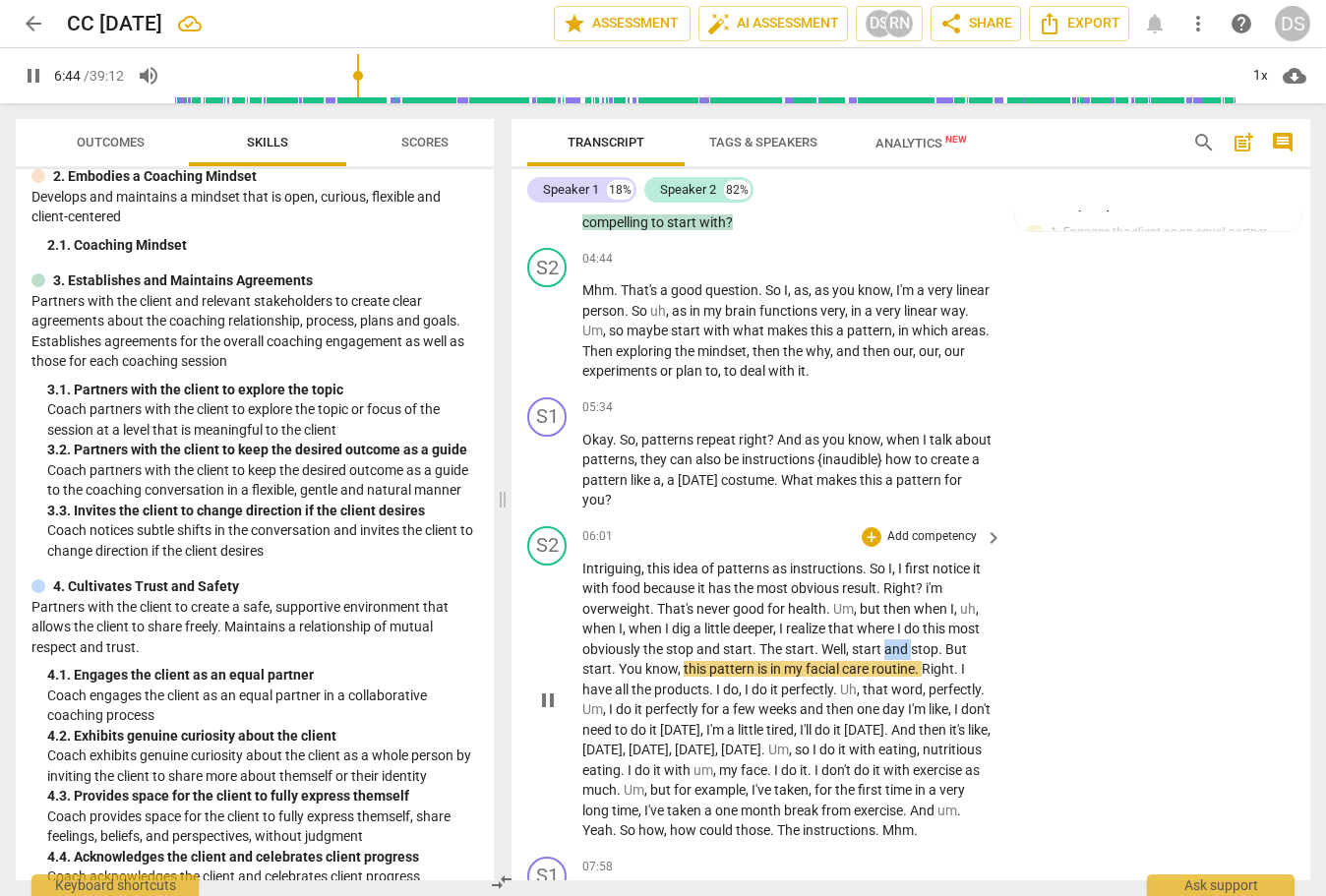 click on "and" at bounding box center [897, 649] 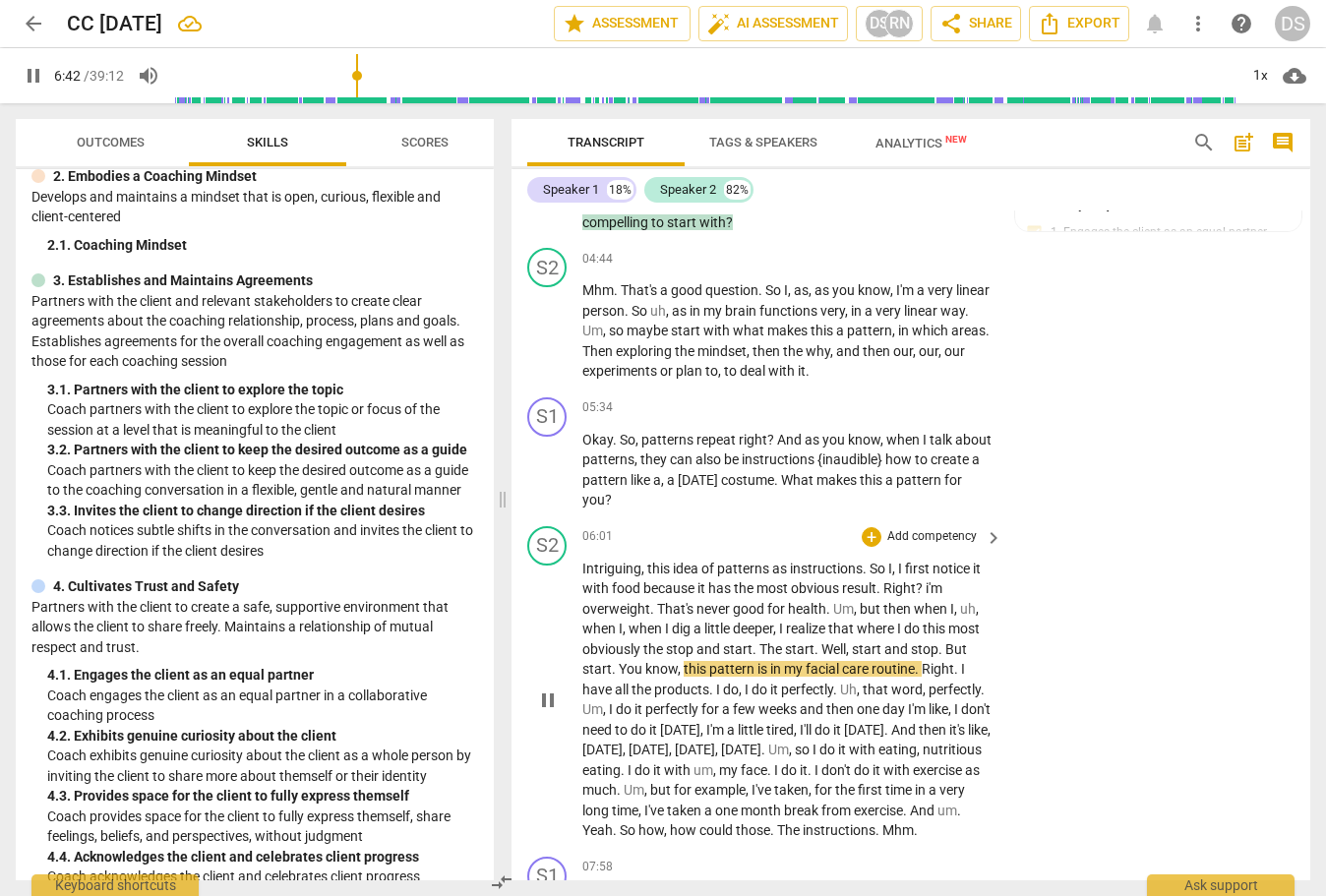 click on "start" at bounding box center (800, 649) 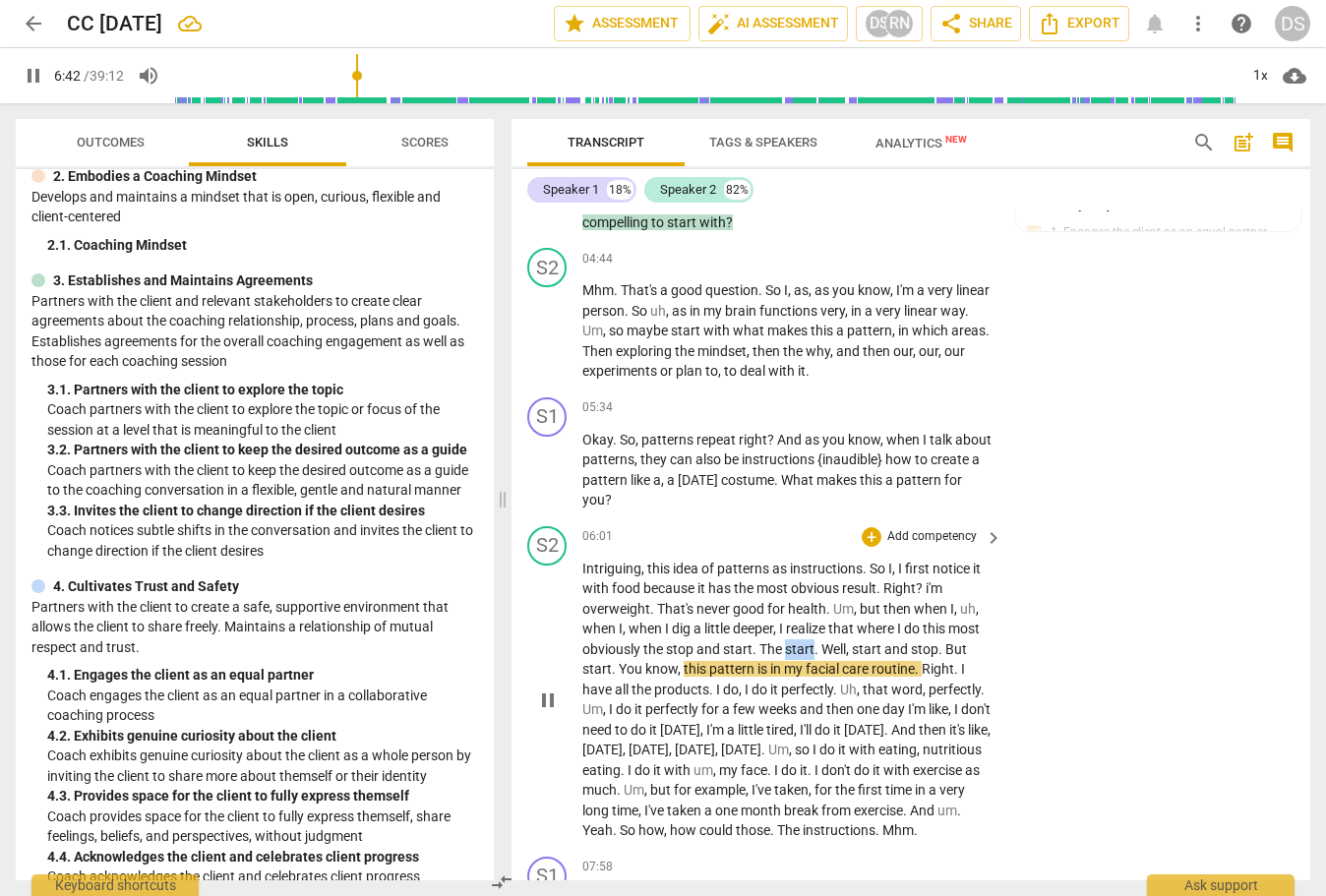 click on "start" at bounding box center (800, 649) 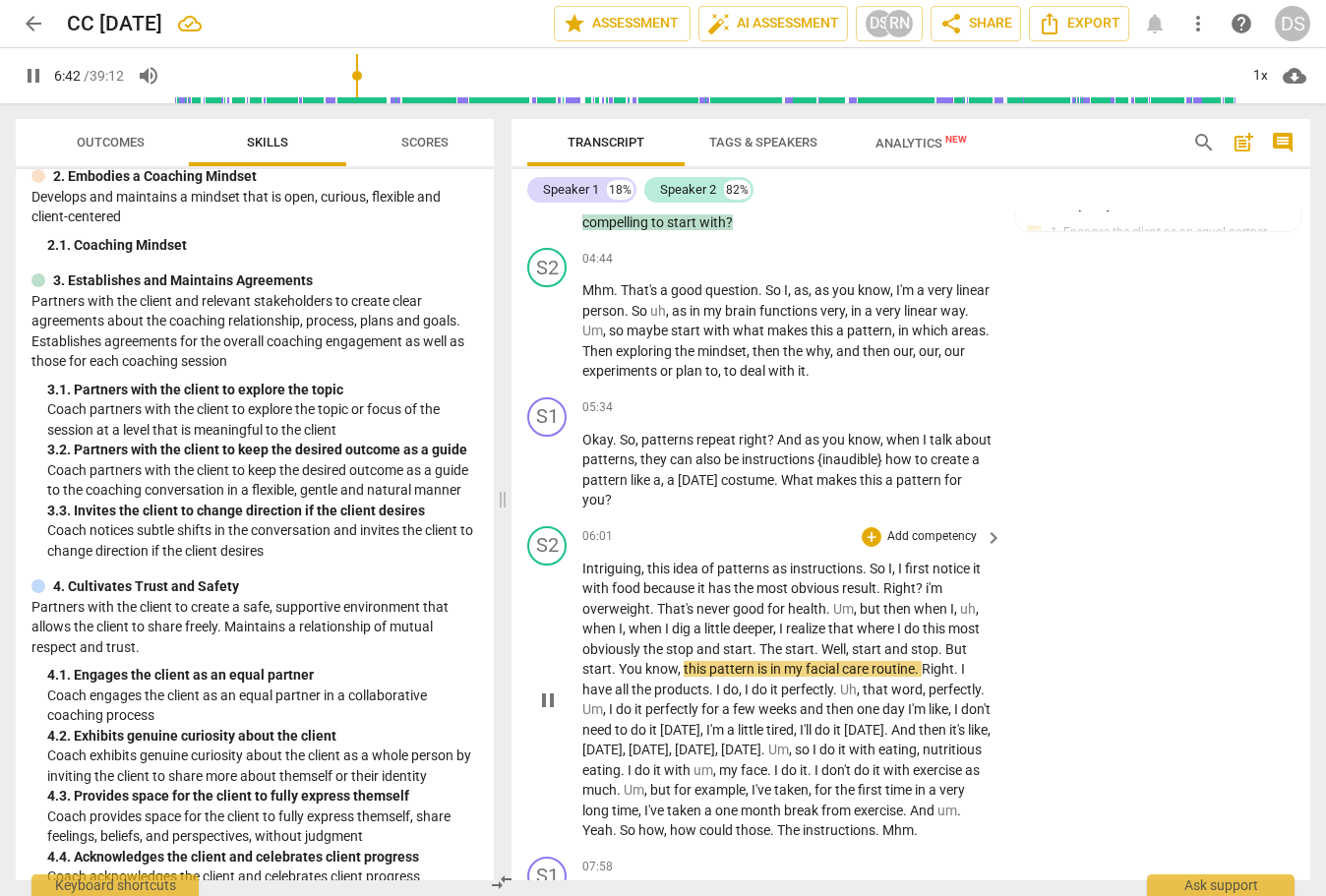 click on "pause" at bounding box center [548, 700] 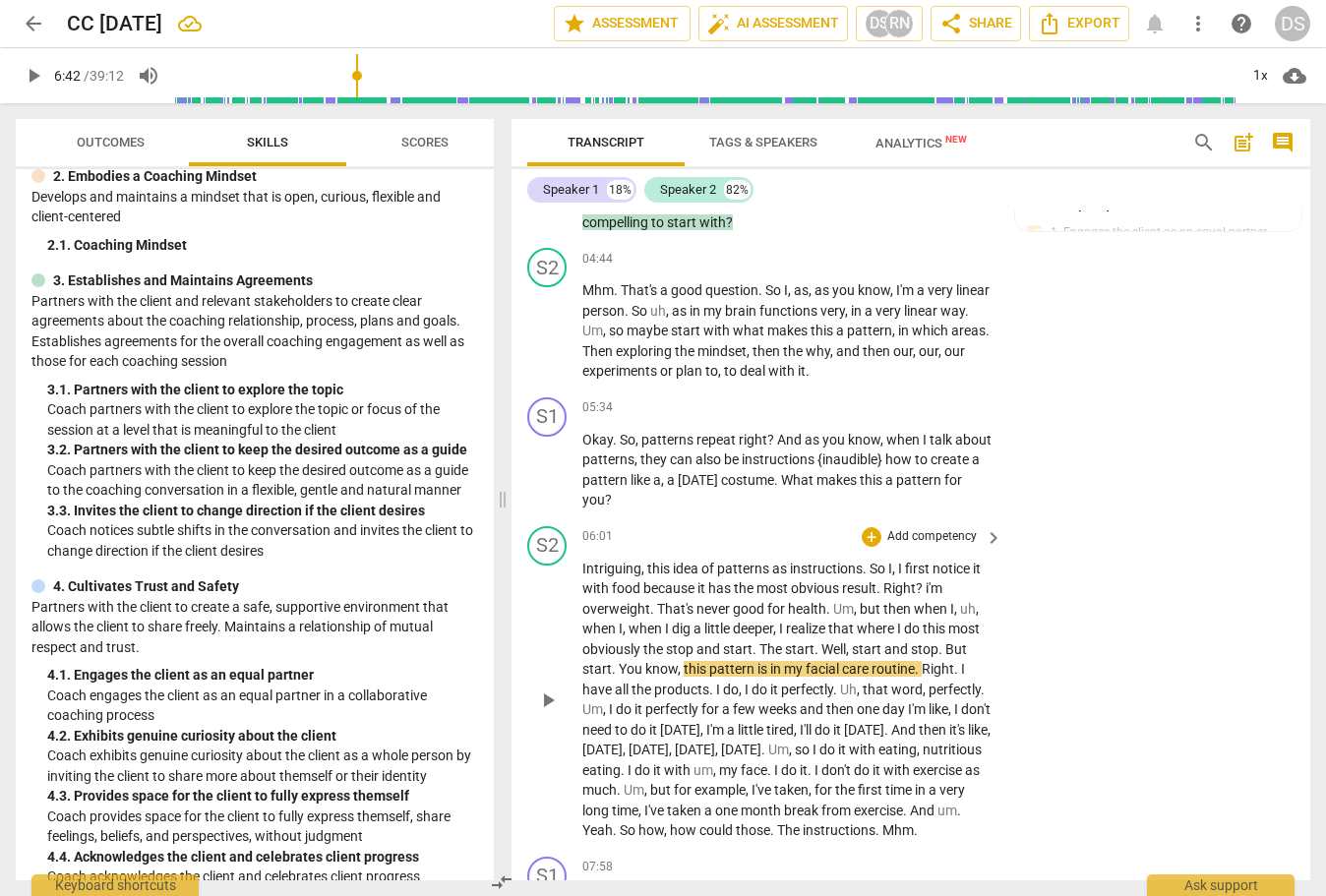 click on "But" at bounding box center (956, 649) 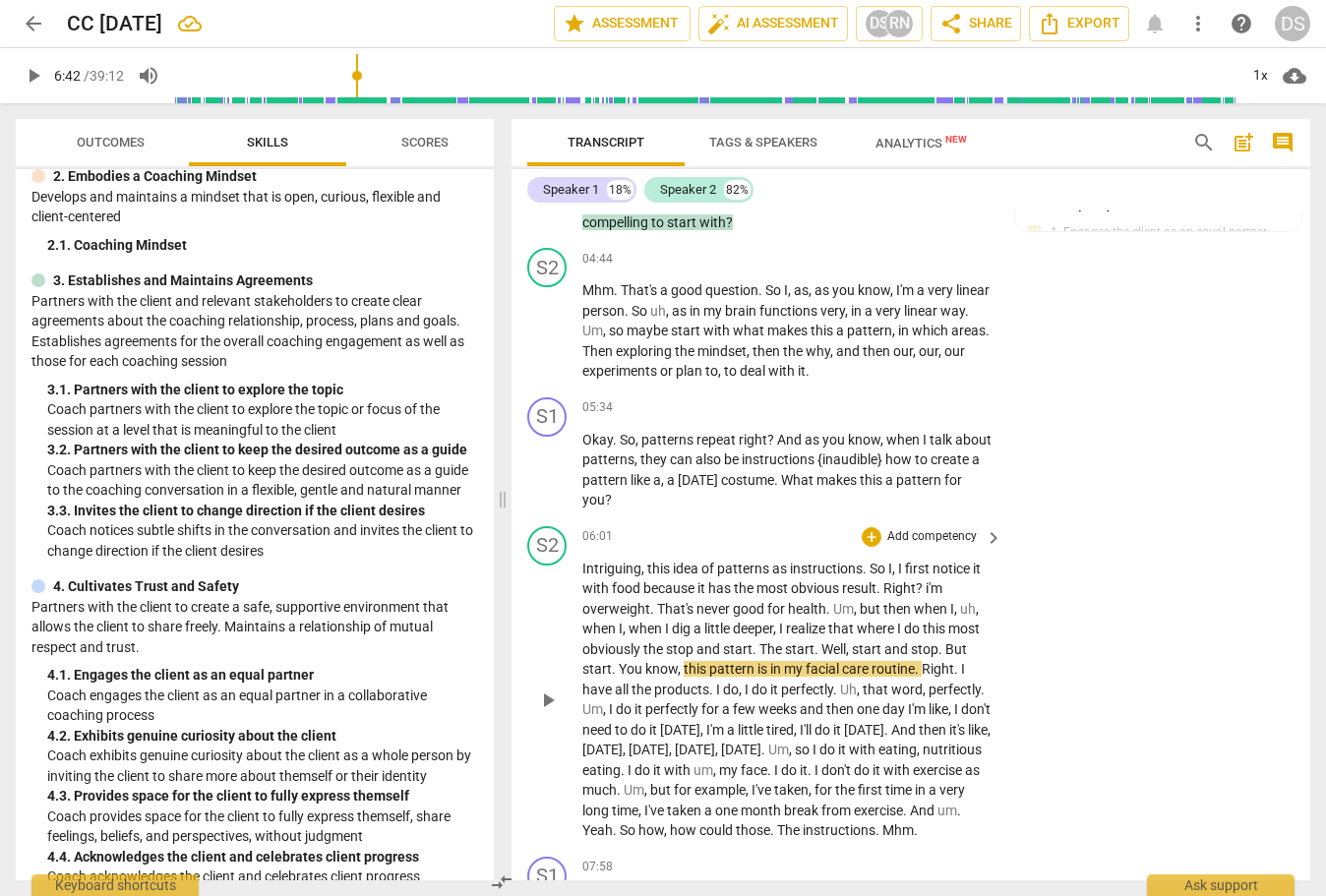 type 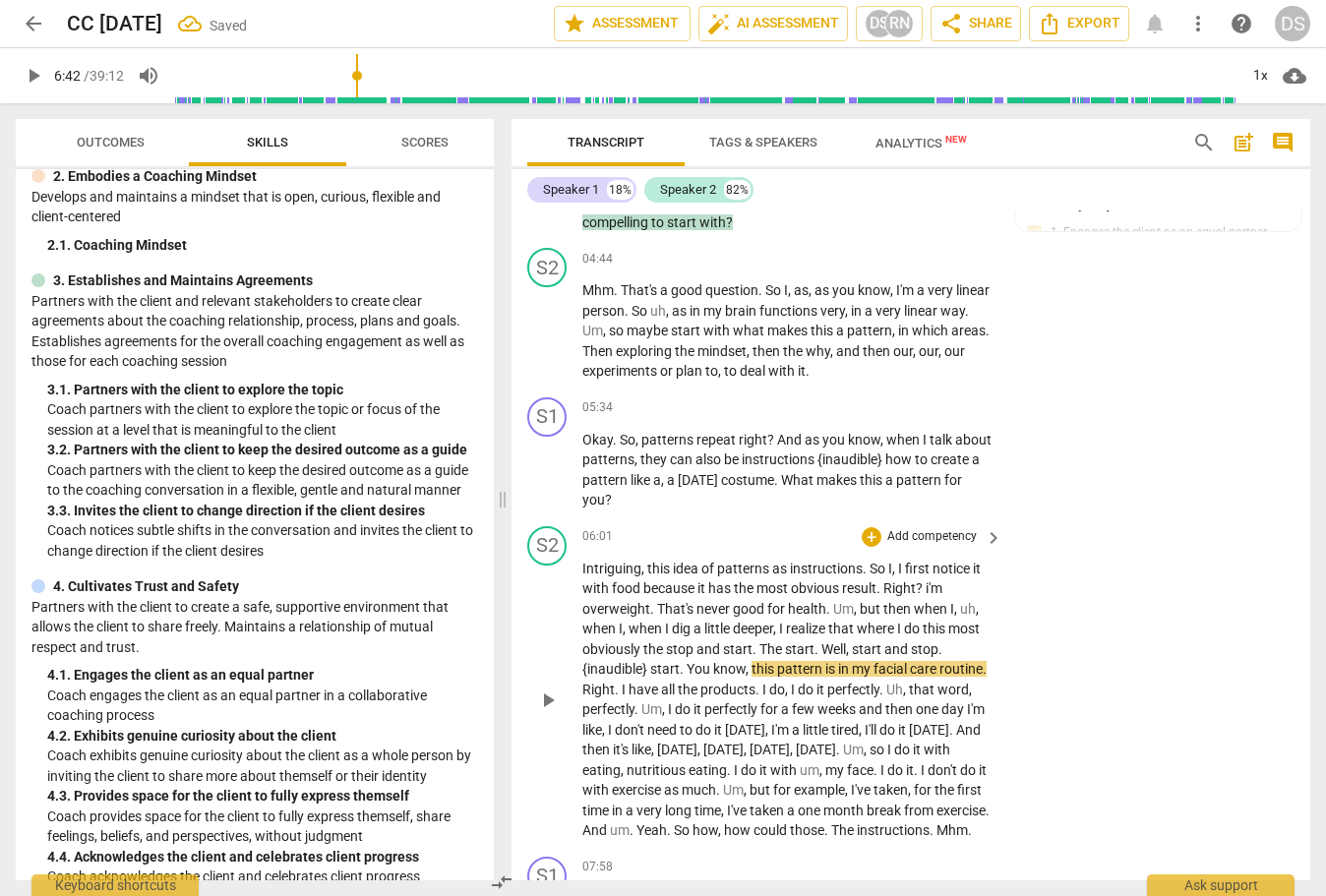 click on "know" at bounding box center [729, 669] 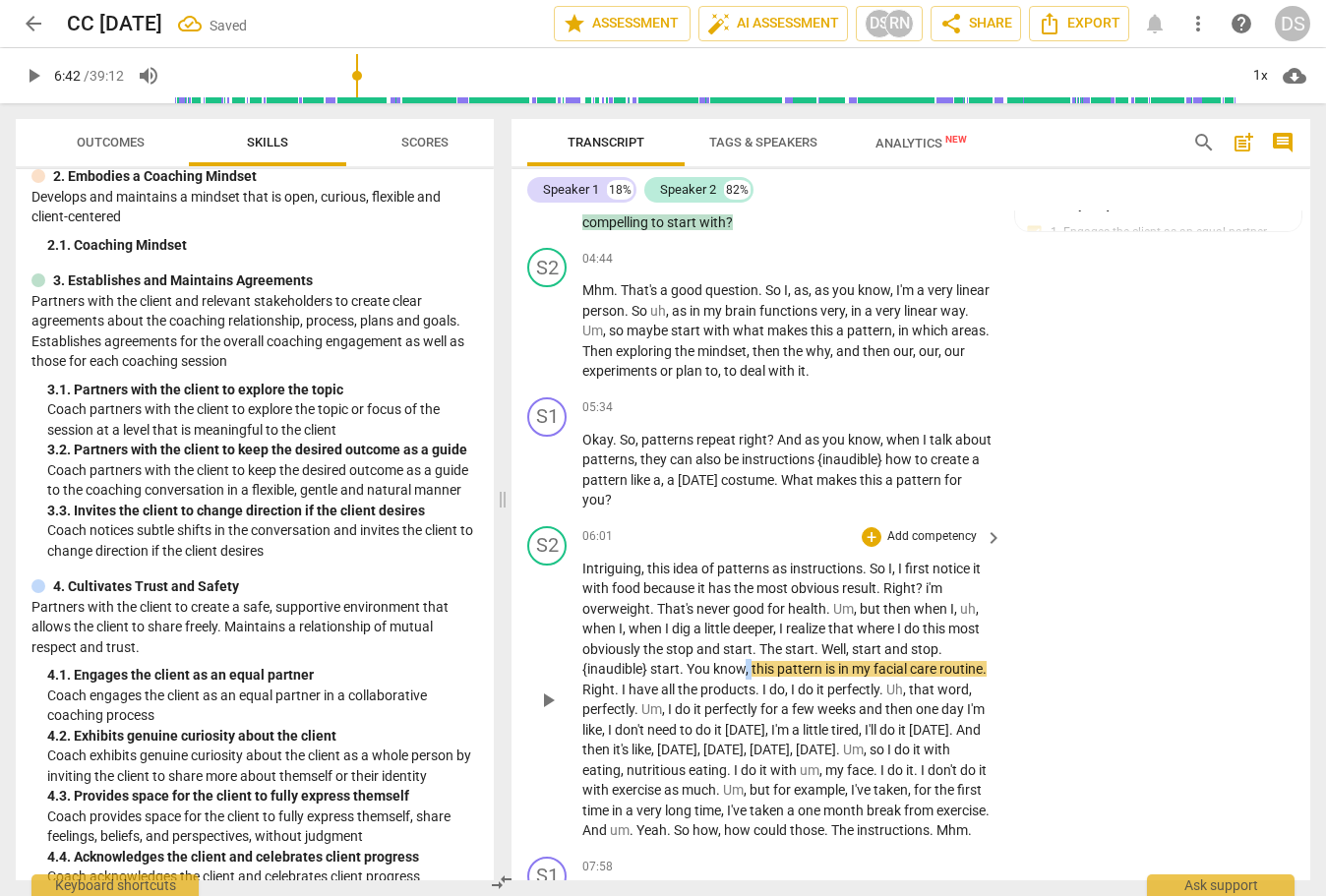 click on "know" at bounding box center (729, 669) 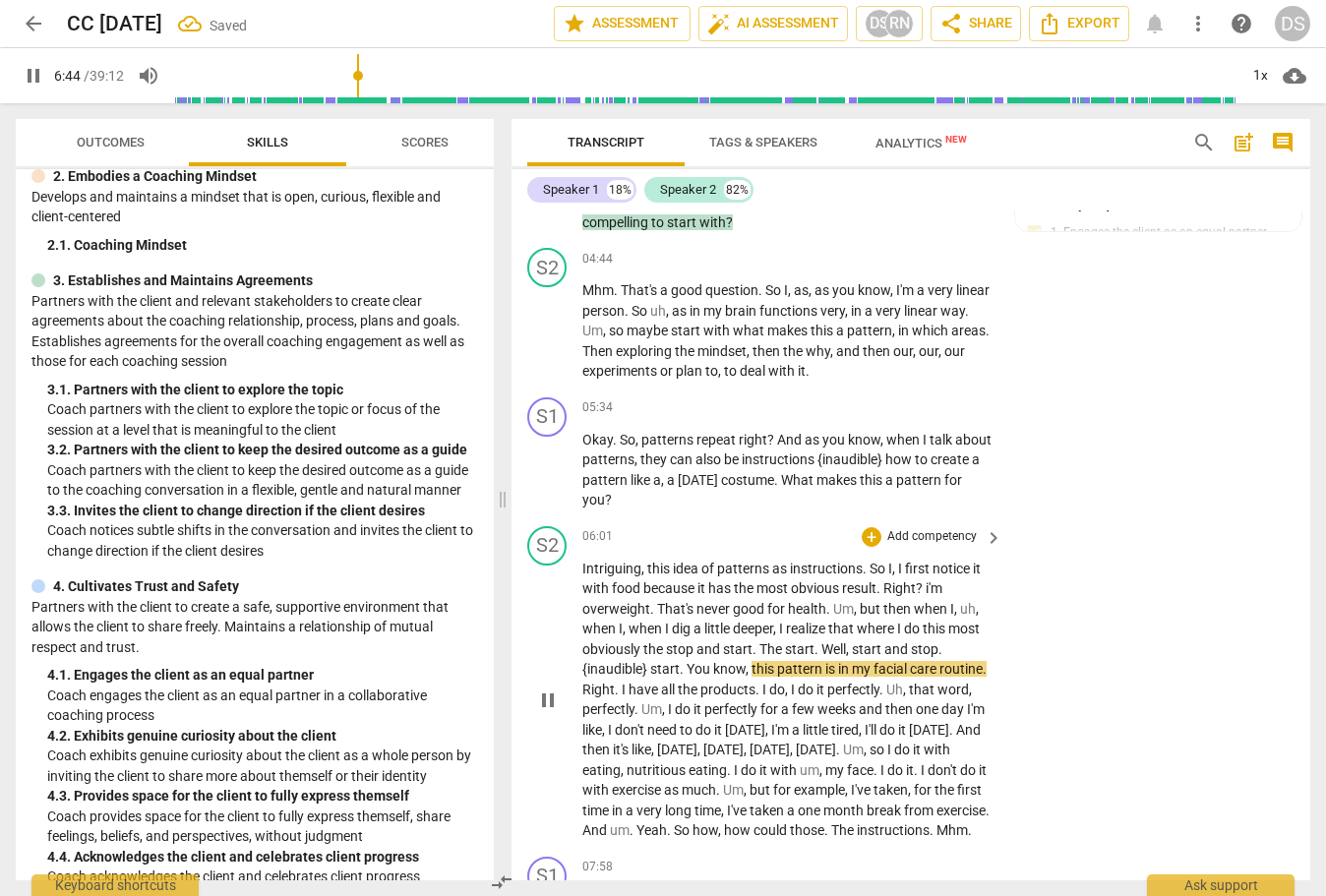 click on "pattern" at bounding box center (801, 669) 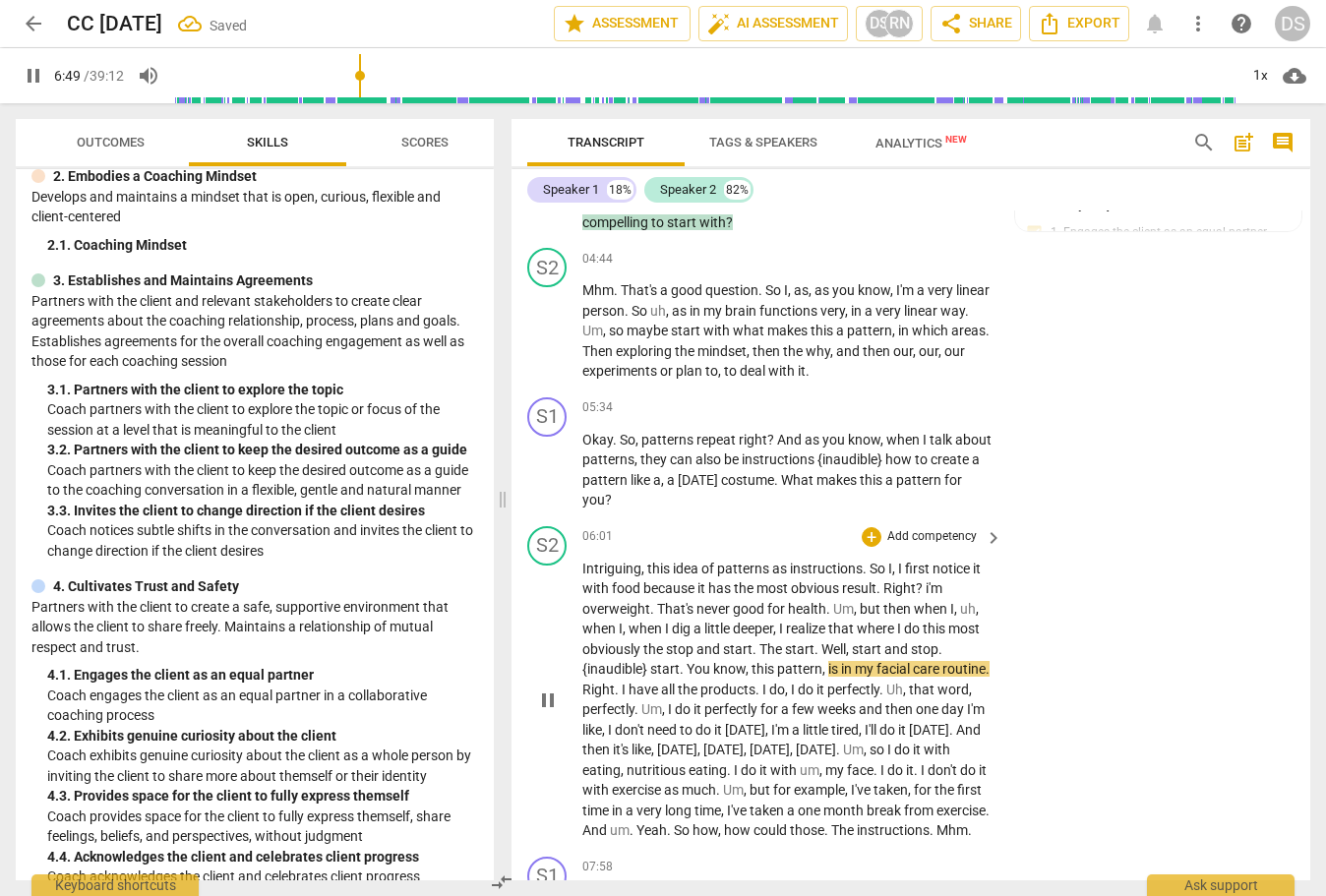 scroll, scrollTop: 2043, scrollLeft: 0, axis: vertical 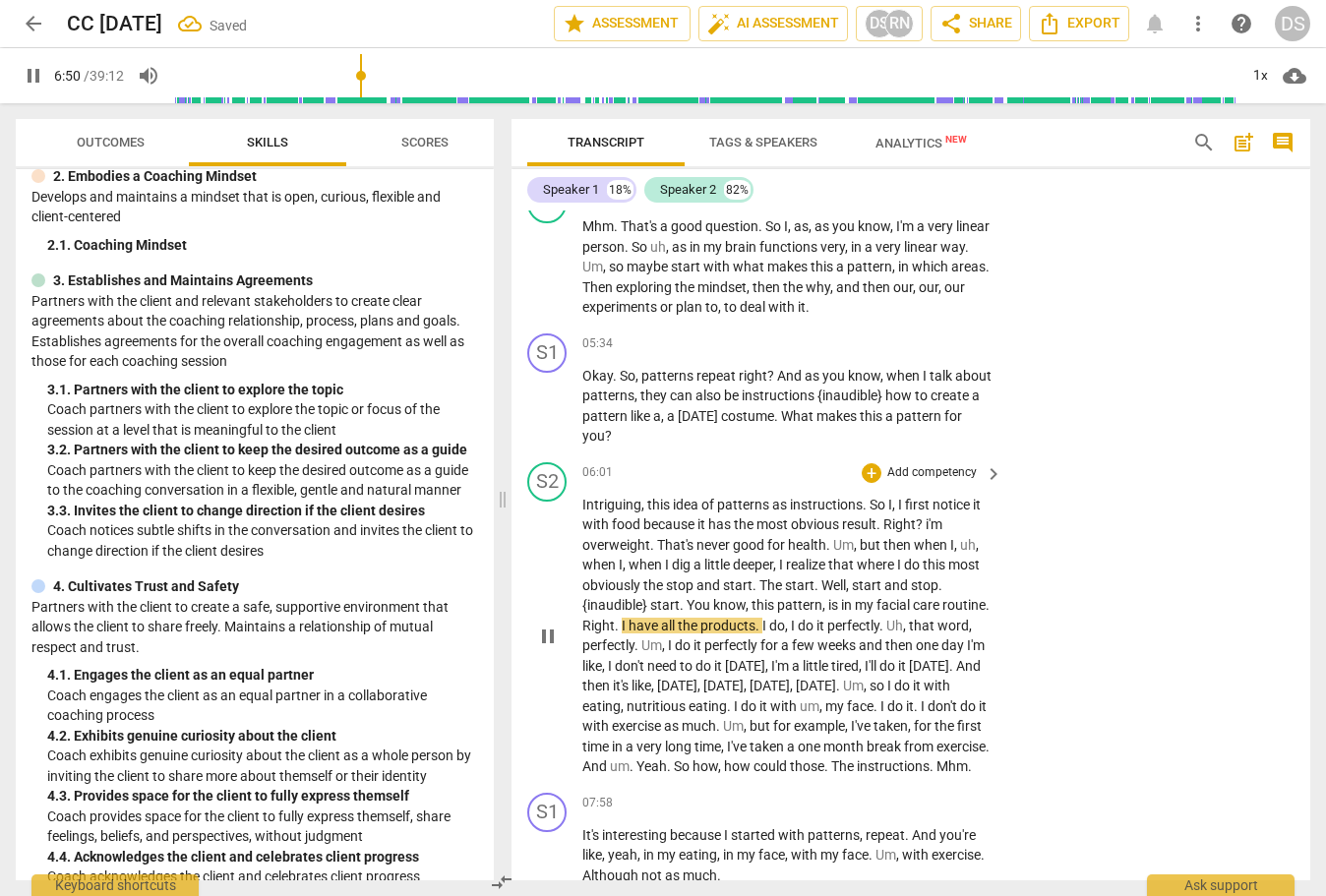 click on "Right" at bounding box center (598, 626) 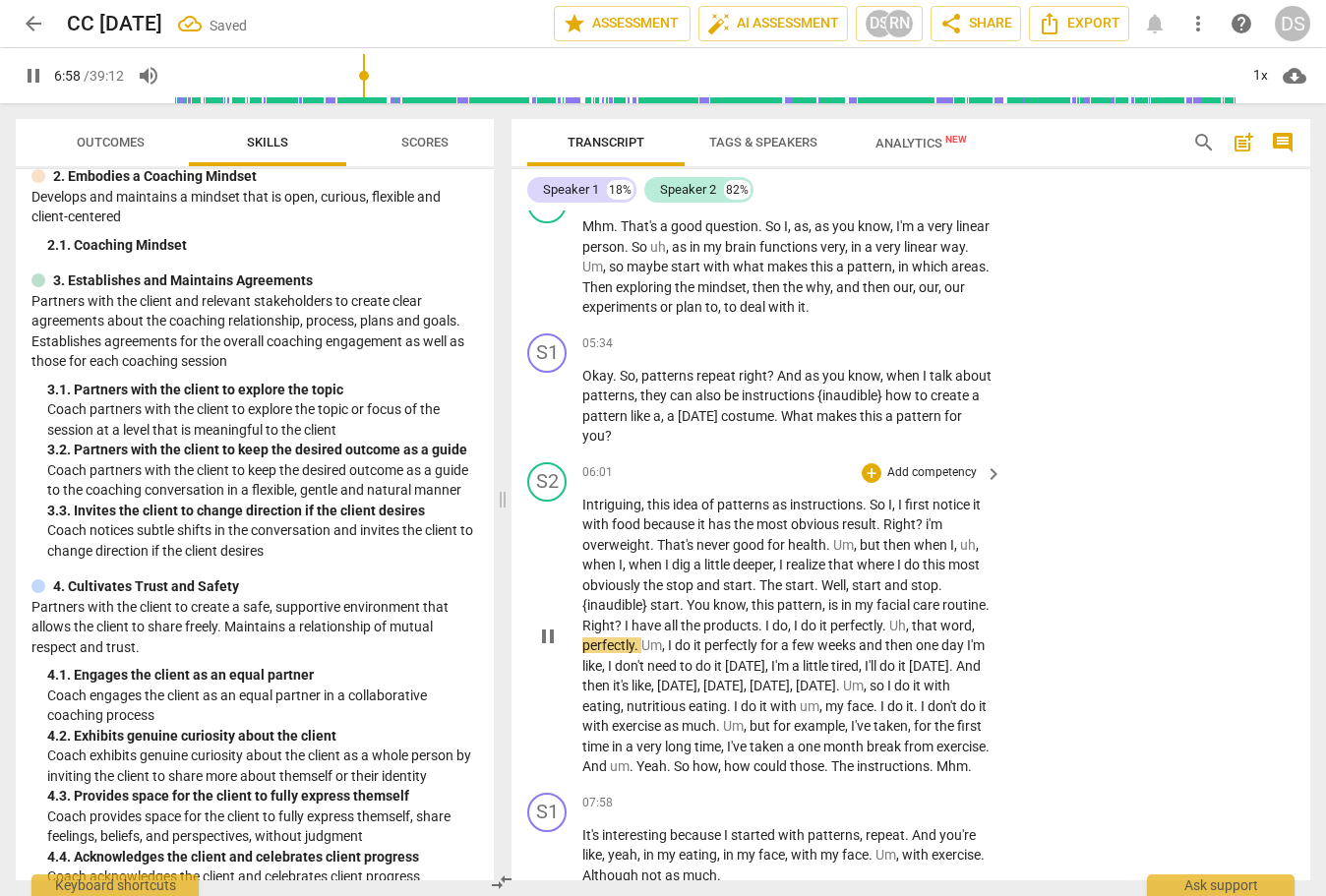 click on "products" at bounding box center [731, 626] 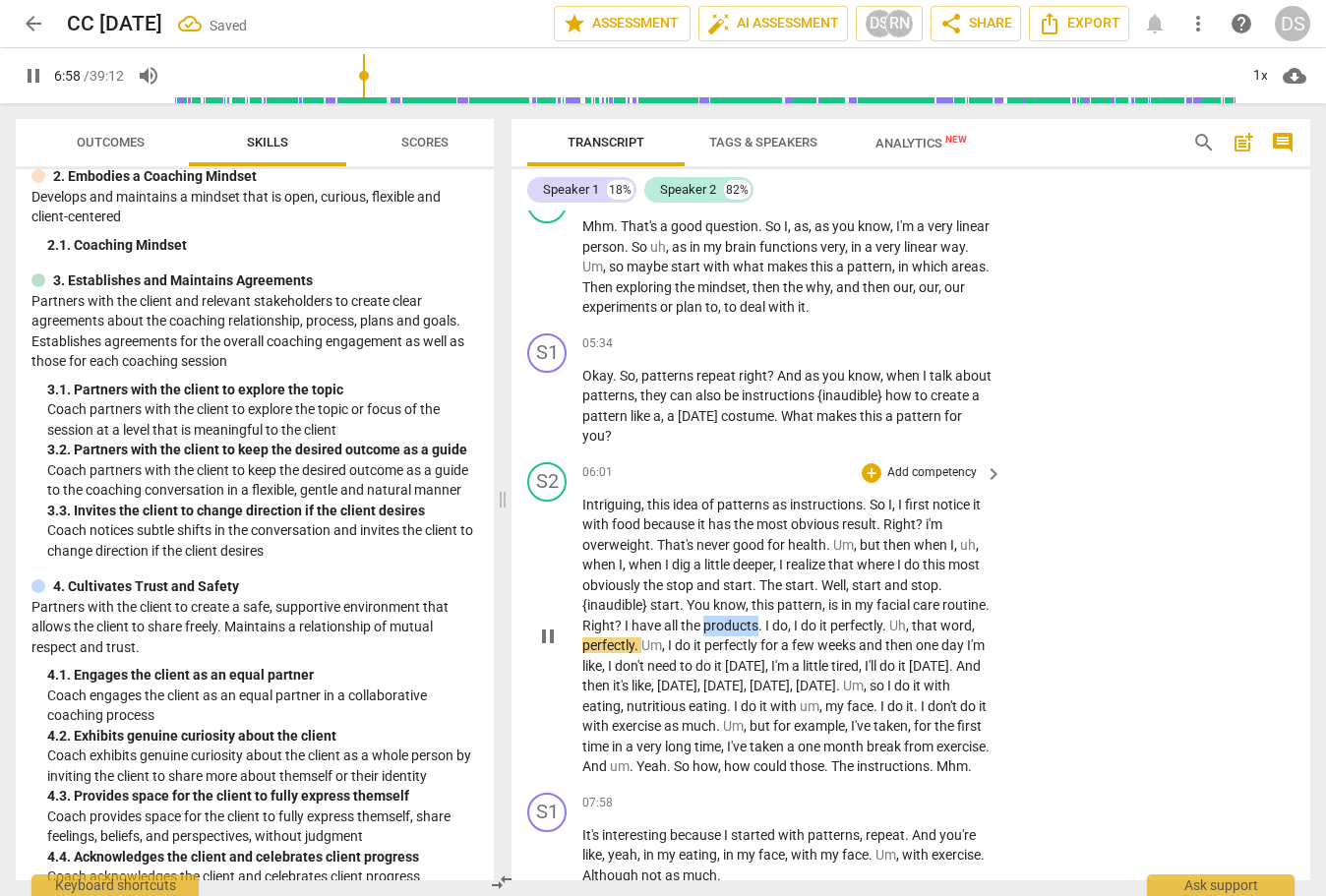 click on "products" at bounding box center [731, 626] 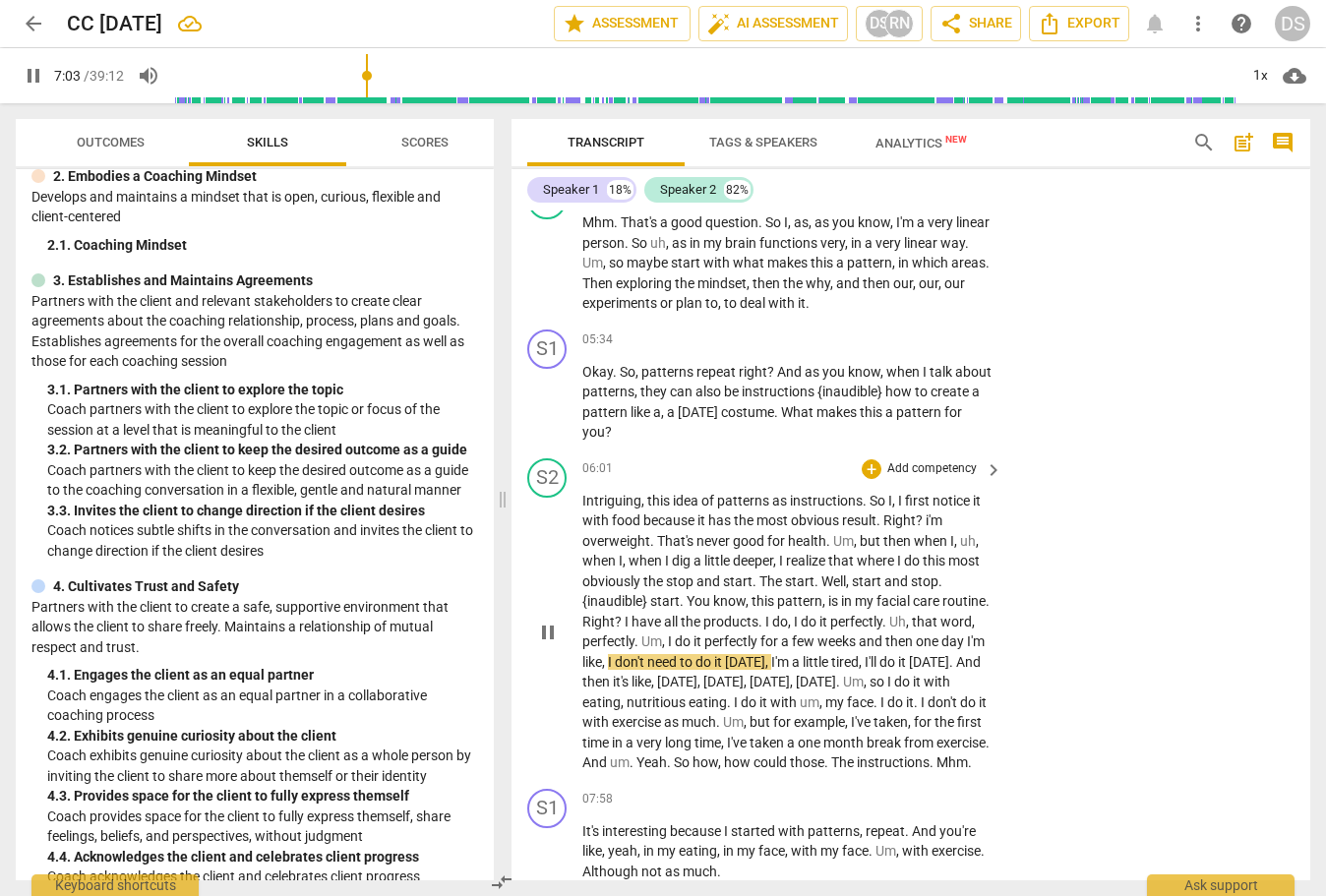 scroll, scrollTop: 2061, scrollLeft: 0, axis: vertical 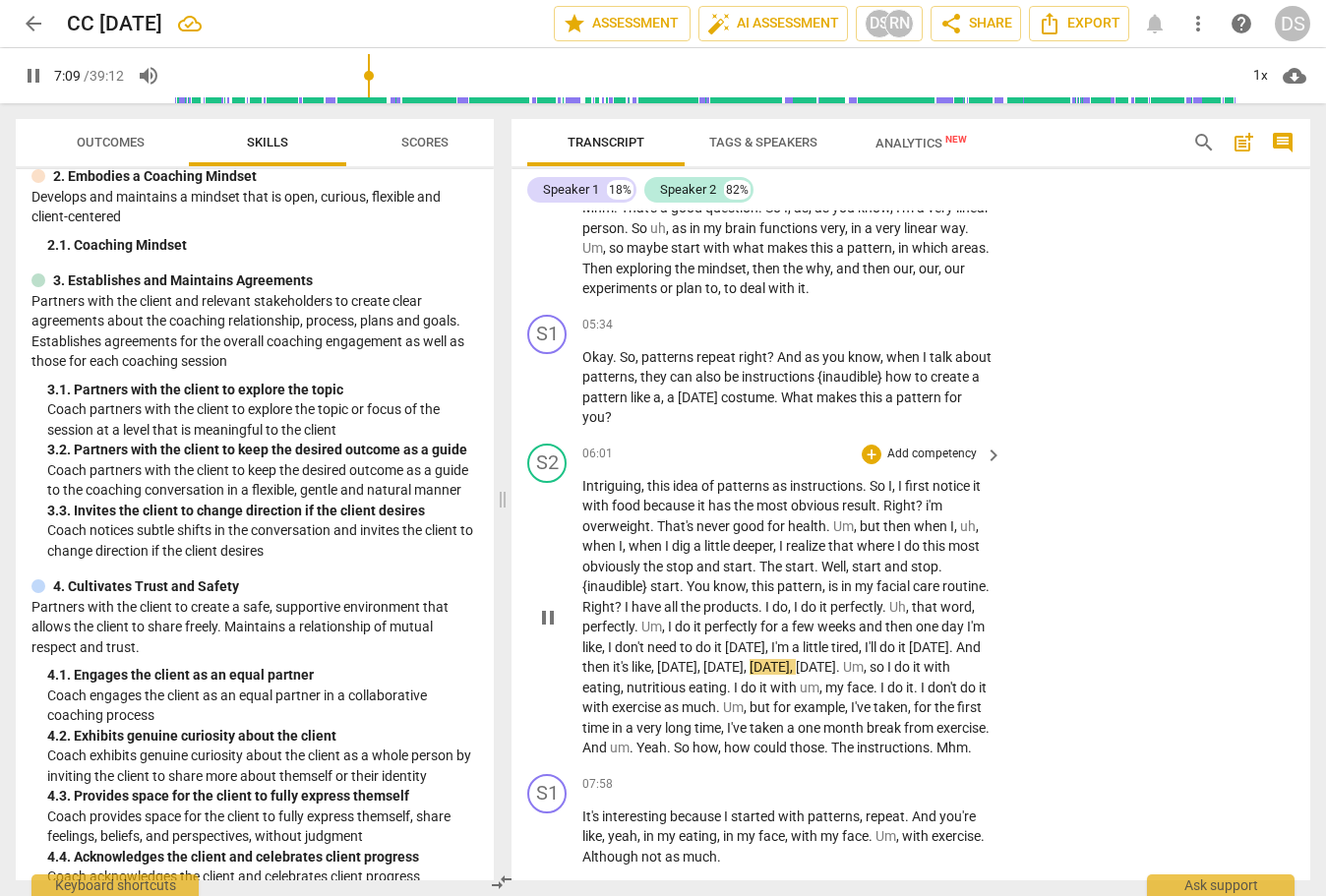 click on "pause" at bounding box center (548, 618) 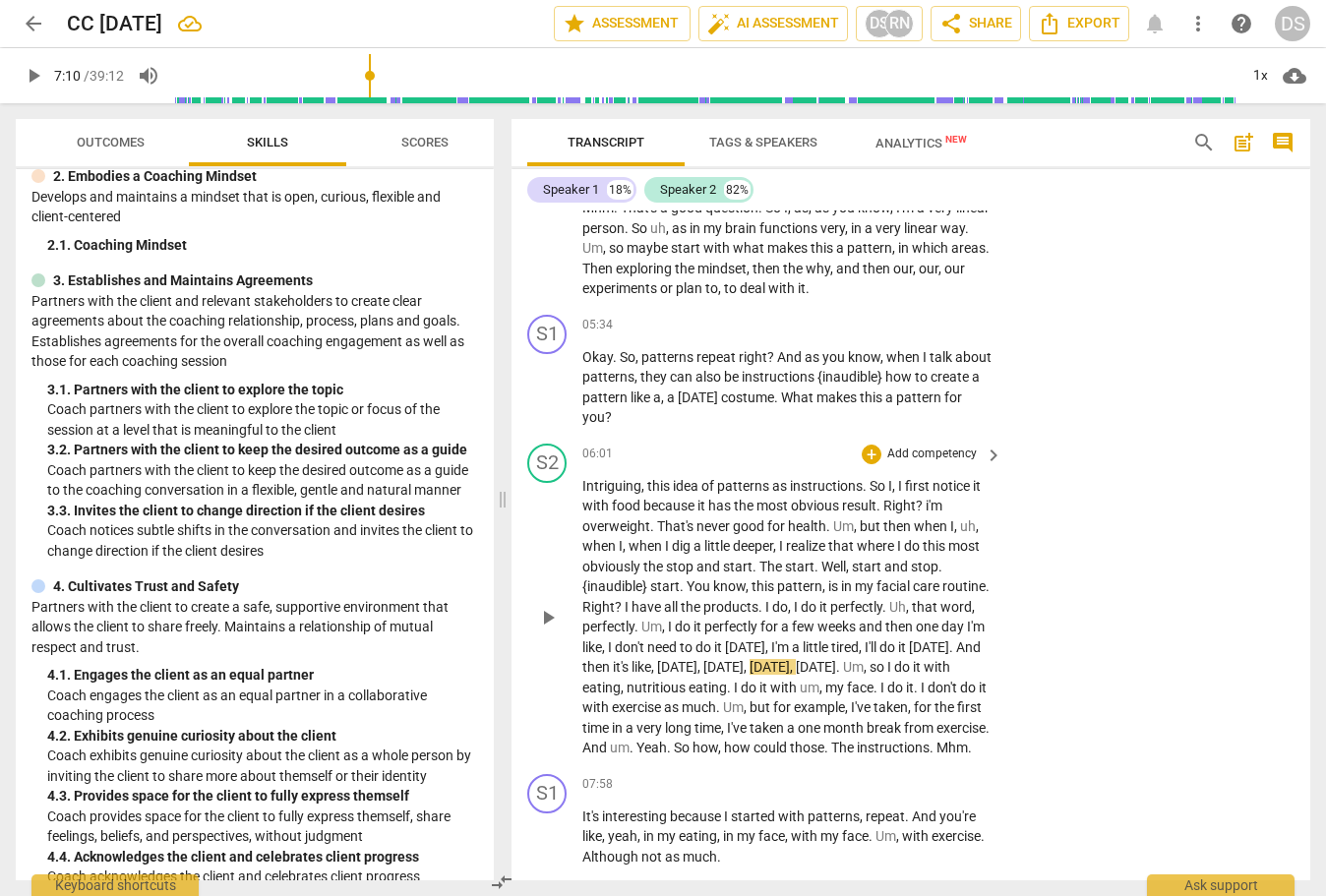 click on "I" at bounding box center [611, 647] 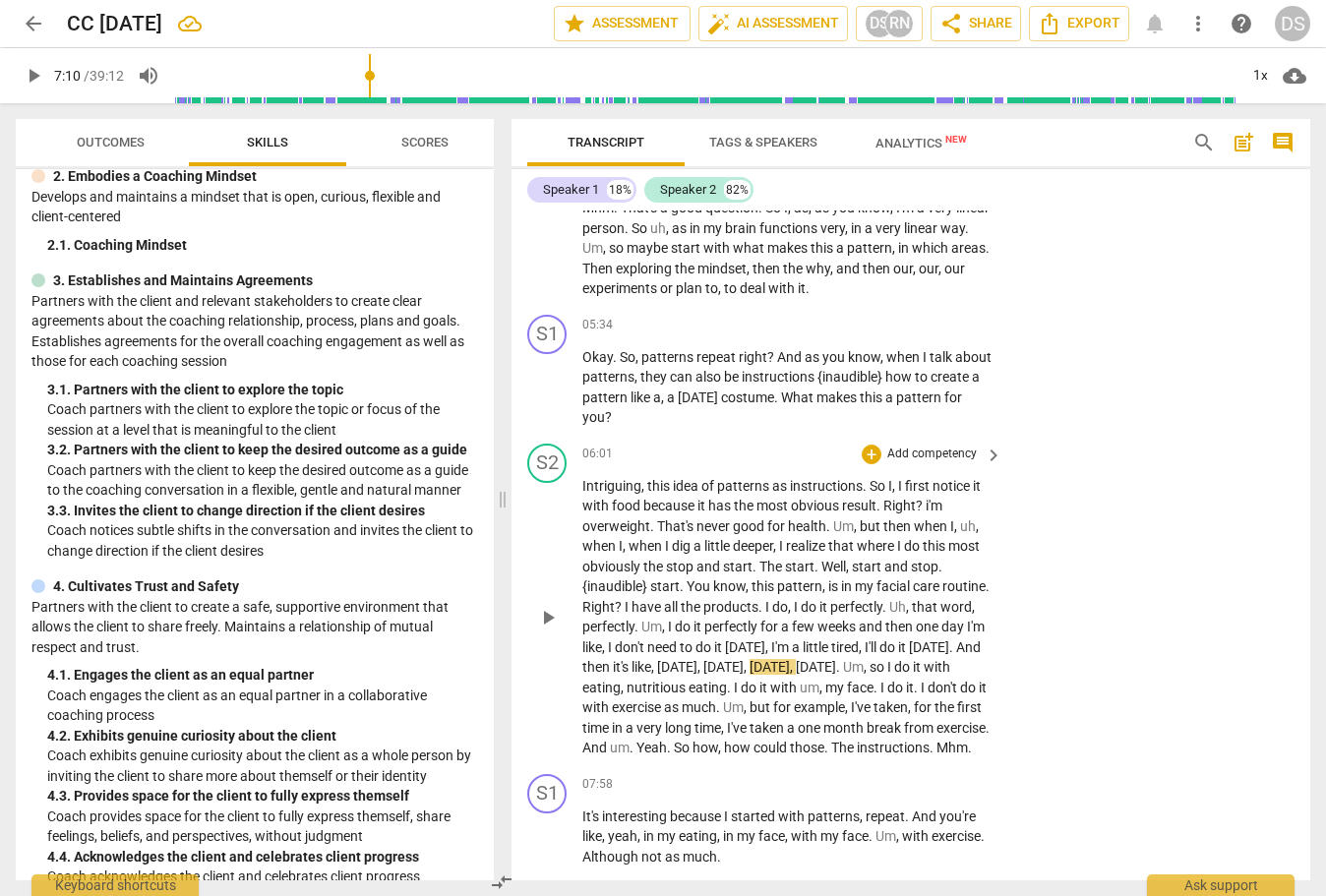 type 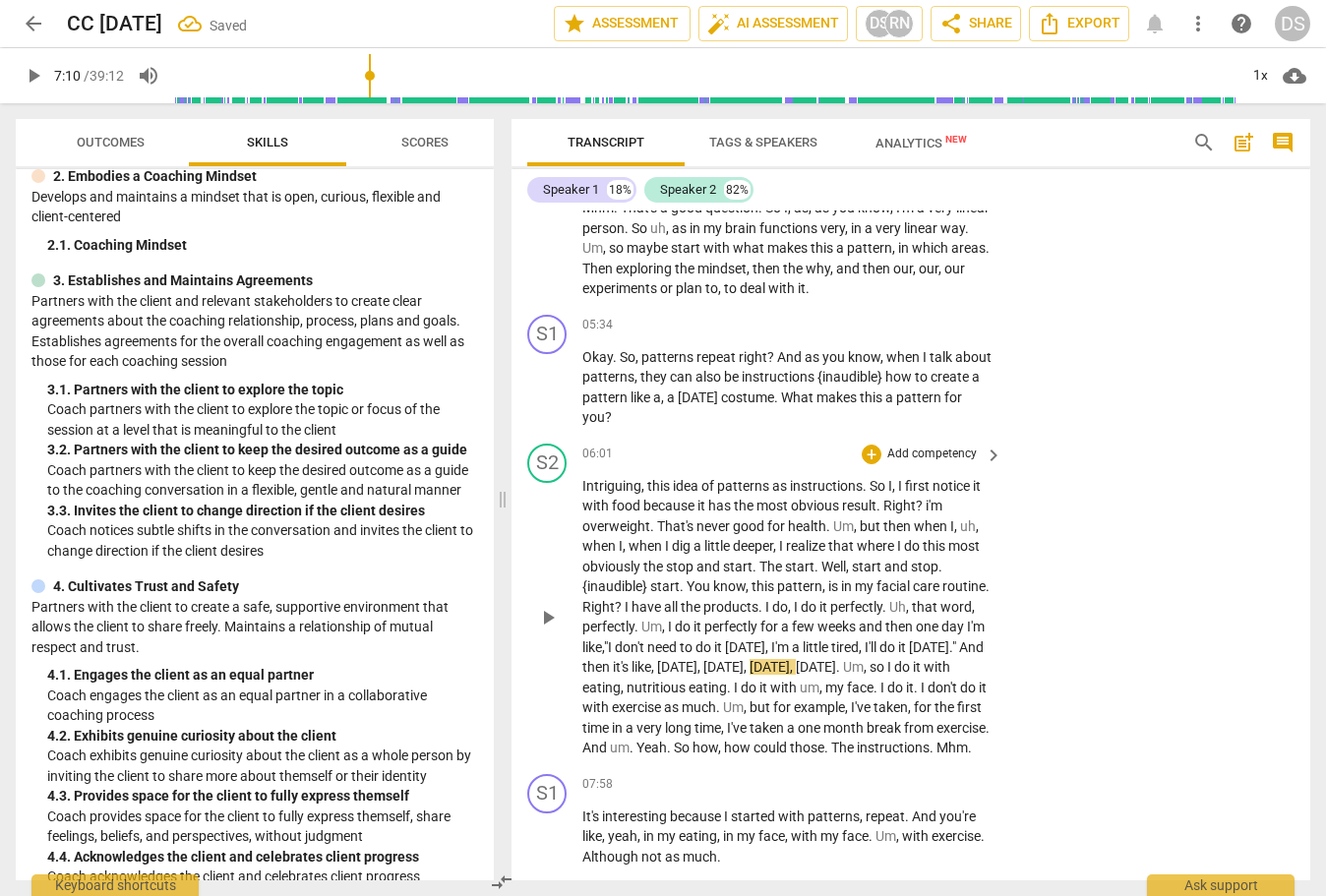 click on "And" at bounding box center (971, 647) 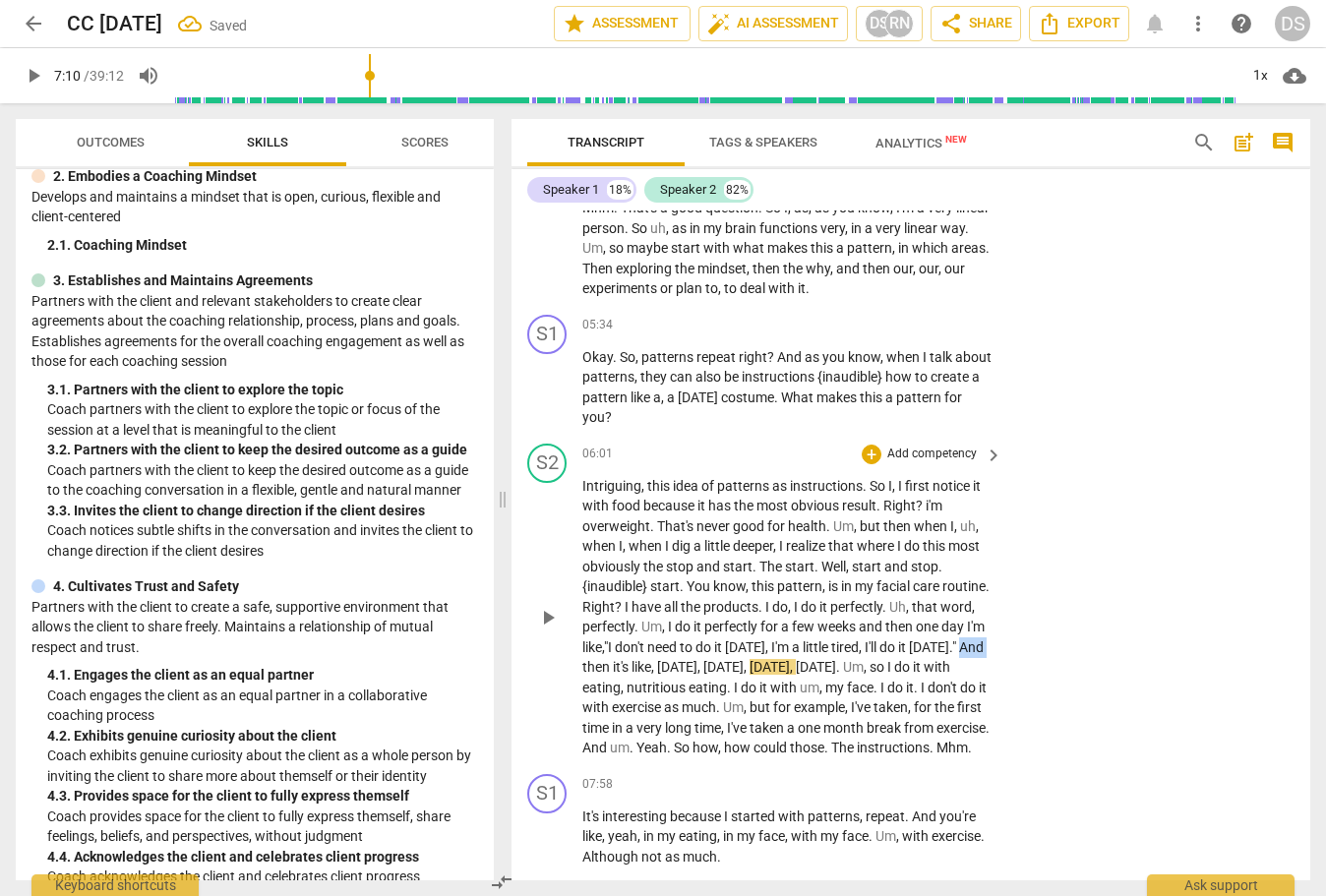 click on "And" at bounding box center [971, 647] 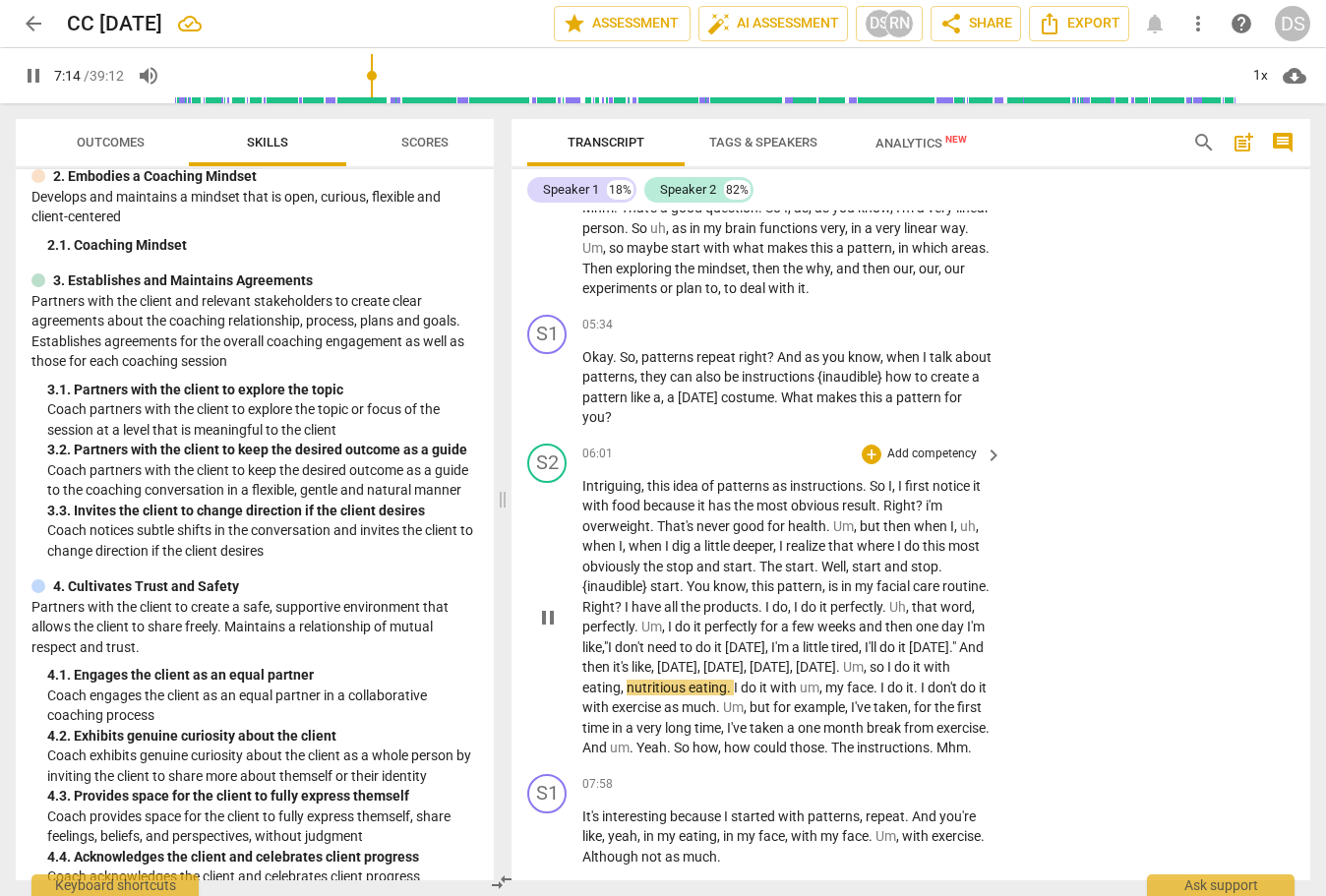 click on "so" at bounding box center [878, 667] 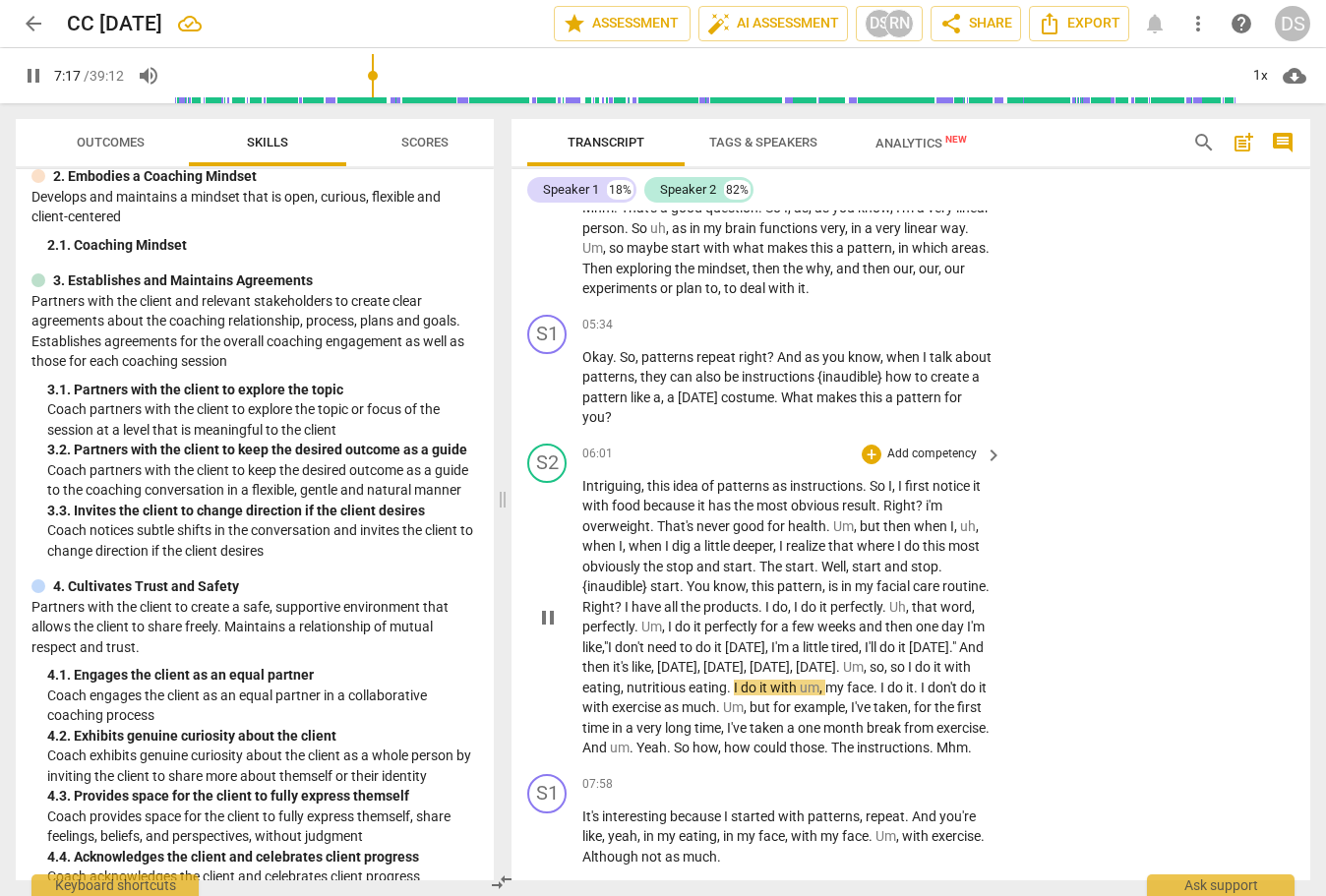 click on "month" at bounding box center [845, 728] 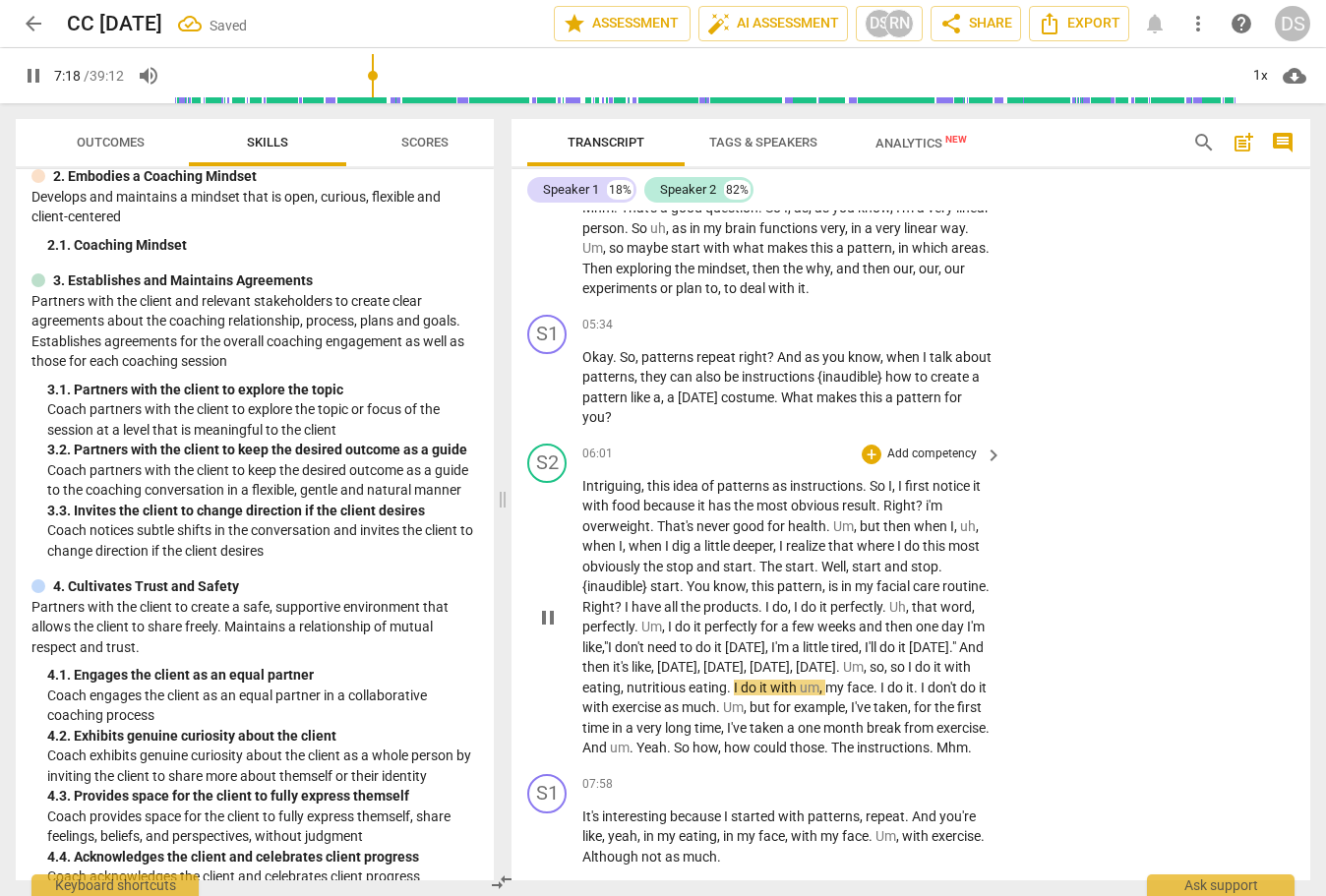 click on "it" at bounding box center [910, 687] 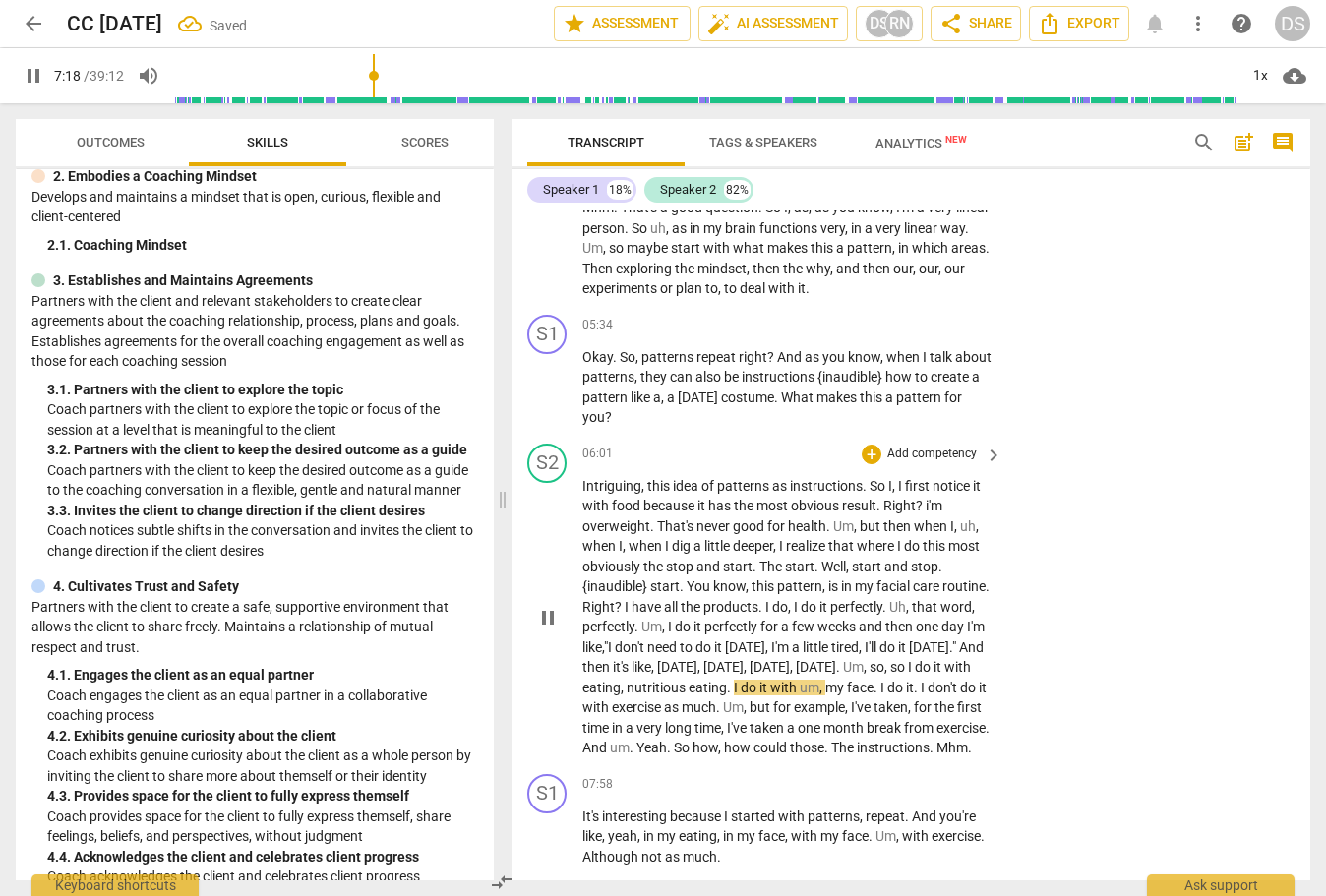 click on "Intriguing ,   this   idea   of   patterns   as   instructions .   So   I ,   I   first   notice   it   with   food   because   it   has   the   most   obvious   result .   Right ?   i'm   overweight .   That's   never   good   for   health .   Um ,   but   then   when   I ,   uh ,   when   I ,   when   I   dig   a   little   deeper ,   I   realize   that   where   I   do   this   most   obviously   the   stop   and   start .   The   start .   Well ,   start   and   stop .   {inaudible}   start .   You   know ,   this   pattern ,   is   in   my   facial   care   routine .   Right ?   I   have   all   the   products .   I   do ,   I   do   it   perfectly .   Uh ,   that   word ,   perfectly .   Um ,   I   do   it   perfectly   for   a   few   weeks   and   then   one   day   I'm   like ,  " I   don't   need   to   do   it   [DATE] ,   I'm   a   little   tired ,   I'll   do   it   [DATE] ."   And   then   it's   like ,   [DATE] ,   [DATE] ,   [DATE] ,   [DATE] .   Um ,   so, so   I   do   it   with" at bounding box center (787, 617) 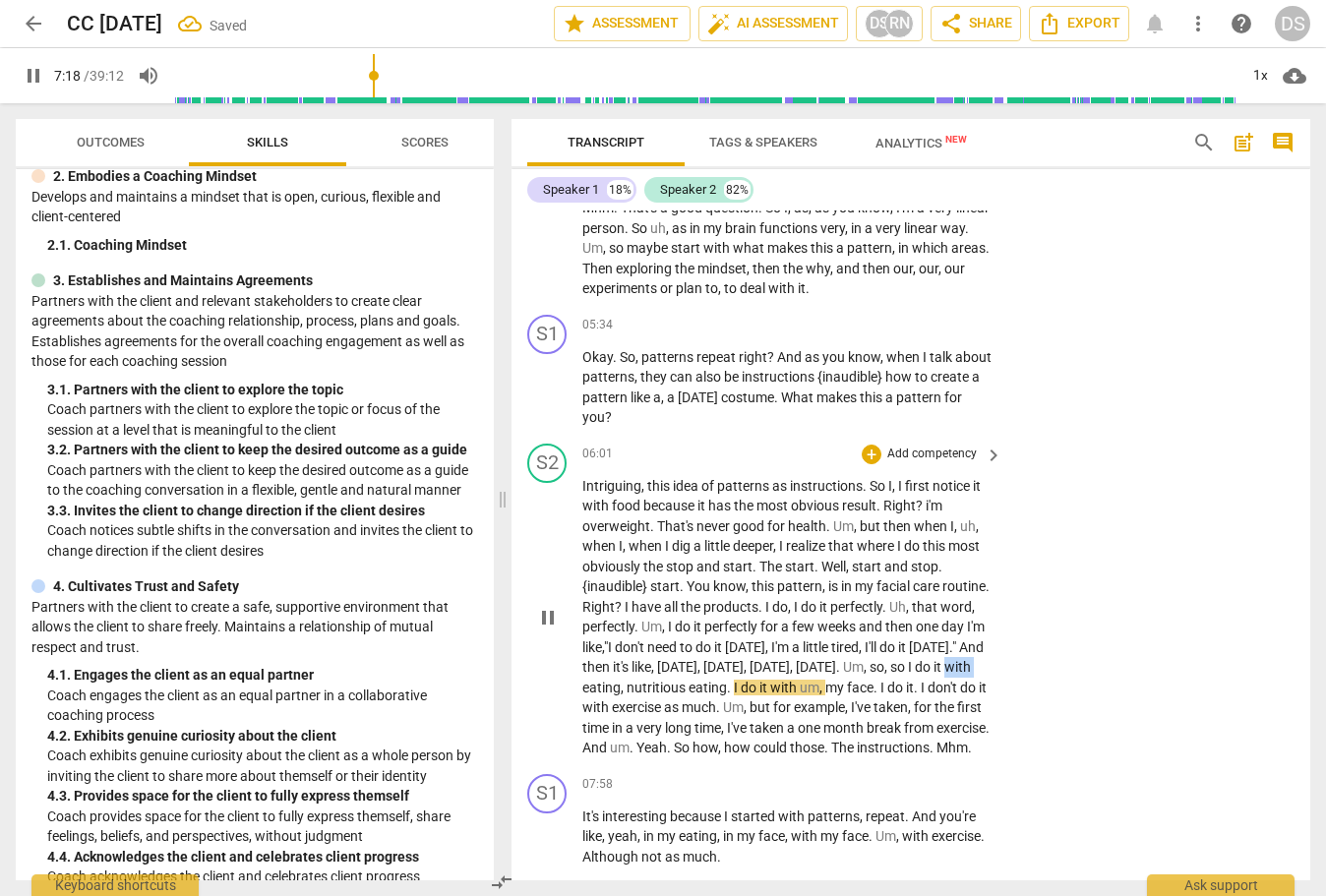 click on "Intriguing ,   this   idea   of   patterns   as   instructions .   So   I ,   I   first   notice   it   with   food   because   it   has   the   most   obvious   result .   Right ?   i'm   overweight .   That's   never   good   for   health .   Um ,   but   then   when   I ,   uh ,   when   I ,   when   I   dig   a   little   deeper ,   I   realize   that   where   I   do   this   most   obviously   the   stop   and   start .   The   start .   Well ,   start   and   stop .   {inaudible}   start .   You   know ,   this   pattern ,   is   in   my   facial   care   routine .   Right ?   I   have   all   the   products .   I   do ,   I   do   it   perfectly .   Uh ,   that   word ,   perfectly .   Um ,   I   do   it   perfectly   for   a   few   weeks   and   then   one   day   I'm   like ,  " I   don't   need   to   do   it   [DATE] ,   I'm   a   little   tired ,   I'll   do   it   [DATE] ."   And   then   it's   like ,   [DATE] ,   [DATE] ,   [DATE] ,   [DATE] .   Um ,   so, so   I   do   it   with" at bounding box center (787, 617) 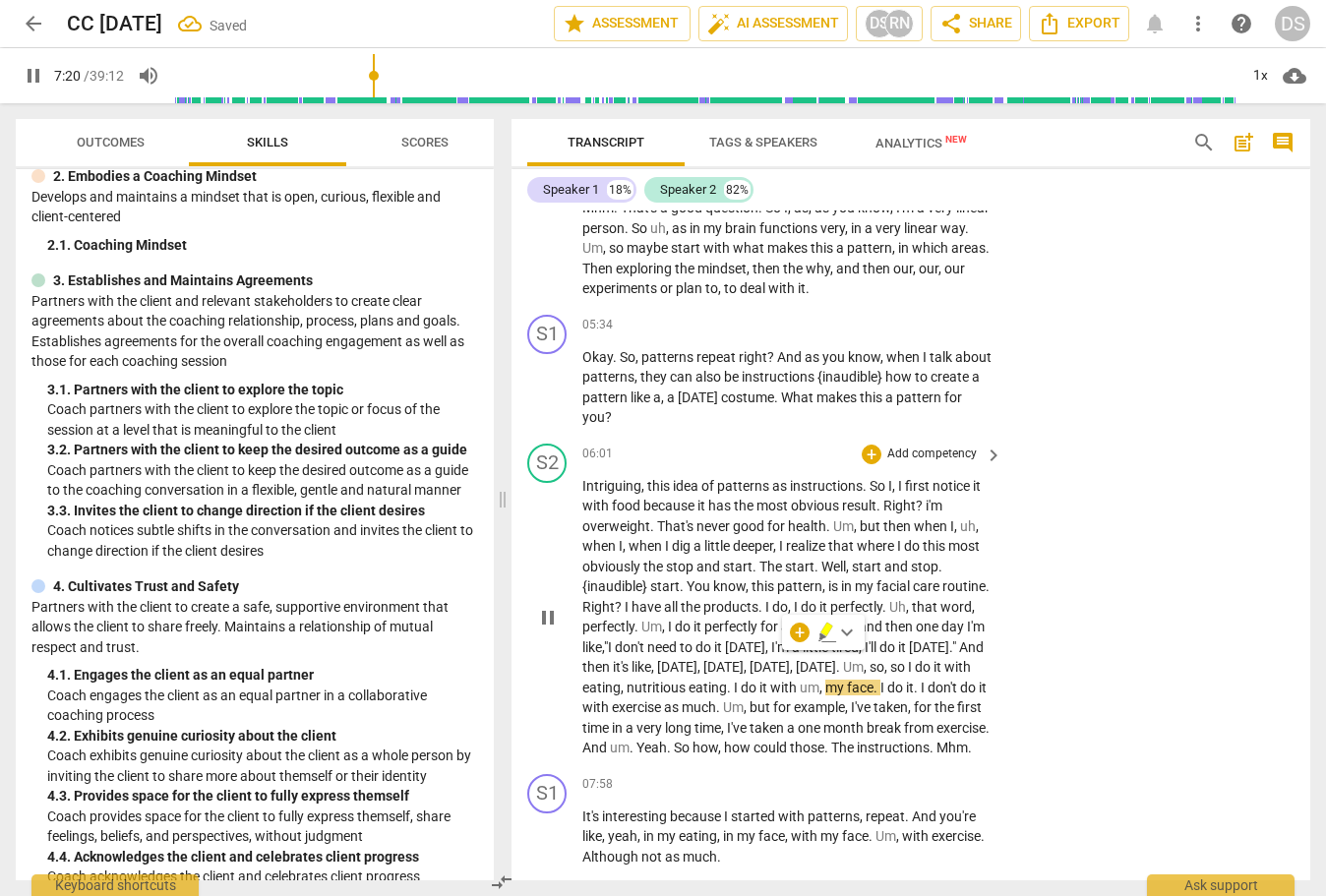 click on "do" at bounding box center [924, 667] 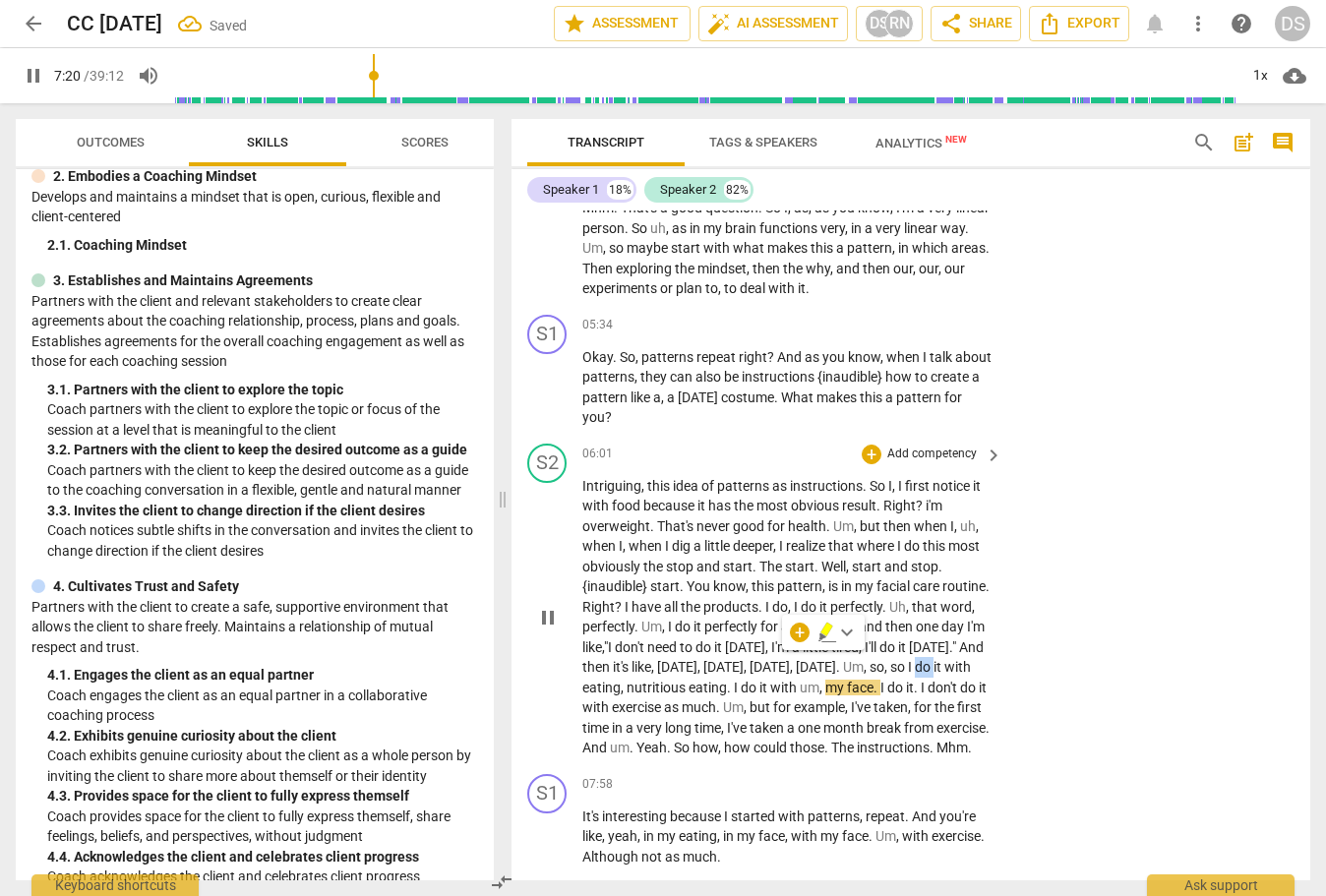 click on "do" at bounding box center [924, 667] 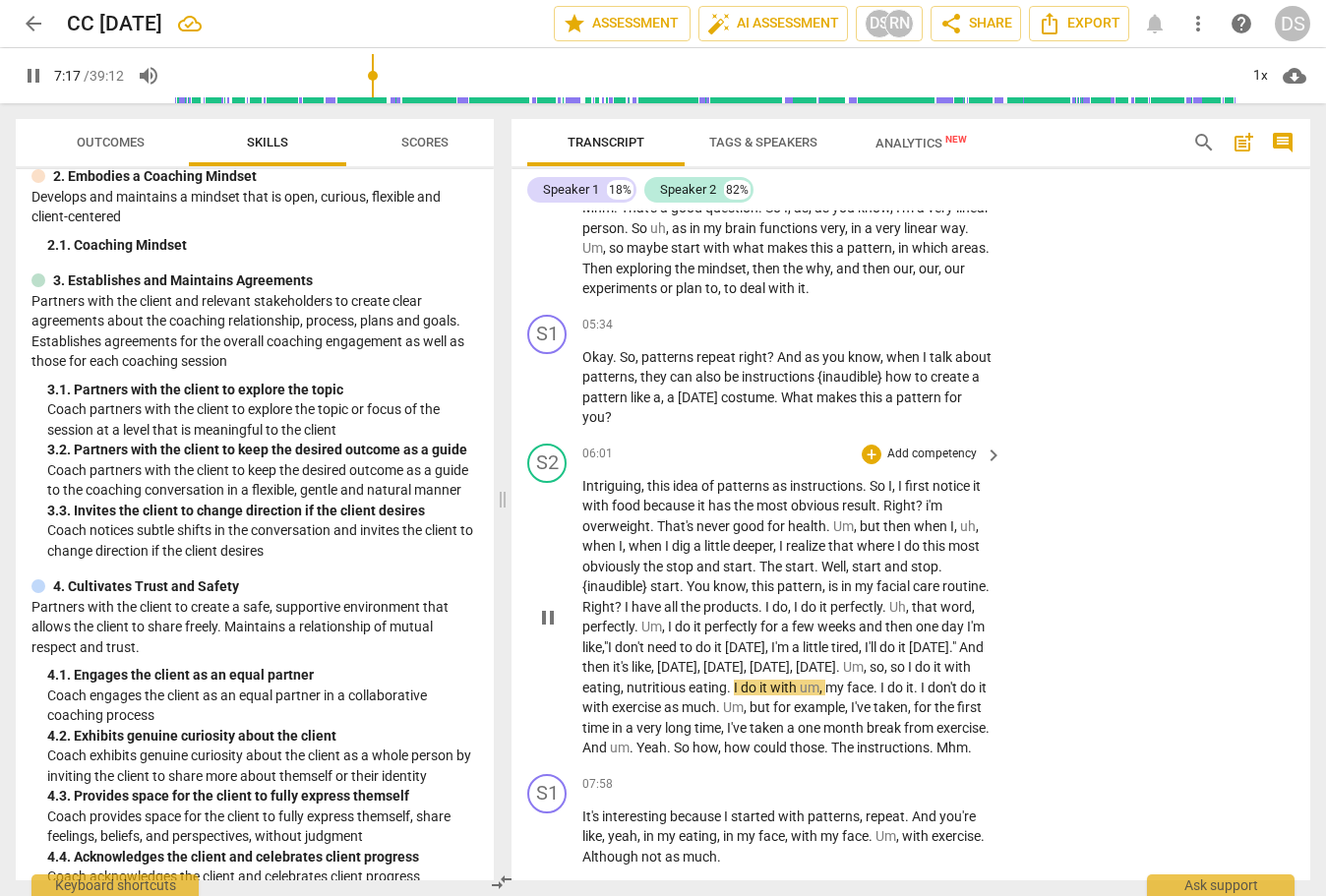 click on "," at bounding box center [624, 687] 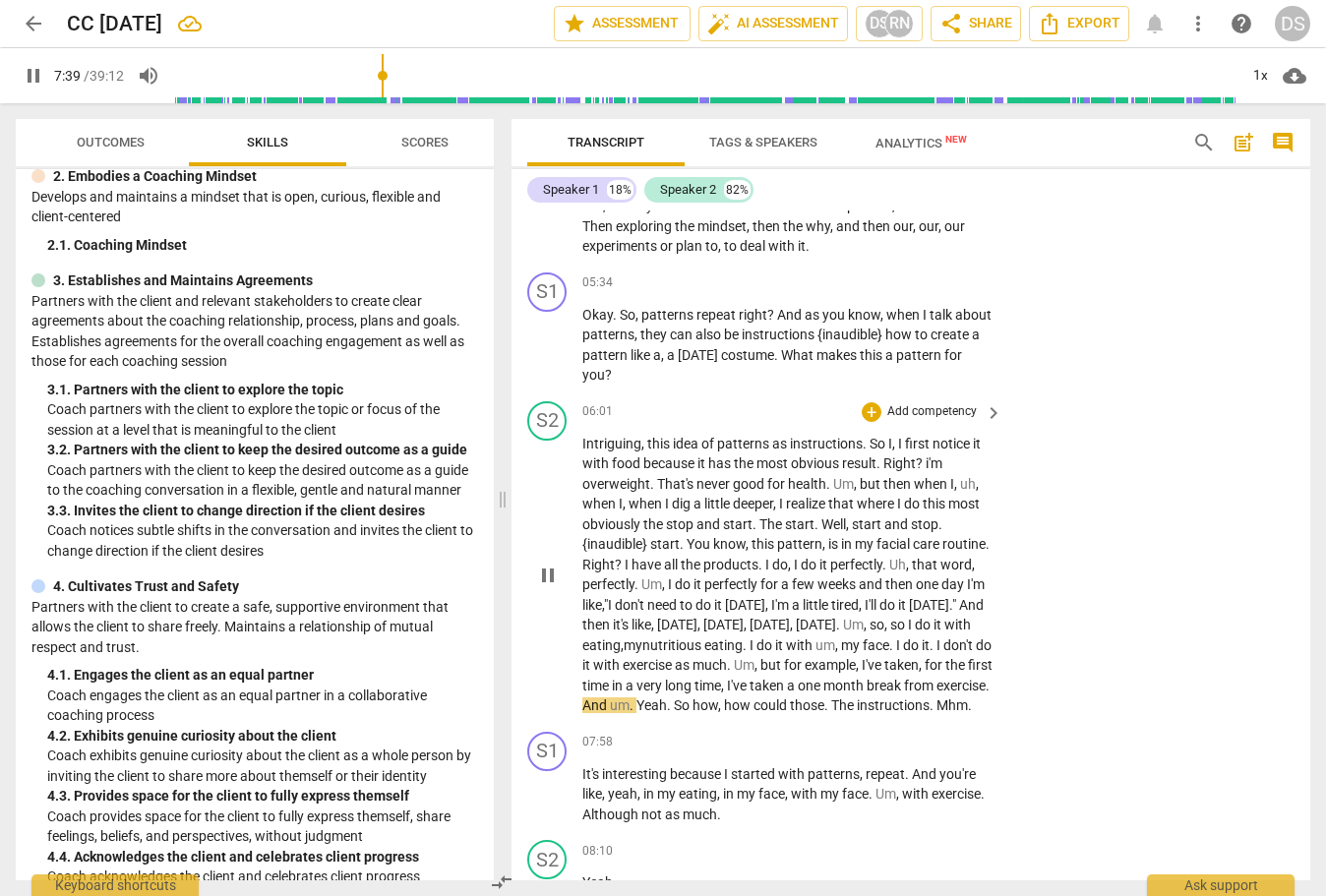 scroll, scrollTop: 2108, scrollLeft: 0, axis: vertical 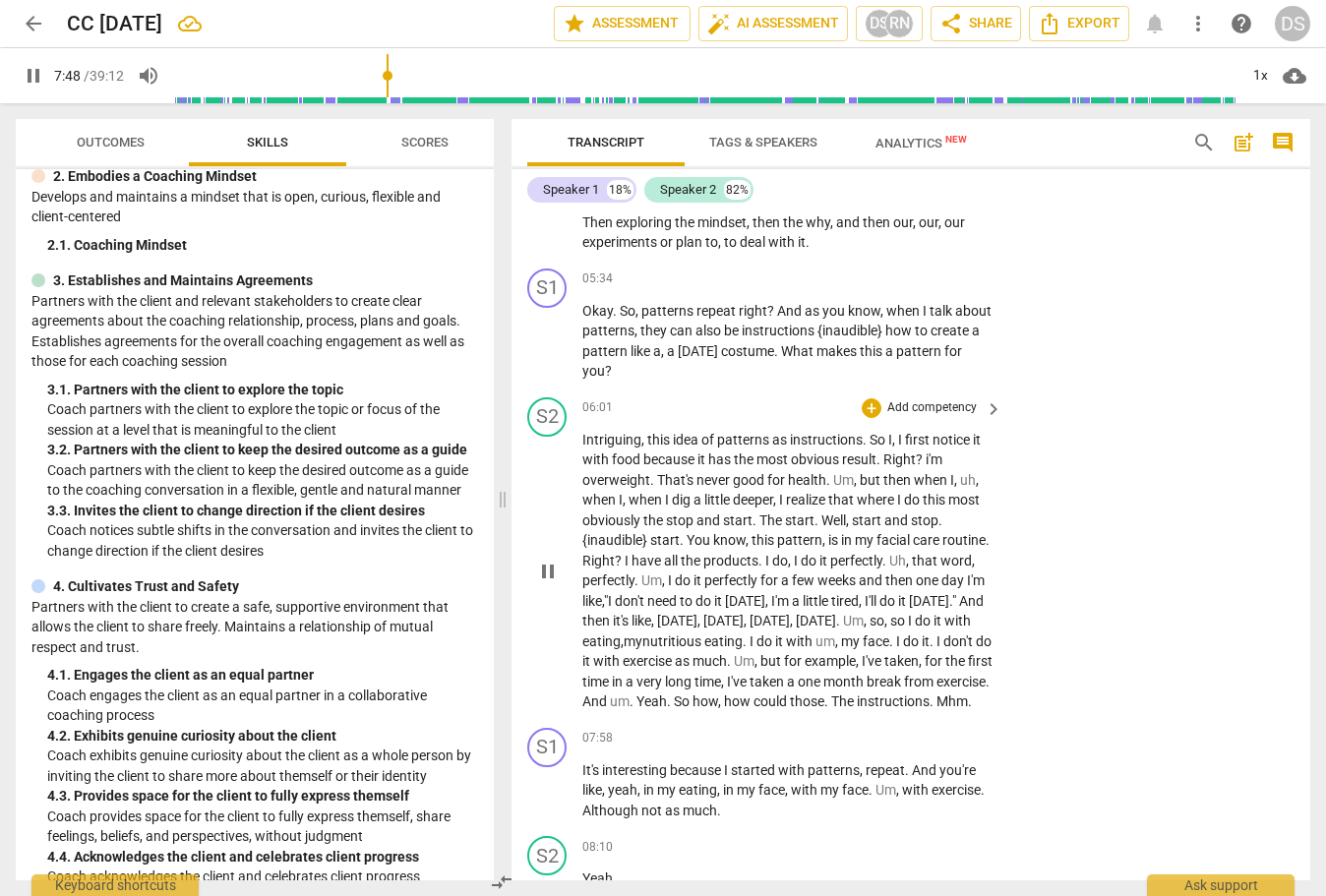 click on "The" at bounding box center [844, 701] 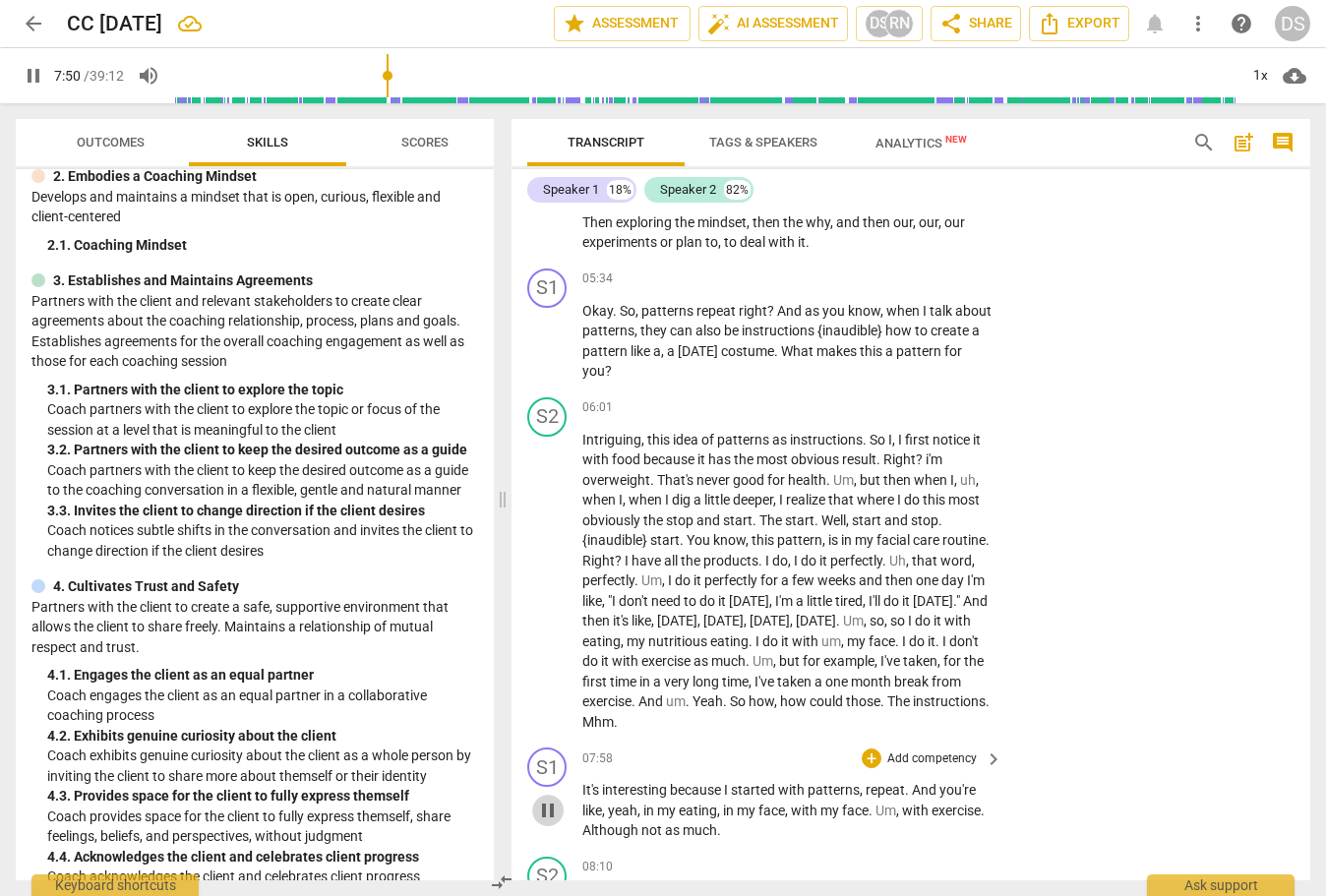 click on "pause" at bounding box center (548, 810) 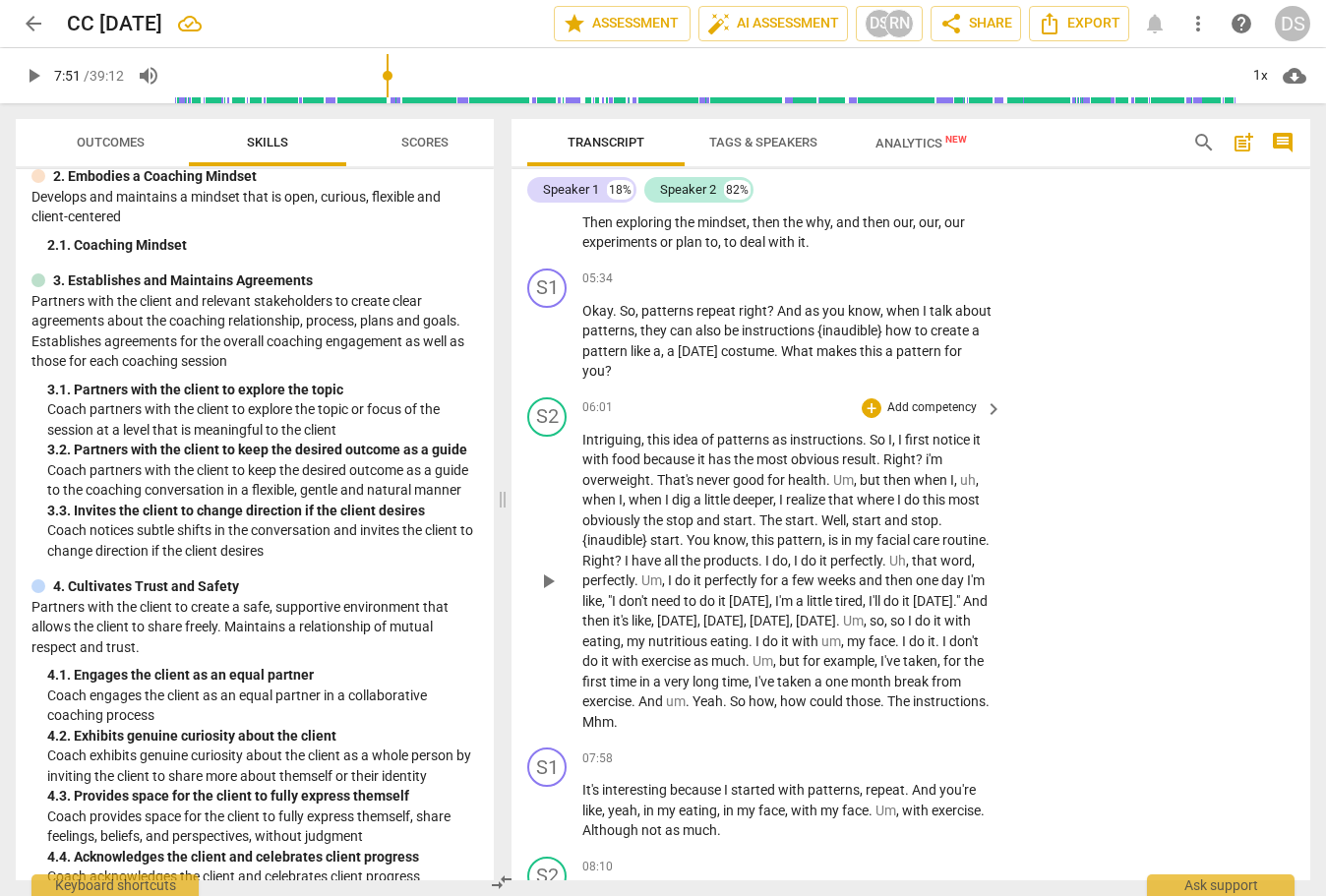click on "The" at bounding box center (900, 701) 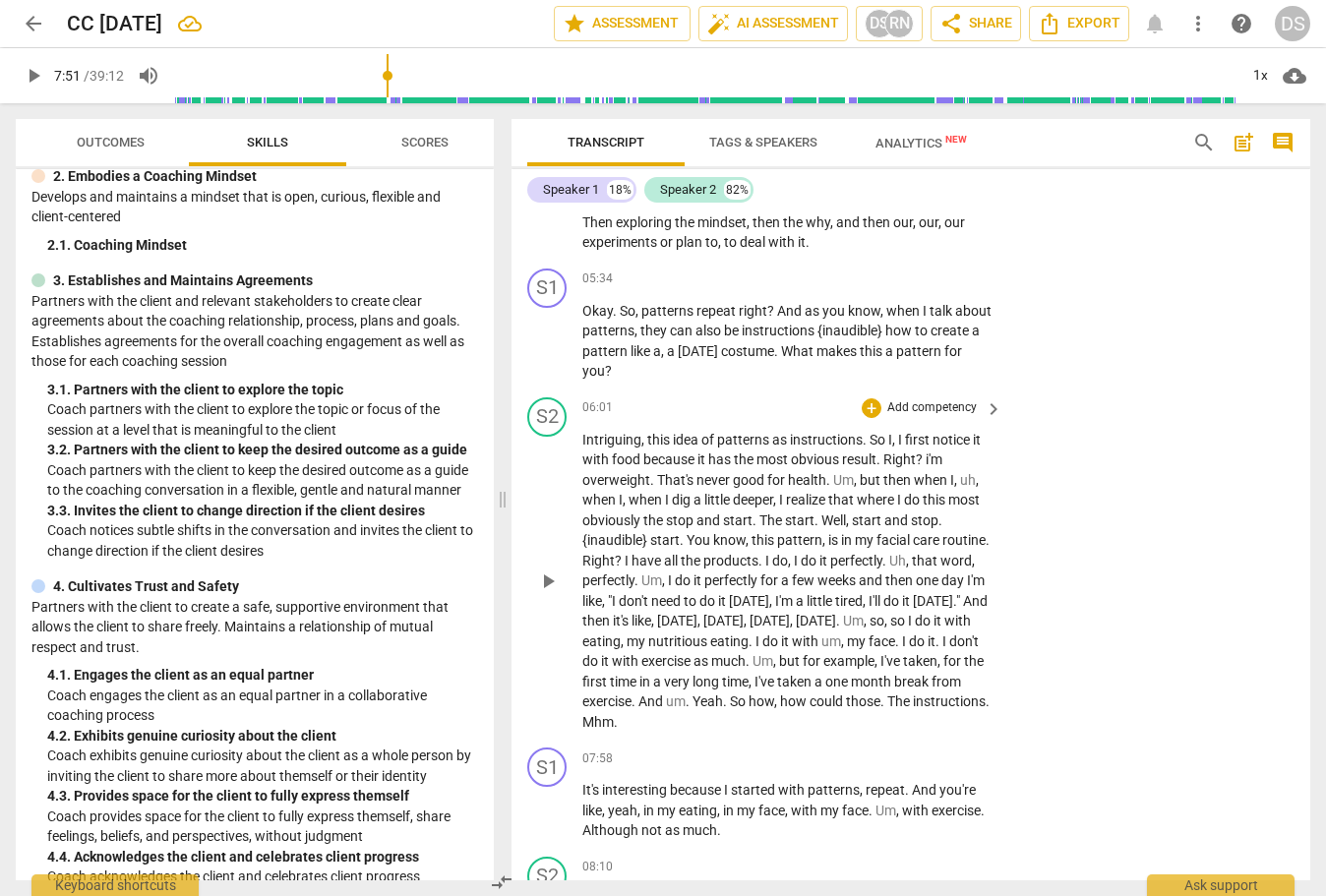 type 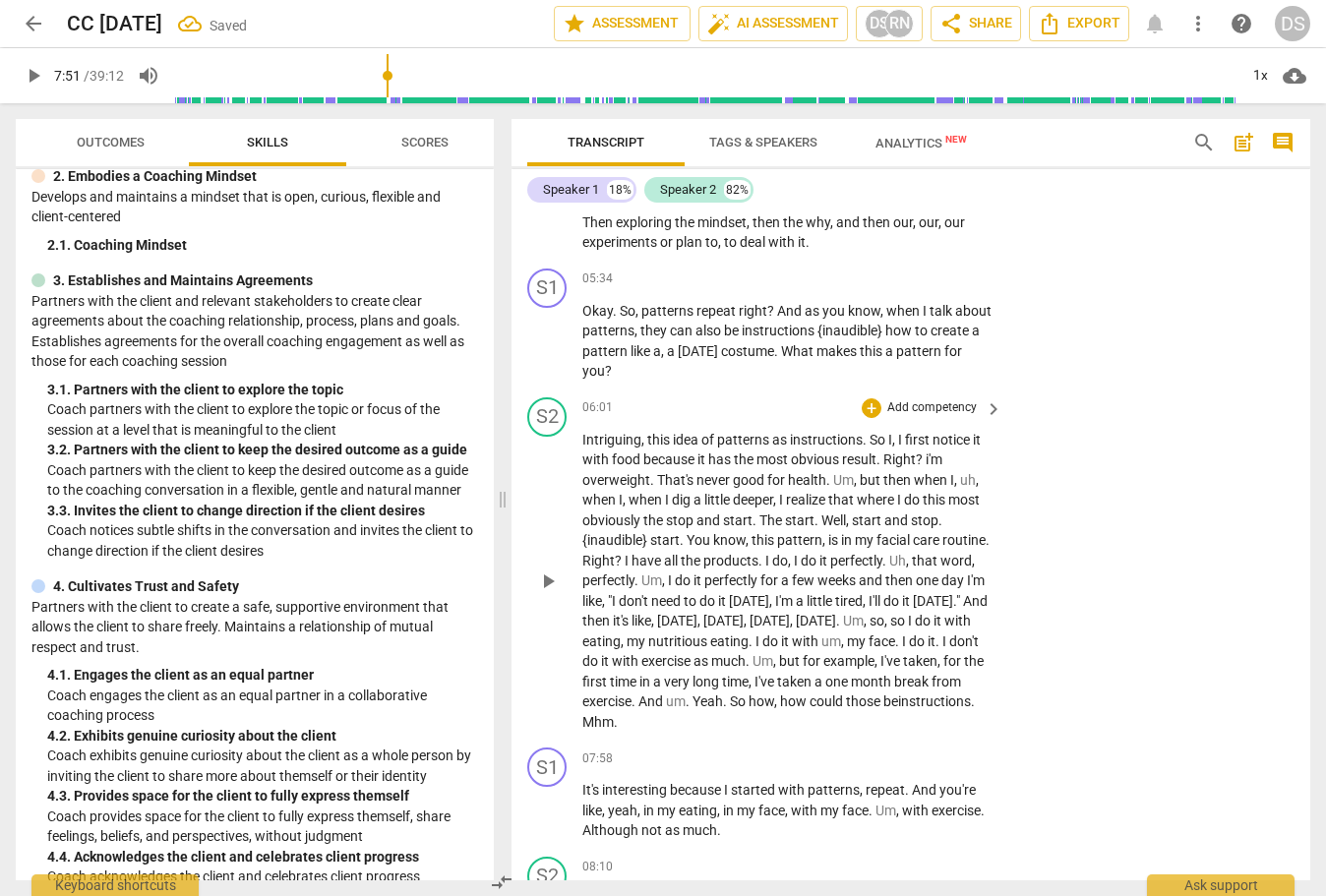 click on "Mhm" at bounding box center (598, 722) 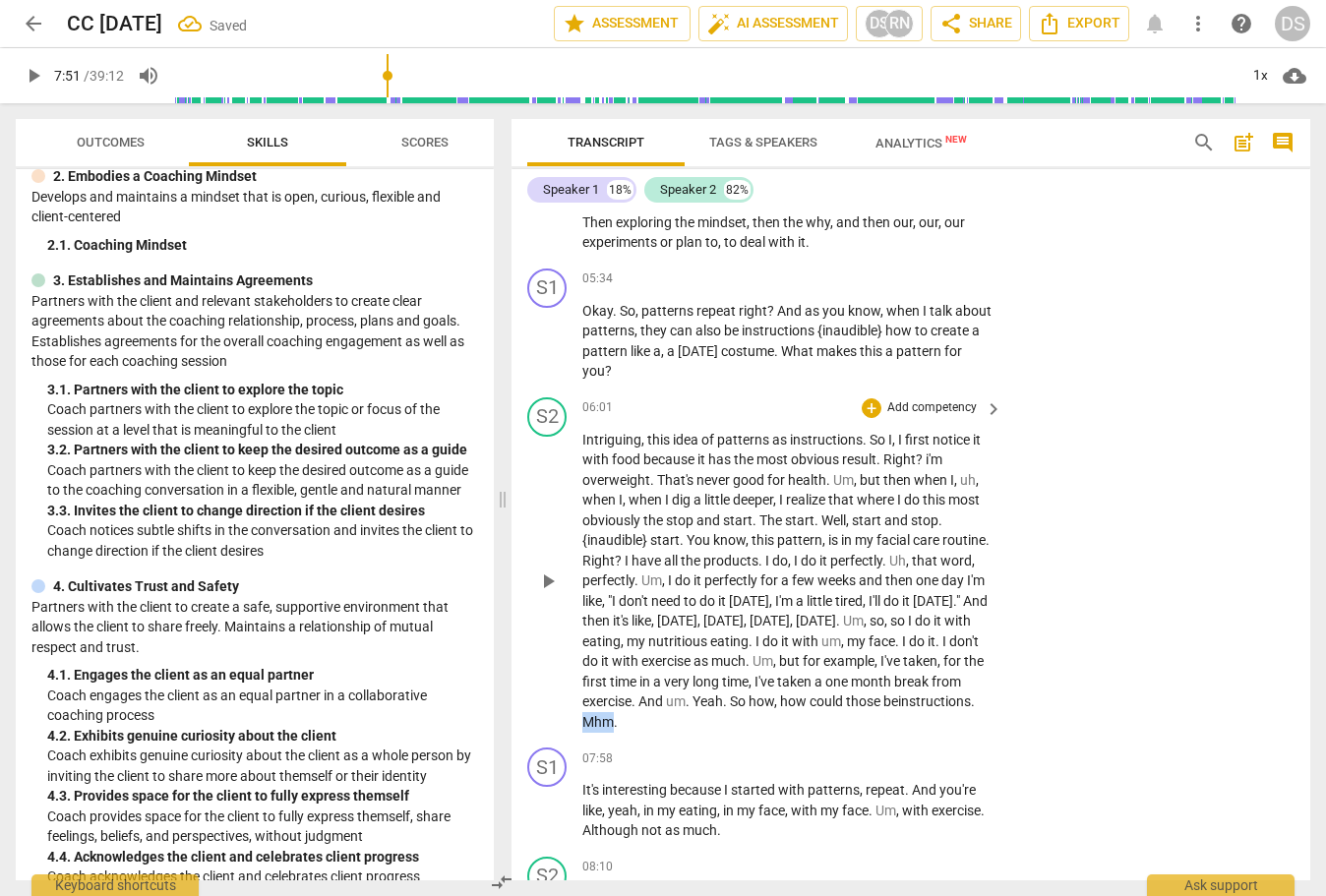 click on "Mhm" at bounding box center [598, 722] 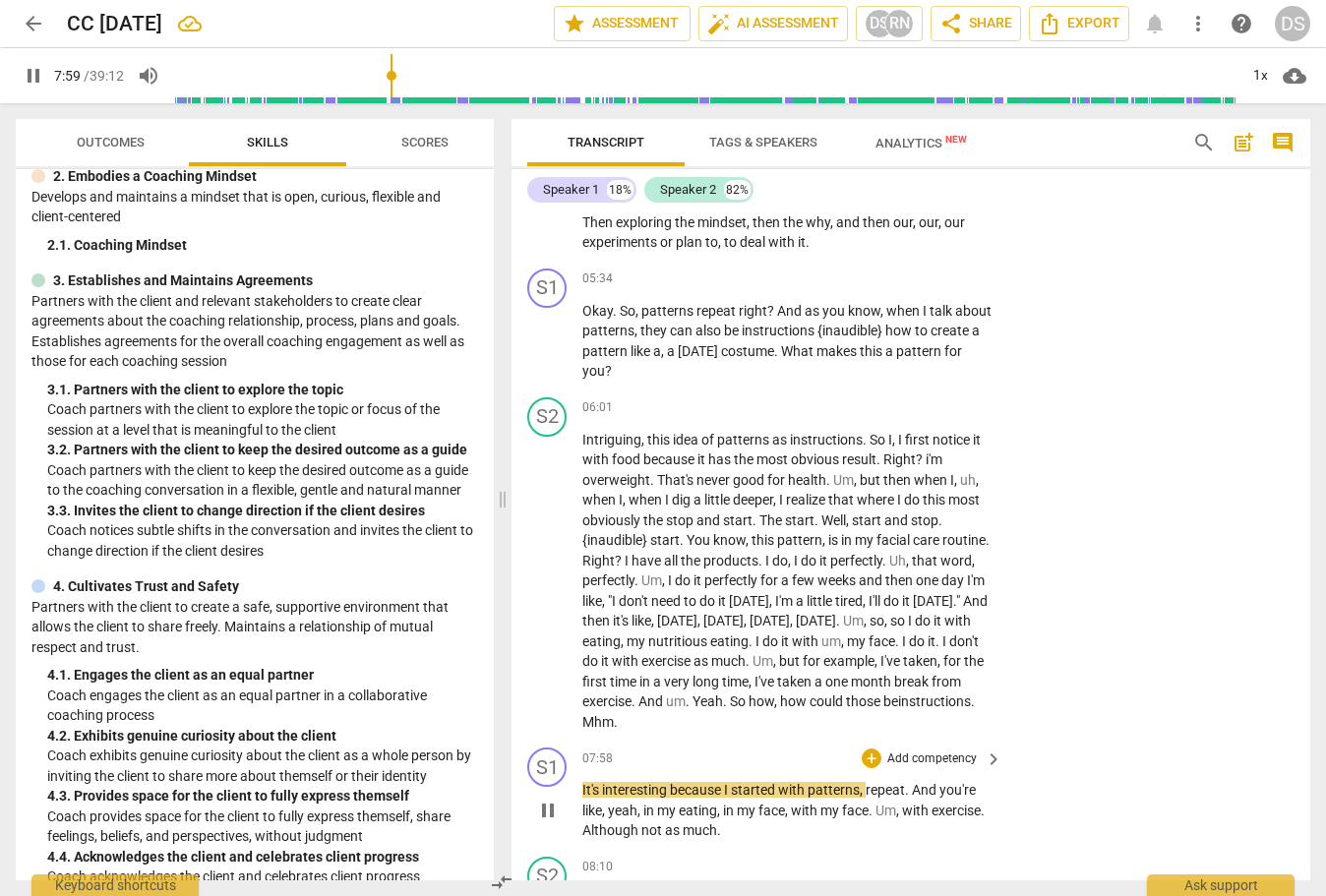 click on "pause" at bounding box center (548, 810) 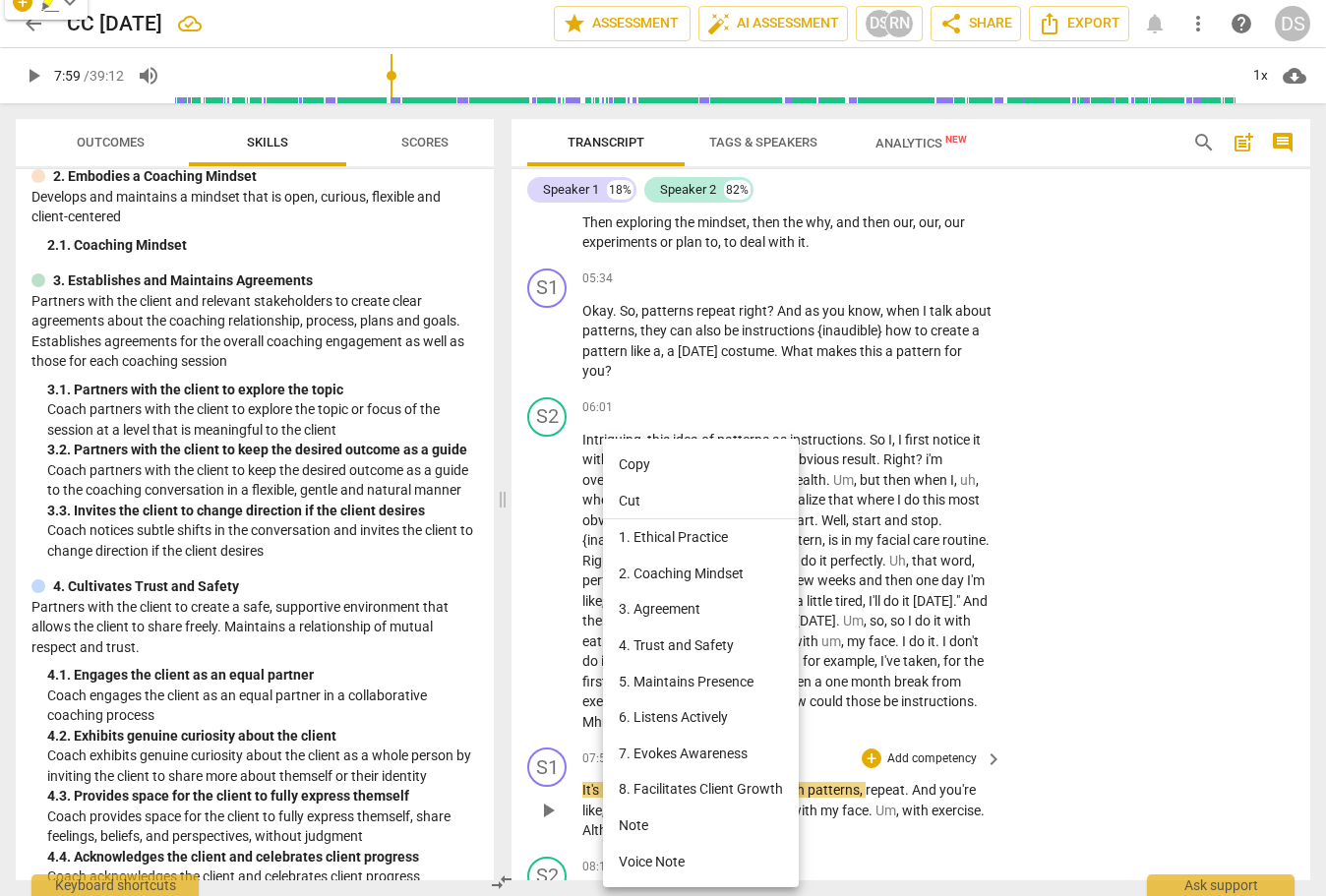 click at bounding box center [663, 448] 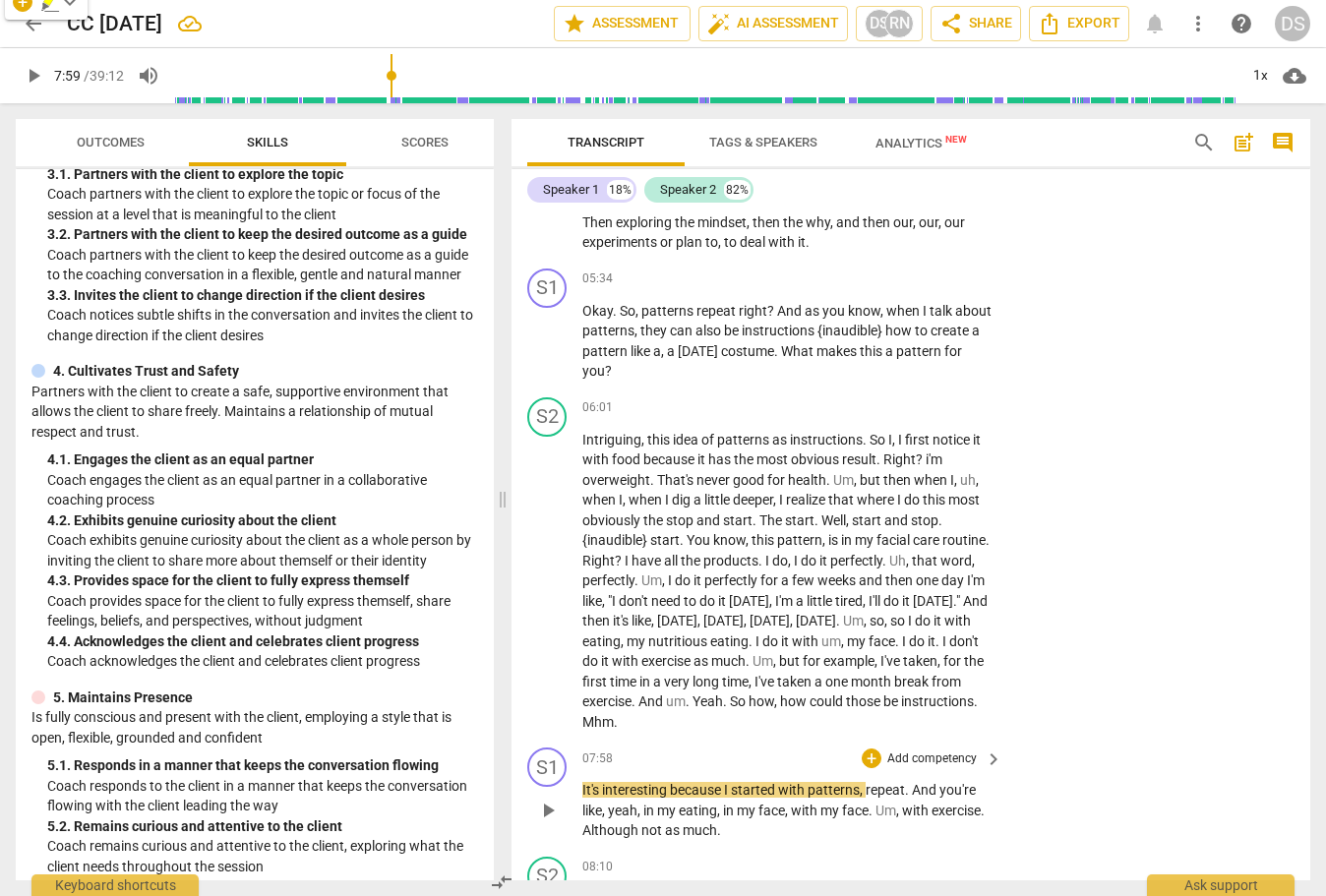 scroll, scrollTop: 511, scrollLeft: 0, axis: vertical 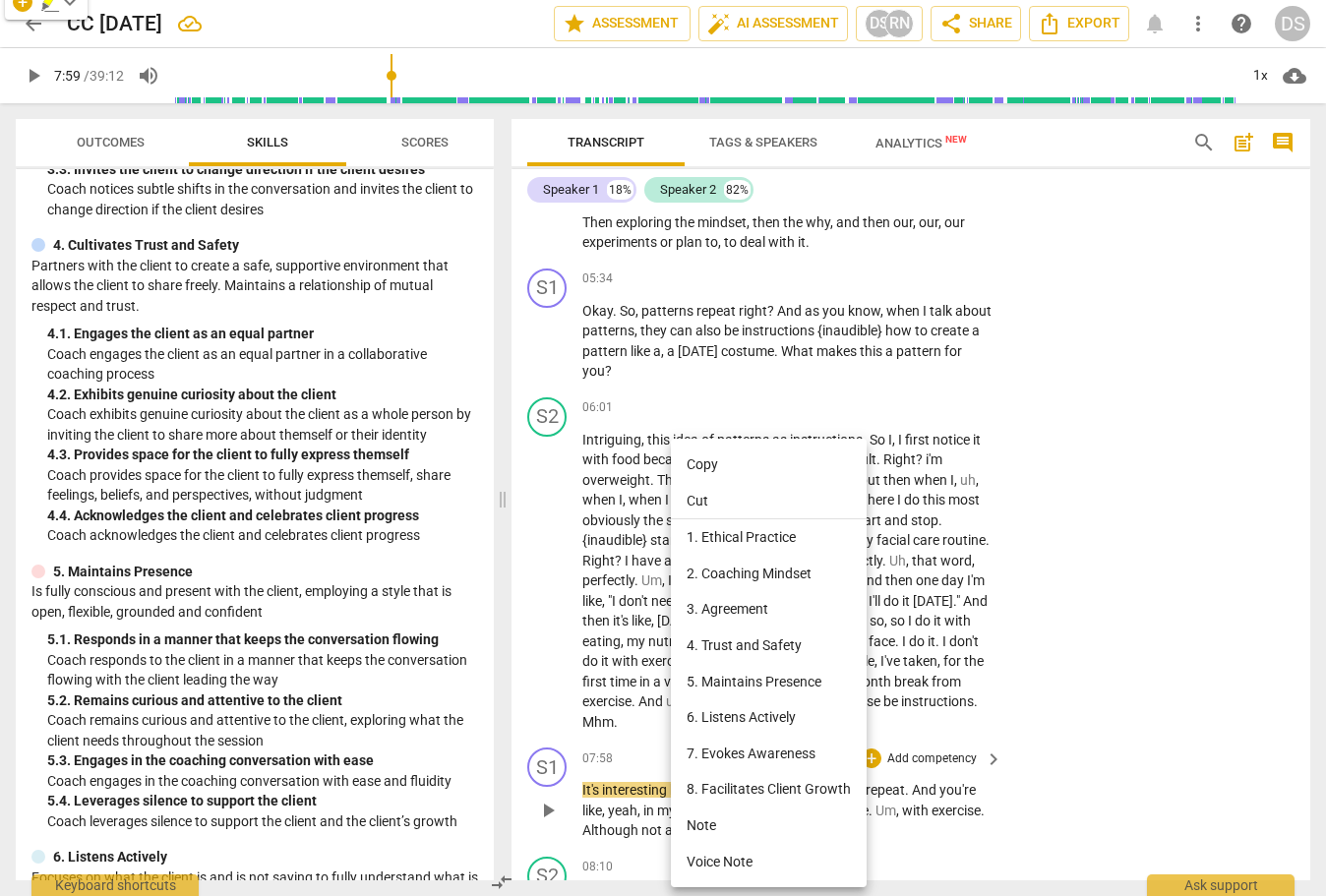 click on "4. Trust and Safety" at bounding box center (768, 645) 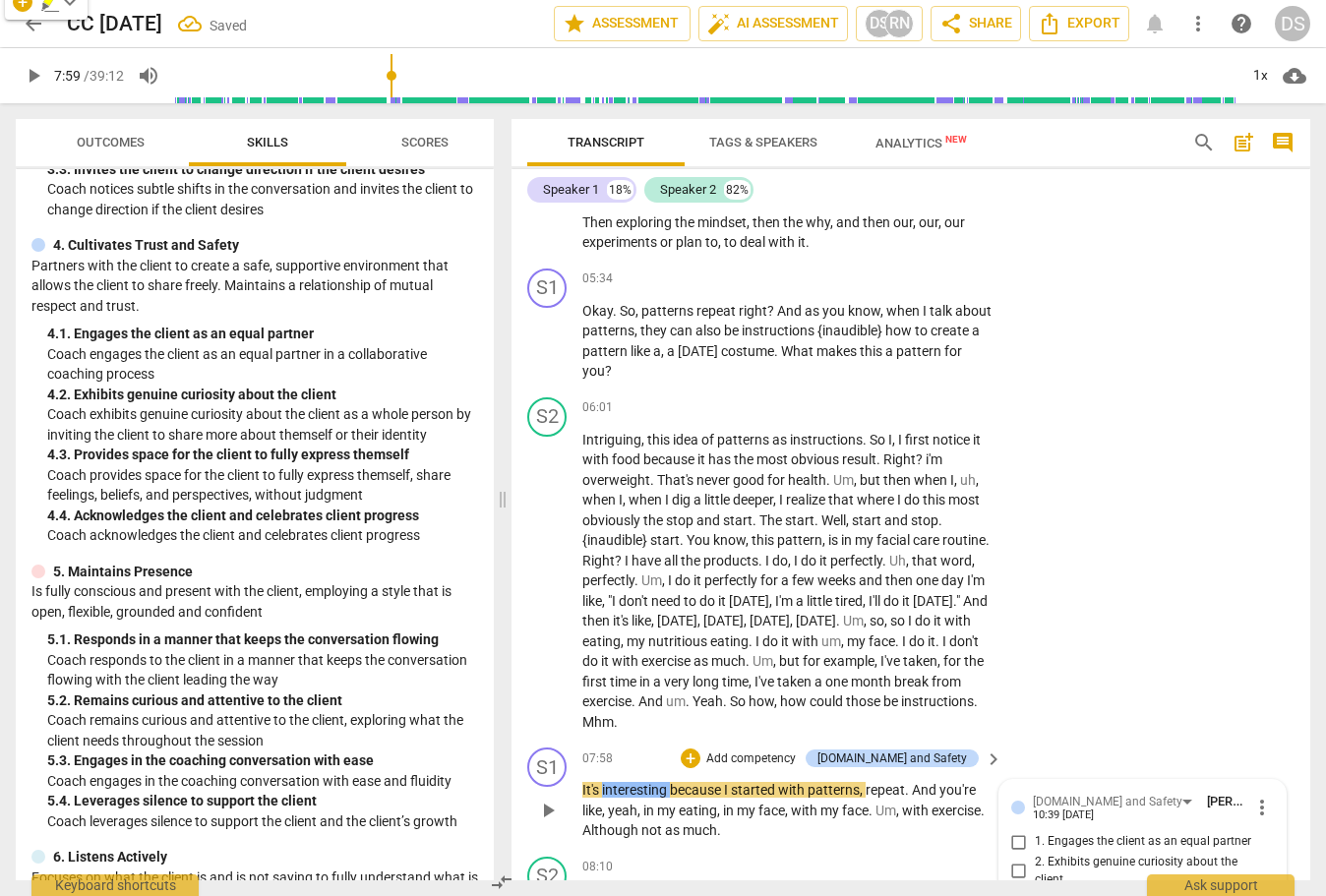 scroll, scrollTop: 2517, scrollLeft: 0, axis: vertical 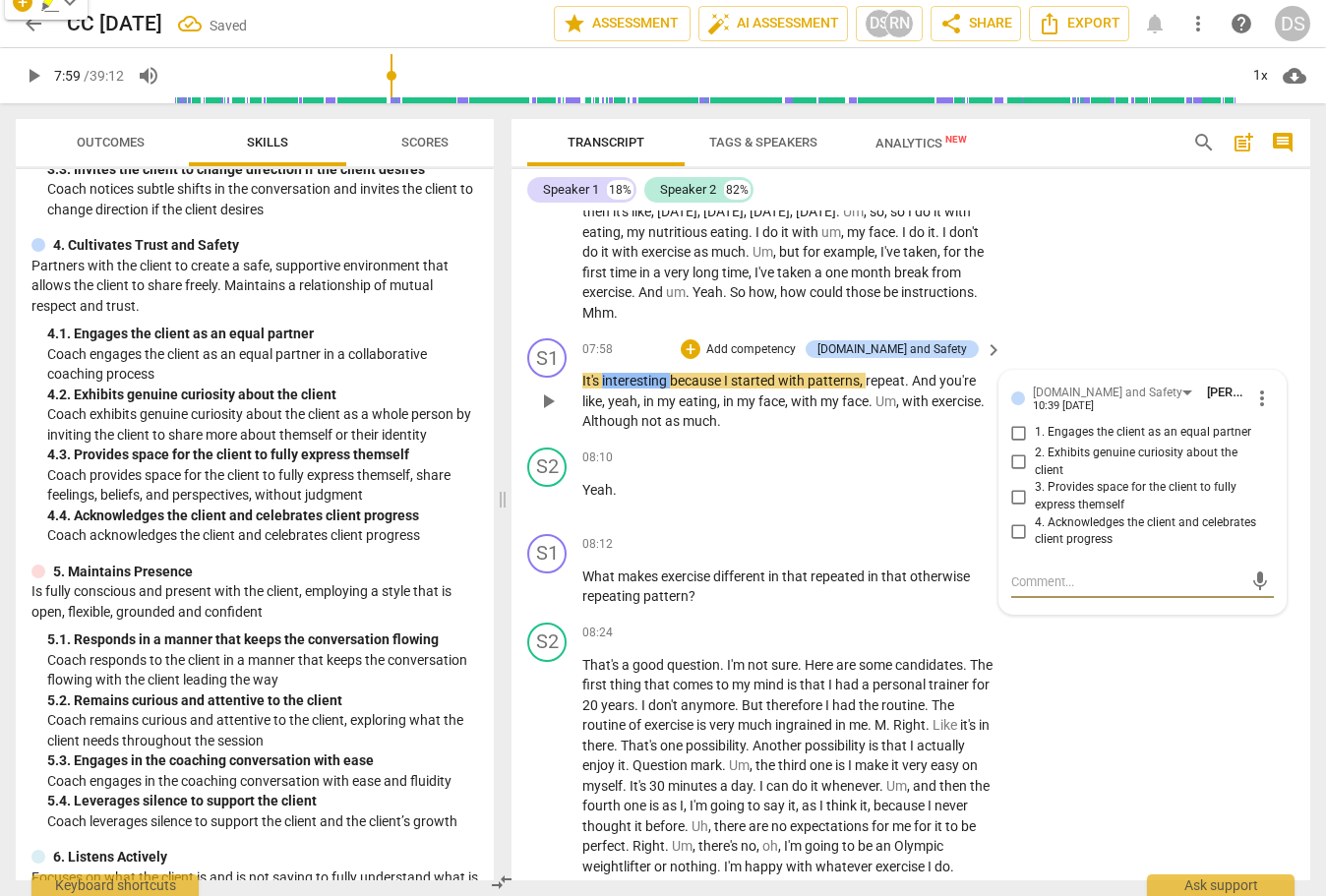 click on "3. Provides space for the client to fully express themself" at bounding box center [1150, 496] 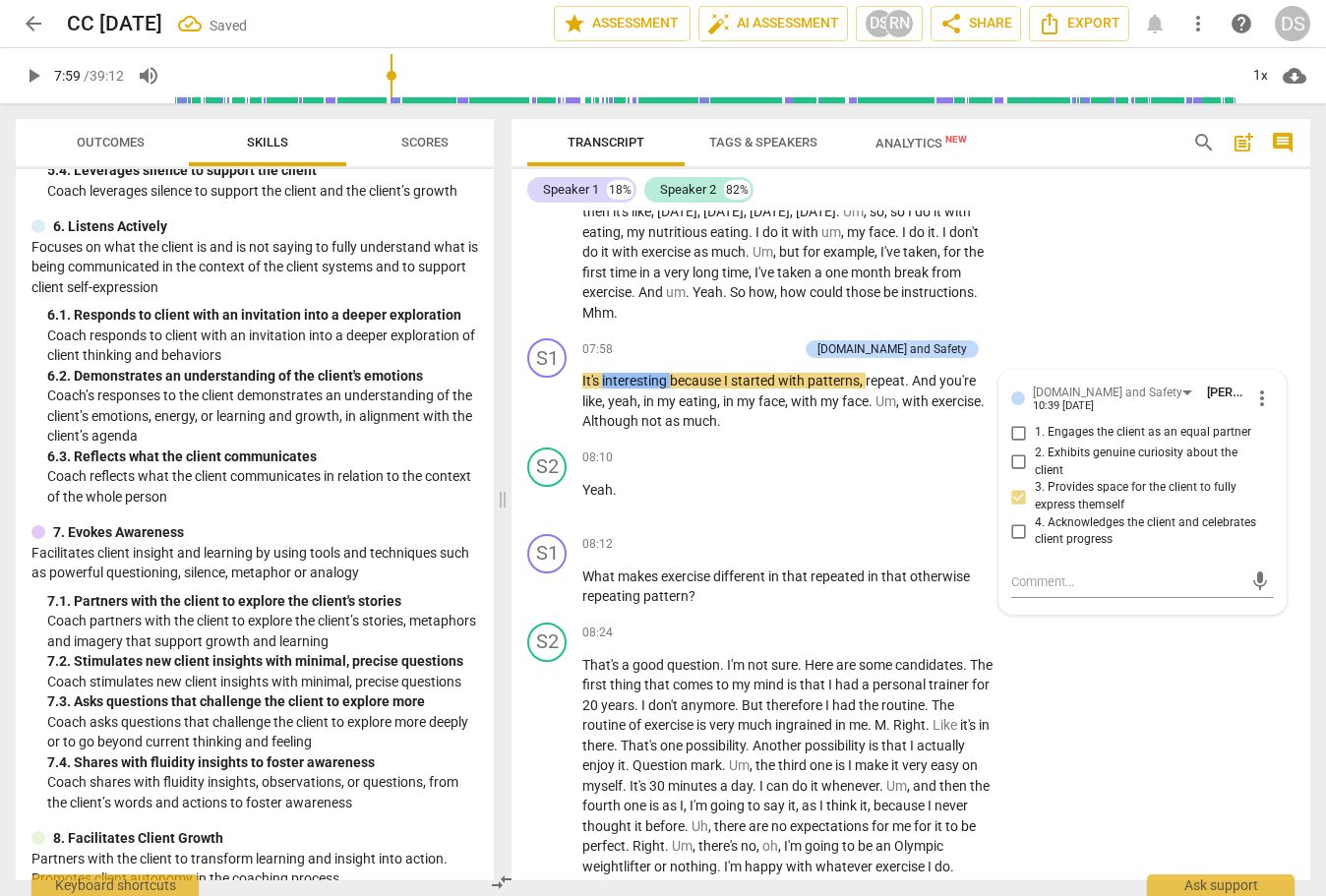 scroll, scrollTop: 1350, scrollLeft: 0, axis: vertical 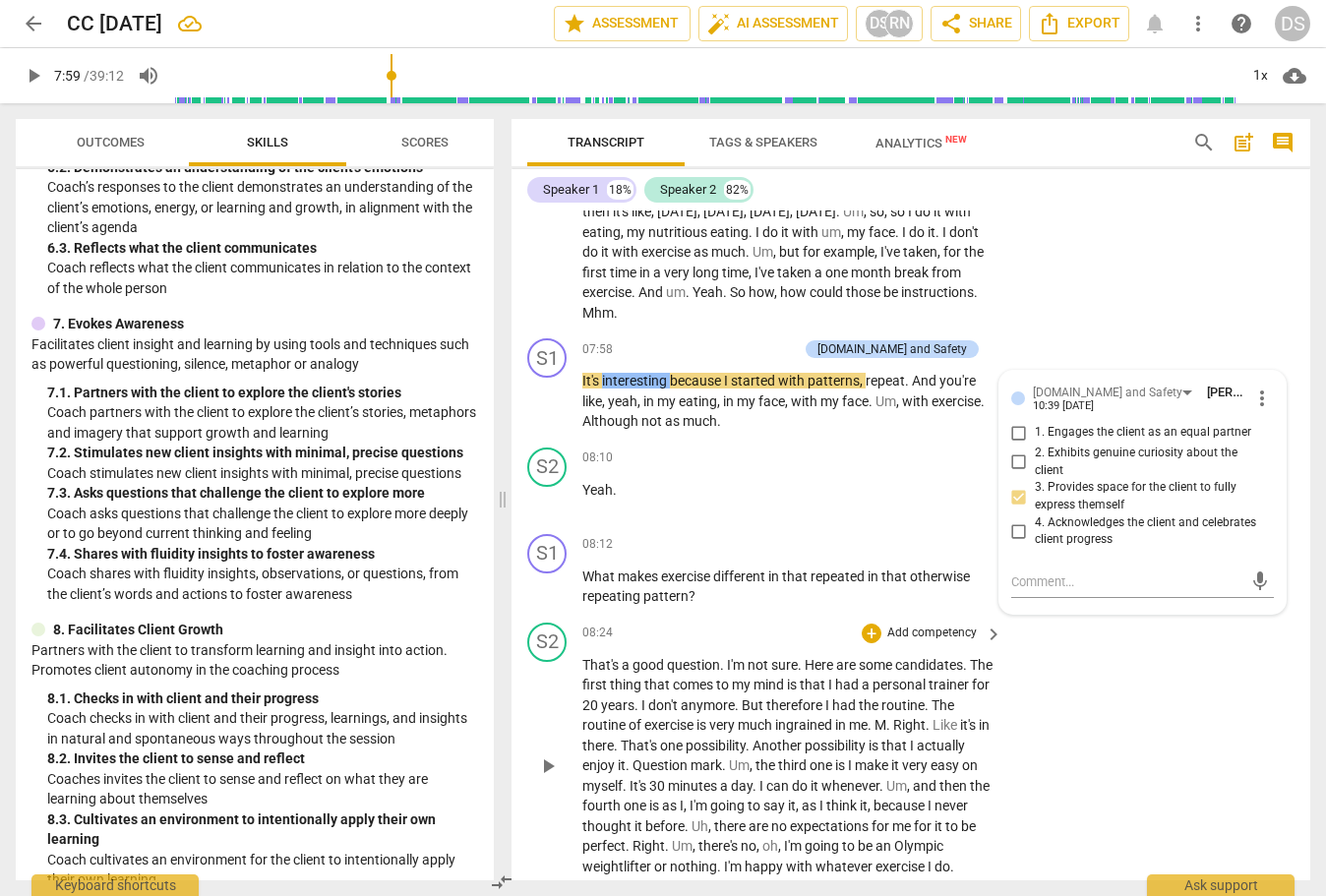 click on "That's   a   good   question .   I'm   not   sure .   Here   are   some   candidates .   The   first   thing   that   comes   to   my   mind   is   that   I   had   a   personal   trainer   for   20   years .   I   don't   anymore .   But   therefore   I   had   the   routine .   The   routine   of   exercise   is   very   much   ingrained   in   me .   M .   Right .   Like   it's   in   there .   That's   one   possibility .   Another   possibility   is   that   I   actually   enjoy   it .   Question   mark .   Um ,   the   third   one   is   I   make   it   very   easy   on   myself .   It's   30   minutes   a   day .   I   can   do   it   whenever .   Um ,   and   then   the   fourth   one   is   as   I ,   I'm   going   to   say   it ,   as   I   think   it ,   because   I   never   thought   it   before .   Uh ,   there   are   no   expectations   for   me   for   it   to   be   perfect .   Right .   Um ,   there's   no ,   oh ,   I'm   going   to   be   an   Olympic   weightlifter   or   nothing .   I'm" at bounding box center (787, 766) 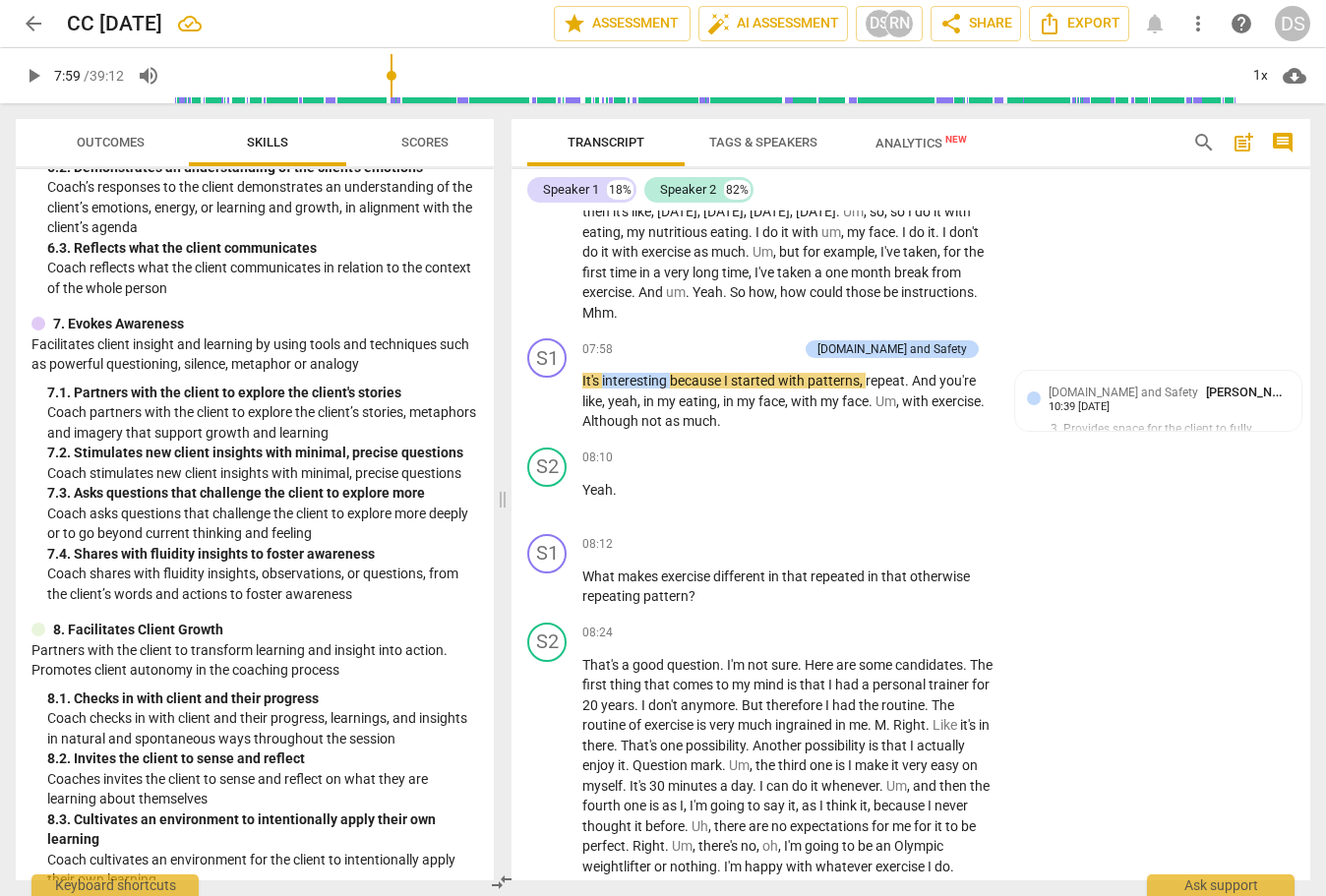 click on "play_arrow" at bounding box center (33, 76) 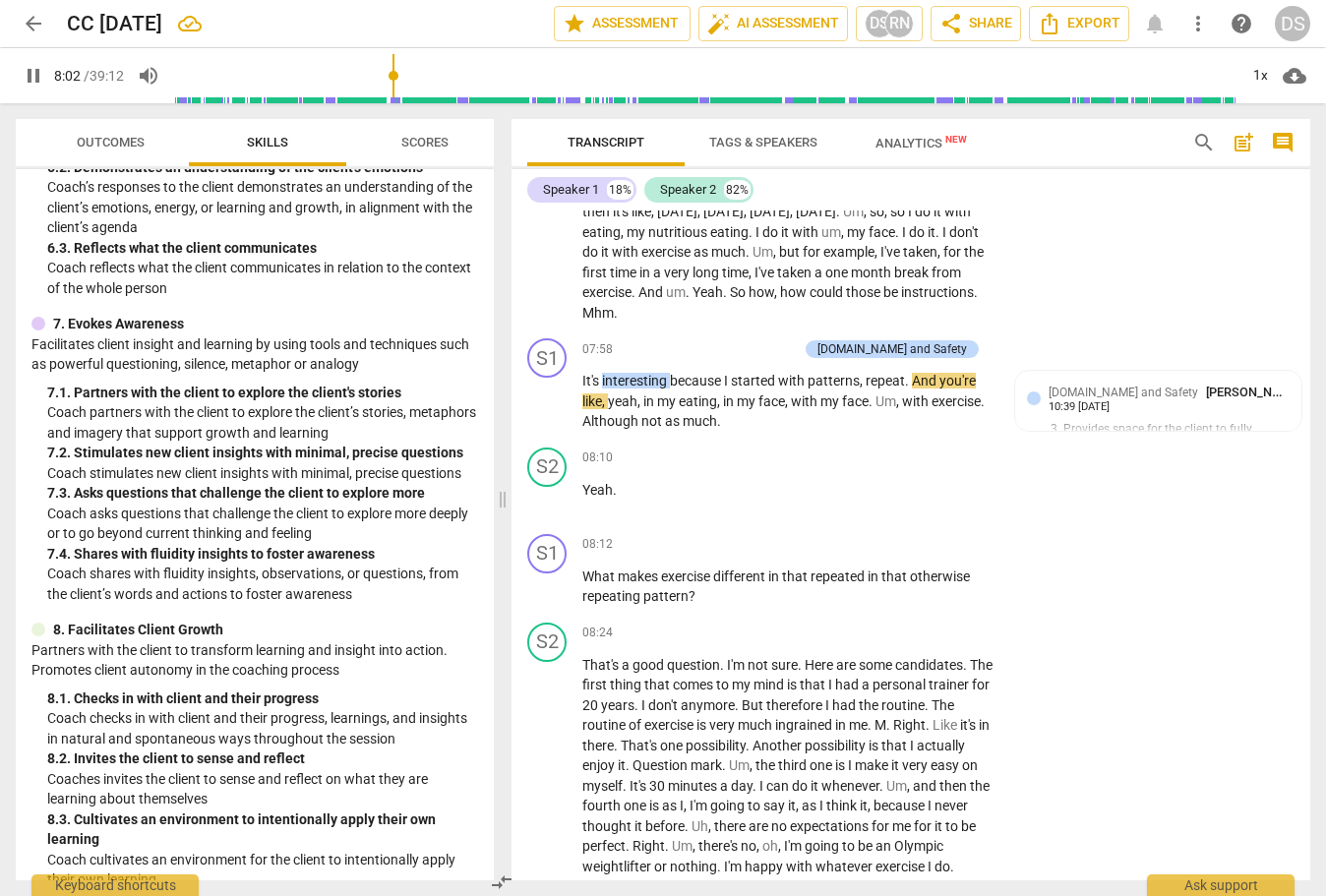 click on "It's   interesting   because   I   started   with   patterns ,   repeat .   And   you're   like ,   yeah ,   in   my   eating ,   in   my   face ,   with   my   face .   Um ,   with   exercise .   Although   not   as   much ." at bounding box center [787, 401] 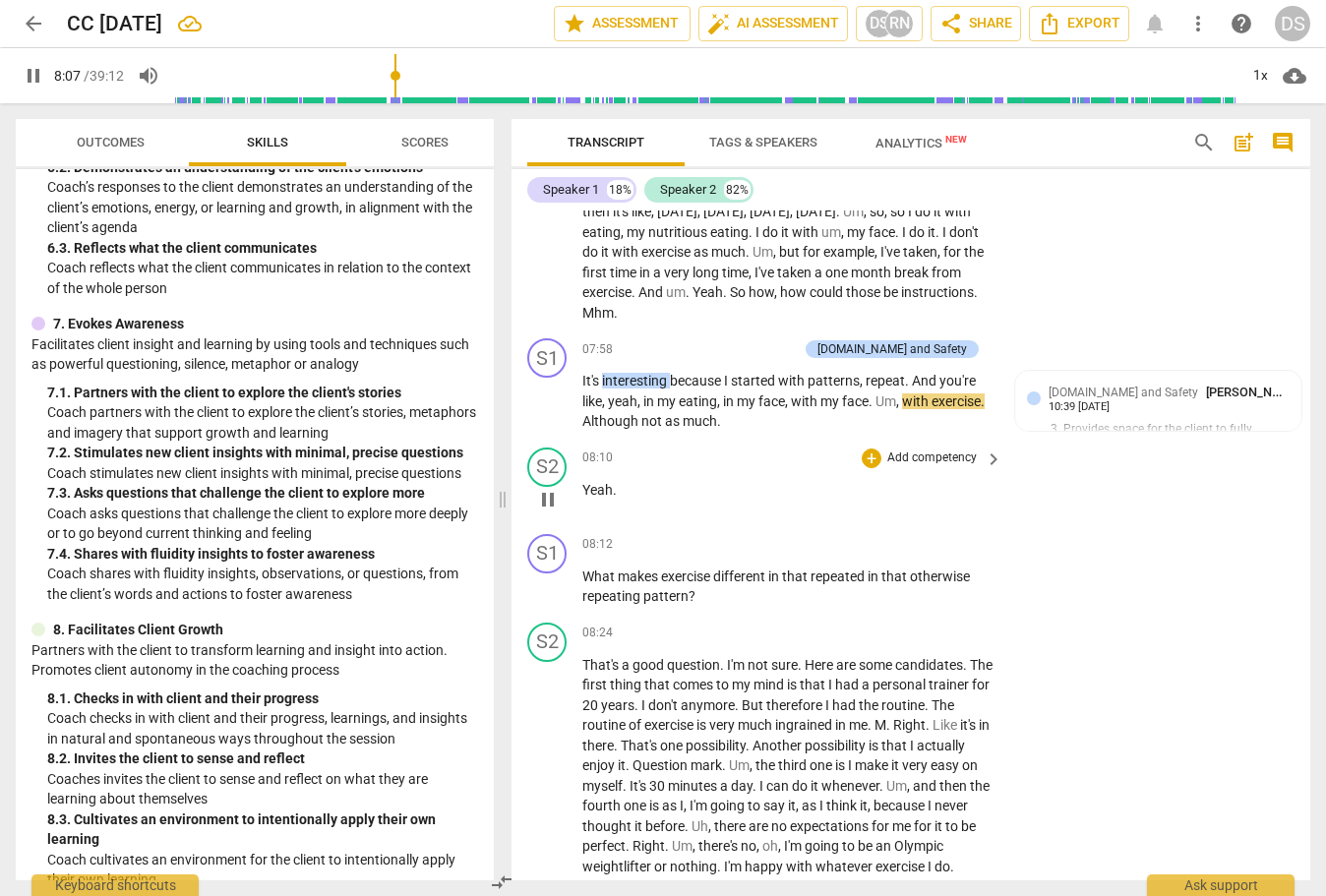 type on "488" 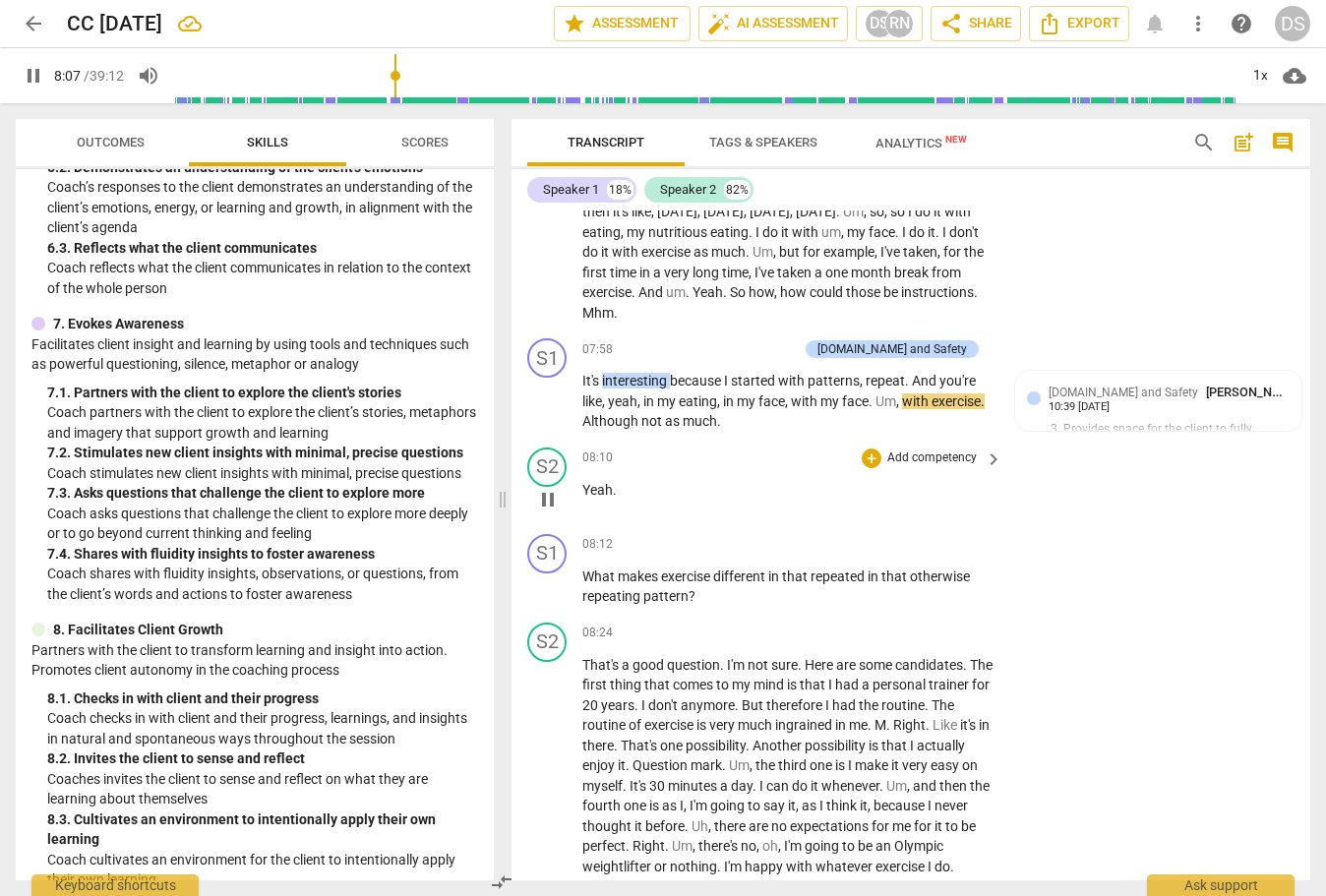 type 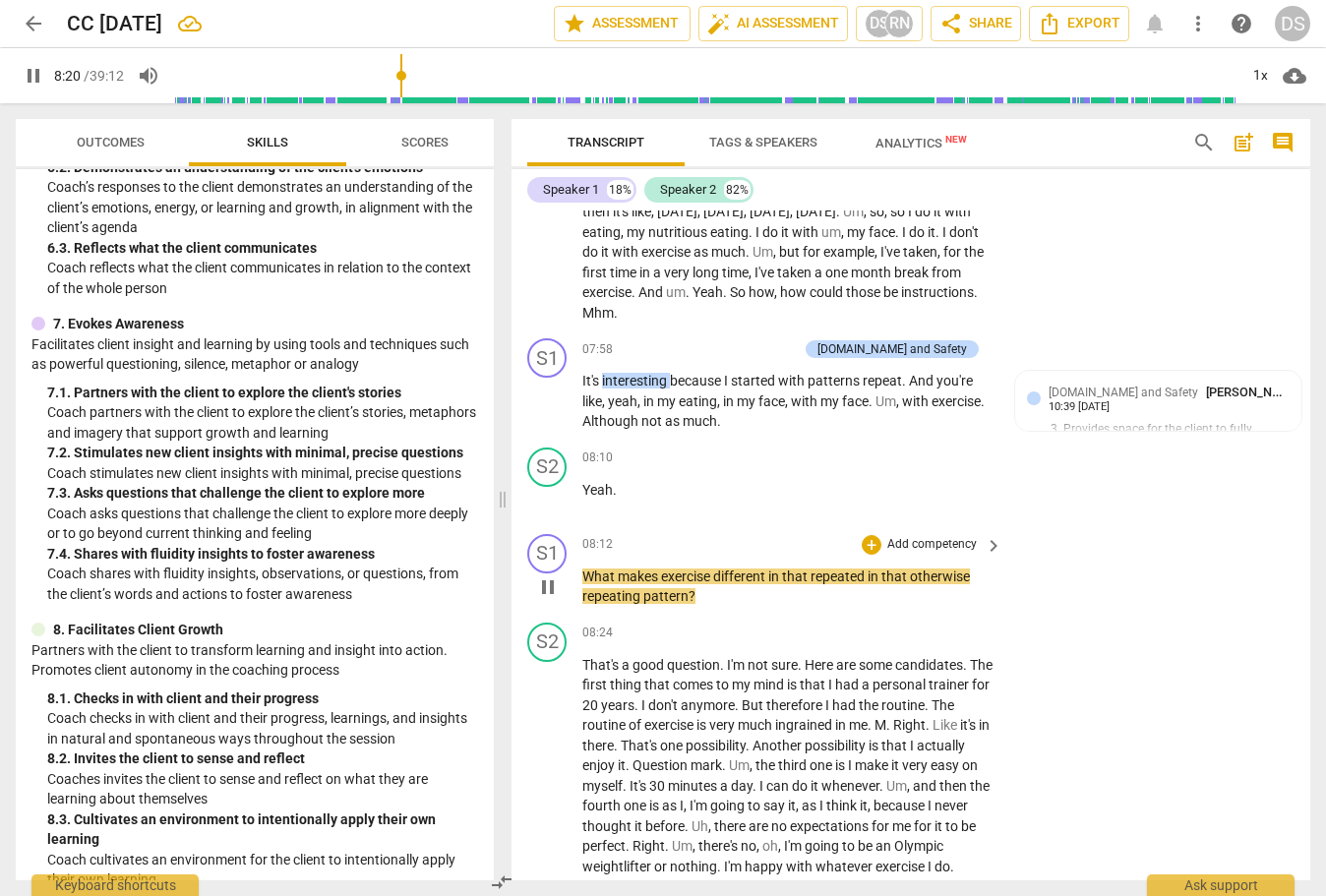 click on "repeated" at bounding box center [839, 576] 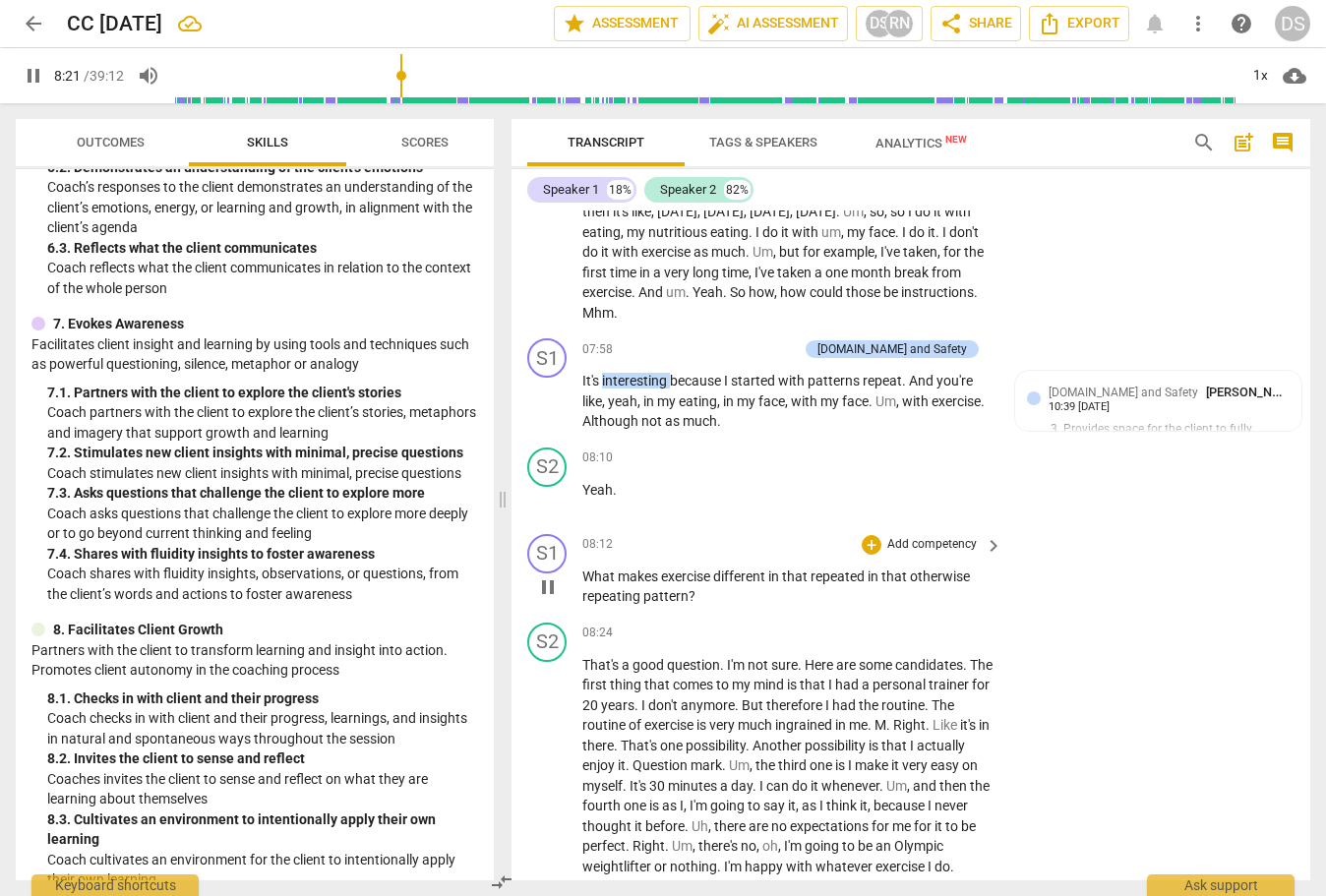 type on "502" 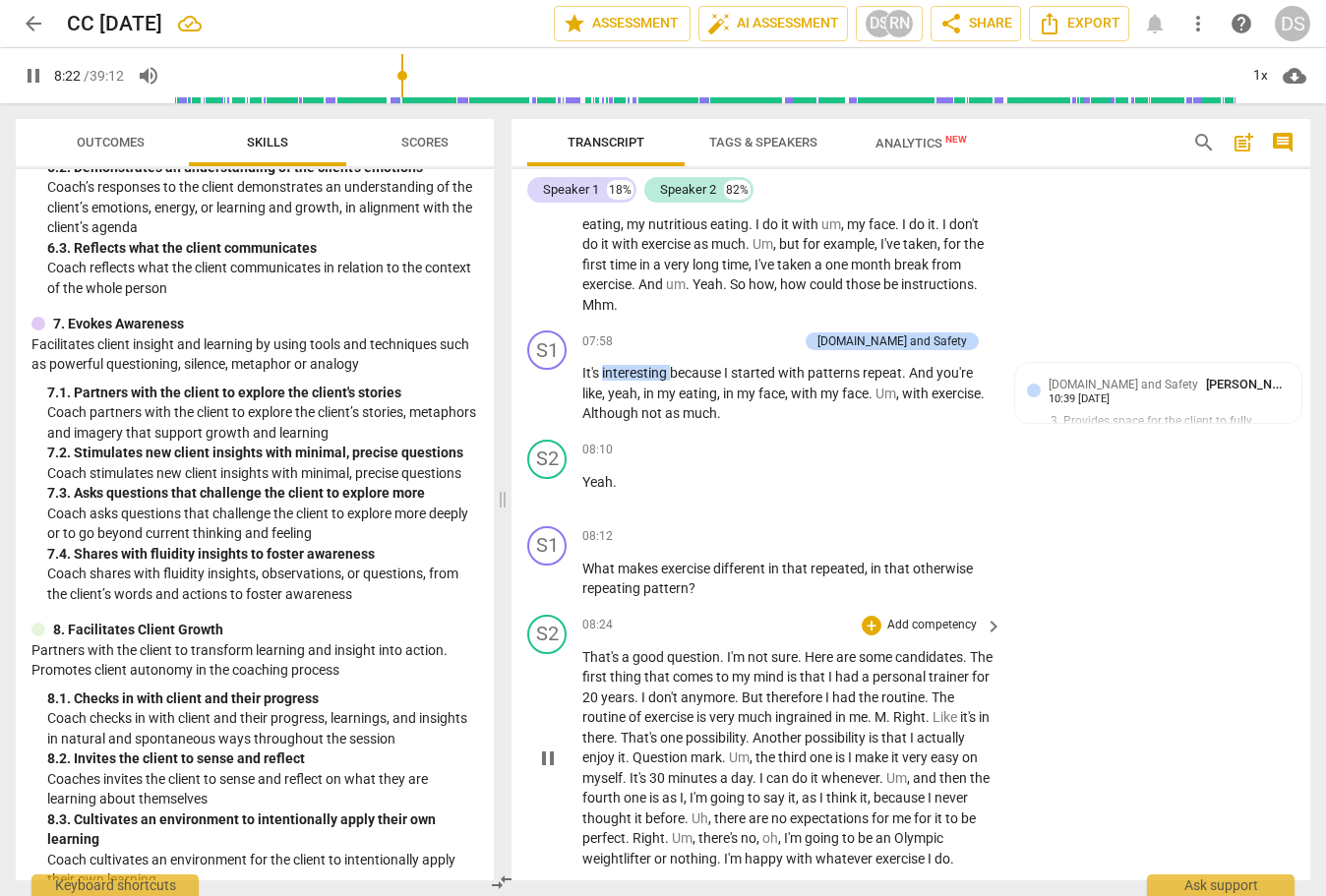 scroll, scrollTop: 2529, scrollLeft: 0, axis: vertical 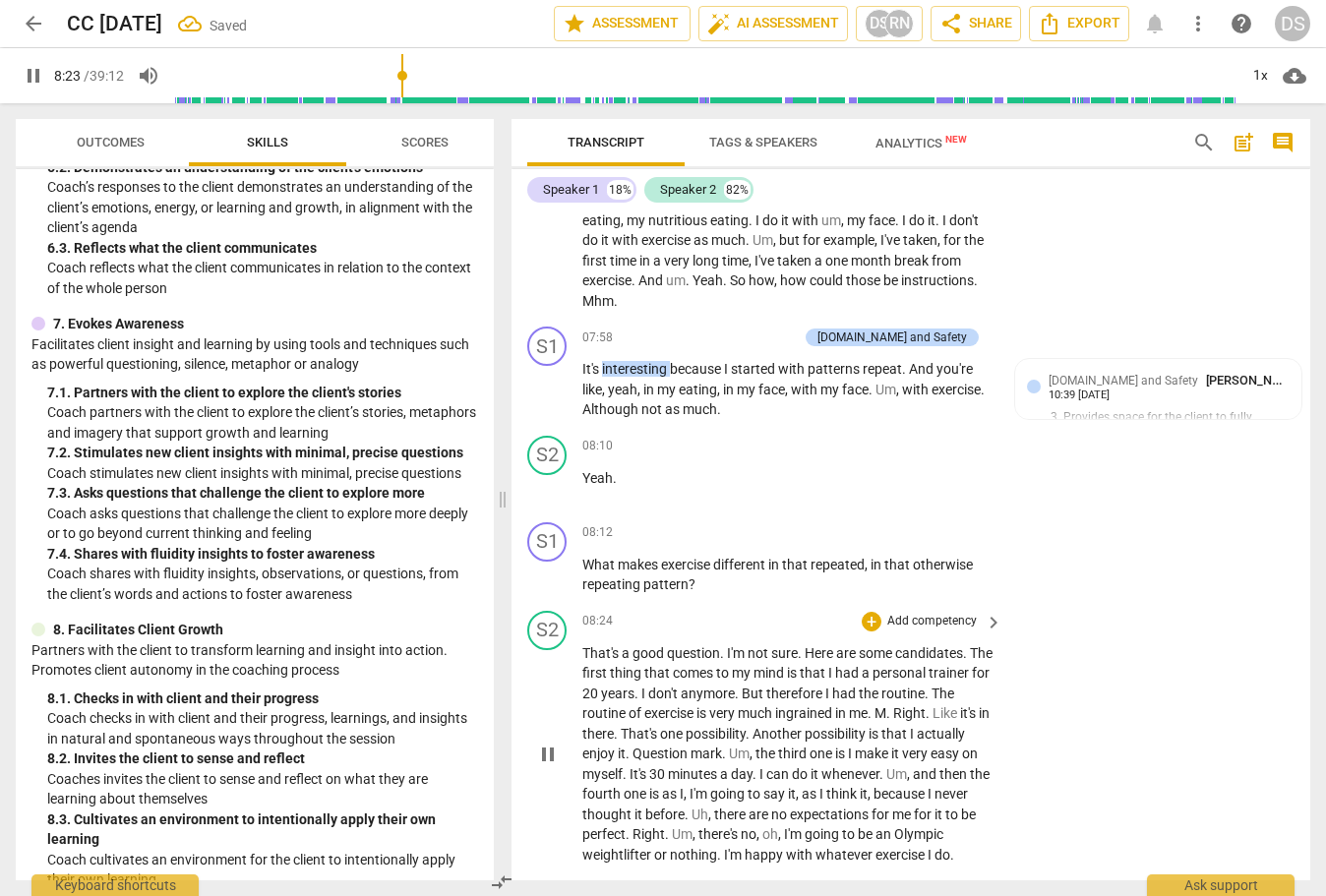 click on "That's" at bounding box center [602, 653] 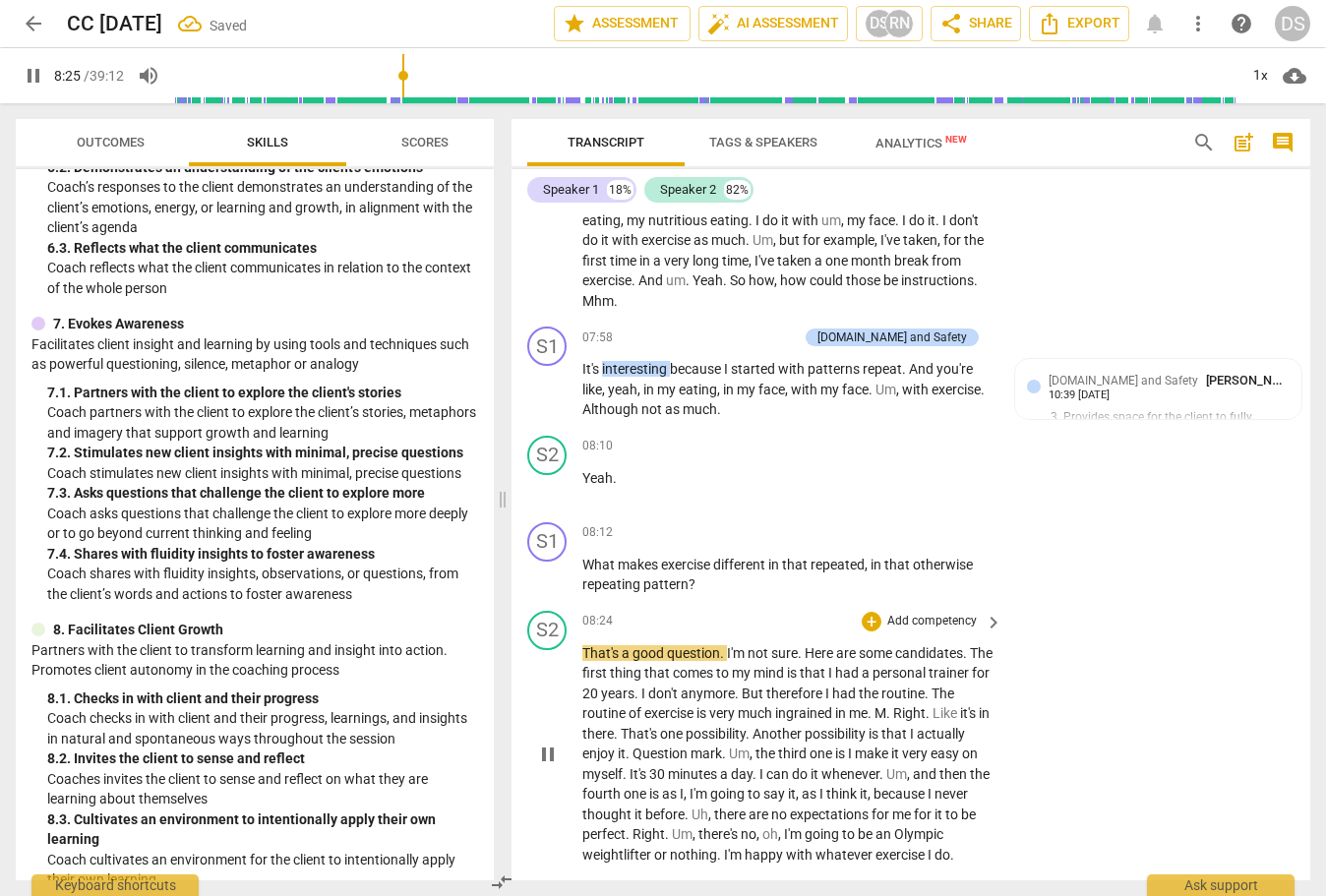 type on "505" 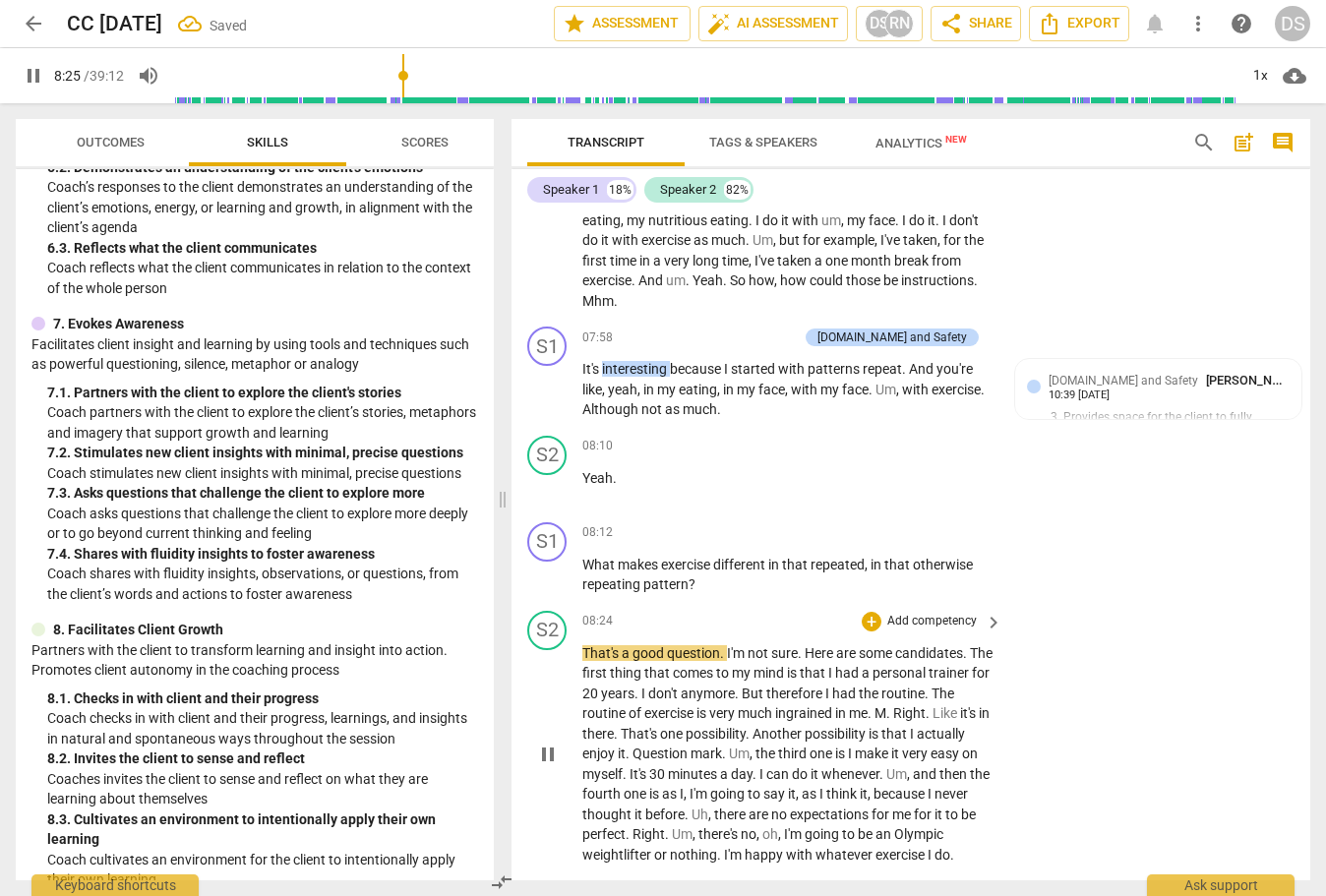 type 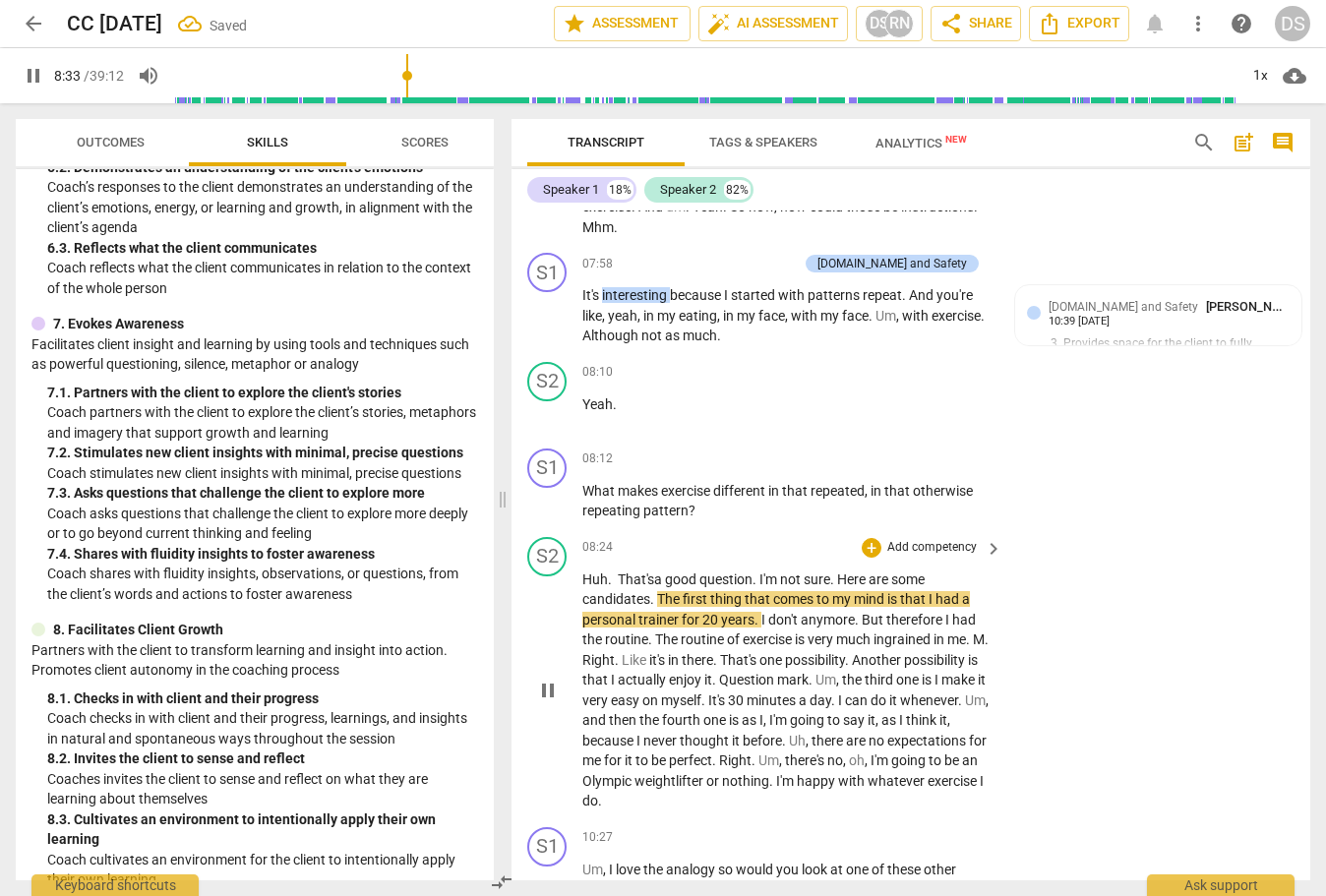 scroll, scrollTop: 2607, scrollLeft: 0, axis: vertical 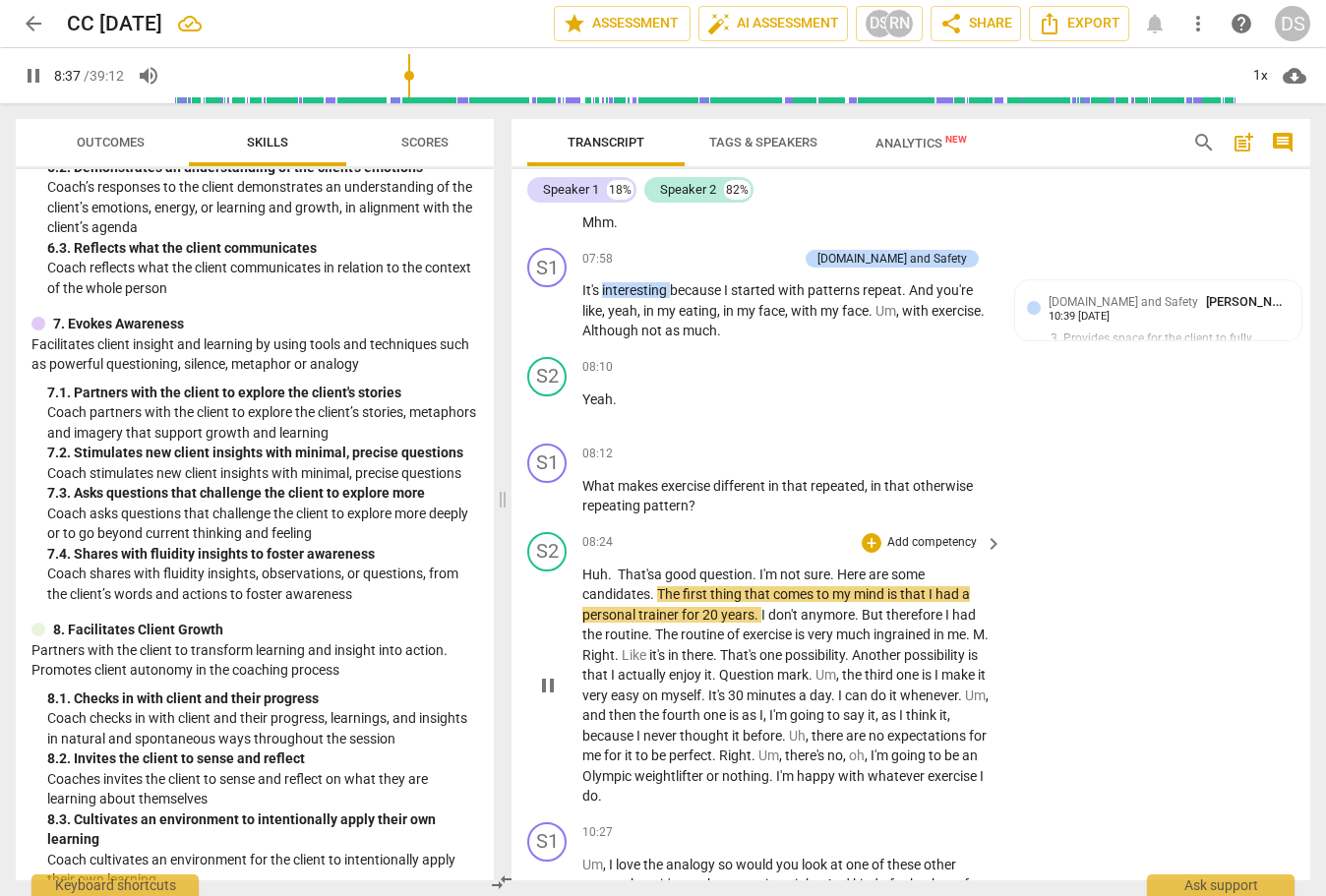click on "." at bounding box center (653, 594) 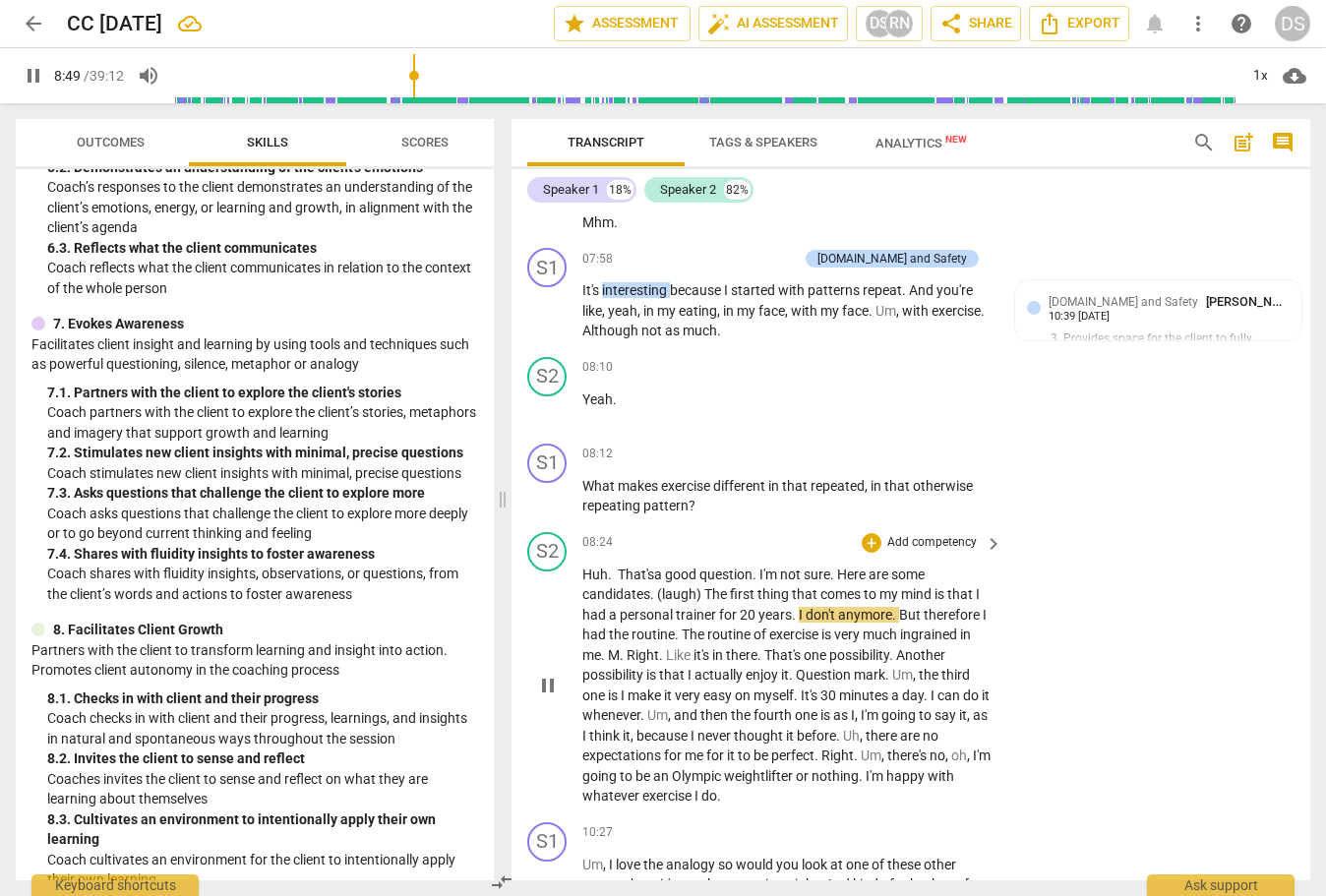 scroll, scrollTop: 2616, scrollLeft: 0, axis: vertical 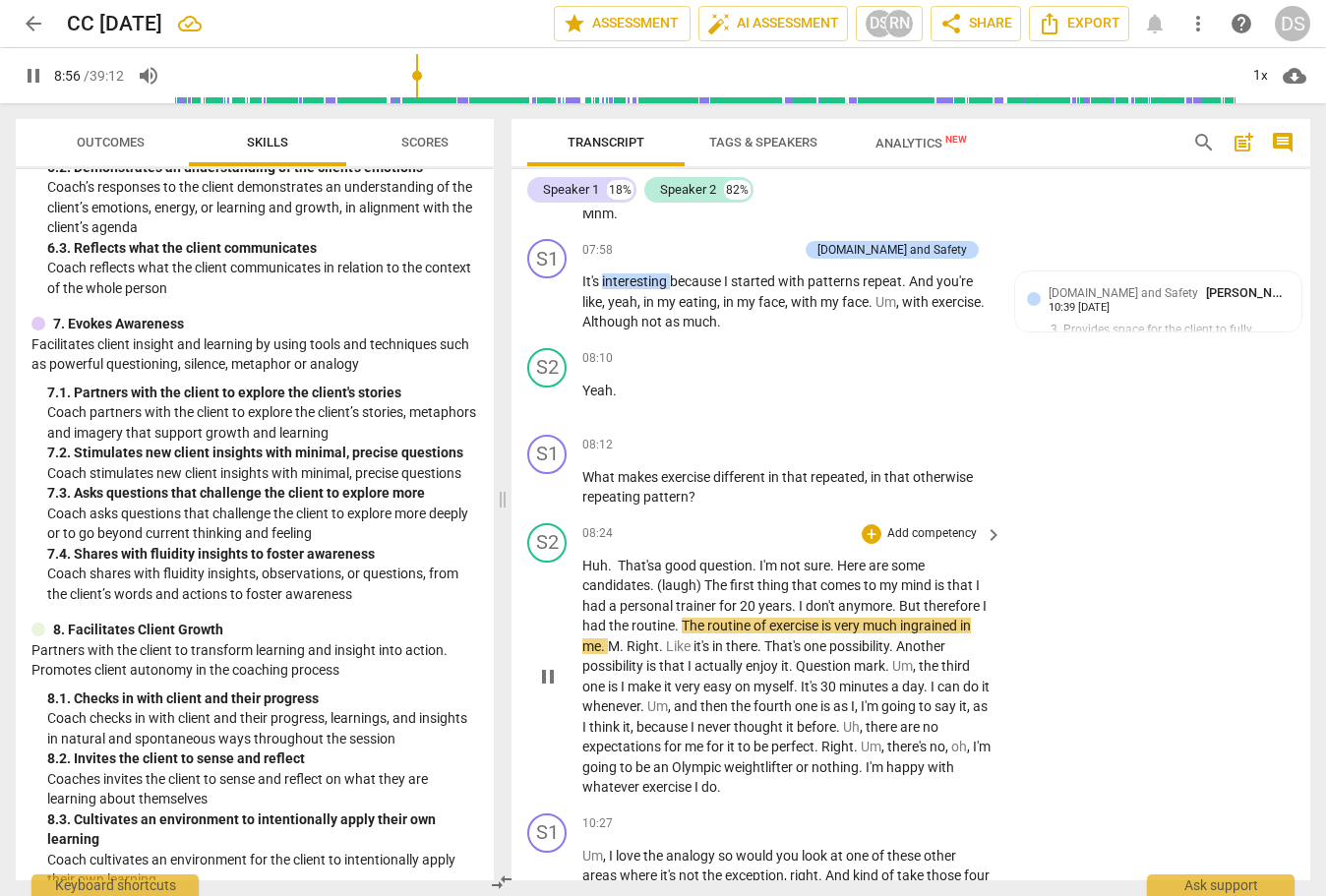 click on "the" at bounding box center [620, 626] 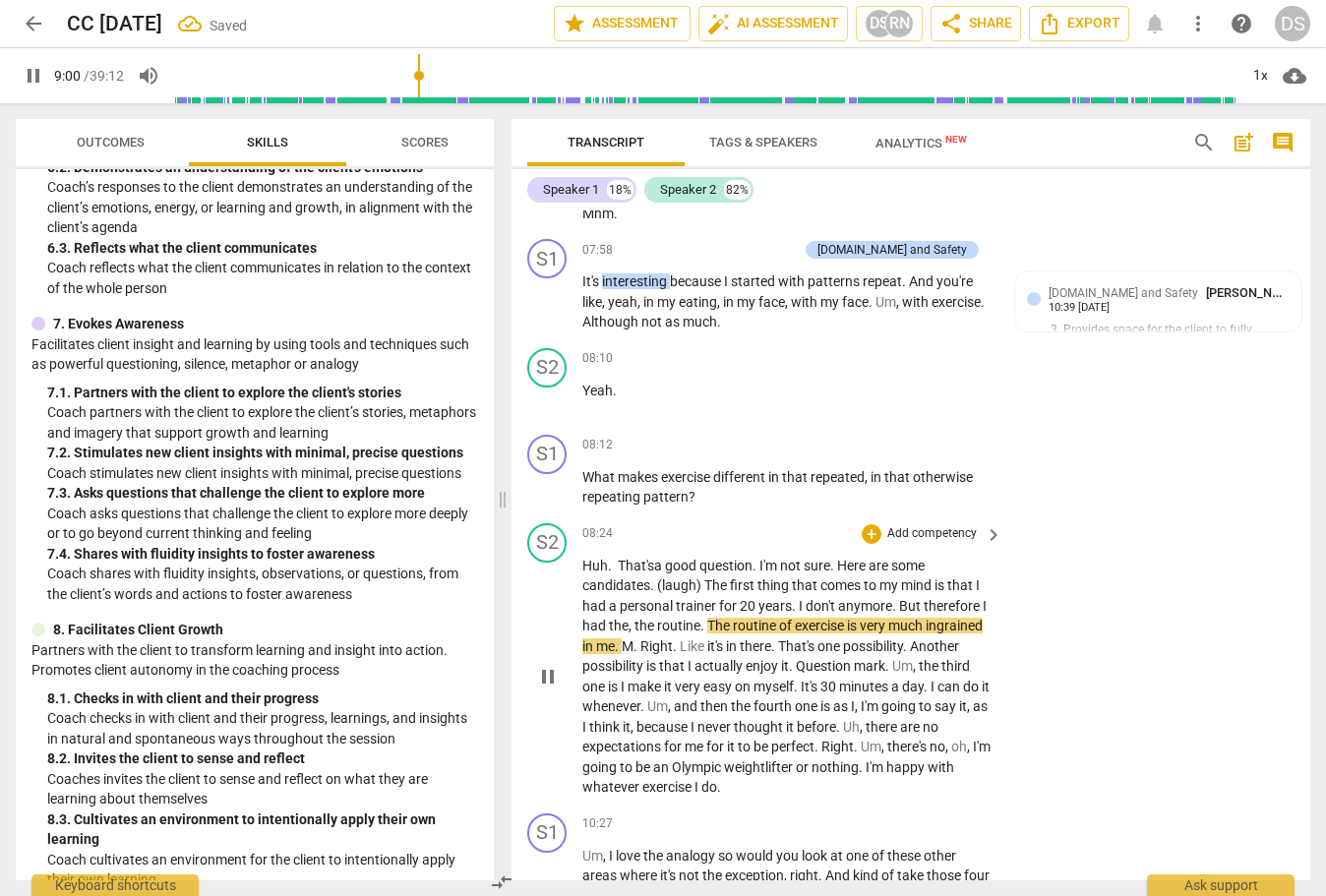 click on "pause" at bounding box center [548, 677] 